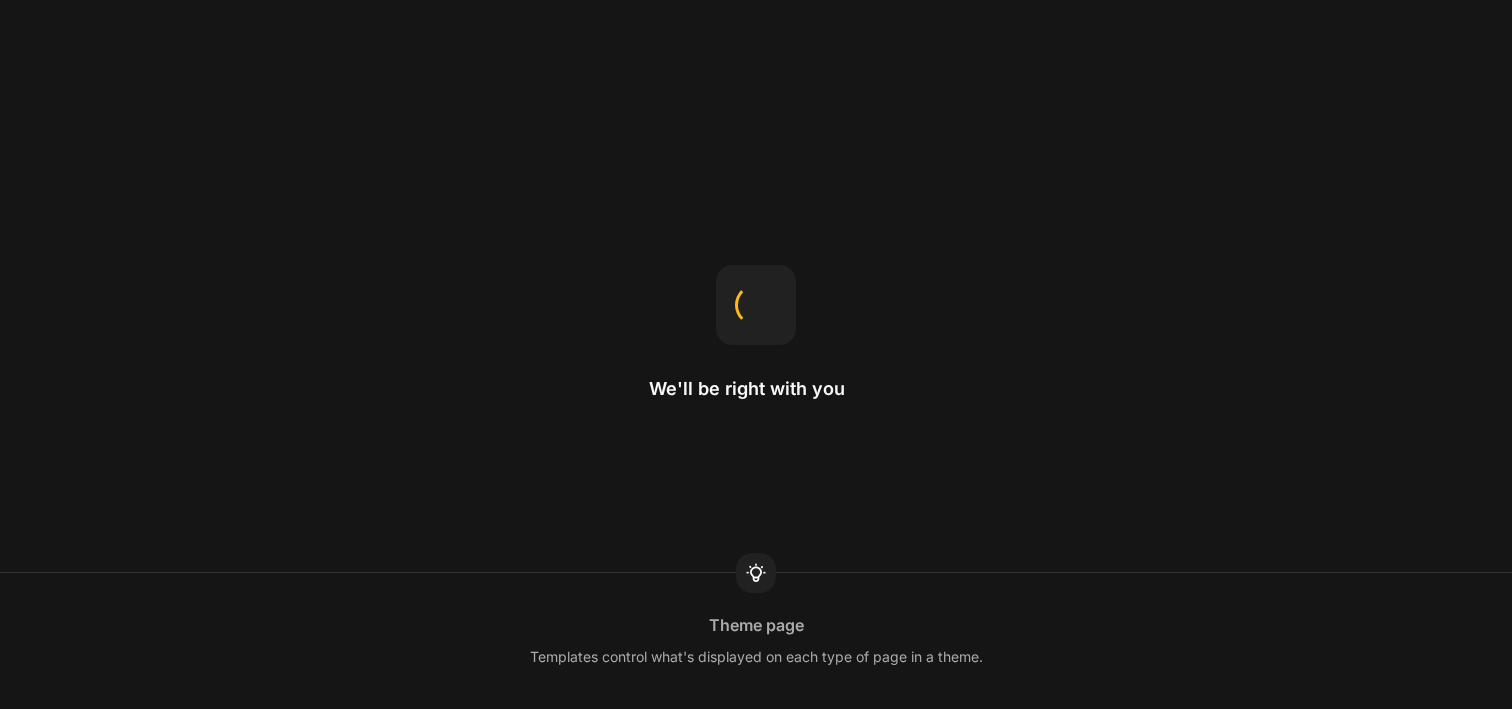 scroll, scrollTop: 0, scrollLeft: 0, axis: both 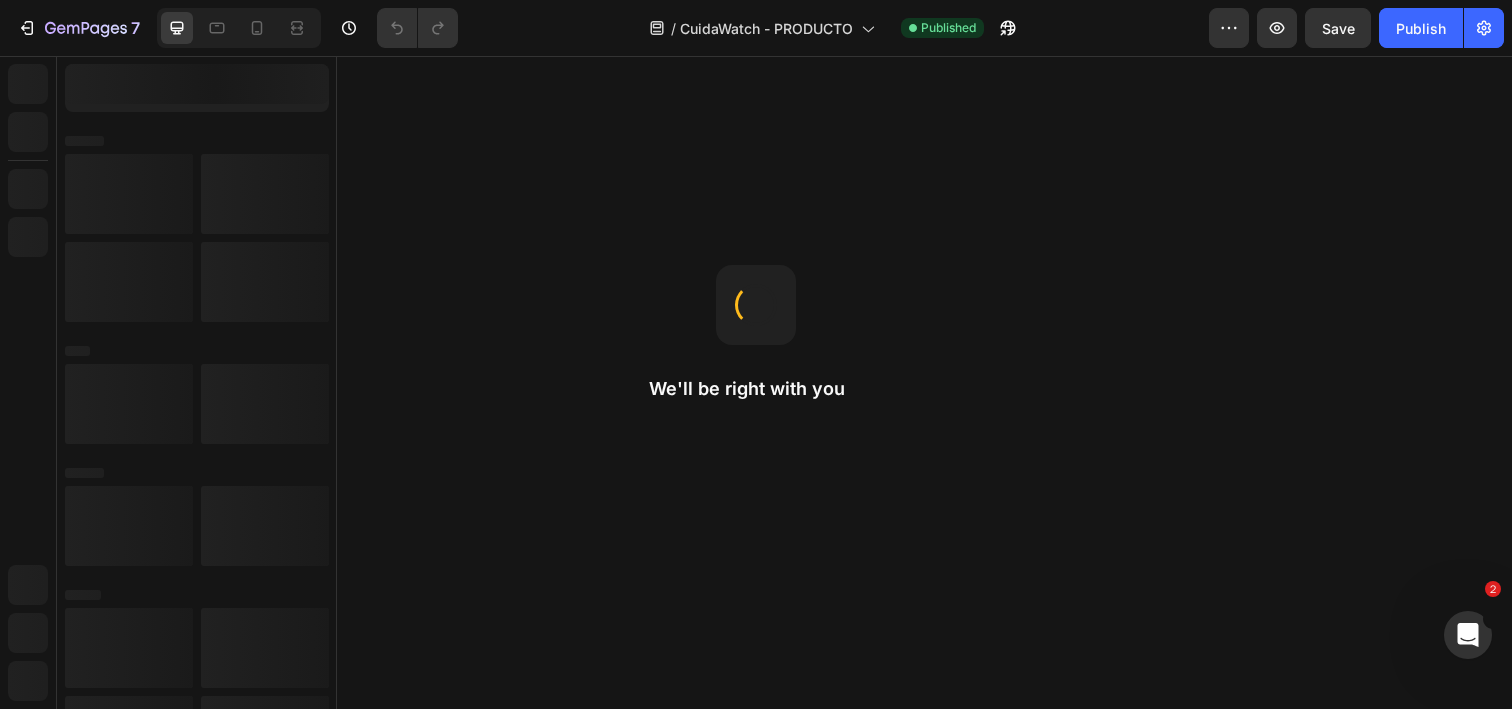 radio on "false" 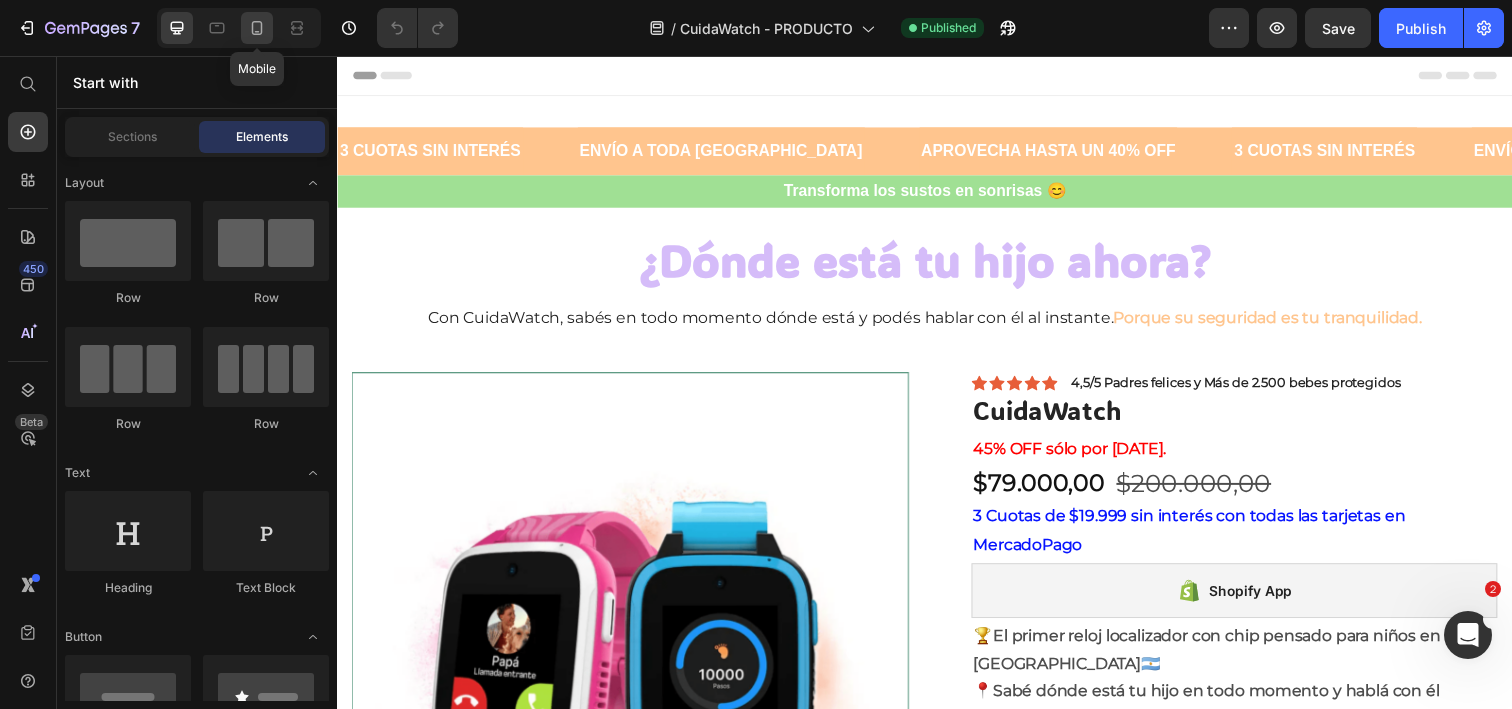 click 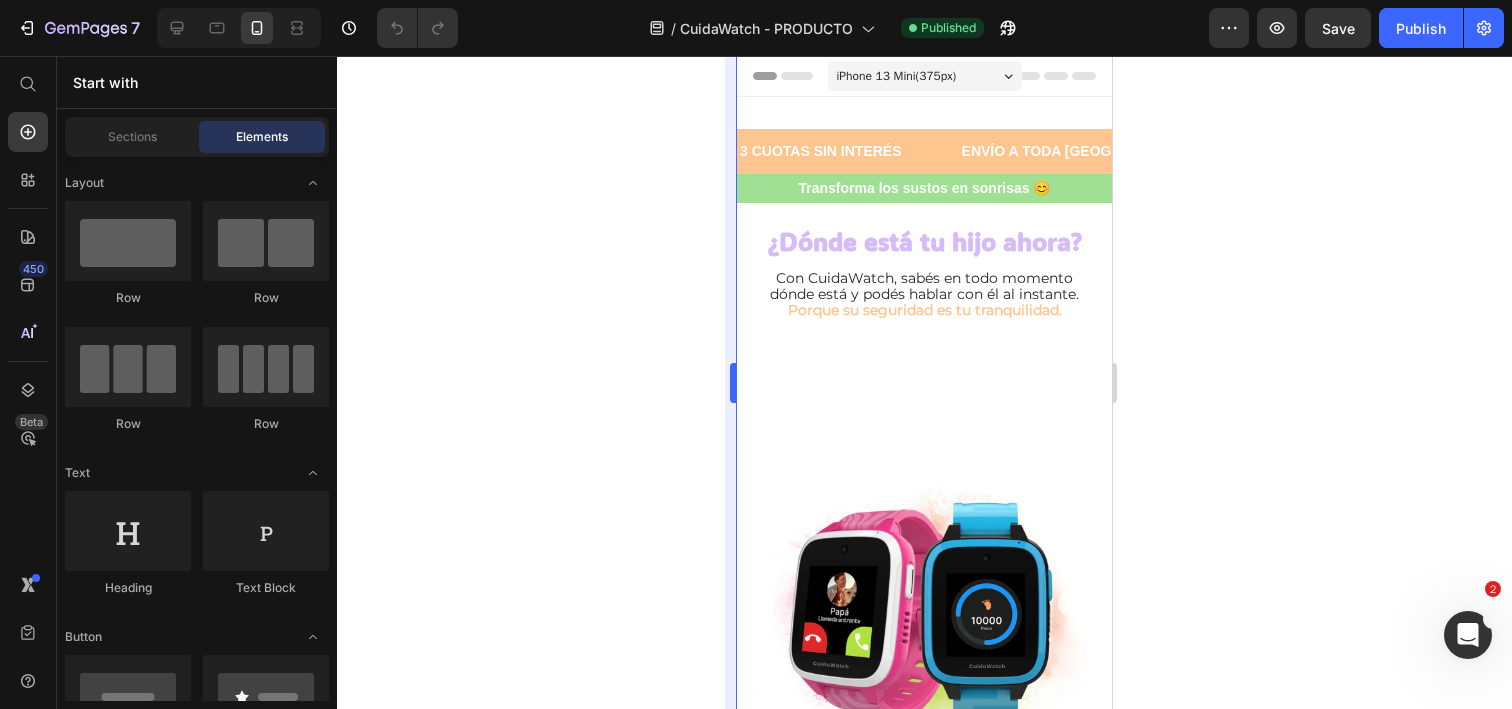 radio on "true" 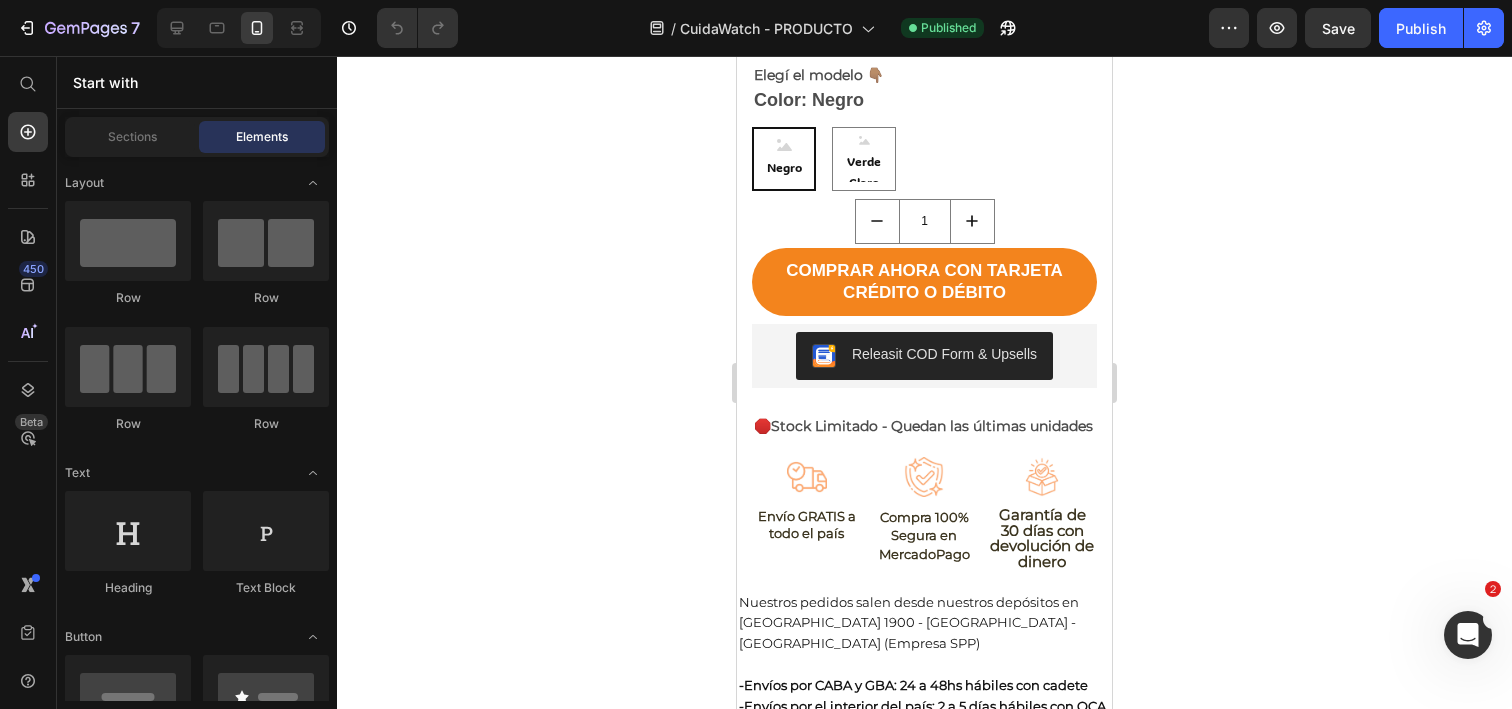 scroll, scrollTop: 1577, scrollLeft: 0, axis: vertical 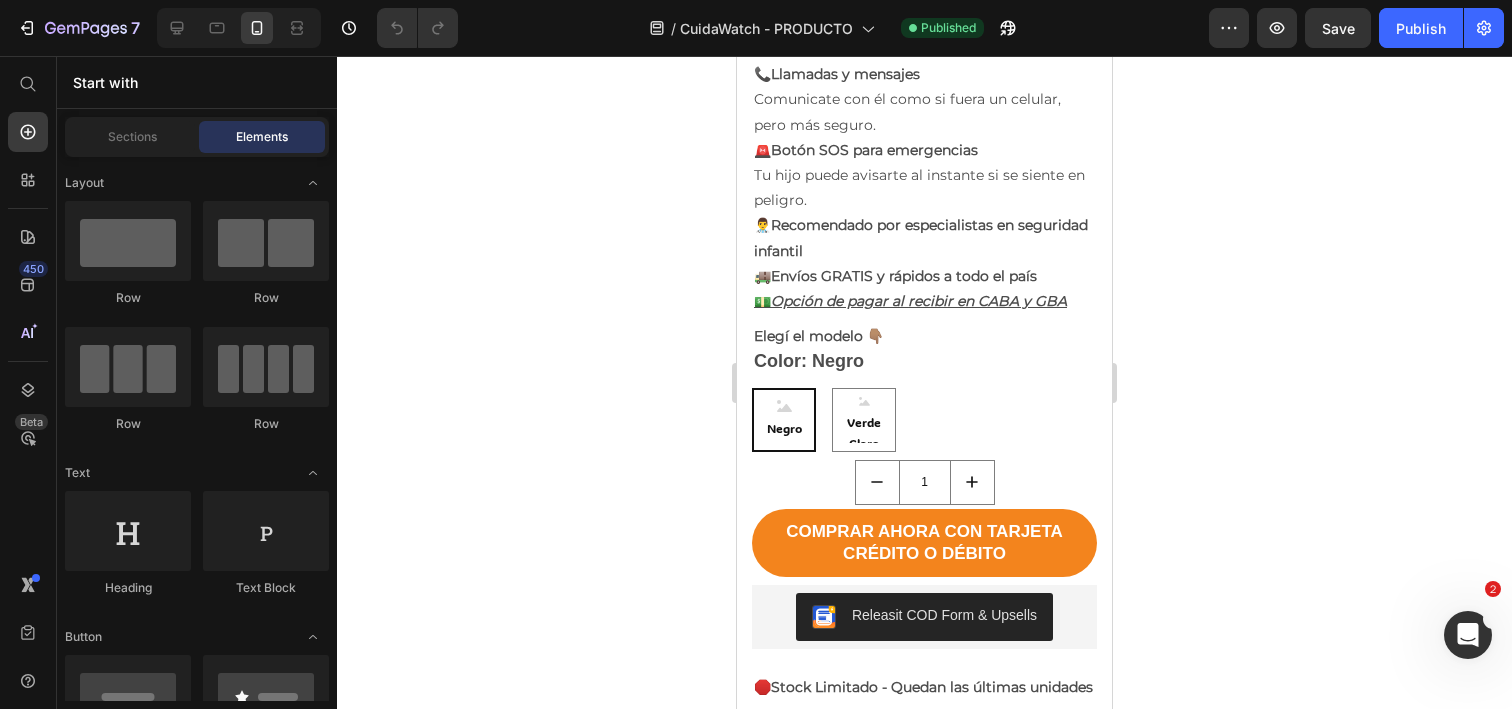 click on "1 Product Quantity" at bounding box center [924, 484] 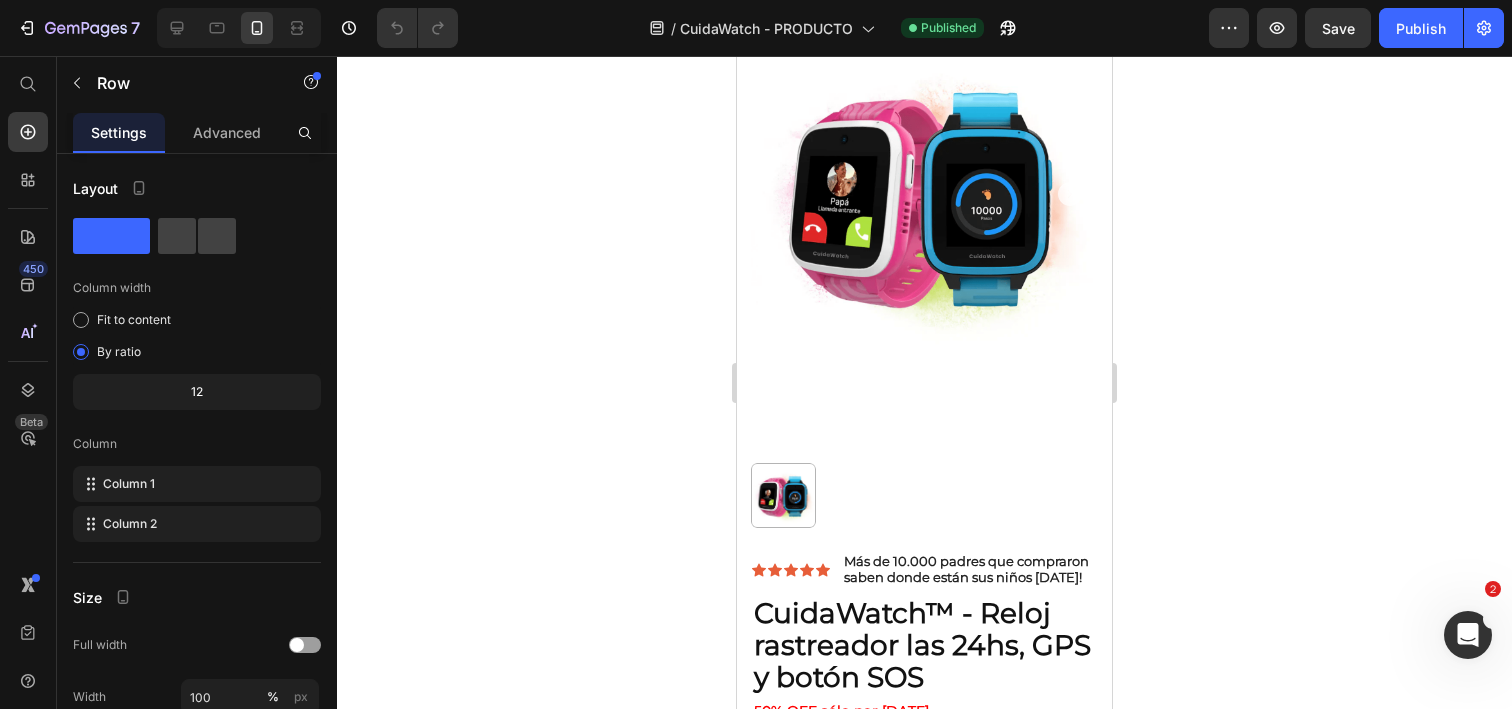 scroll, scrollTop: 397, scrollLeft: 0, axis: vertical 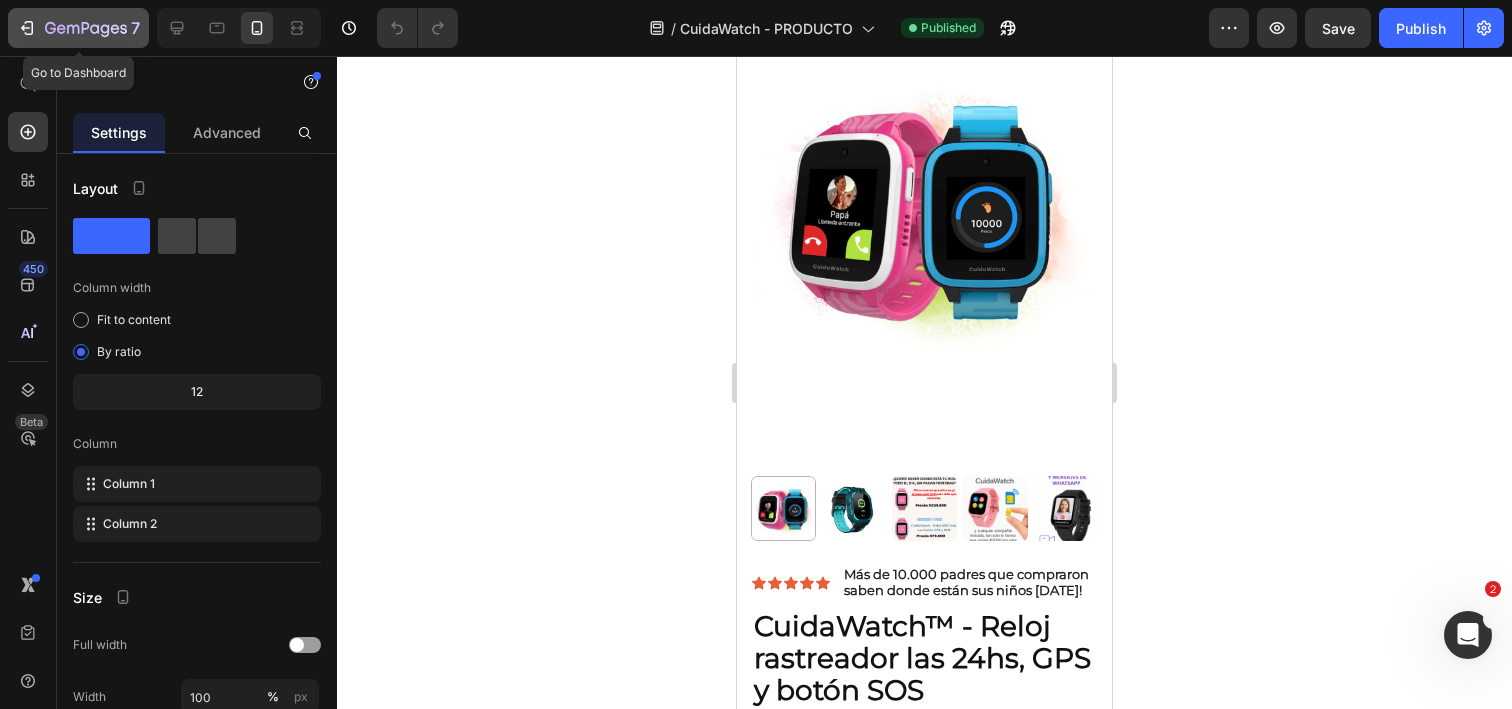 click 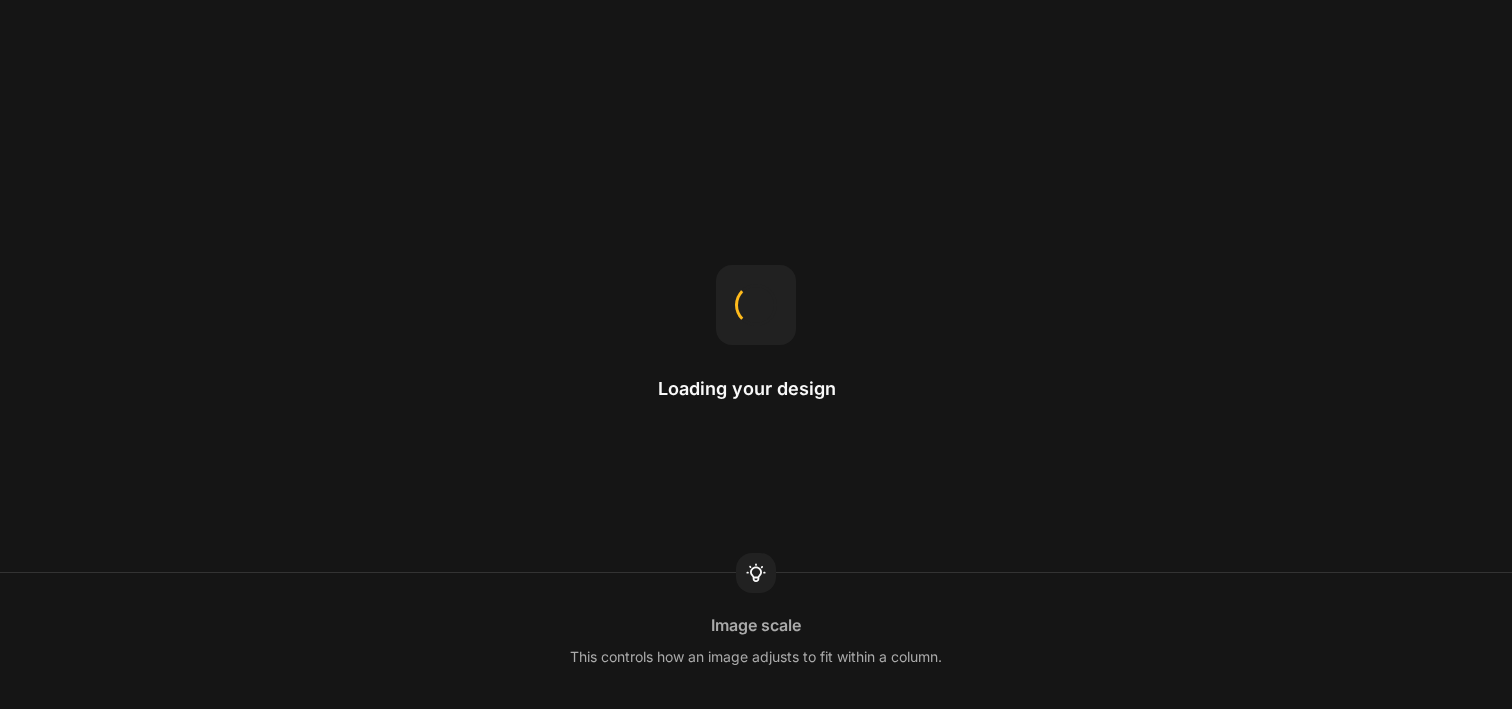 scroll, scrollTop: 0, scrollLeft: 0, axis: both 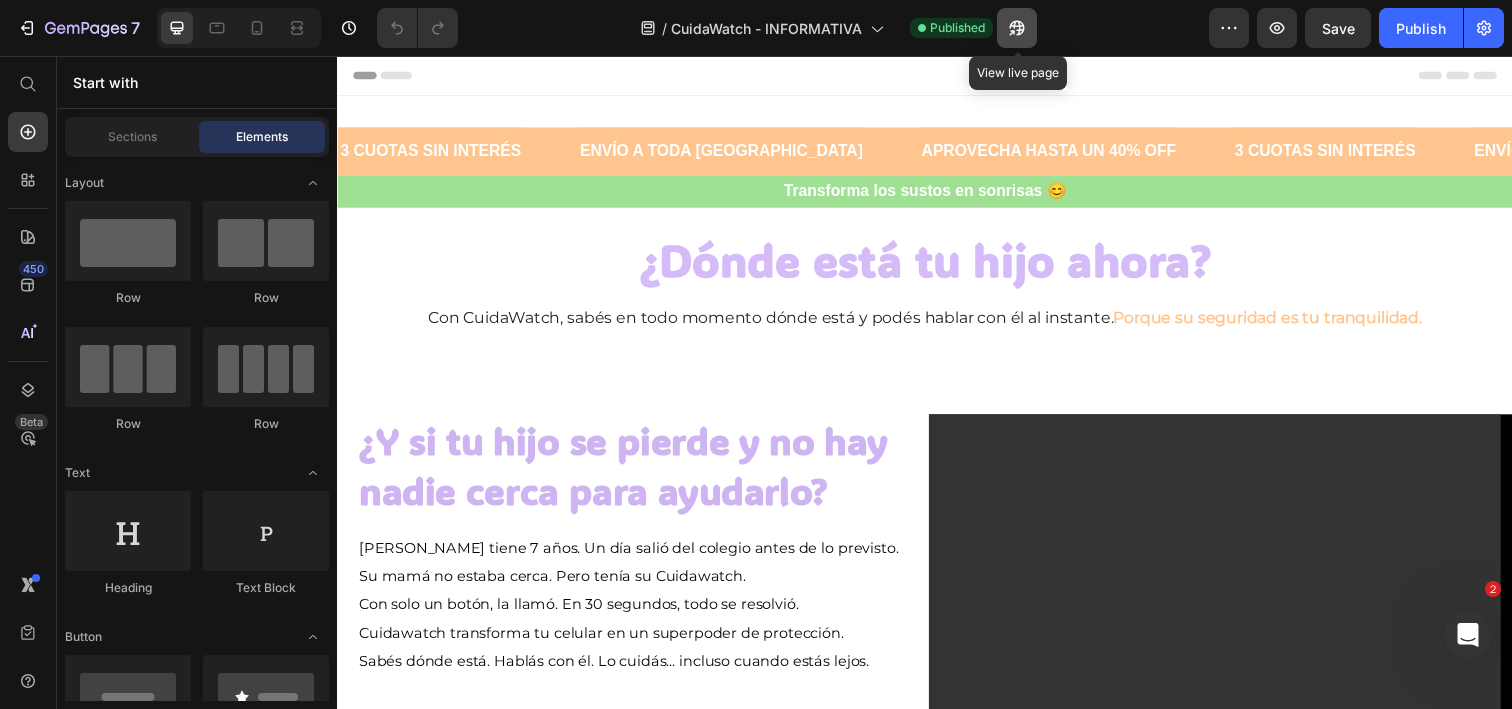 click 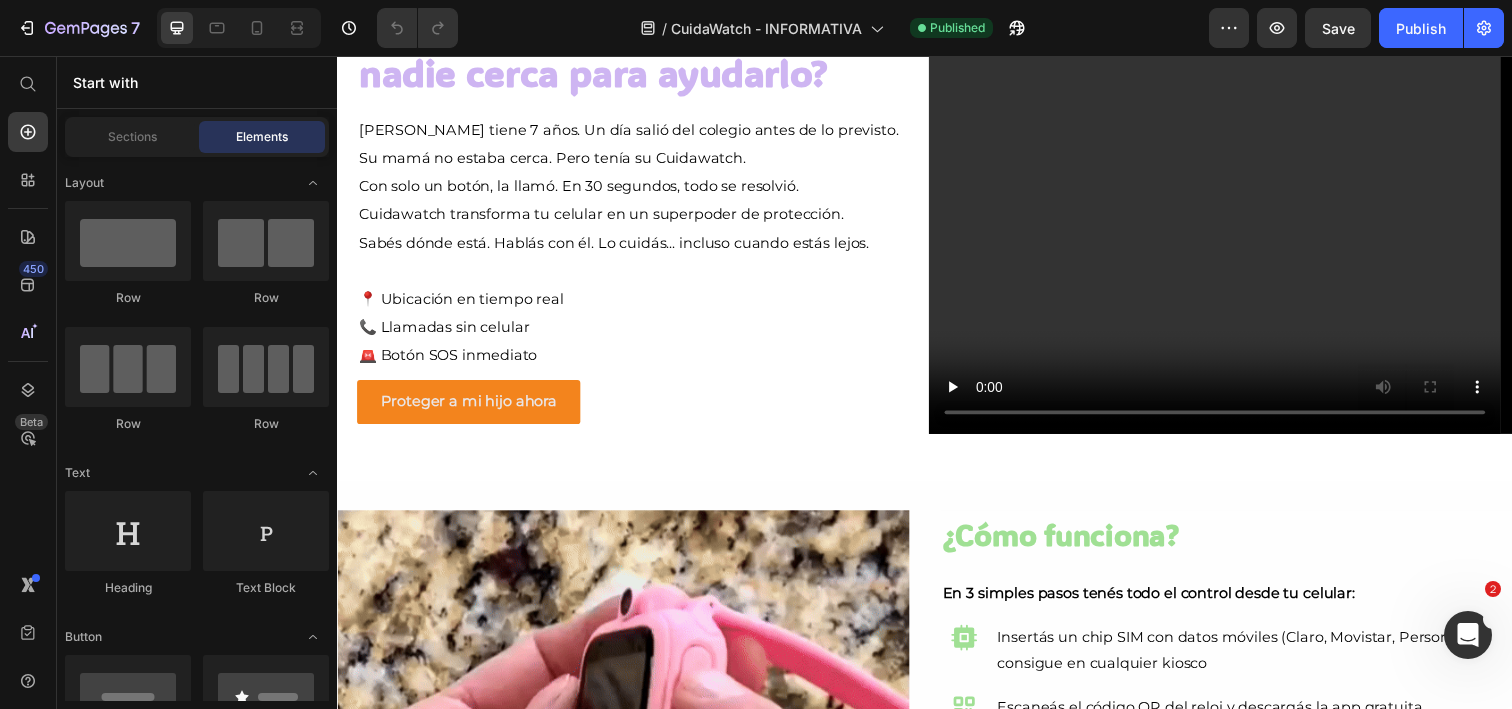 scroll, scrollTop: 469, scrollLeft: 0, axis: vertical 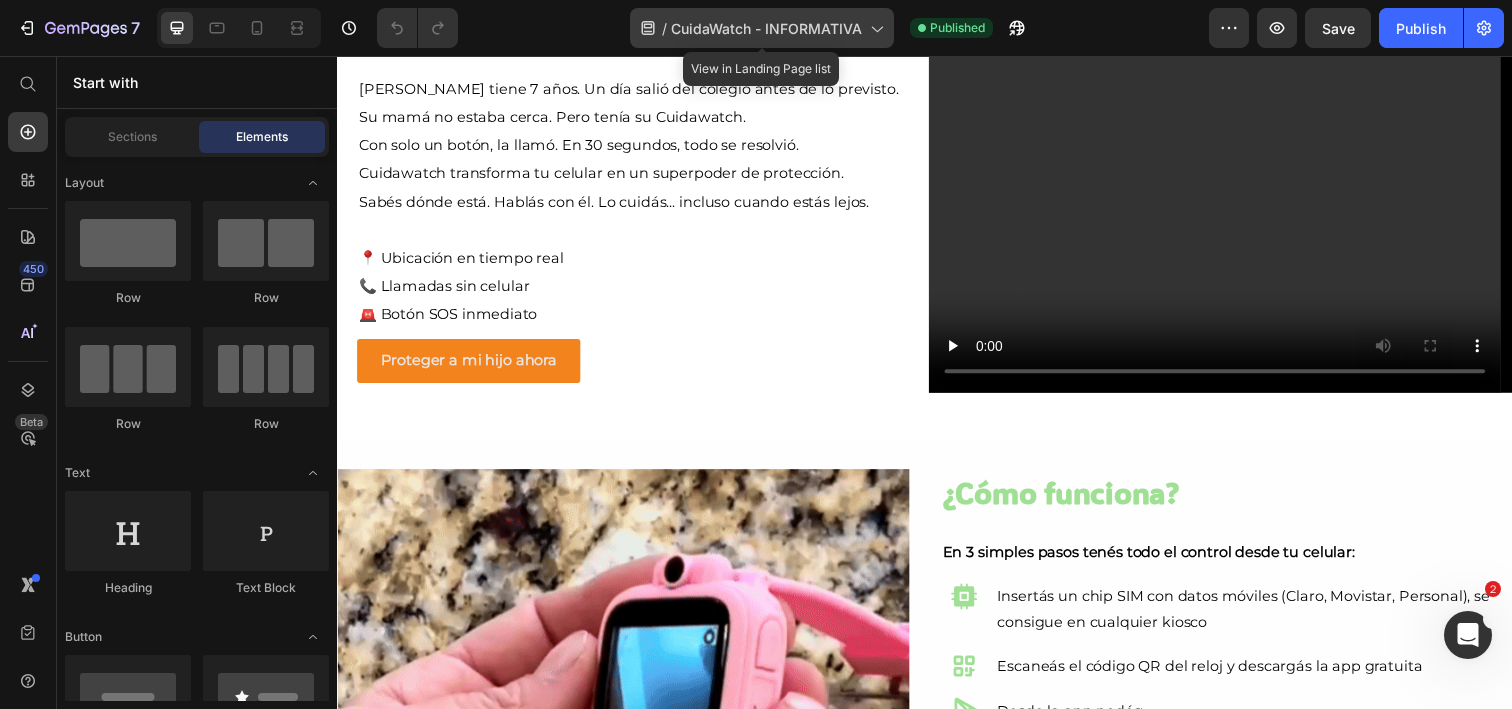 click on "CuidaWatch - INFORMATIVA" at bounding box center [766, 28] 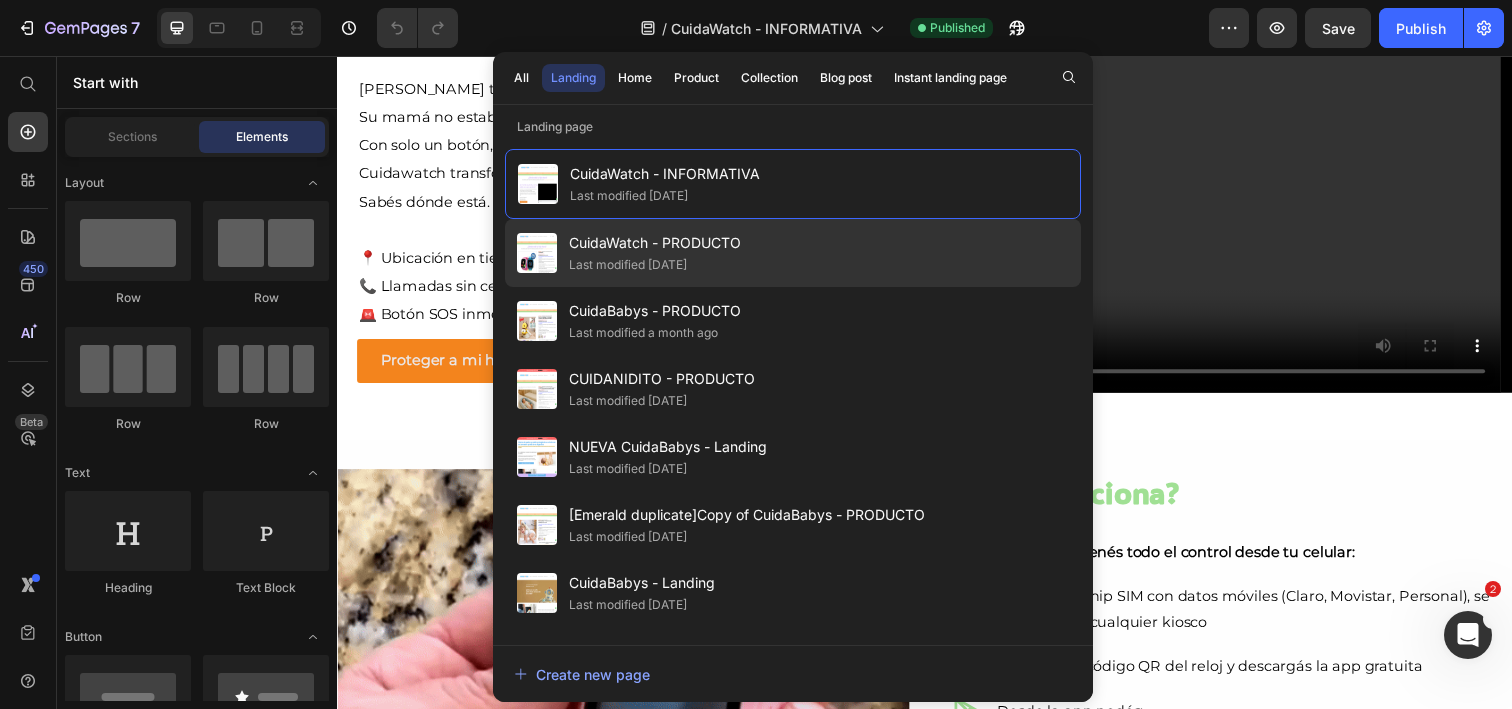 click on "Last modified [DATE]" 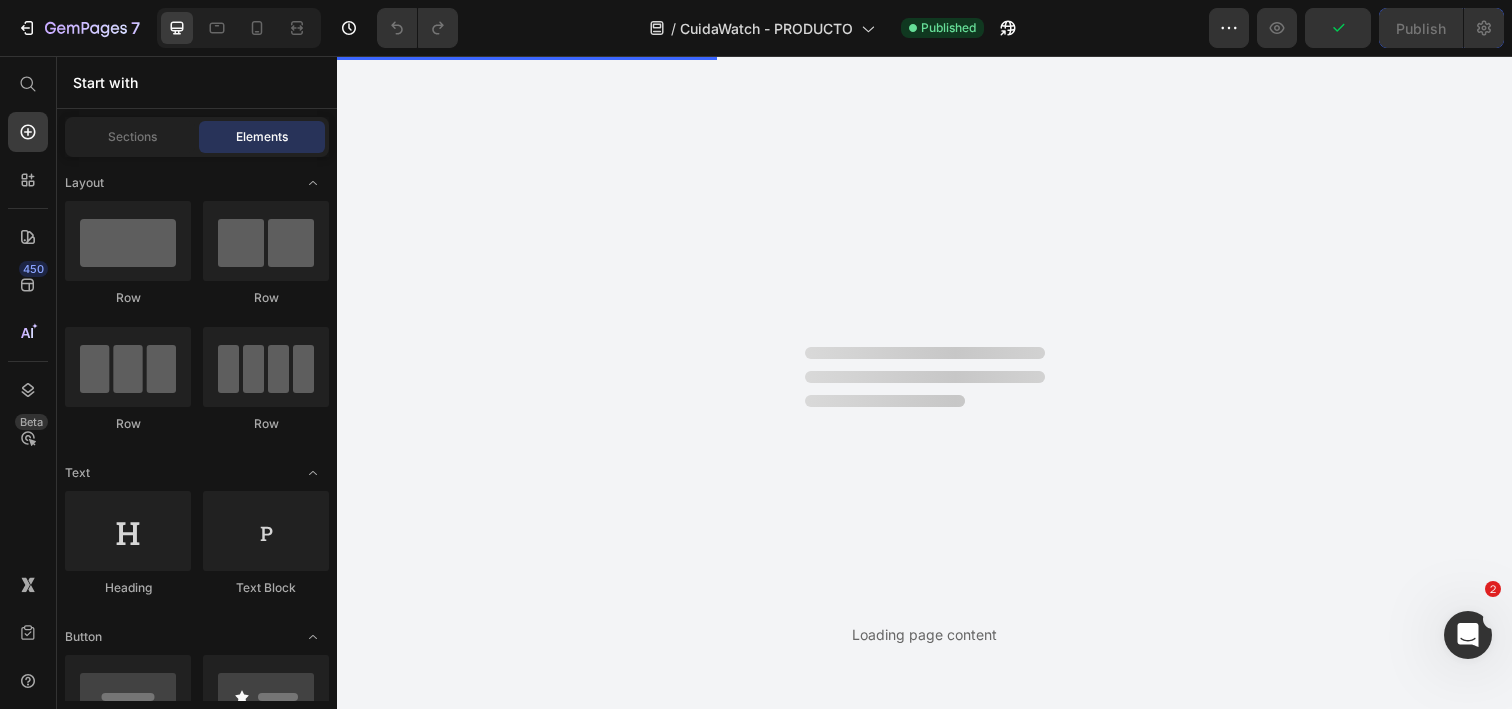 scroll, scrollTop: 0, scrollLeft: 0, axis: both 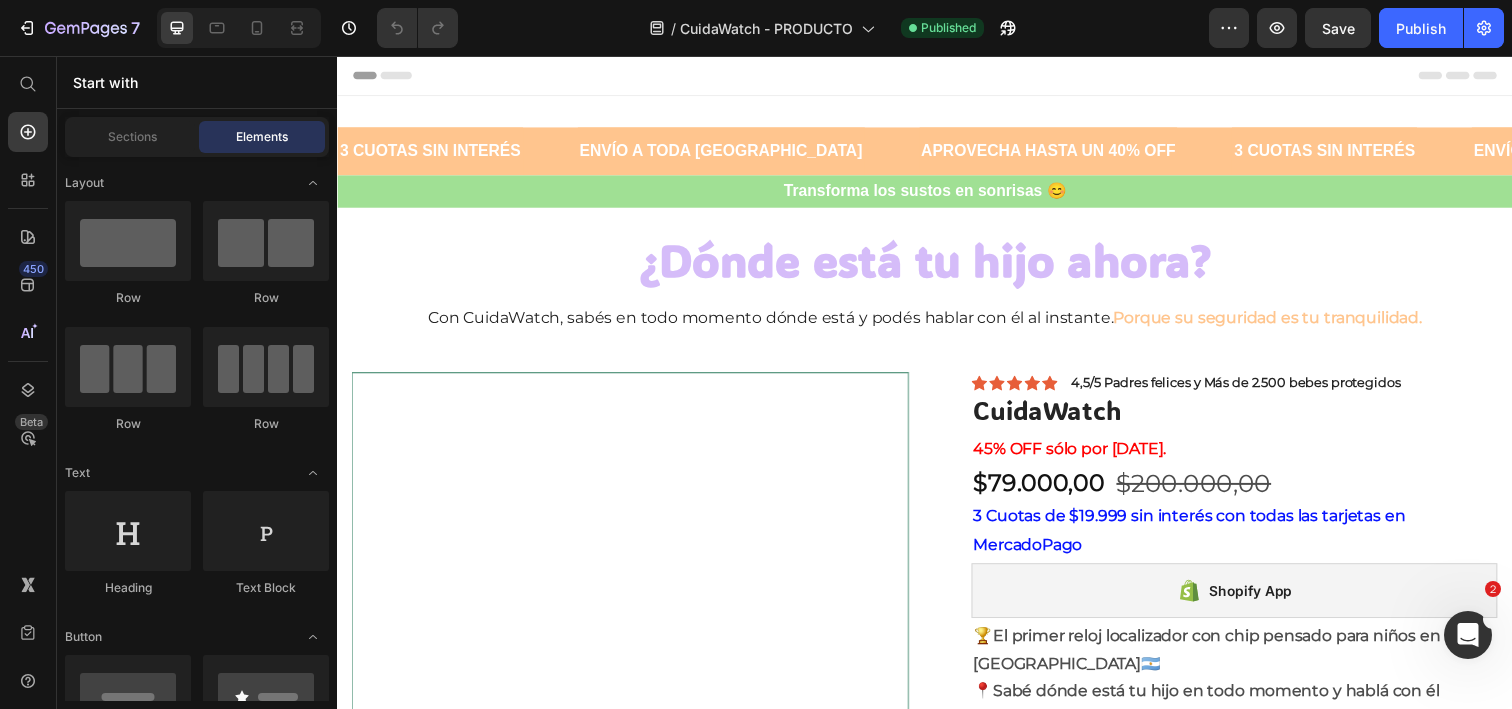 radio on "false" 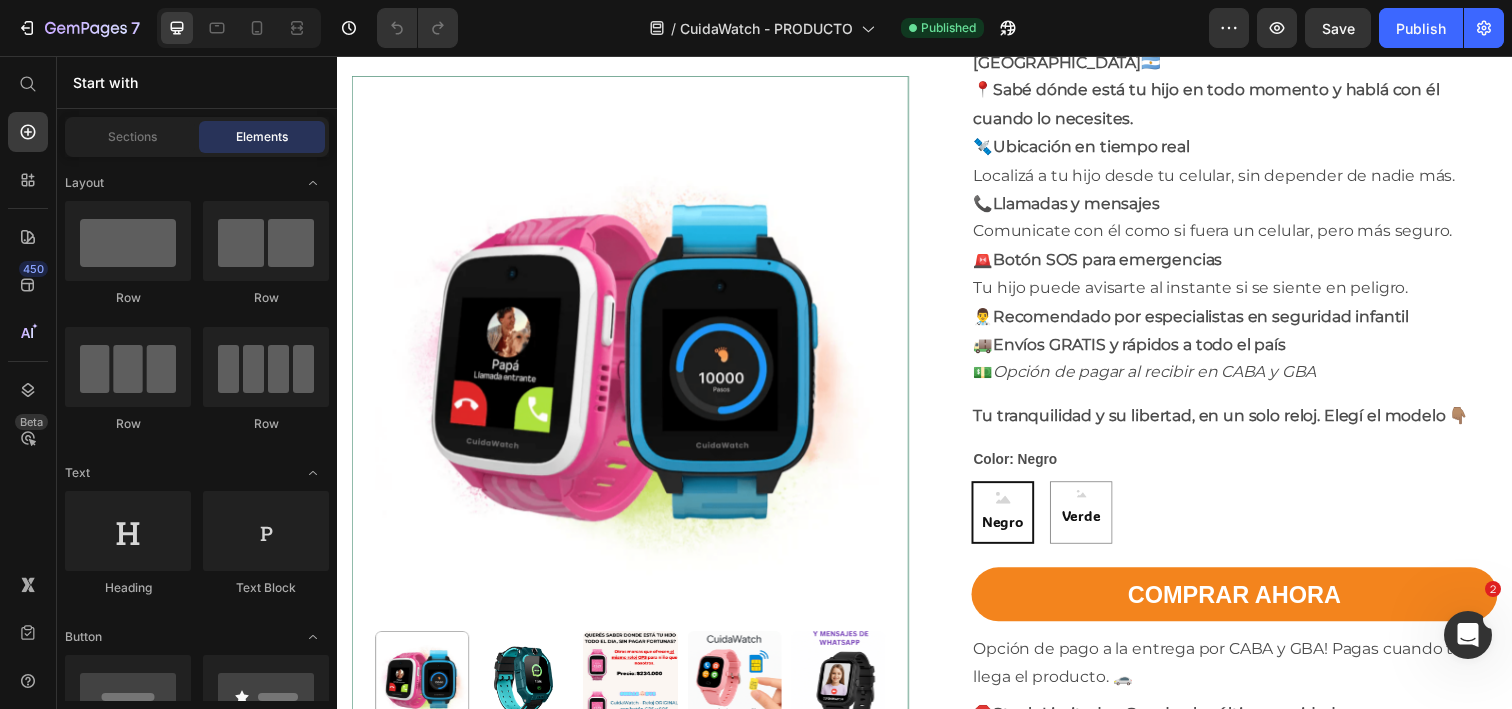 scroll, scrollTop: 629, scrollLeft: 0, axis: vertical 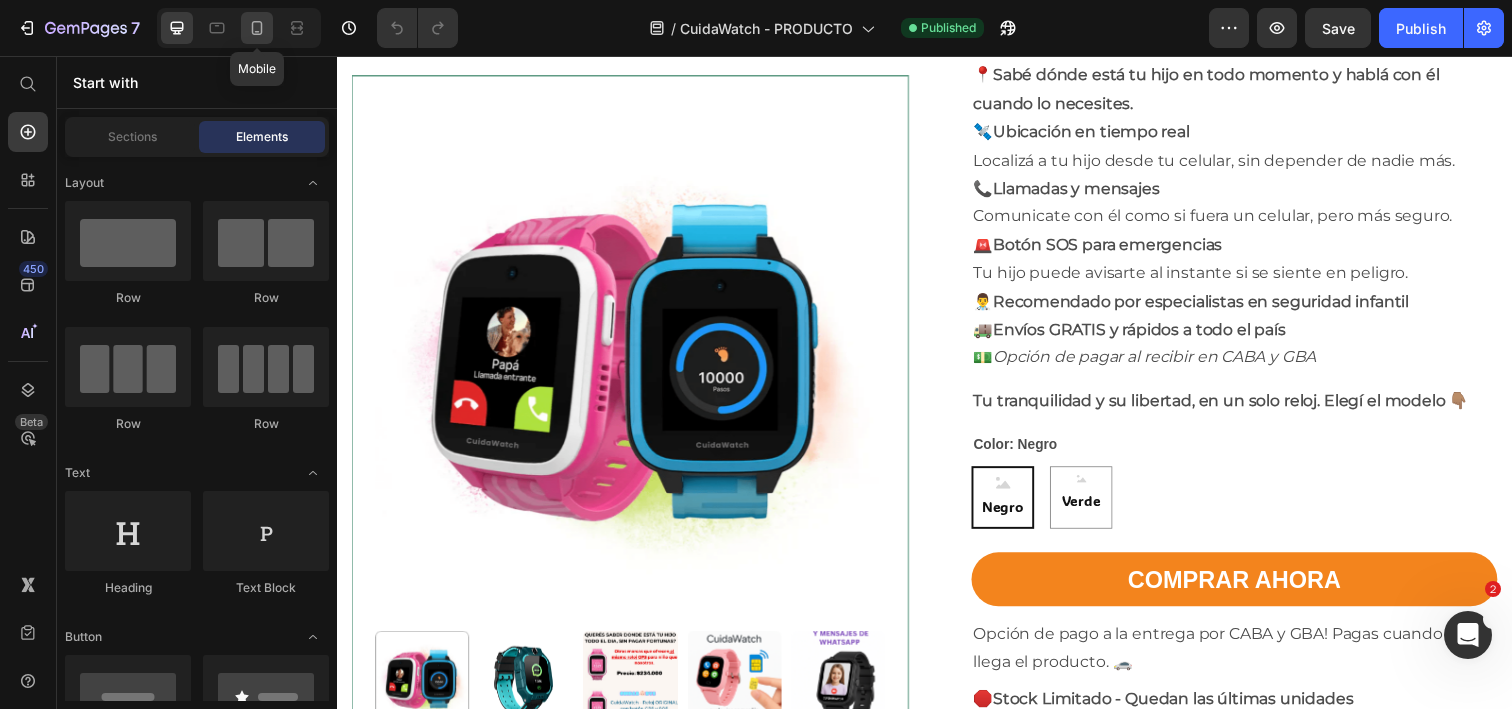 click 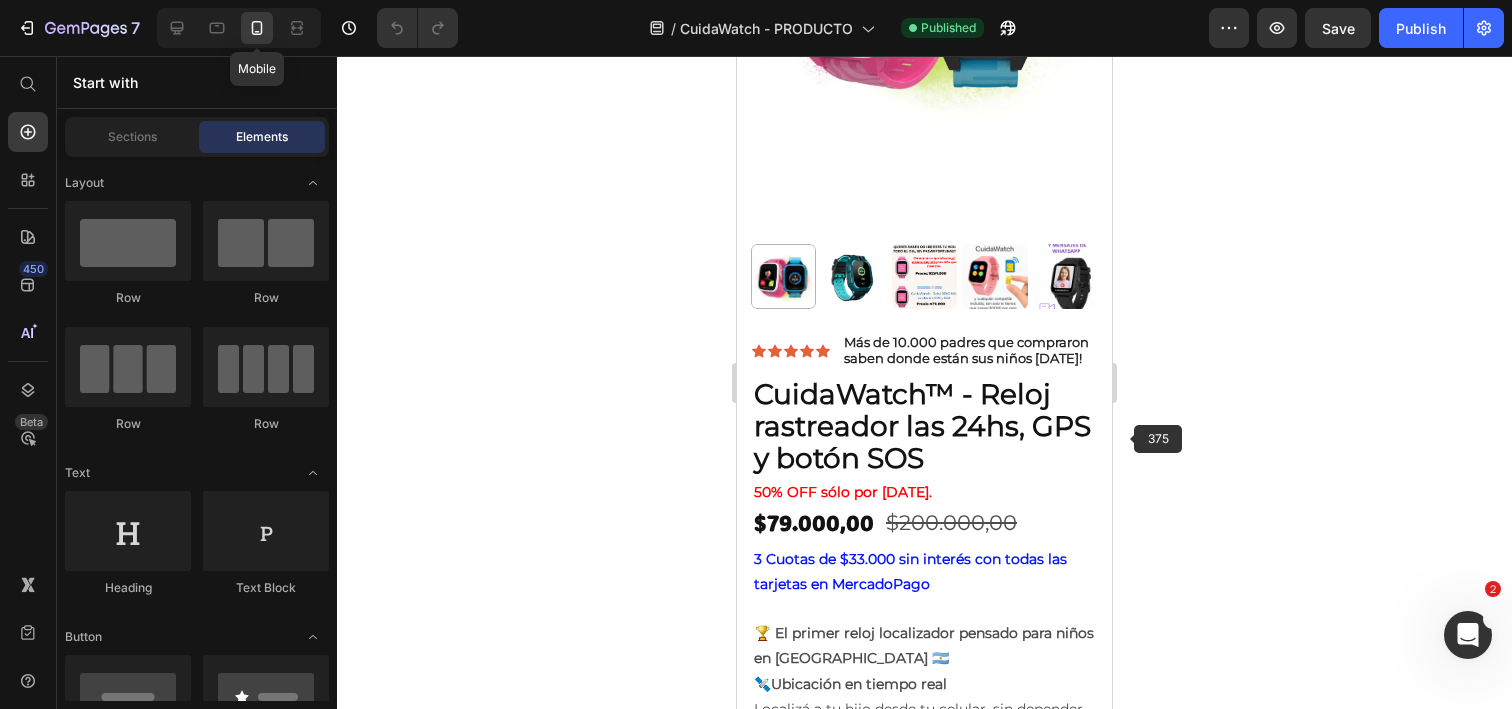 scroll, scrollTop: 0, scrollLeft: 0, axis: both 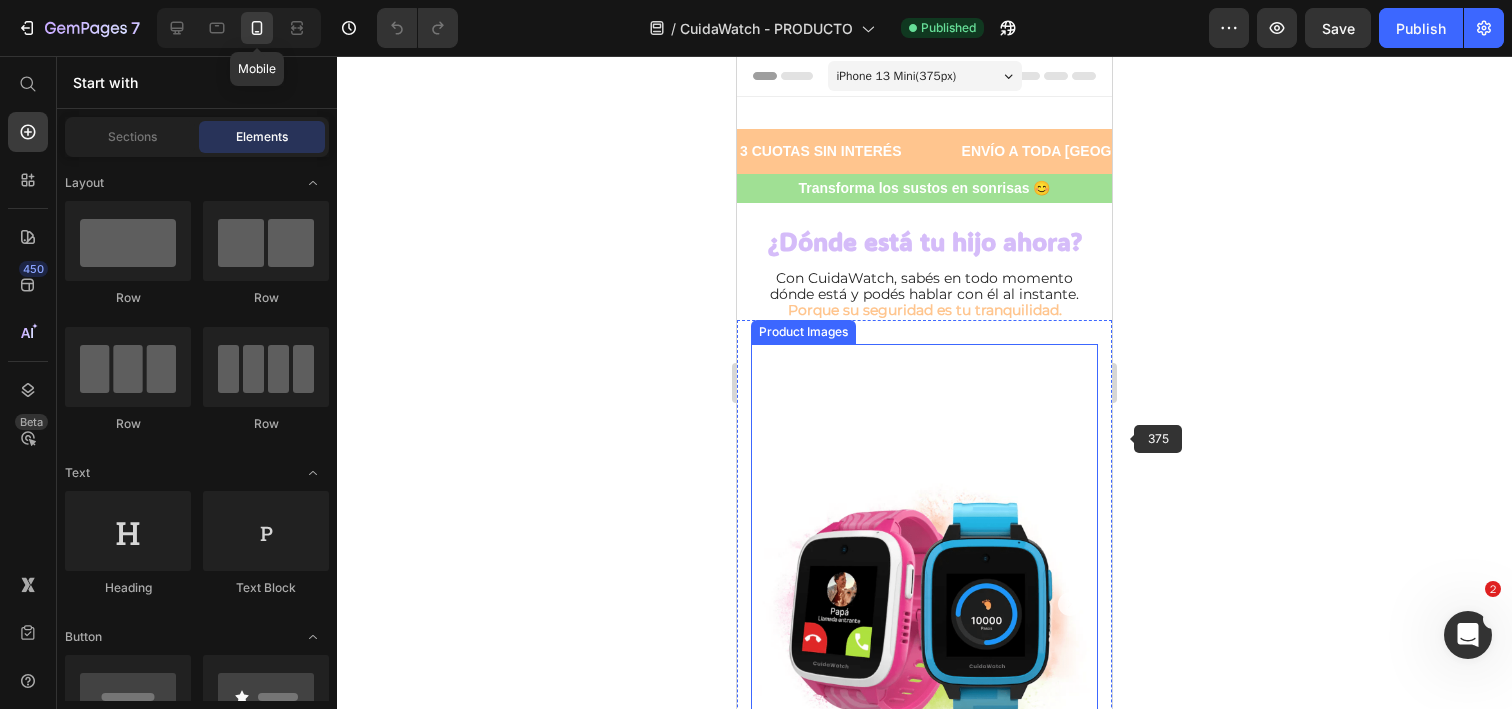 radio on "true" 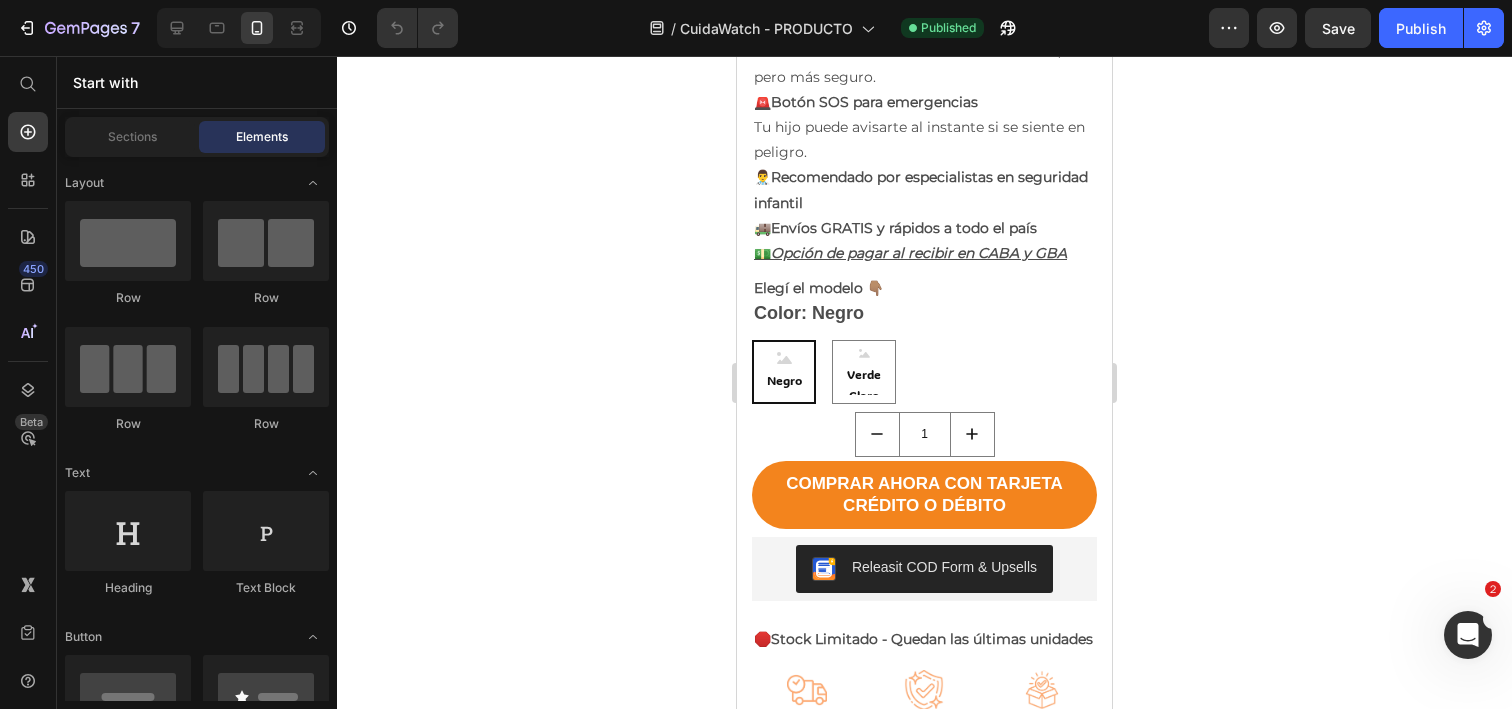 scroll, scrollTop: 1349, scrollLeft: 0, axis: vertical 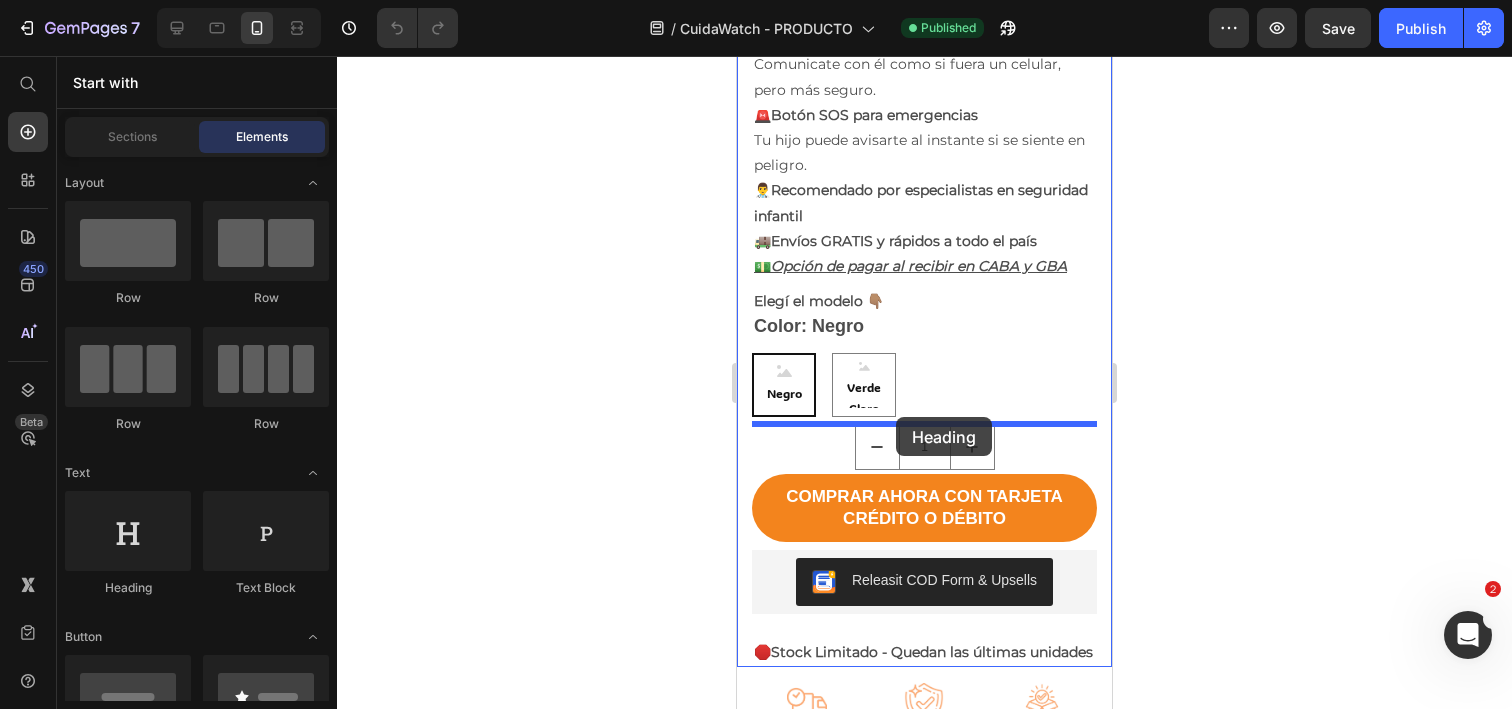 drag, startPoint x: 852, startPoint y: 598, endPoint x: 896, endPoint y: 417, distance: 186.2713 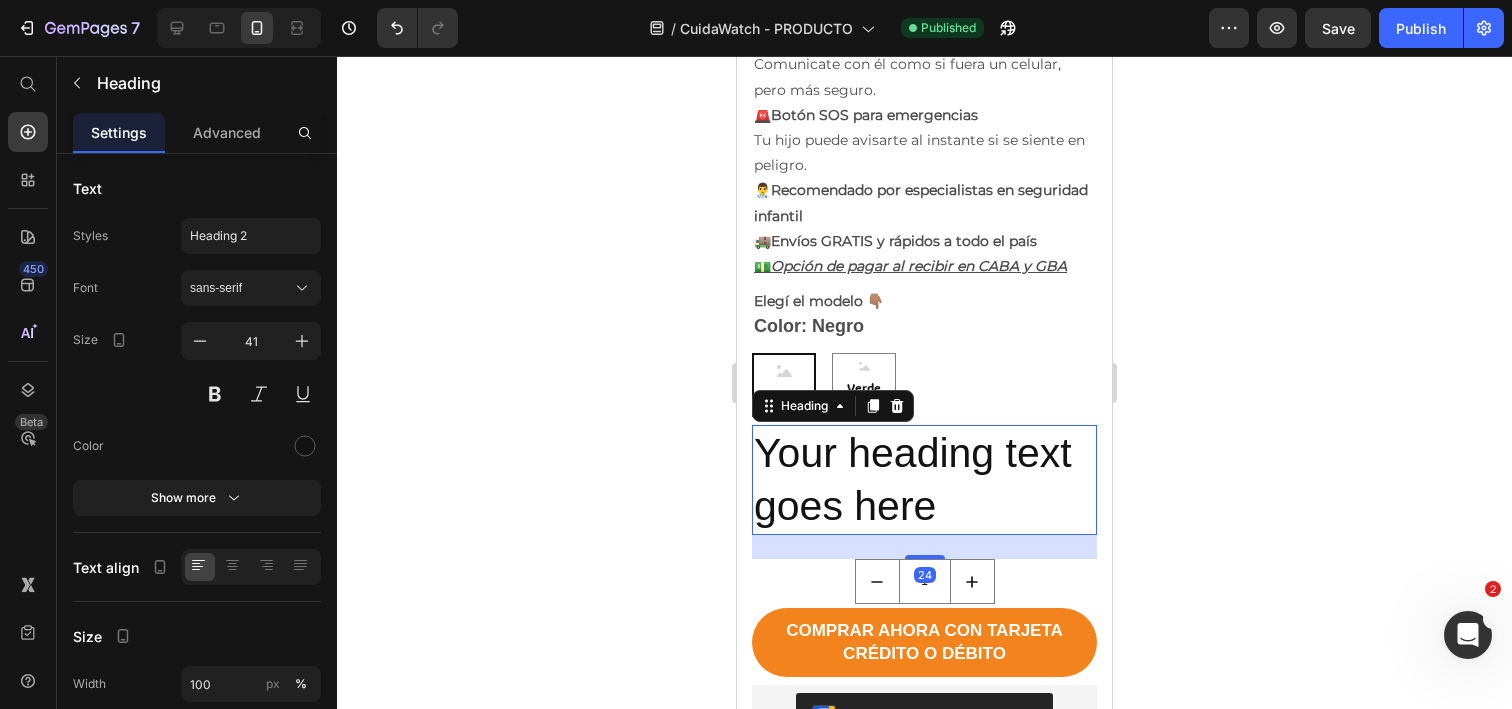 click on "Your heading text goes here" at bounding box center [924, 480] 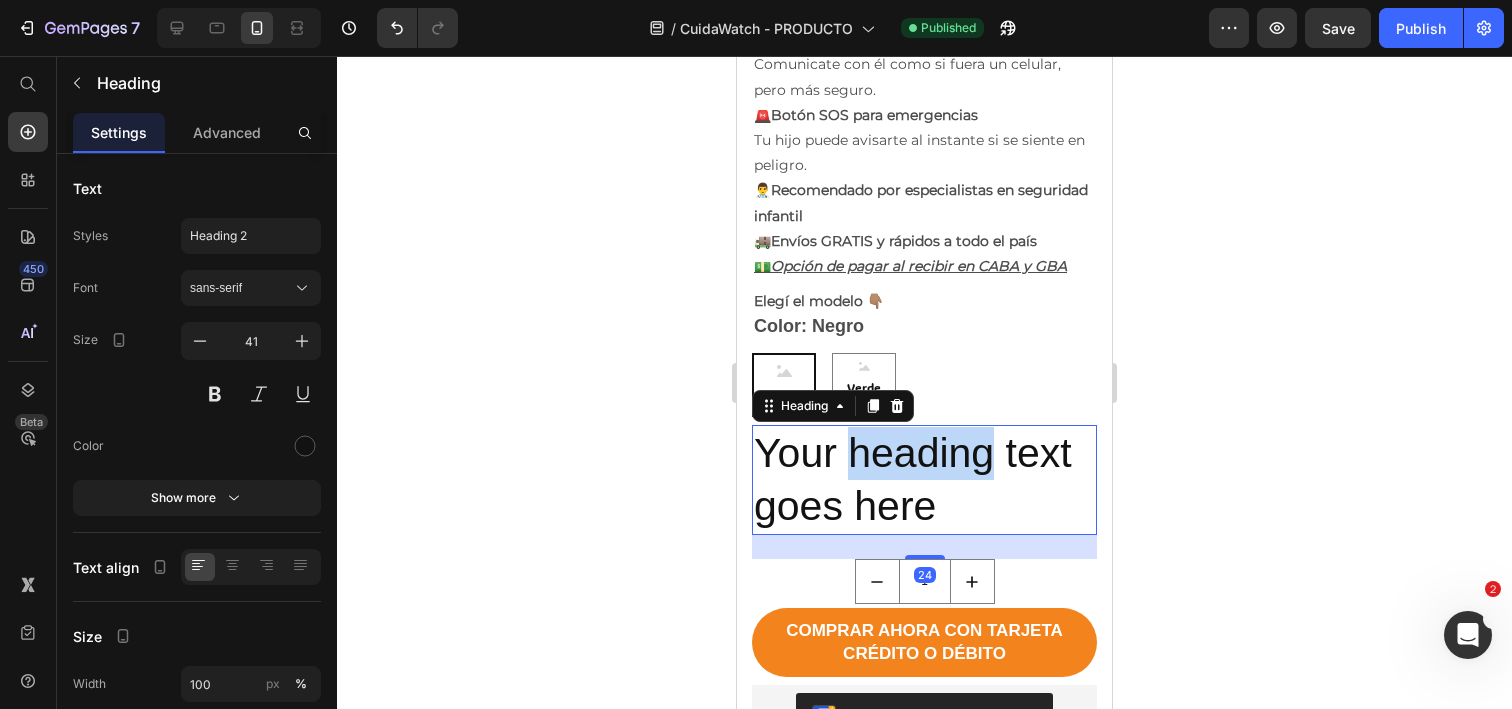 click on "Your heading text goes here" at bounding box center (924, 480) 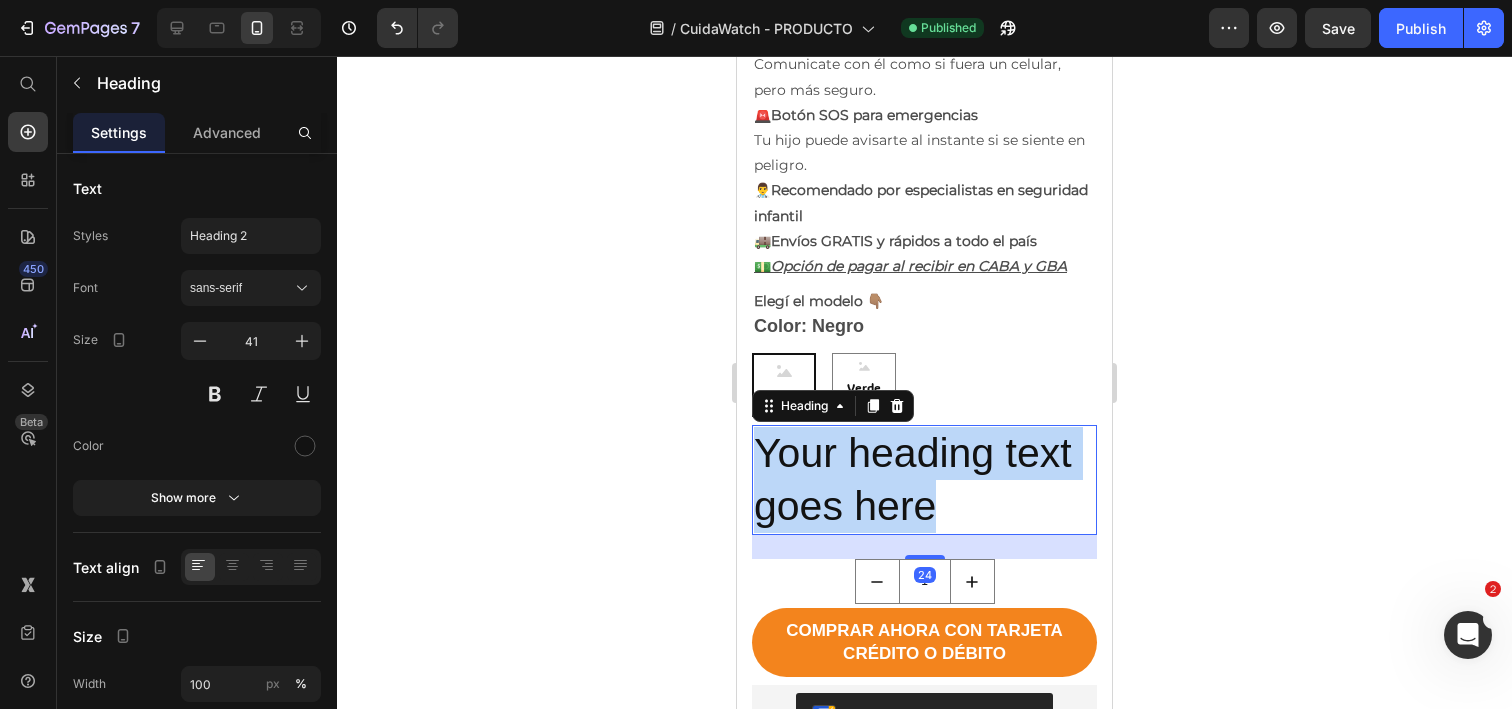 click on "Your heading text goes here" at bounding box center (924, 480) 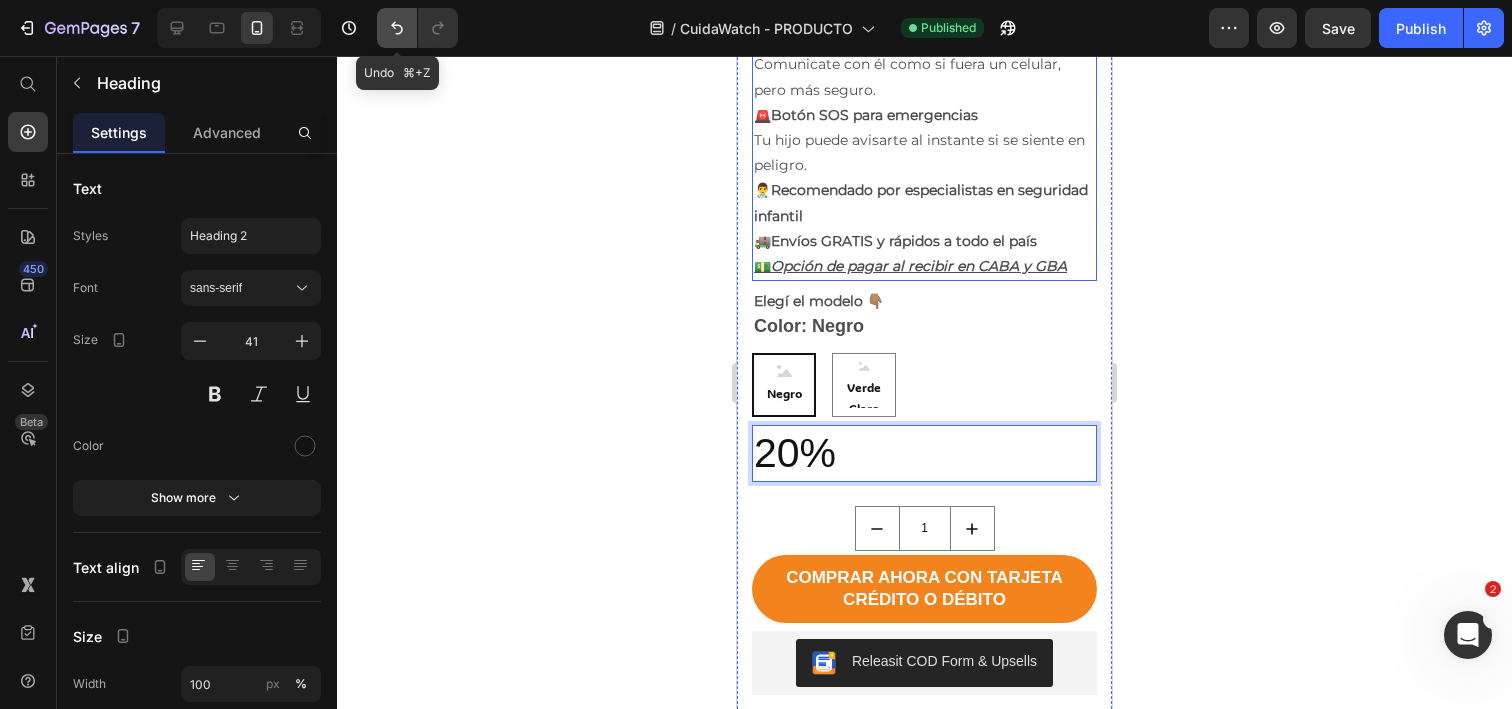 click 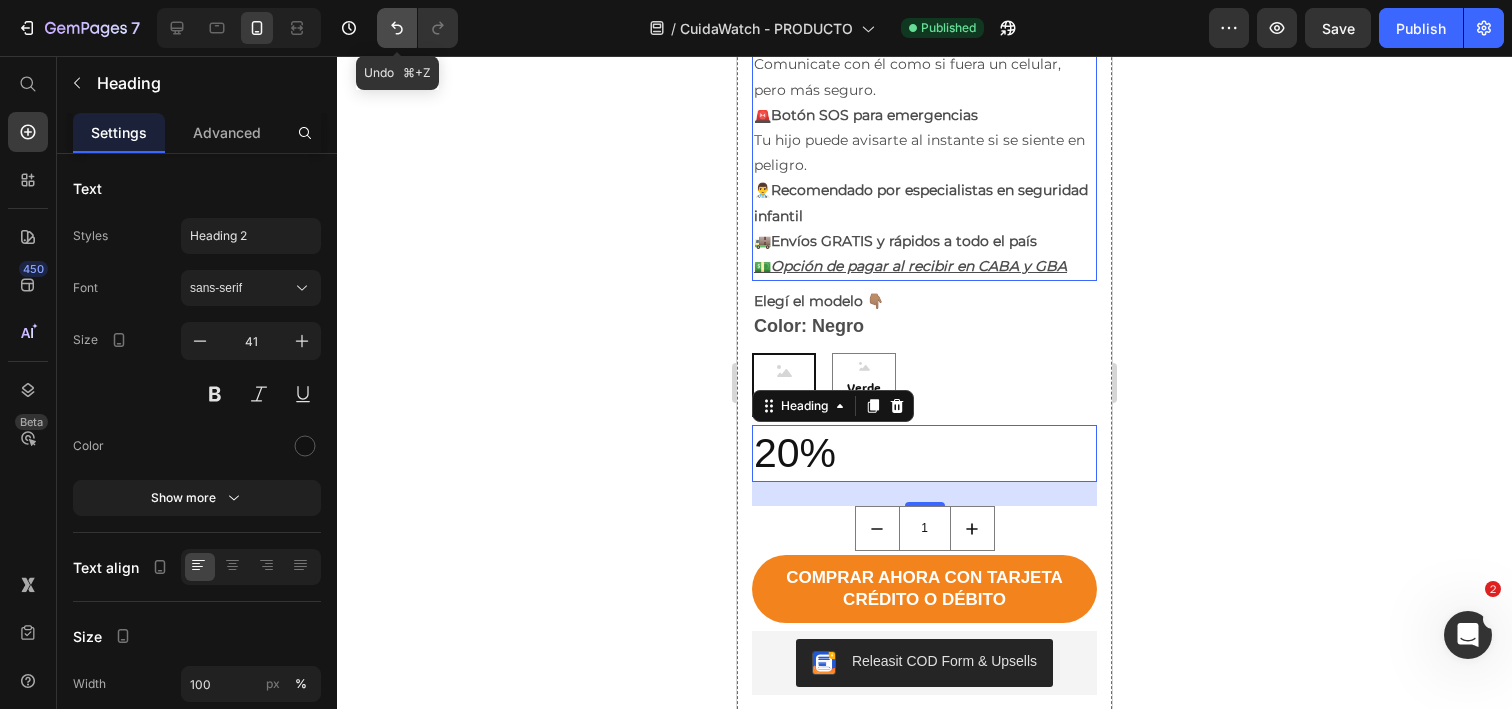 click 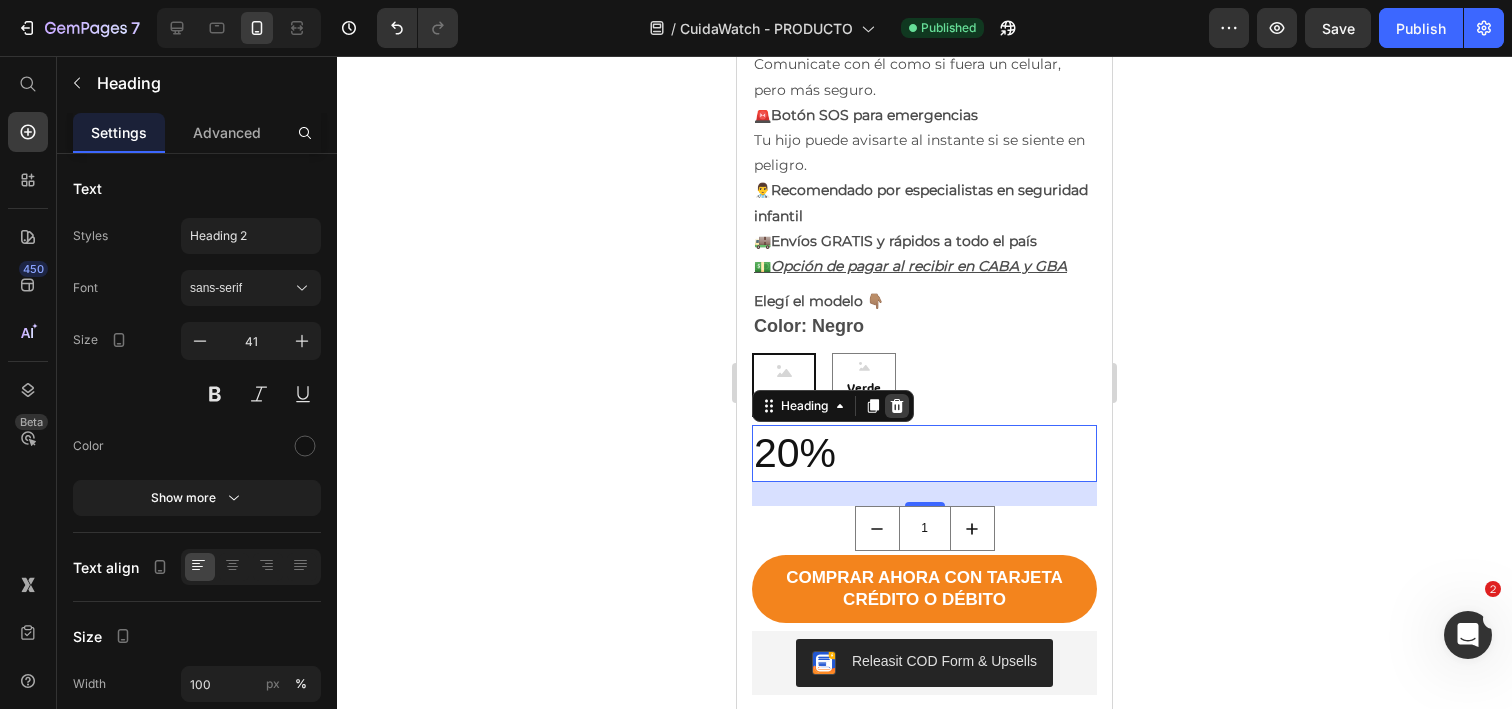 click 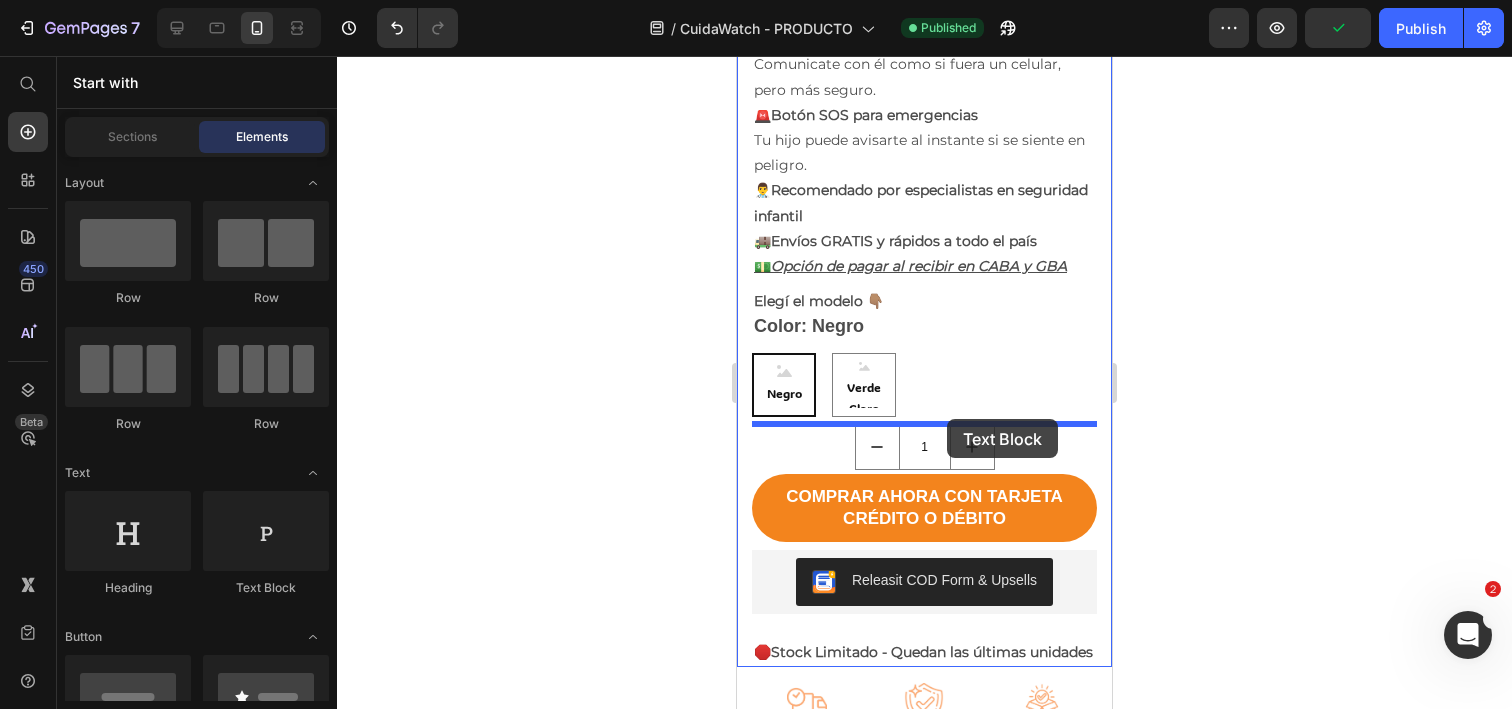 drag, startPoint x: 1155, startPoint y: 533, endPoint x: 947, endPoint y: 419, distance: 237.19191 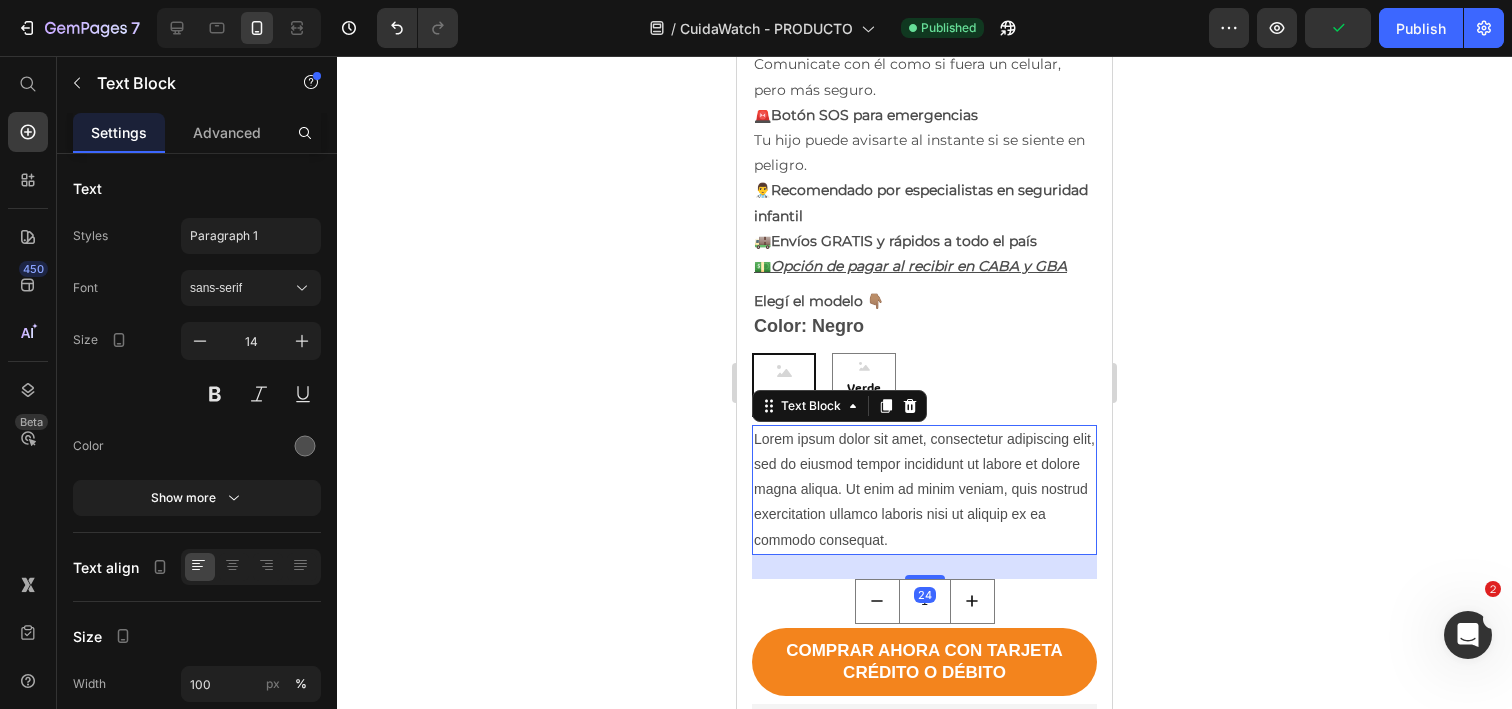 click on "Lorem ipsum dolor sit amet, consectetur adipiscing elit, sed do eiusmod tempor incididunt ut labore et dolore magna aliqua. Ut enim ad minim veniam, quis nostrud exercitation ullamco laboris nisi ut aliquip ex ea commodo consequat." at bounding box center (924, 490) 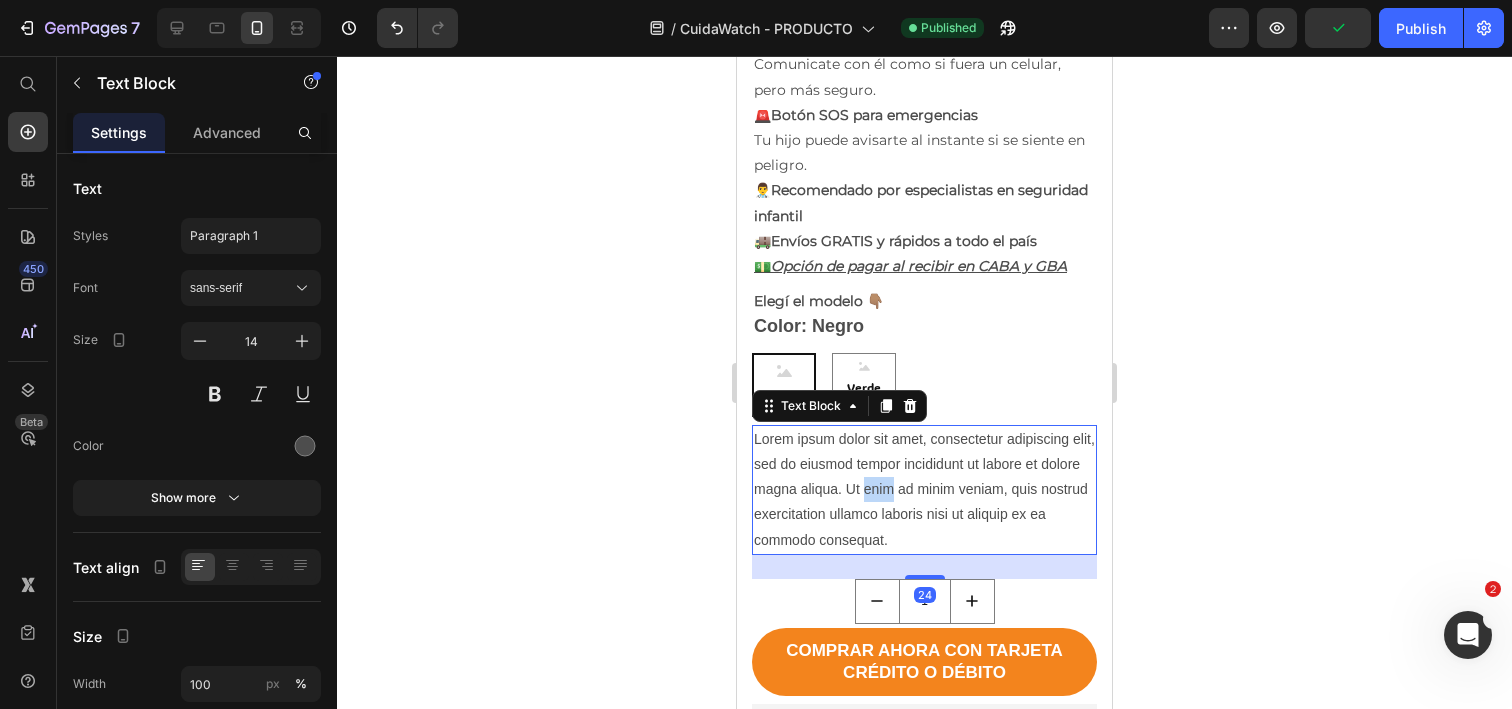 click on "Lorem ipsum dolor sit amet, consectetur adipiscing elit, sed do eiusmod tempor incididunt ut labore et dolore magna aliqua. Ut enim ad minim veniam, quis nostrud exercitation ullamco laboris nisi ut aliquip ex ea commodo consequat." at bounding box center (924, 490) 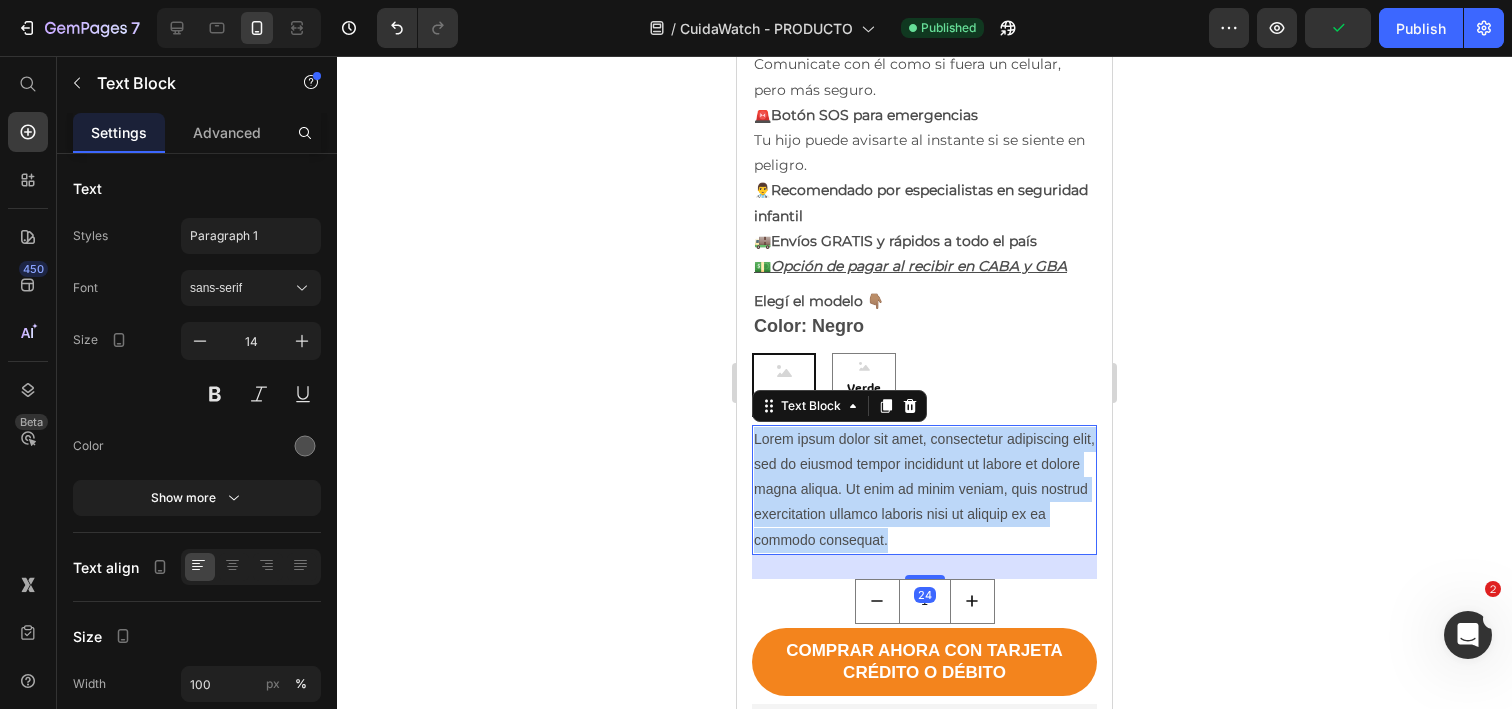click on "Lorem ipsum dolor sit amet, consectetur adipiscing elit, sed do eiusmod tempor incididunt ut labore et dolore magna aliqua. Ut enim ad minim veniam, quis nostrud exercitation ullamco laboris nisi ut aliquip ex ea commodo consequat." at bounding box center (924, 490) 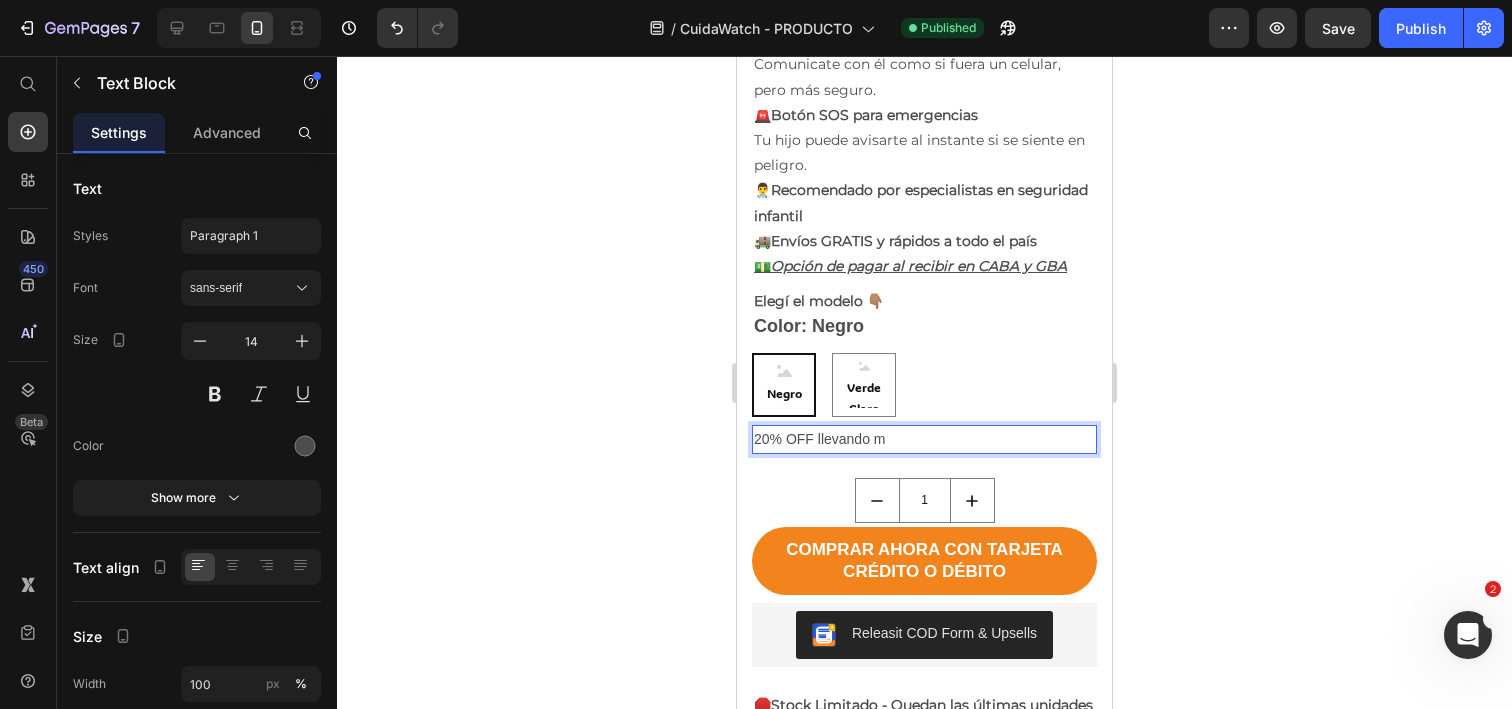 type 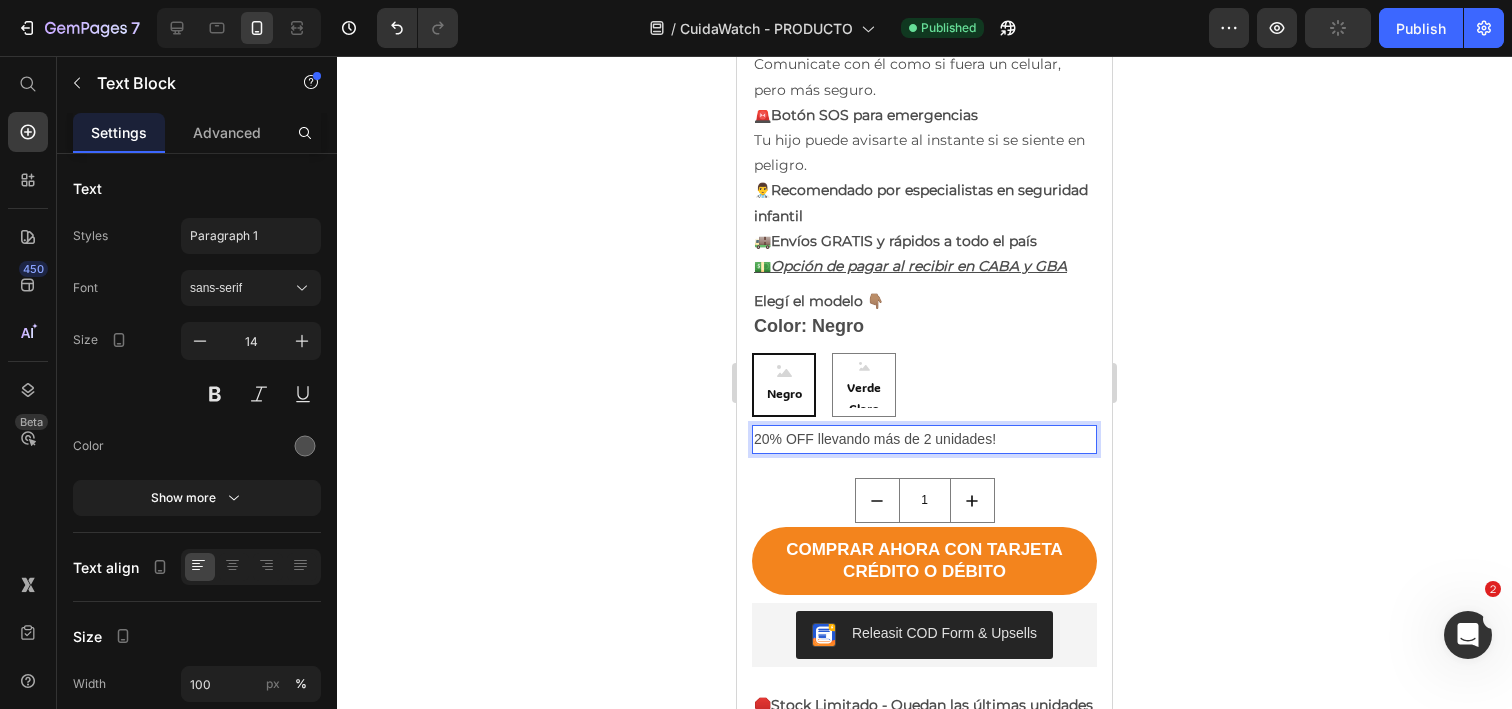 click on "20% OFF llevando más de 2 unidades!" at bounding box center (924, 439) 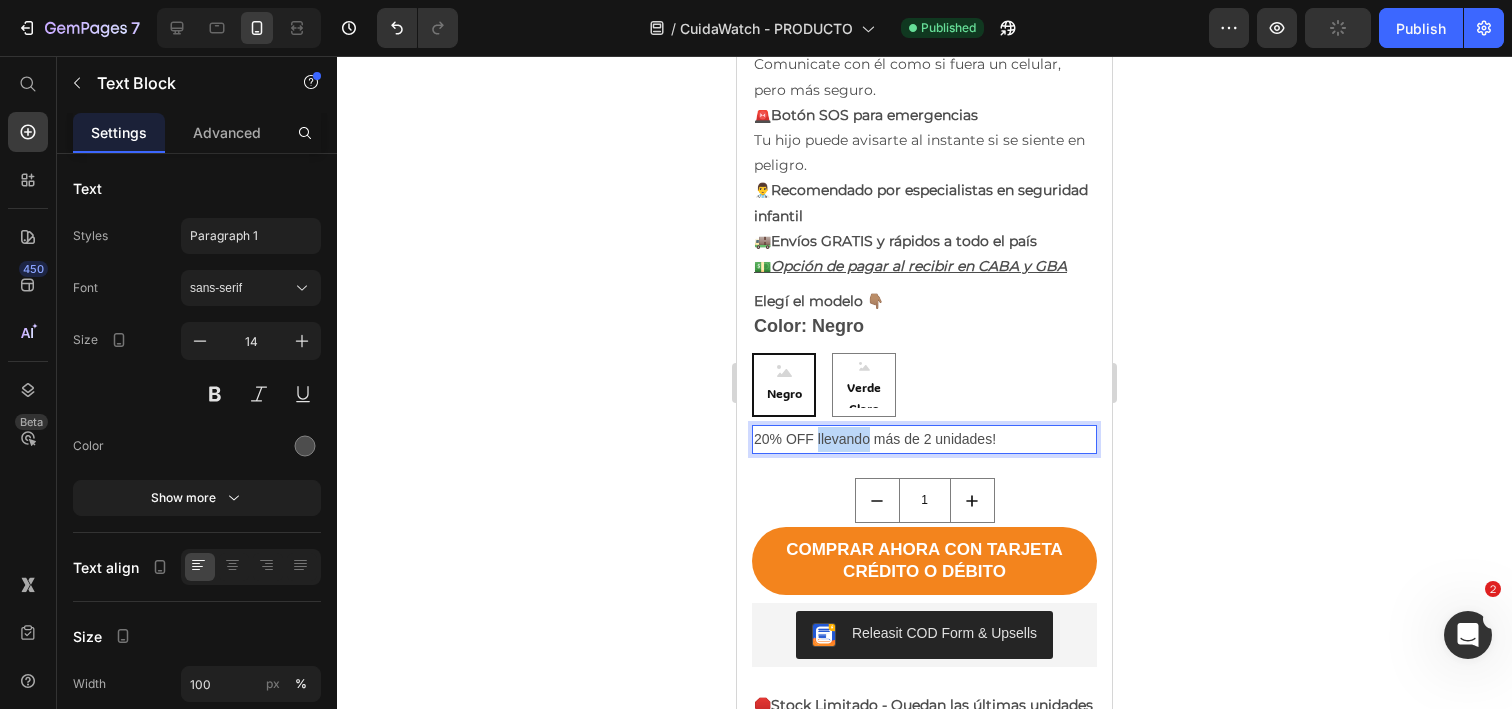 click on "20% OFF llevando más de 2 unidades!" at bounding box center [924, 439] 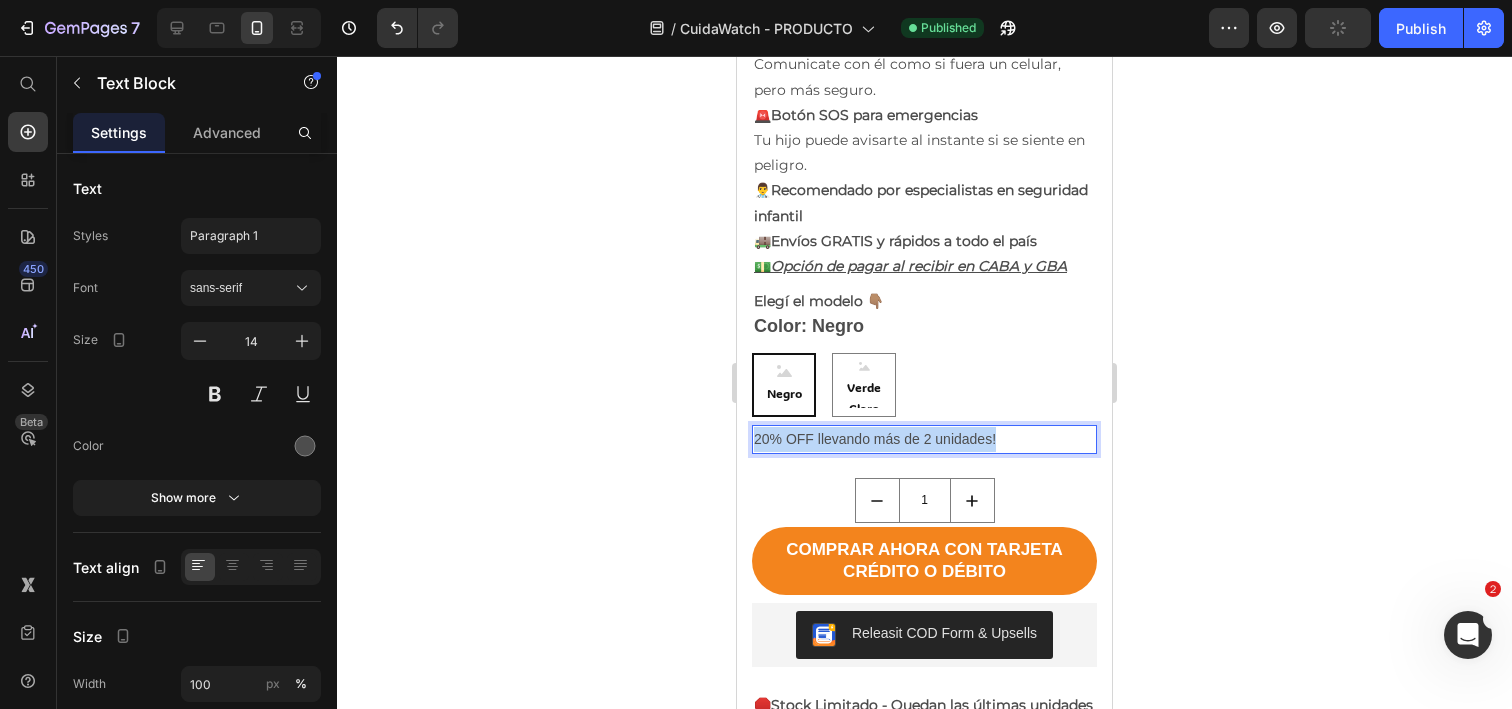 click on "20% OFF llevando más de 2 unidades!" at bounding box center [924, 439] 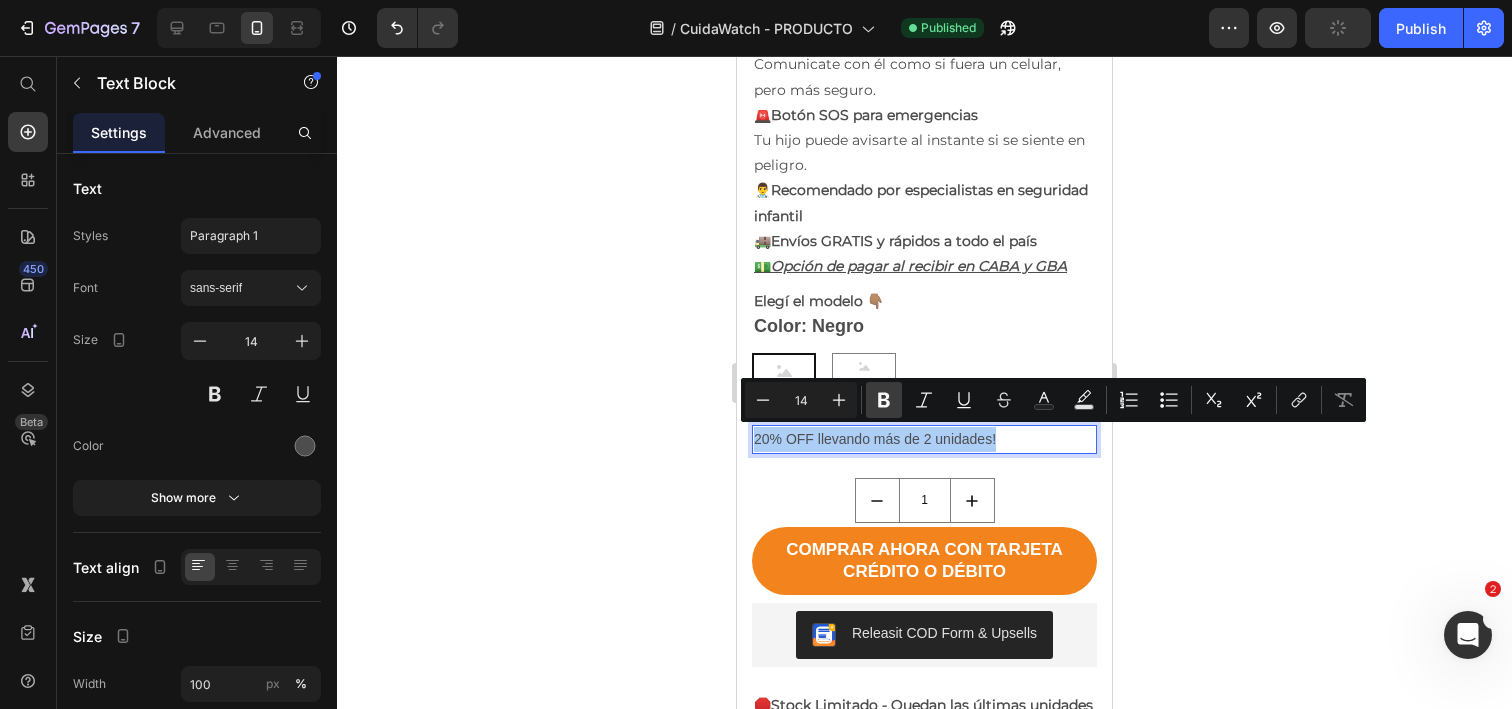 click on "Bold" at bounding box center (884, 400) 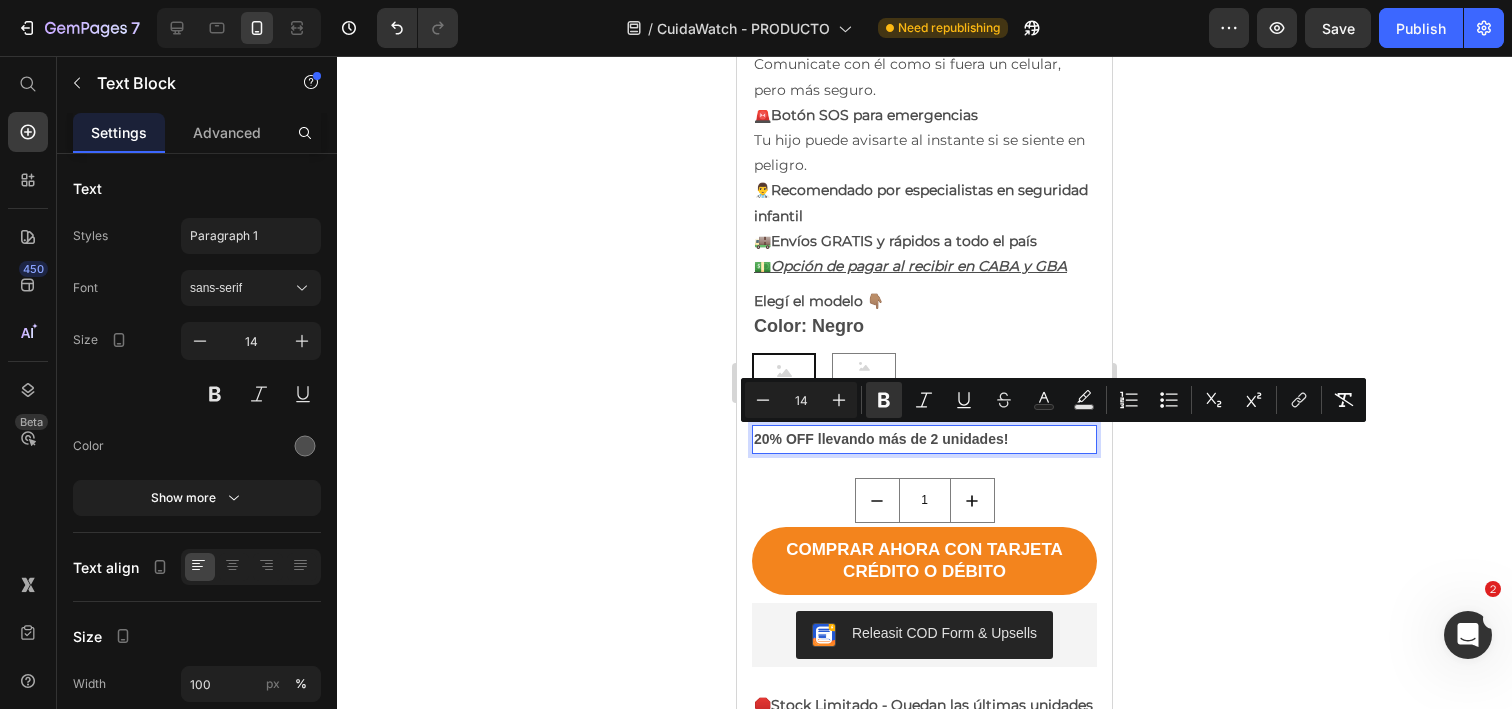 click on "20% OFF llevando más de 2 unidades!" at bounding box center [881, 439] 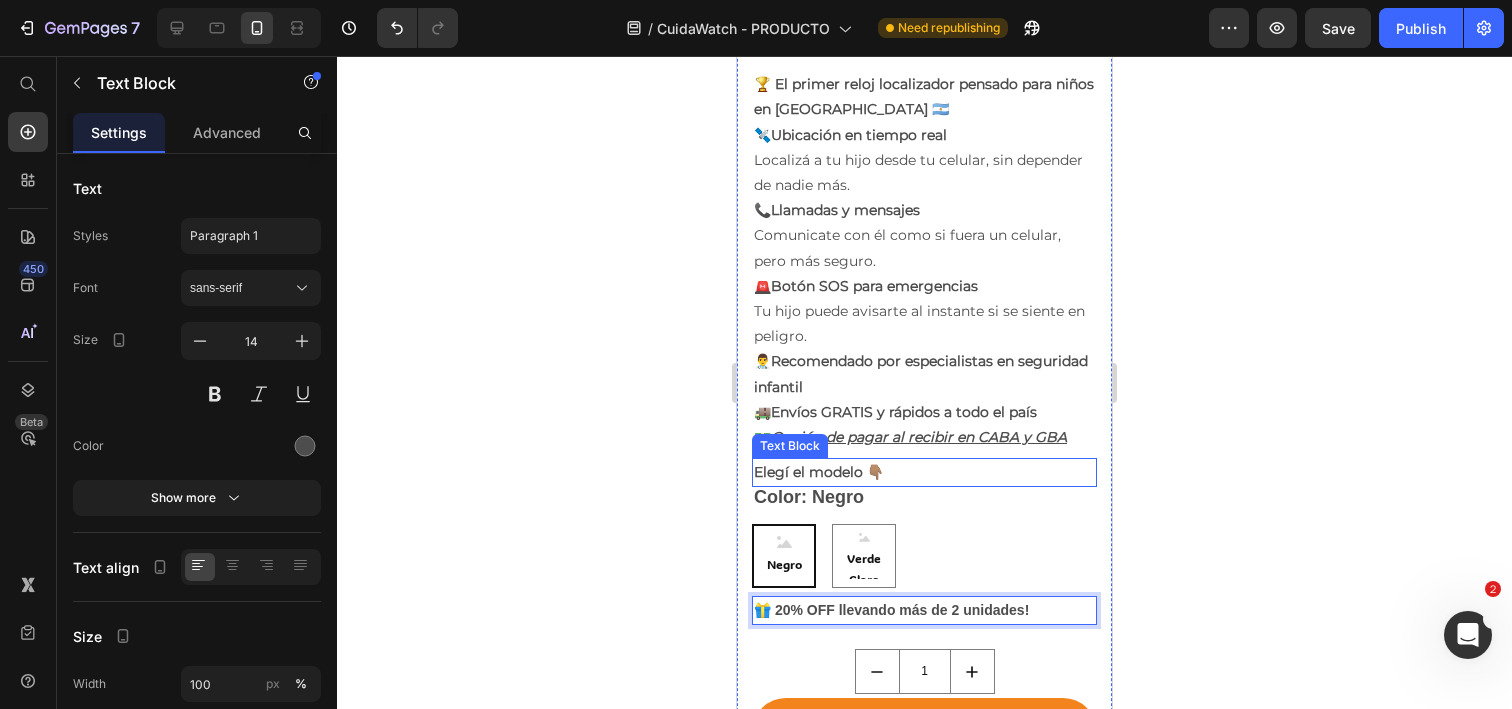 scroll, scrollTop: 1129, scrollLeft: 0, axis: vertical 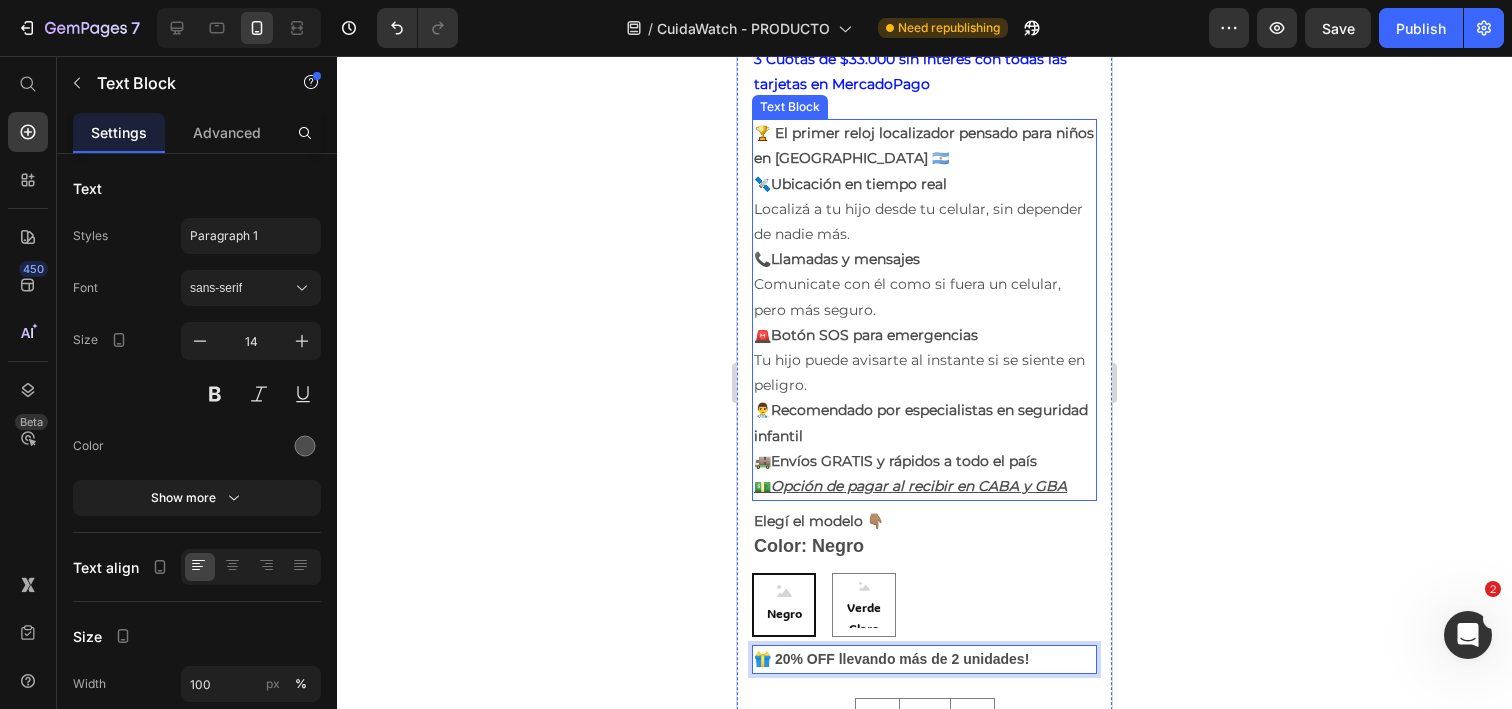 click on "🛰️  Ubicación en tiempo real Localizá a tu hijo desde tu celular, sin depender de nadie más." at bounding box center [924, 210] 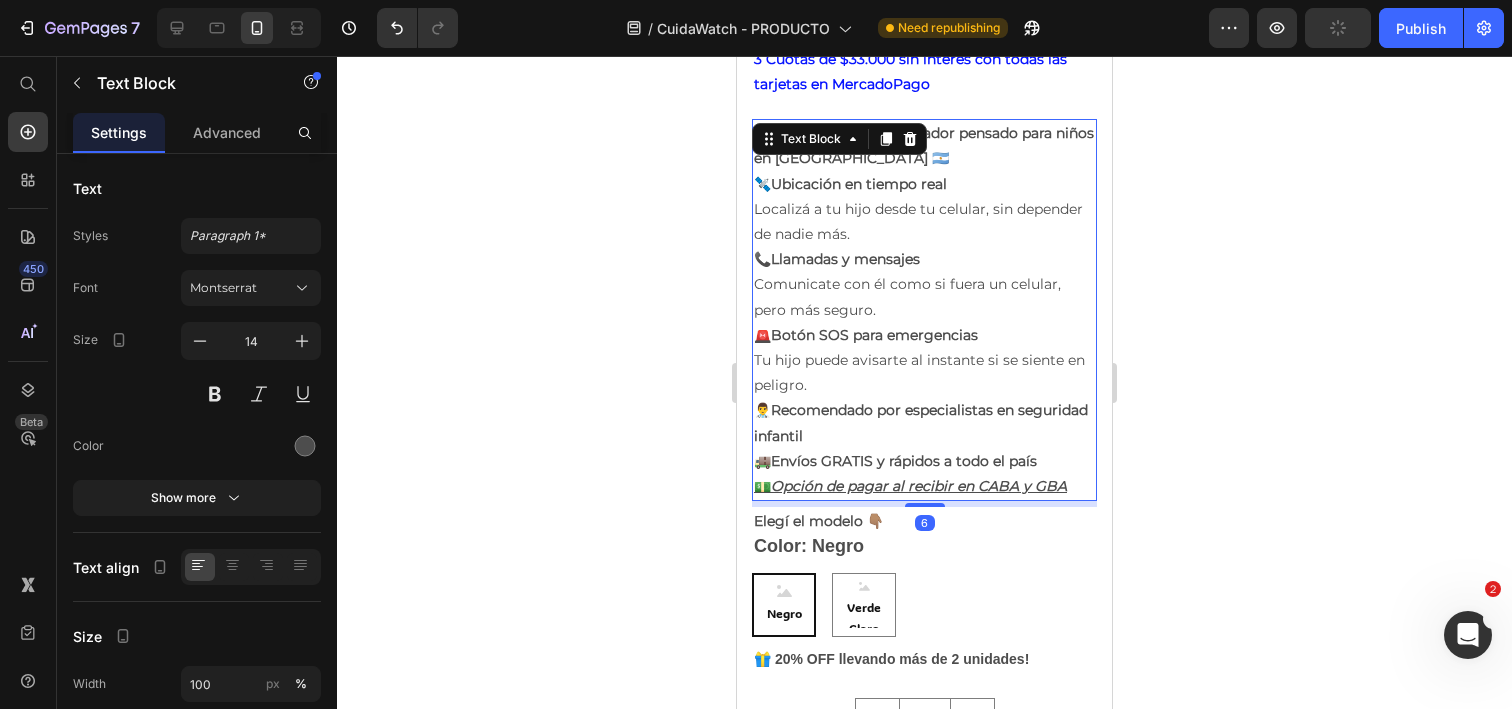 click on "🛰️  Ubicación en tiempo real Localizá a tu hijo desde tu celular, sin depender de nadie más." at bounding box center (924, 210) 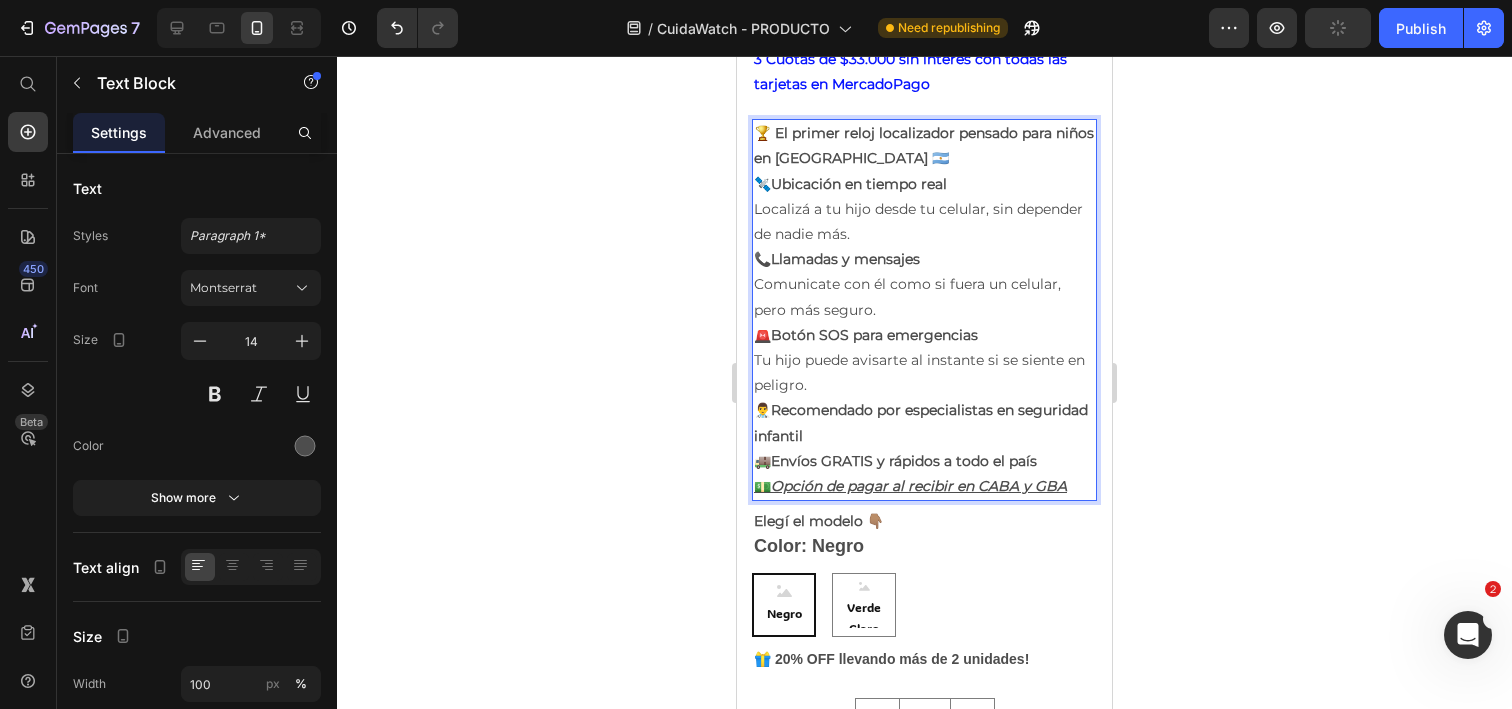 click on "Localizá a tu hijo desde tu celular, sin depender de nadie más." at bounding box center [918, 221] 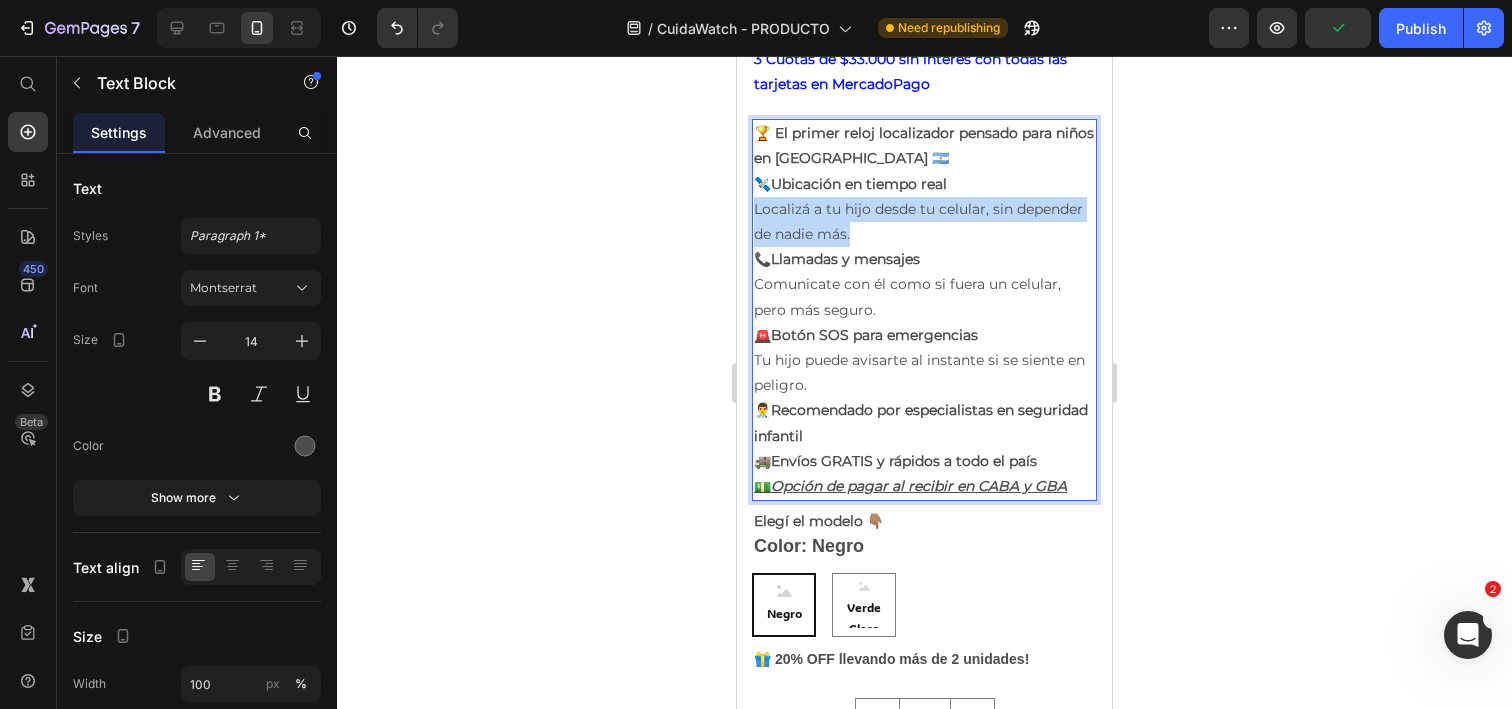 drag, startPoint x: 857, startPoint y: 238, endPoint x: 753, endPoint y: 213, distance: 106.96261 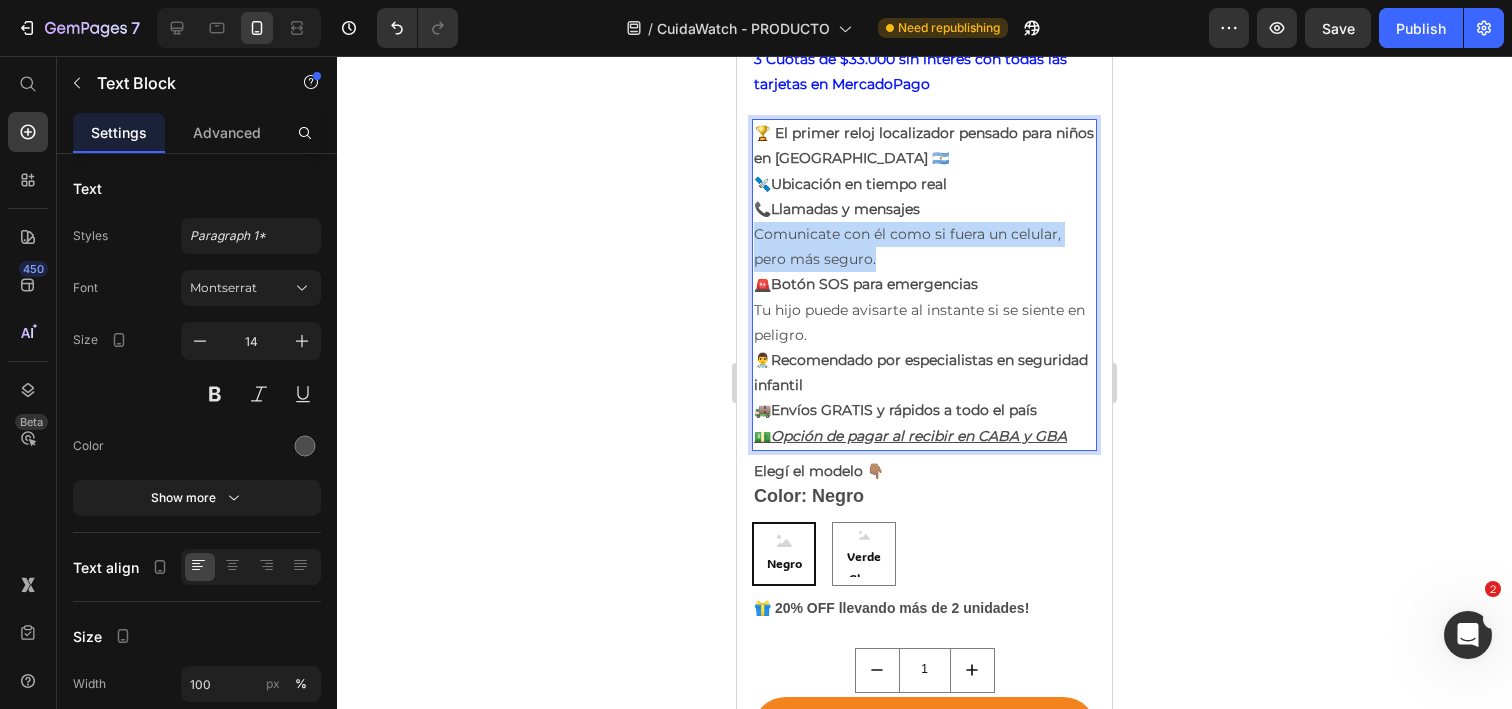 drag, startPoint x: 880, startPoint y: 262, endPoint x: 754, endPoint y: 234, distance: 129.07362 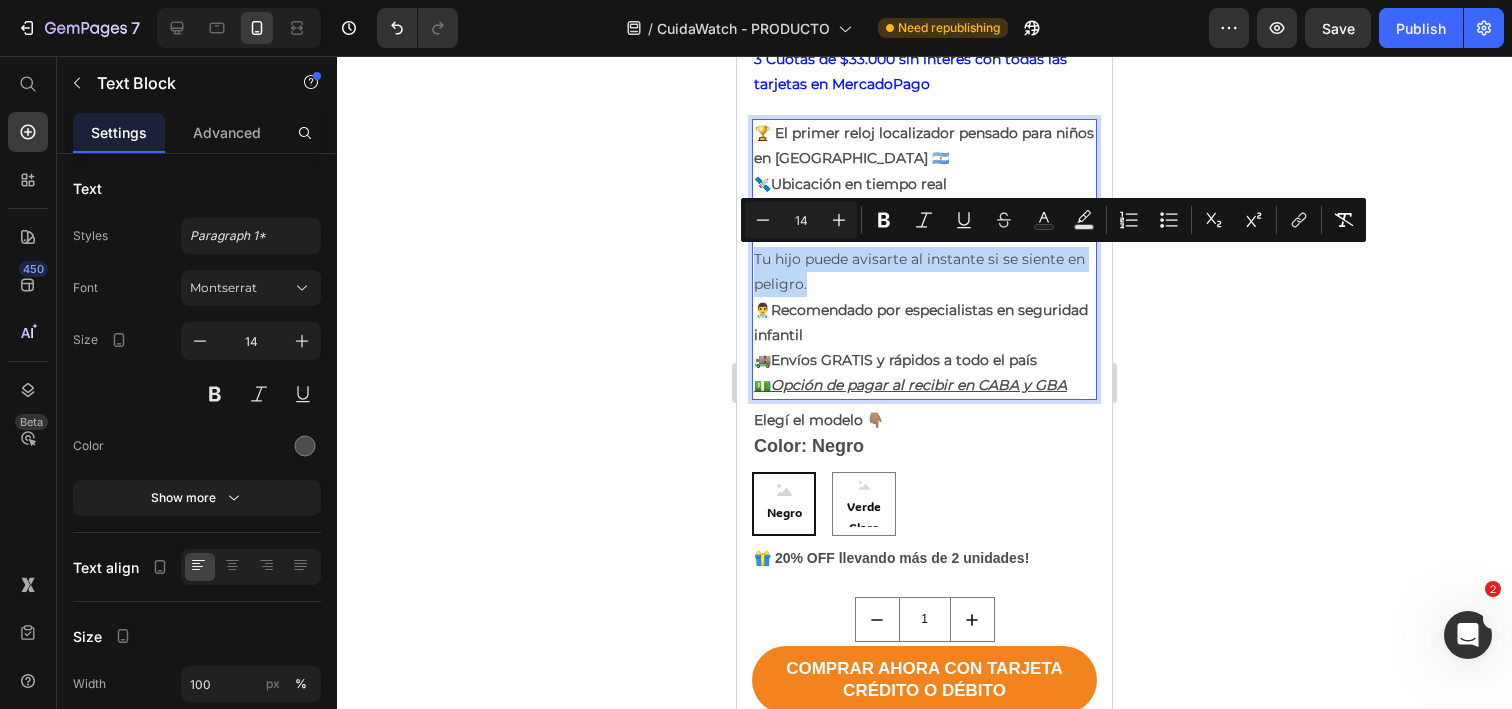 drag, startPoint x: 820, startPoint y: 289, endPoint x: 753, endPoint y: 268, distance: 70.21396 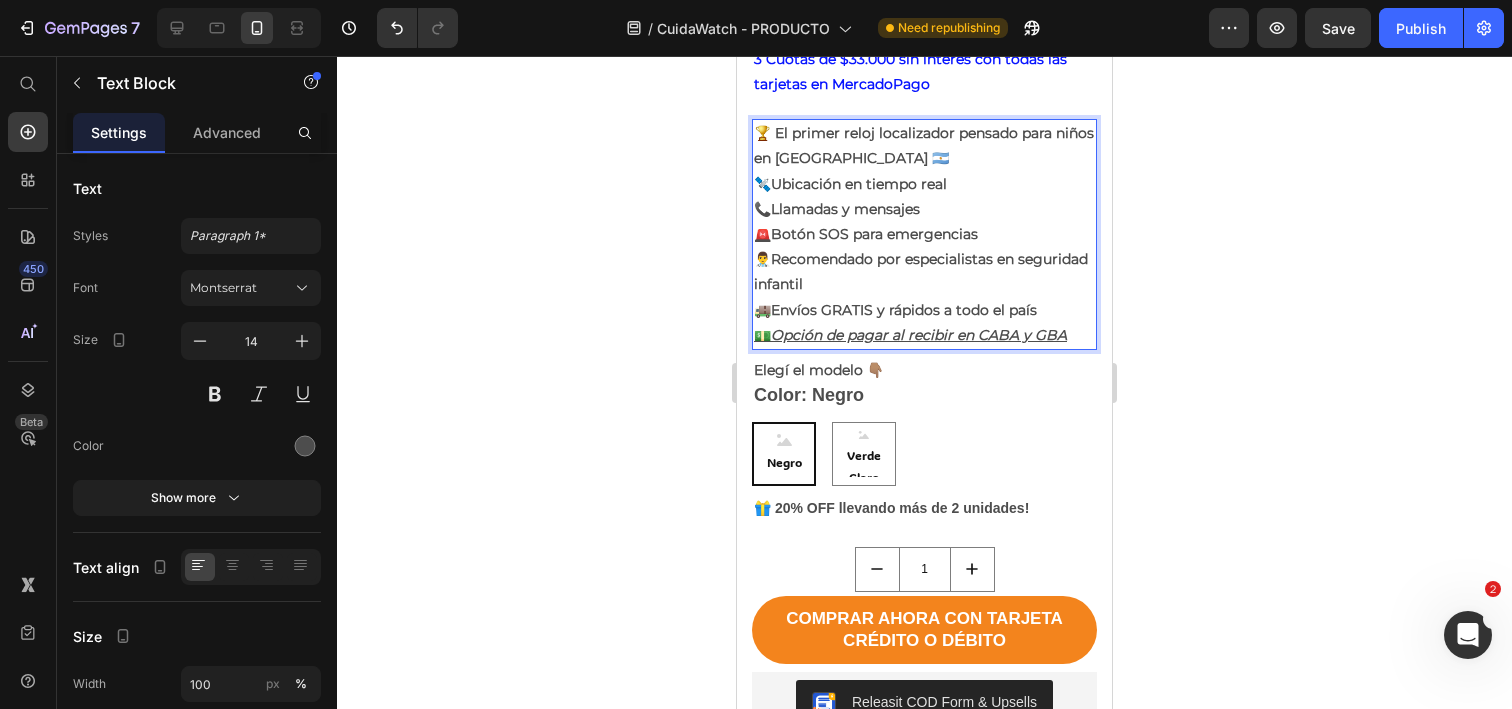 scroll, scrollTop: 1150, scrollLeft: 0, axis: vertical 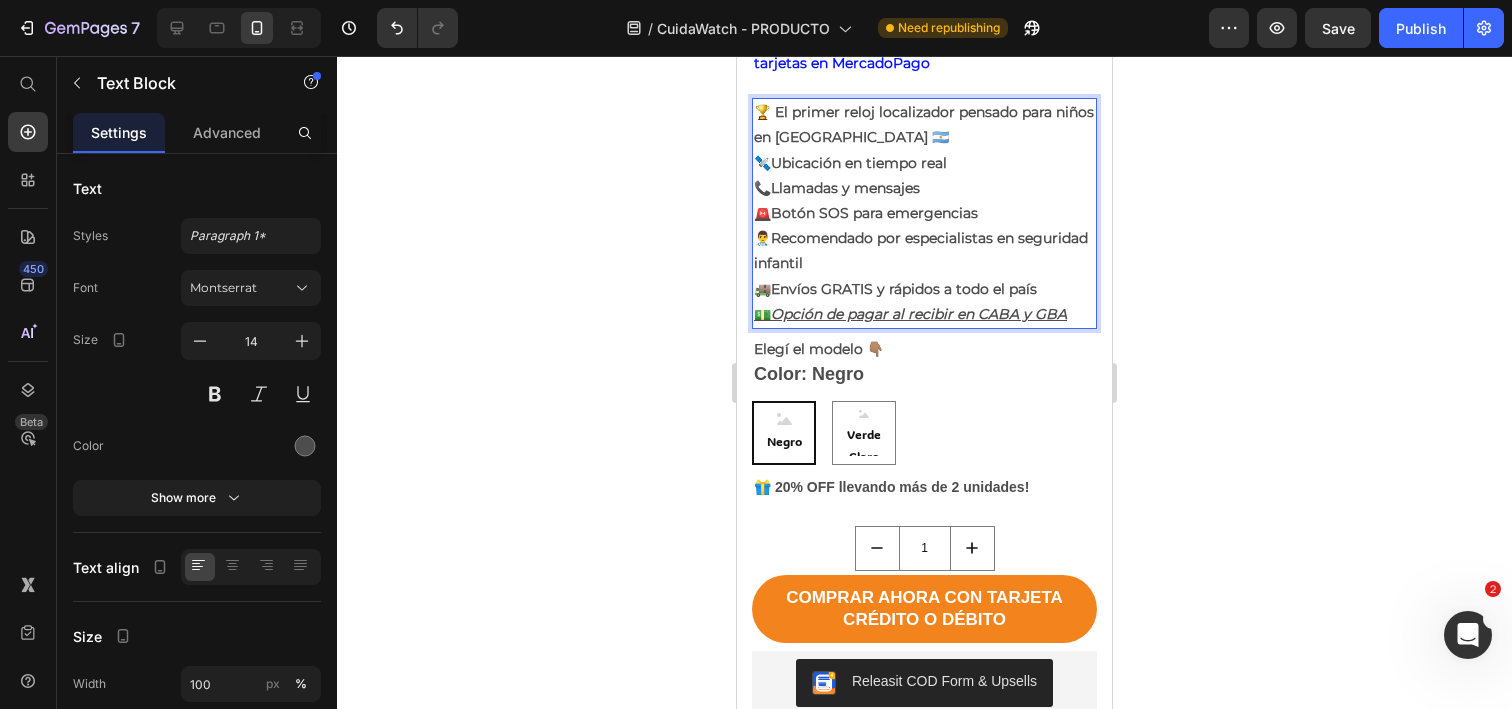 click on "🚚  Envíos GRATIS y rápidos a todo el país 💵  Opción de pagar al recibir en CABA y GBA" at bounding box center (924, 302) 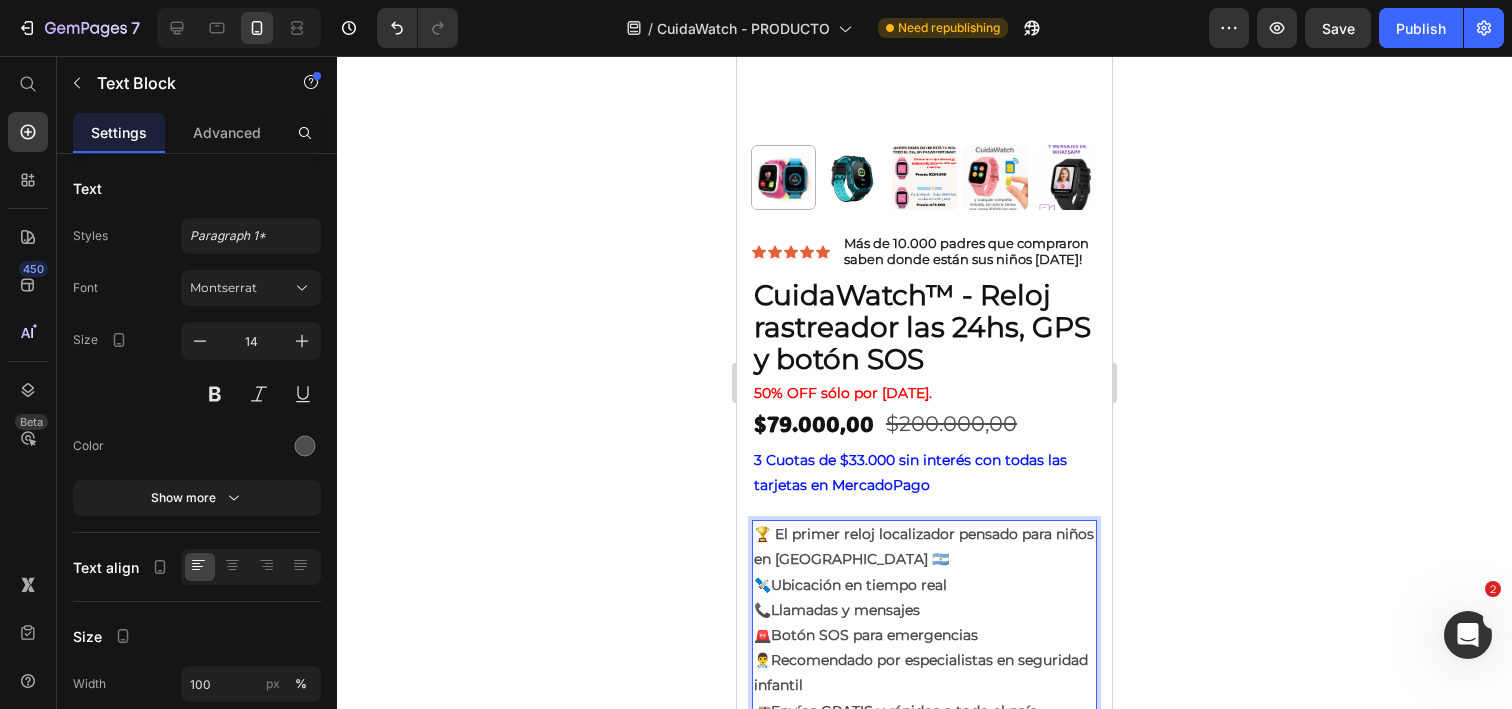 scroll, scrollTop: 681, scrollLeft: 0, axis: vertical 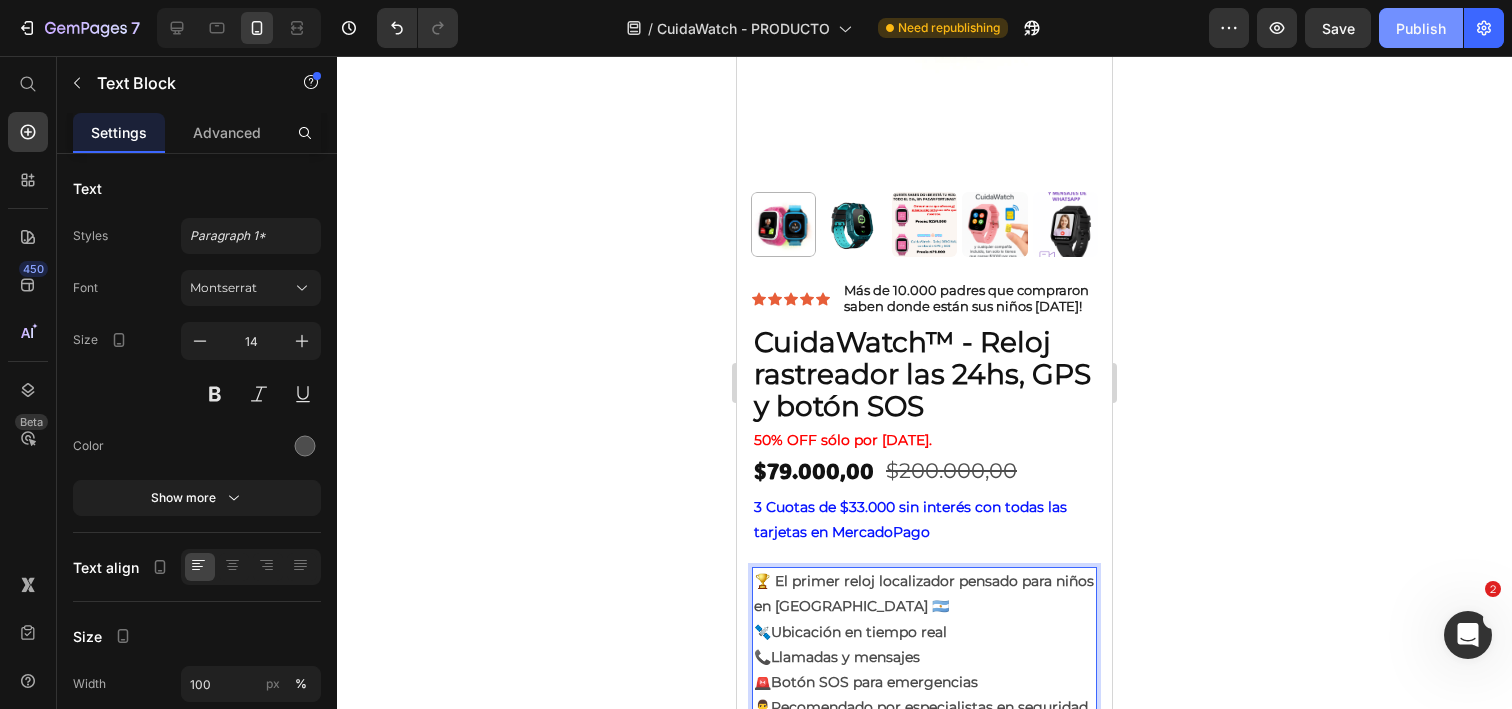 click on "Publish" at bounding box center [1421, 28] 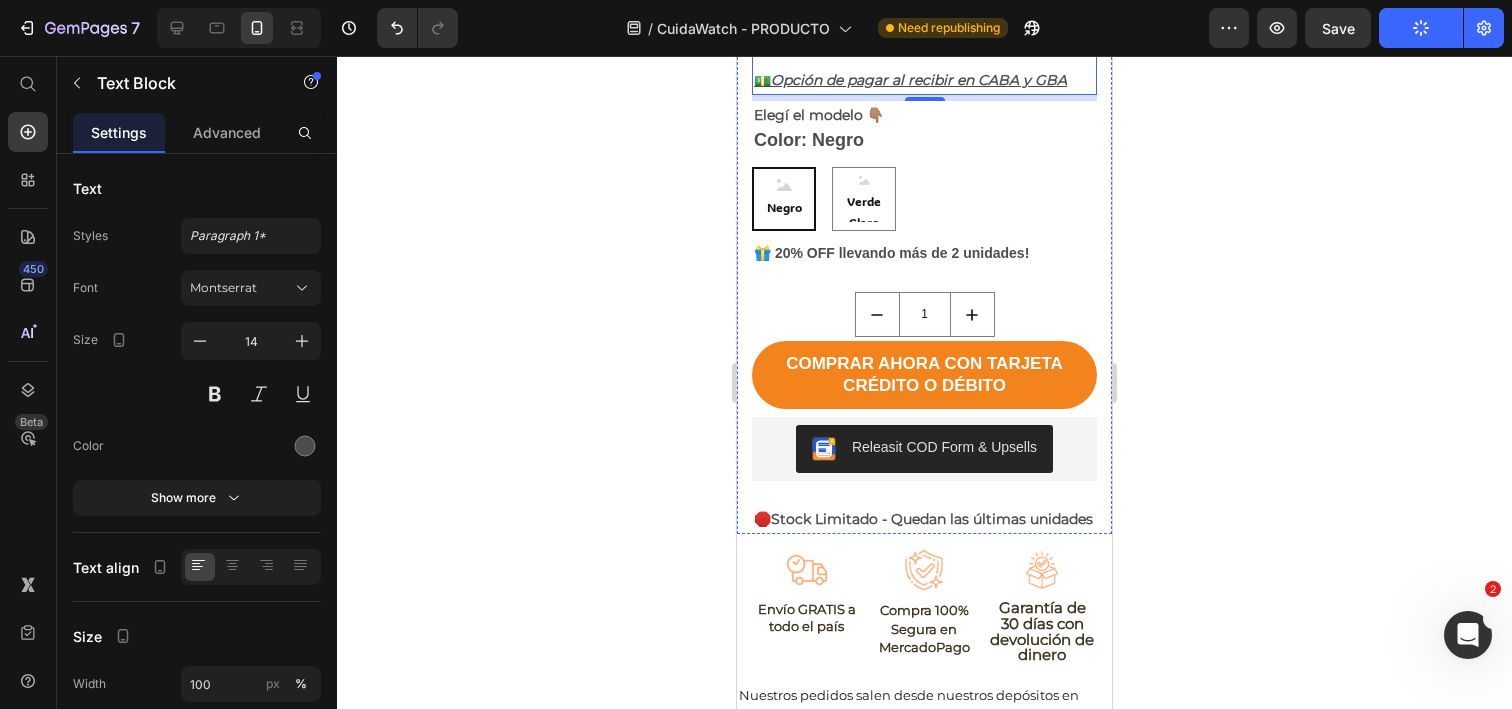 scroll, scrollTop: 1461, scrollLeft: 0, axis: vertical 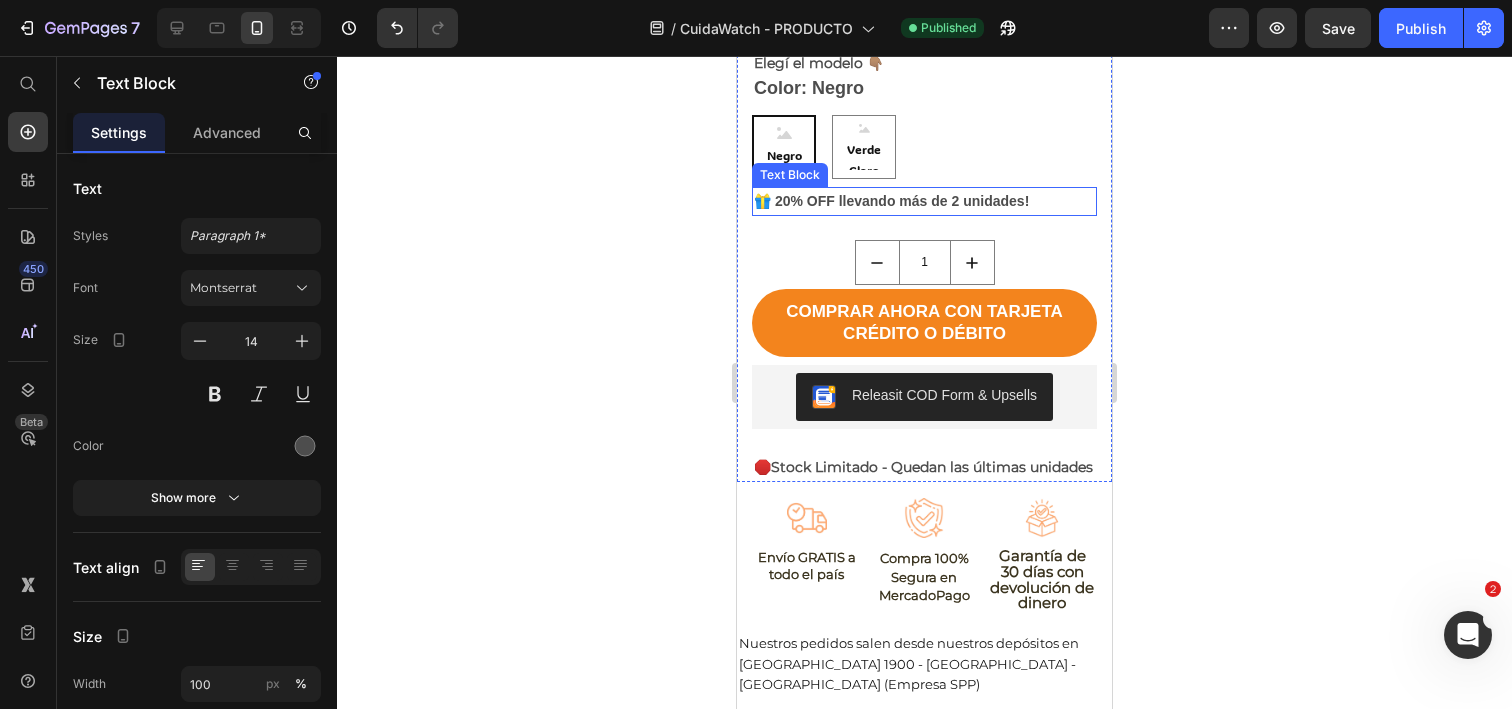 click on "🎁 20% OFF llevando más de 2 unidades!" at bounding box center [924, 201] 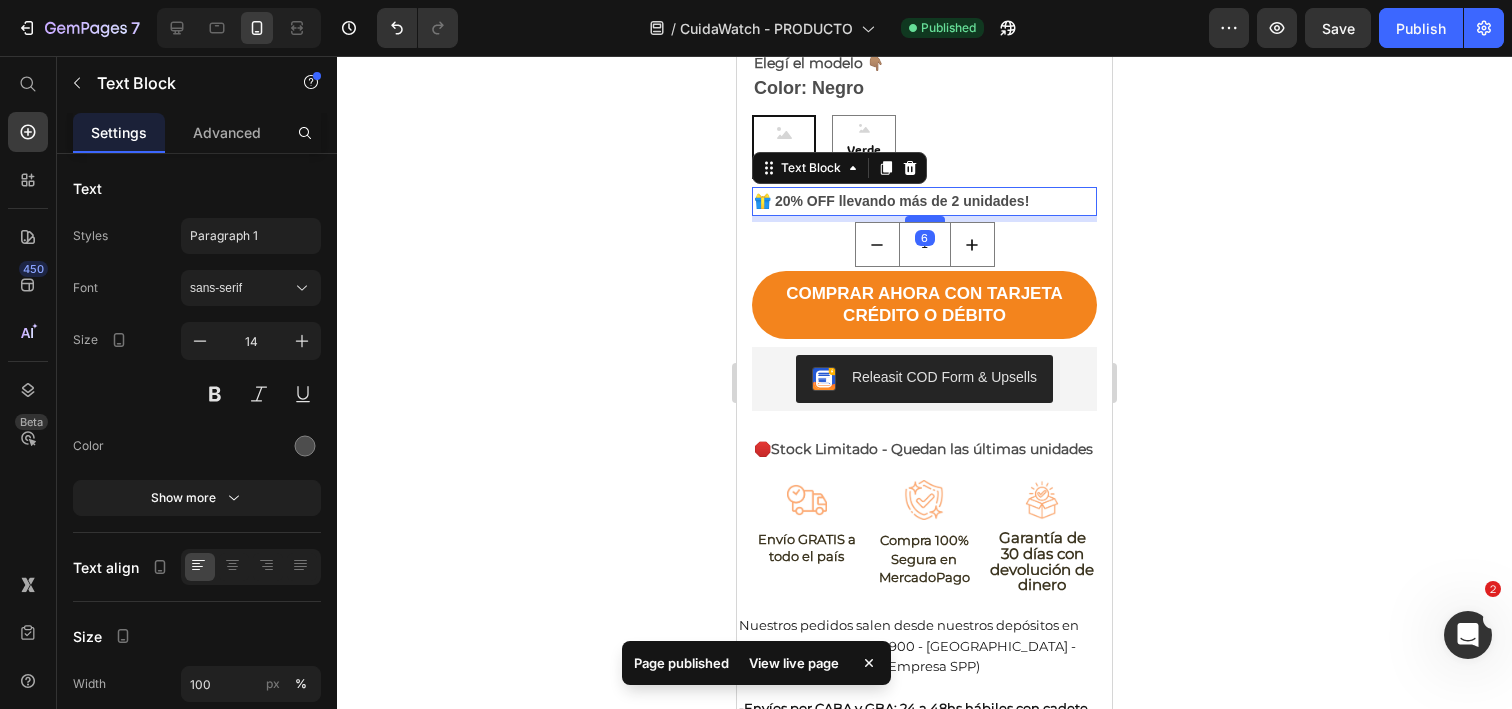 drag, startPoint x: 924, startPoint y: 238, endPoint x: 918, endPoint y: 220, distance: 18.973665 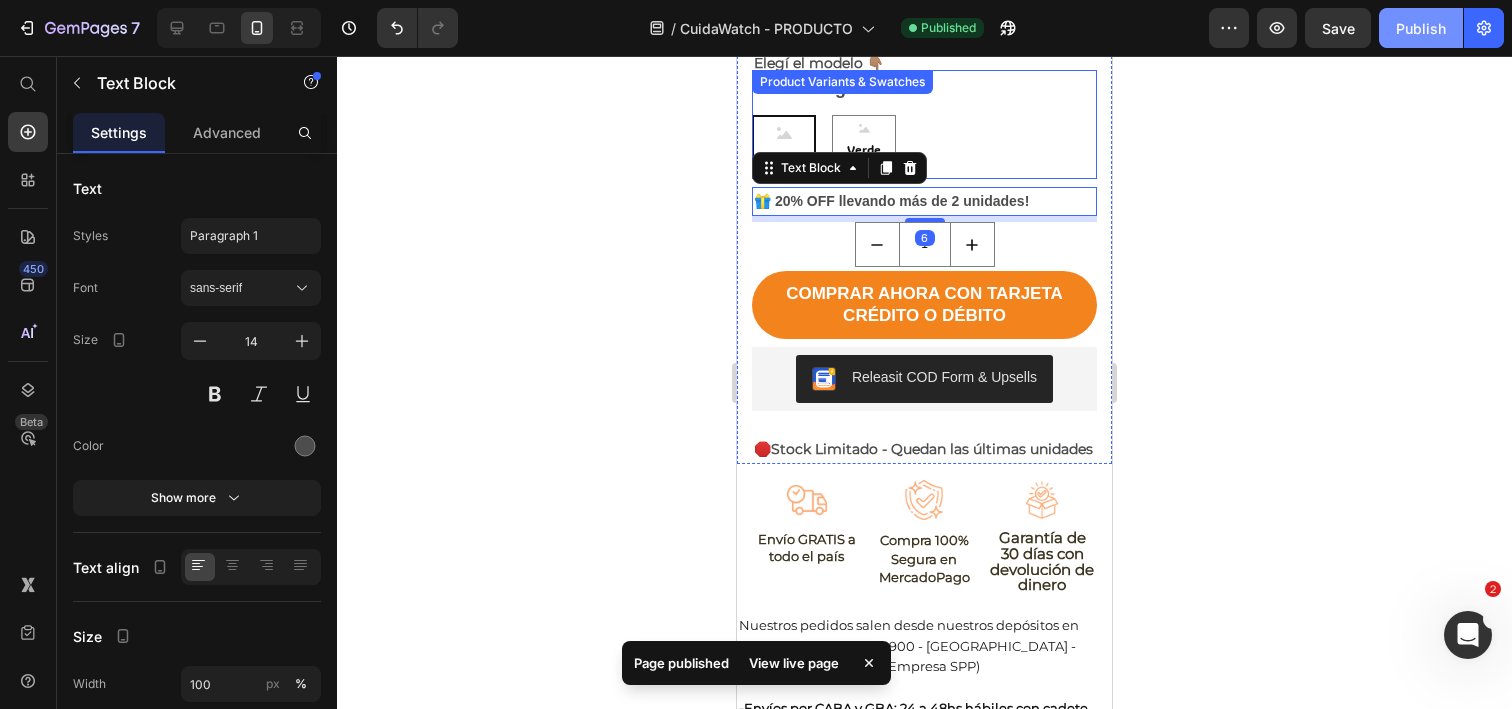 click on "Publish" 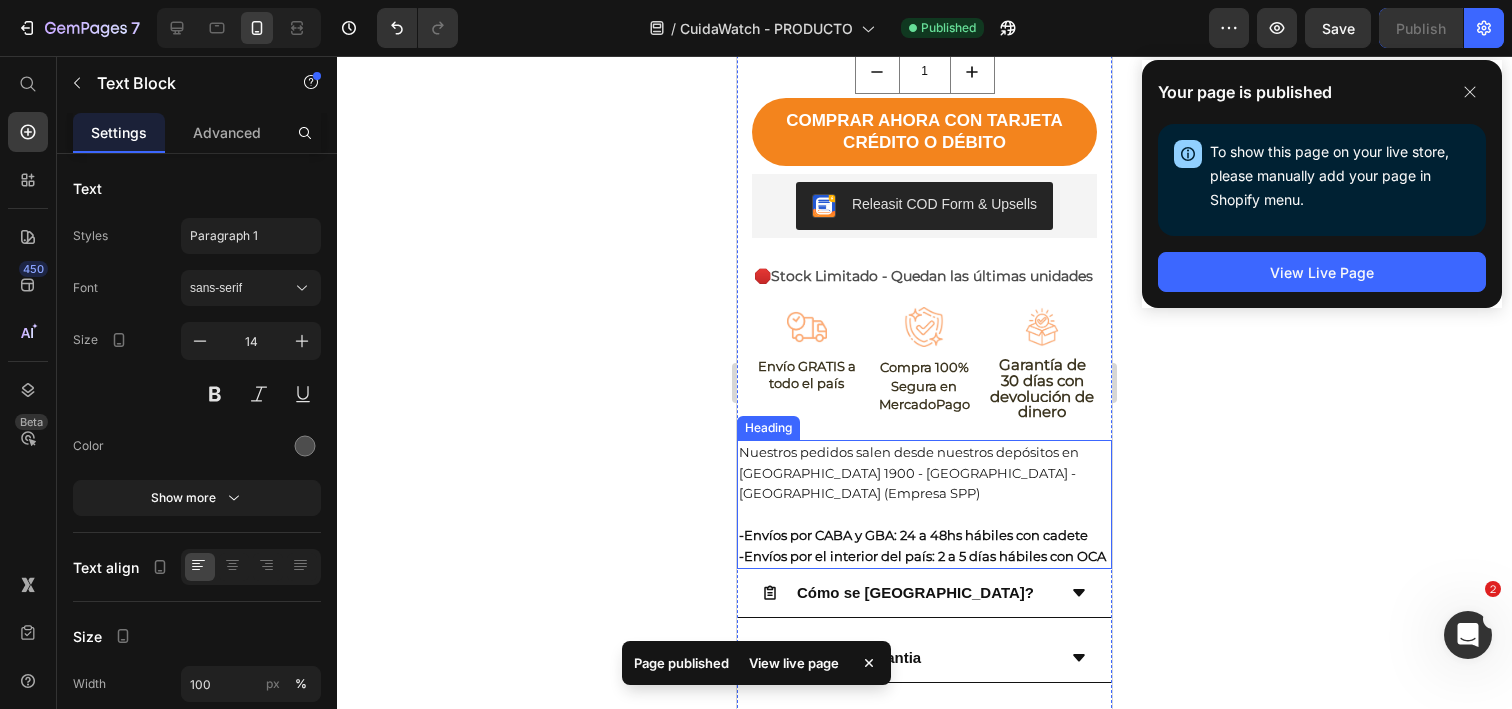 scroll, scrollTop: 1637, scrollLeft: 0, axis: vertical 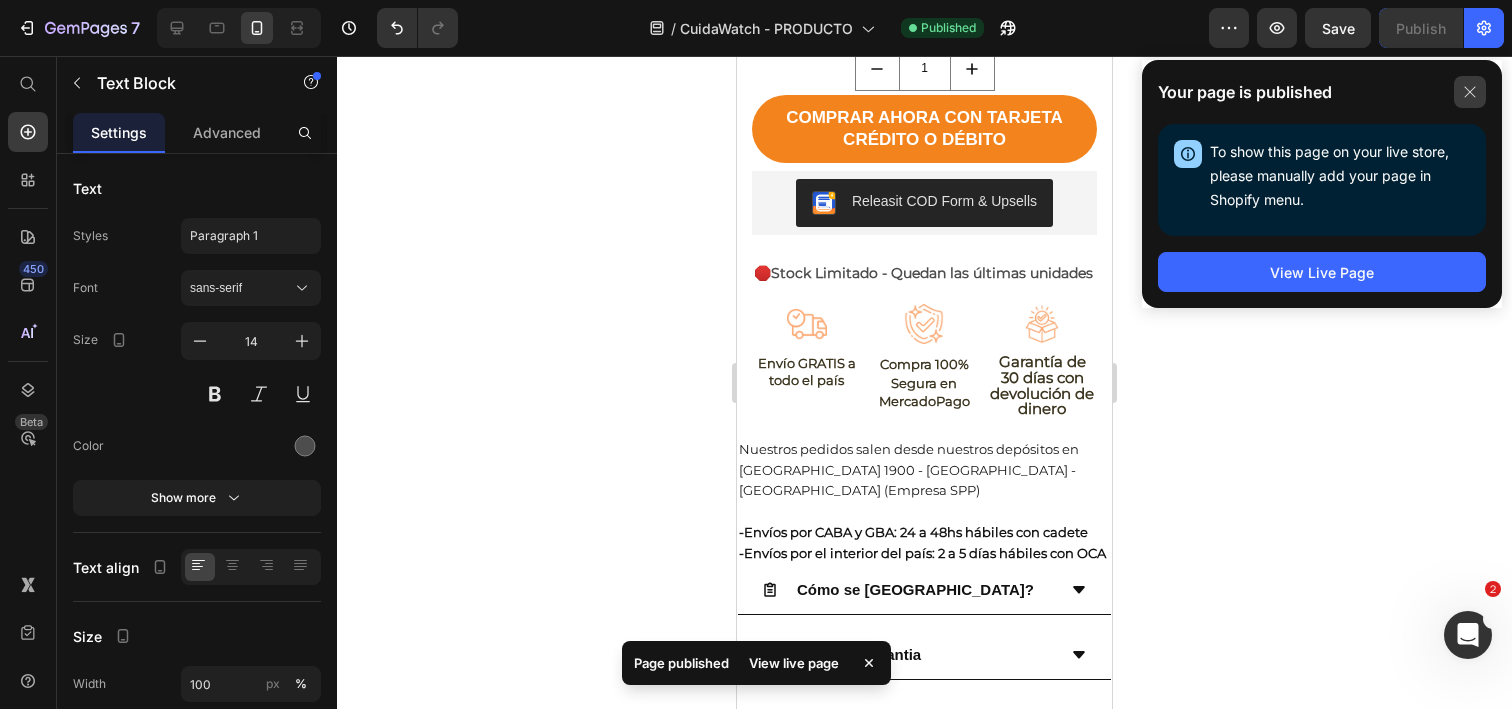 click 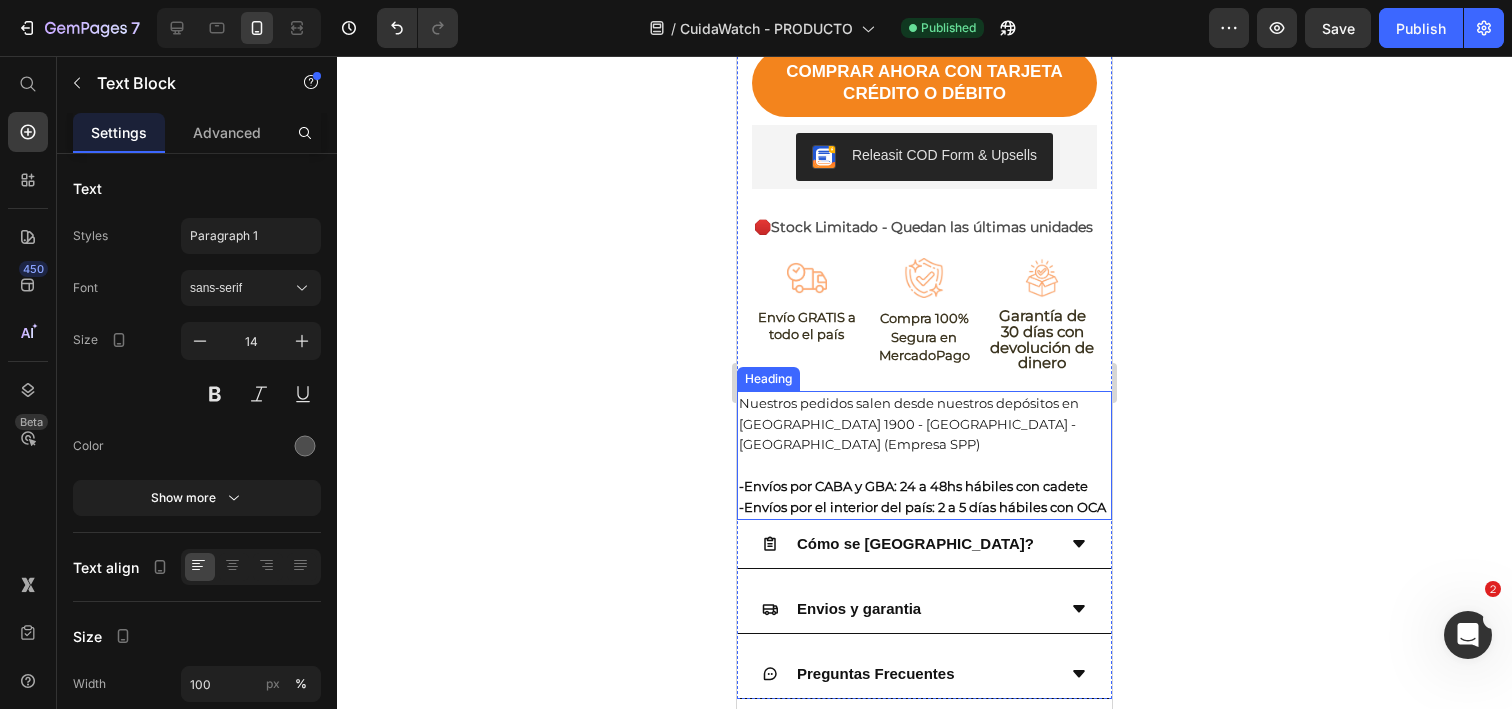 scroll, scrollTop: 1783, scrollLeft: 0, axis: vertical 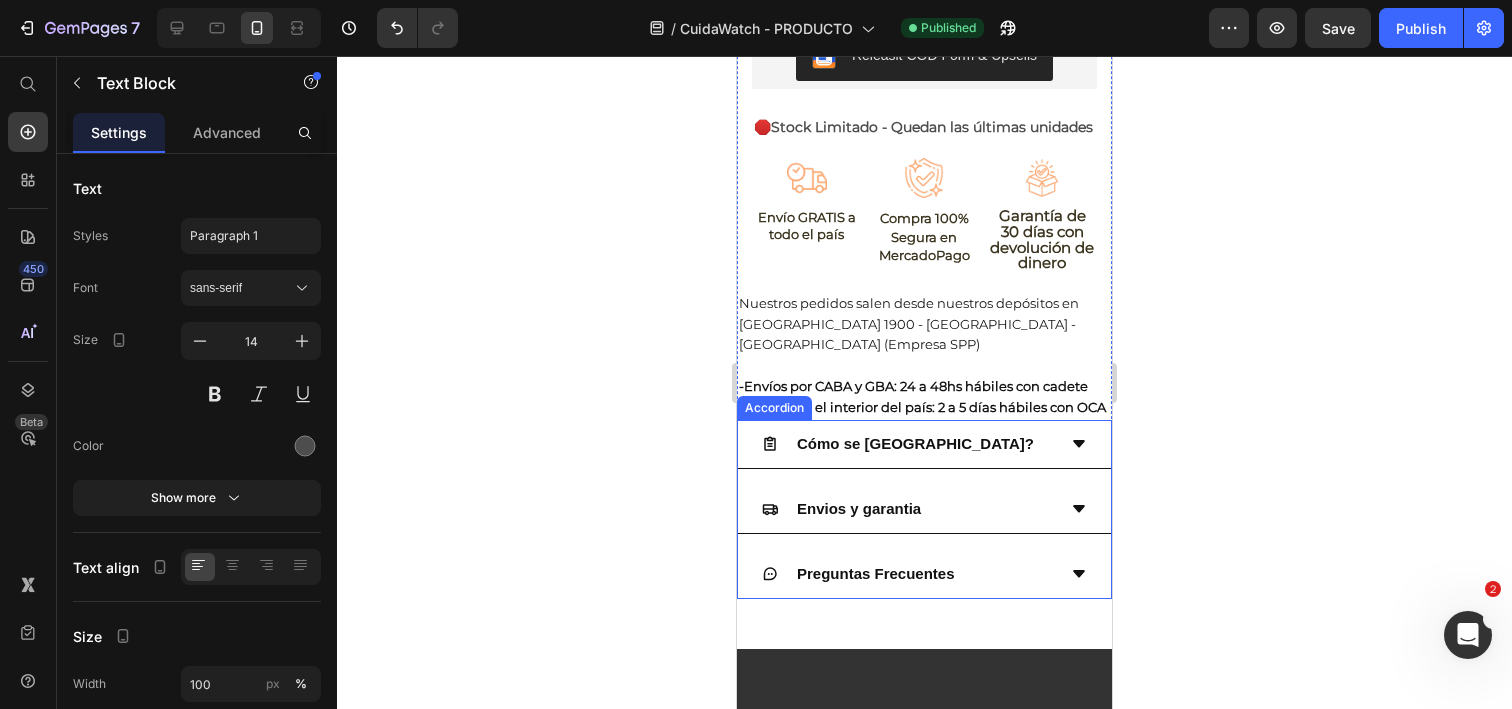 click on "Cómo se [GEOGRAPHIC_DATA]?" at bounding box center (924, 444) 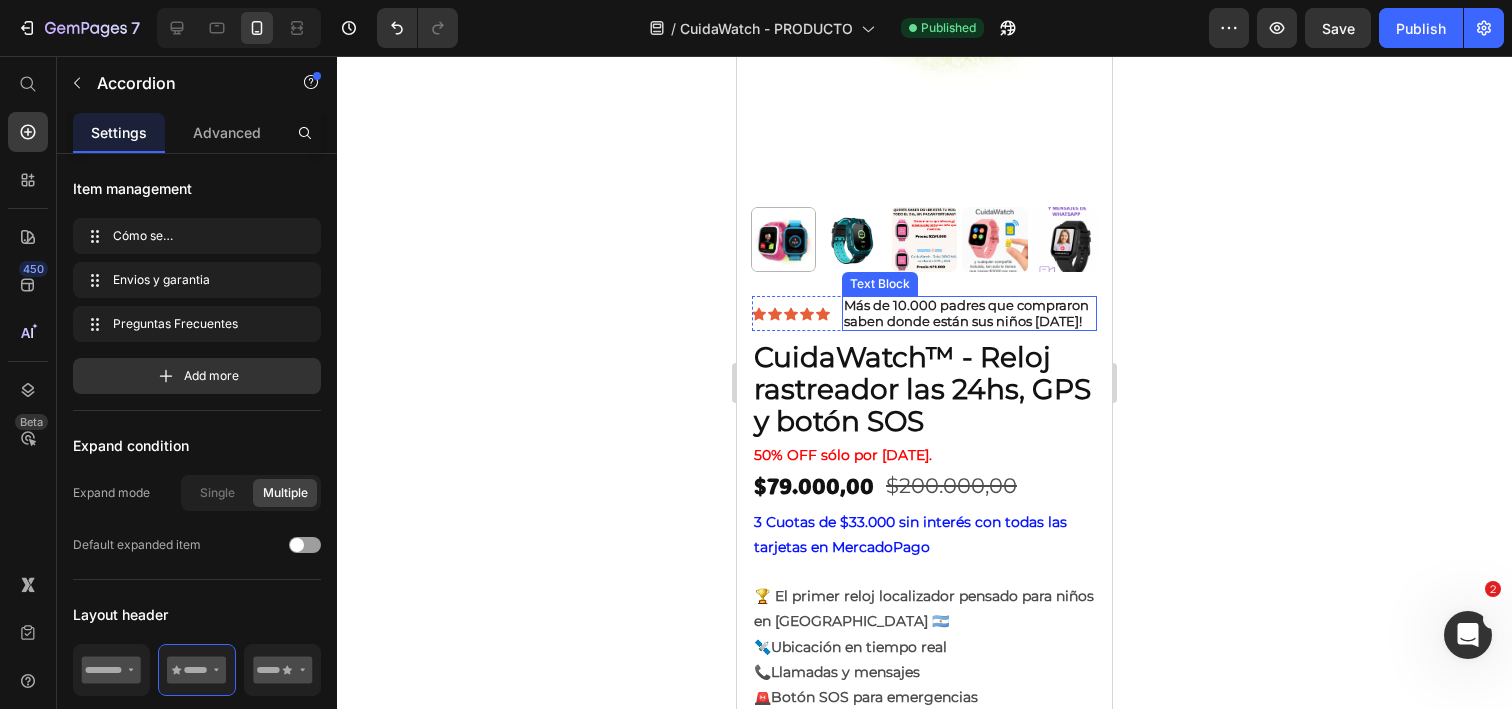 scroll, scrollTop: 622, scrollLeft: 0, axis: vertical 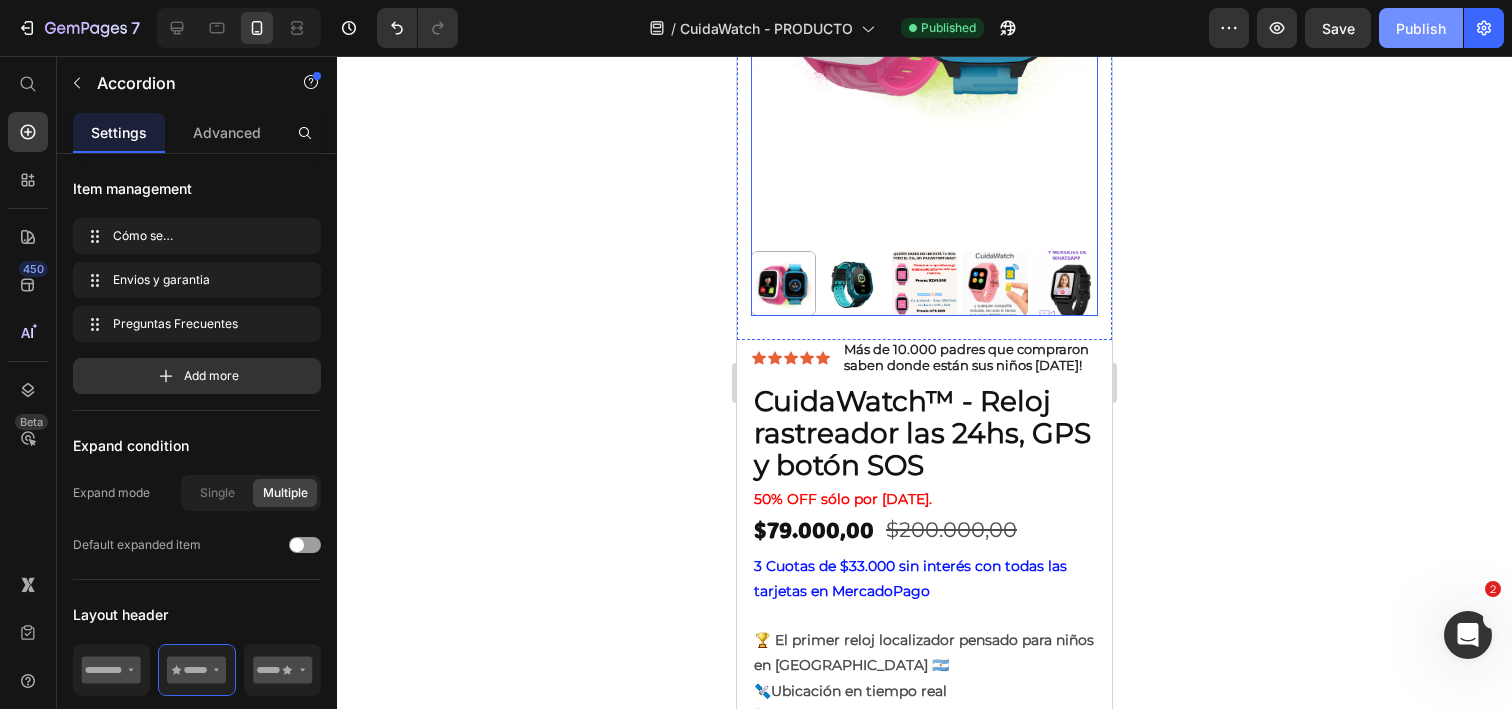 click on "Publish" at bounding box center (1421, 28) 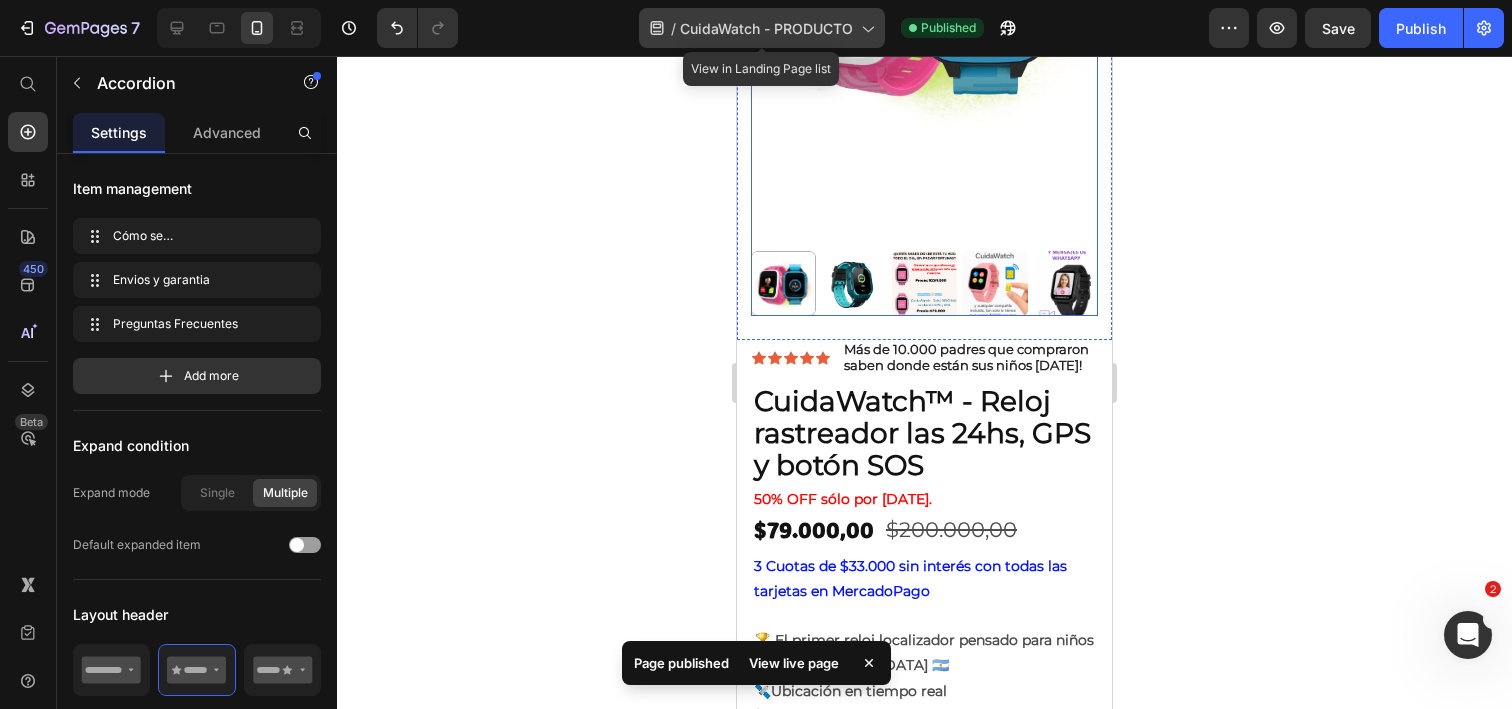 click on "CuidaWatch - PRODUCTO" at bounding box center (766, 28) 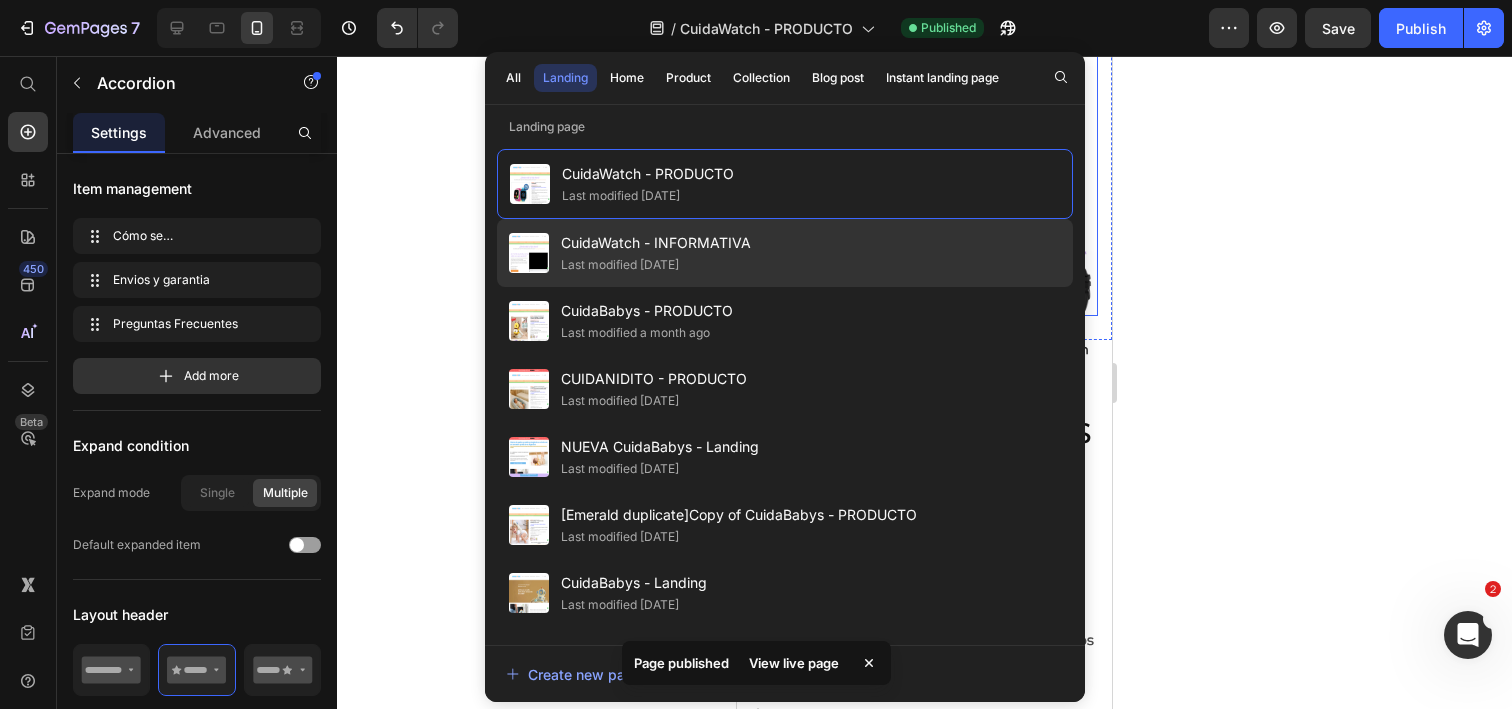 click on "Last modified [DATE]" 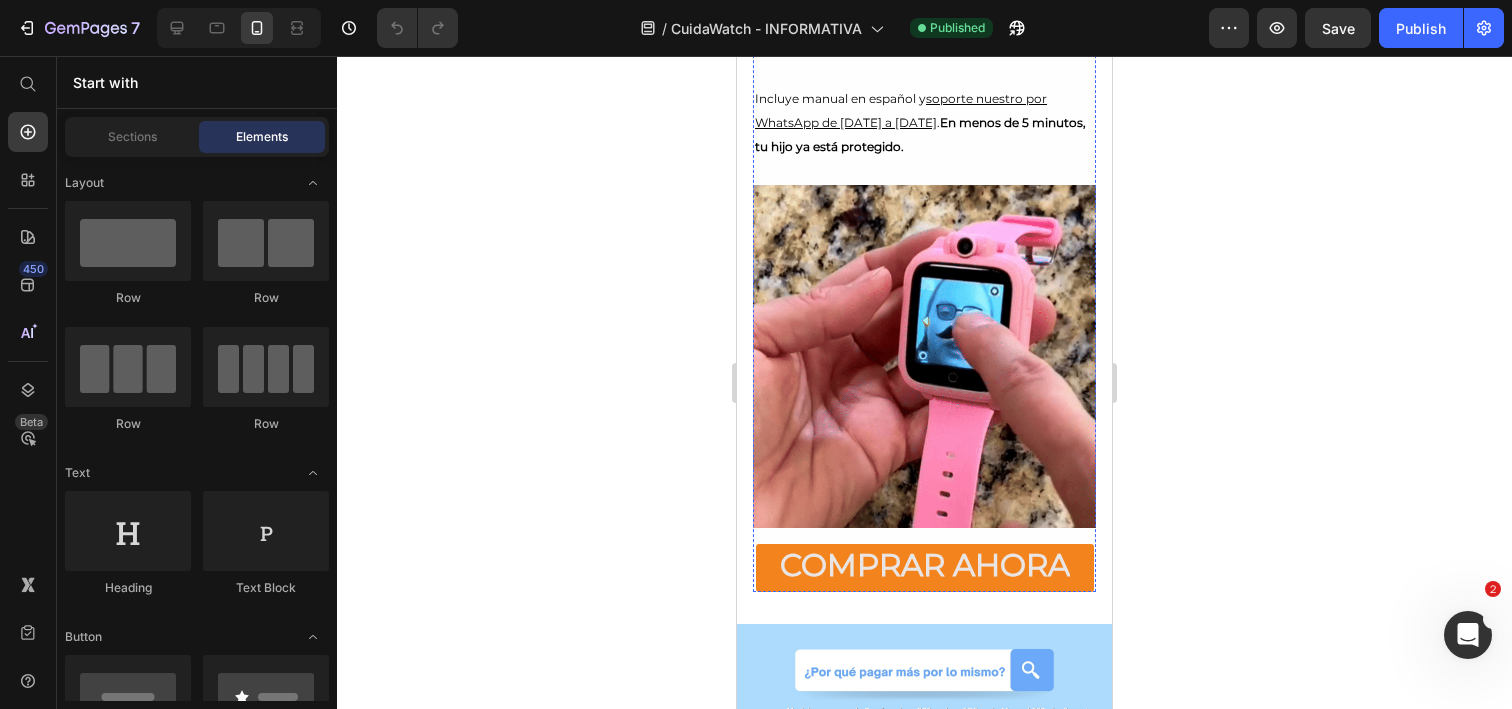 scroll, scrollTop: 1208, scrollLeft: 0, axis: vertical 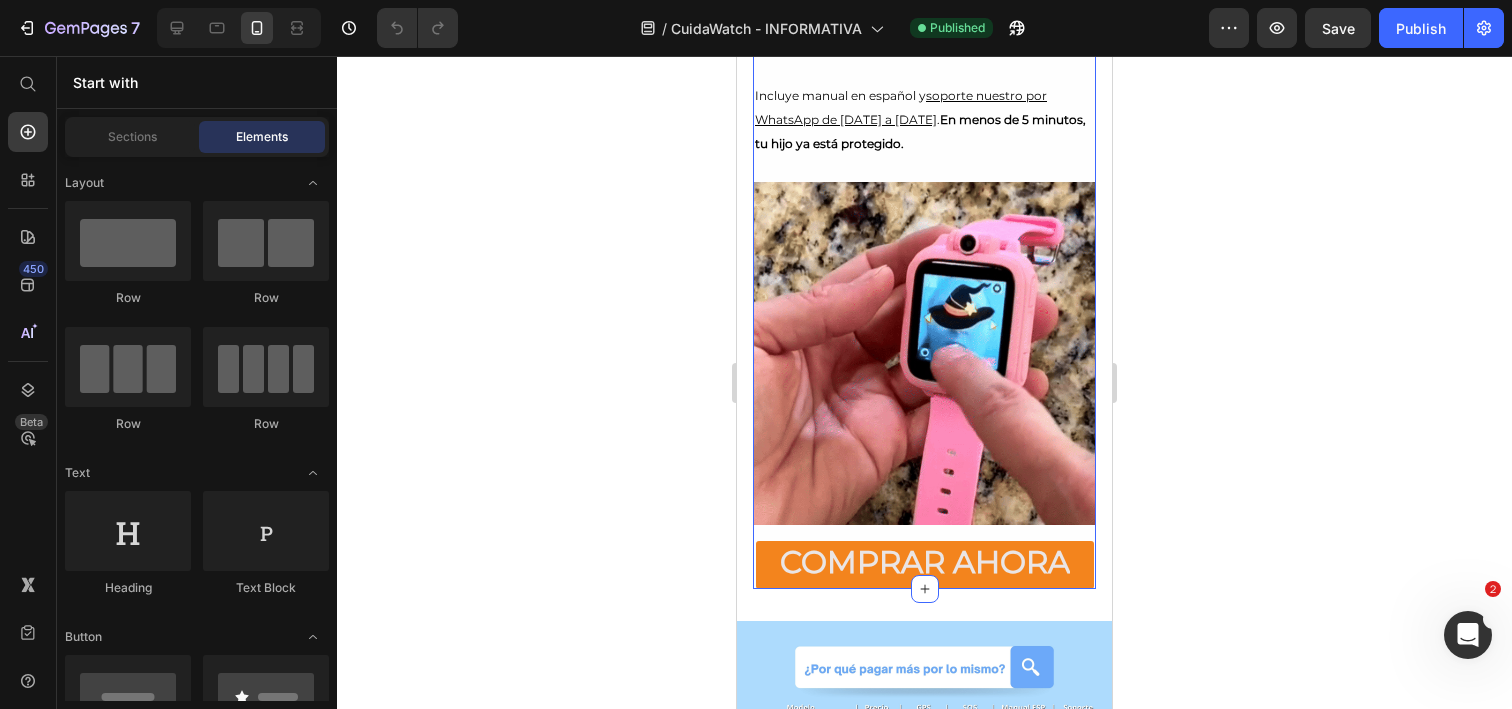 click at bounding box center [925, -394] 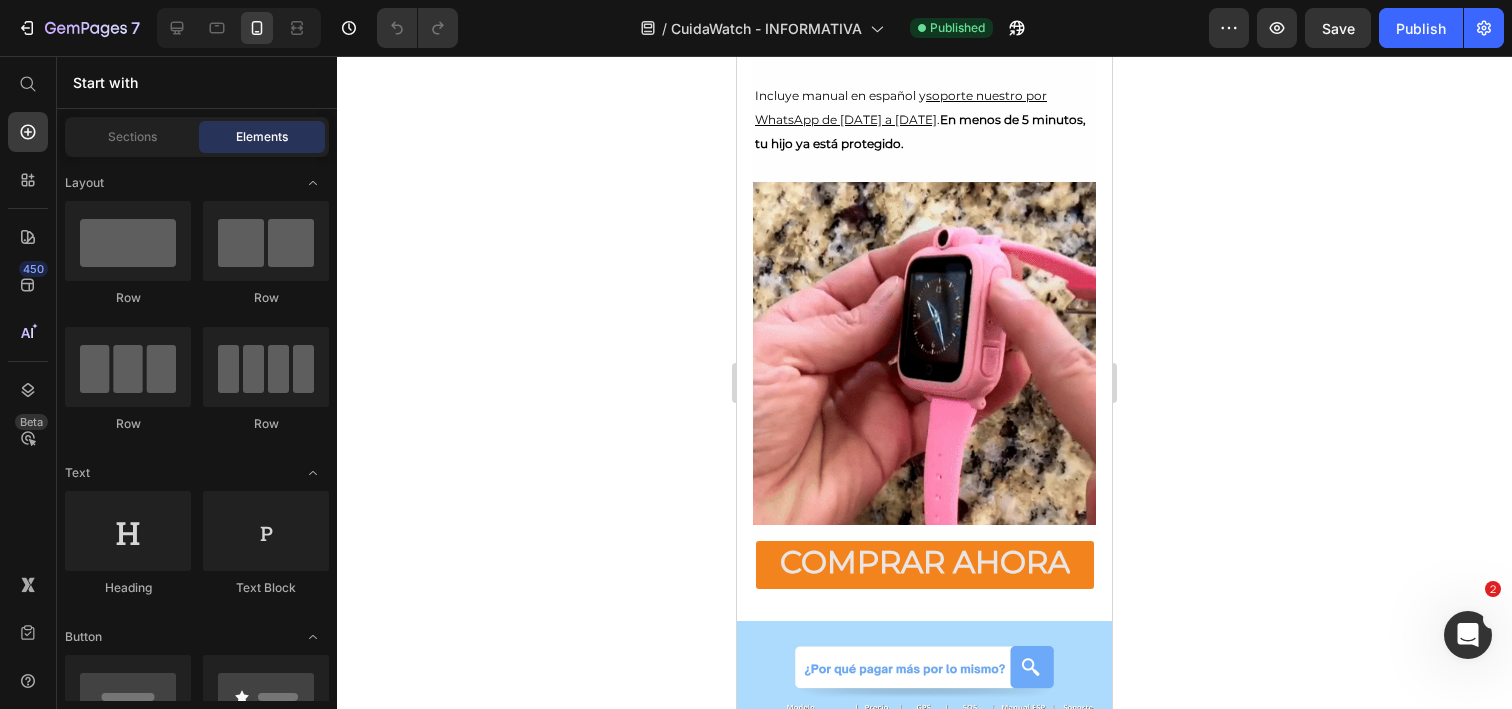 click 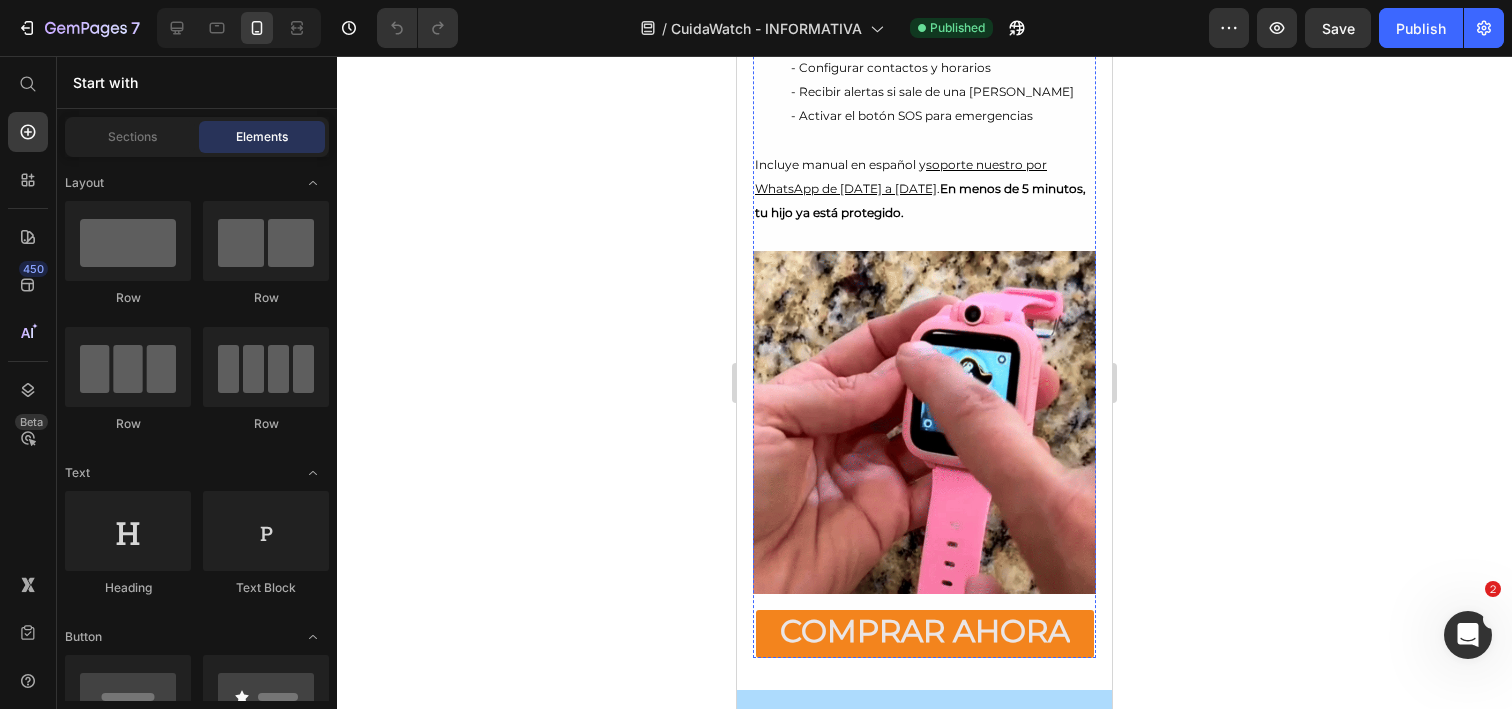 scroll, scrollTop: 1114, scrollLeft: 0, axis: vertical 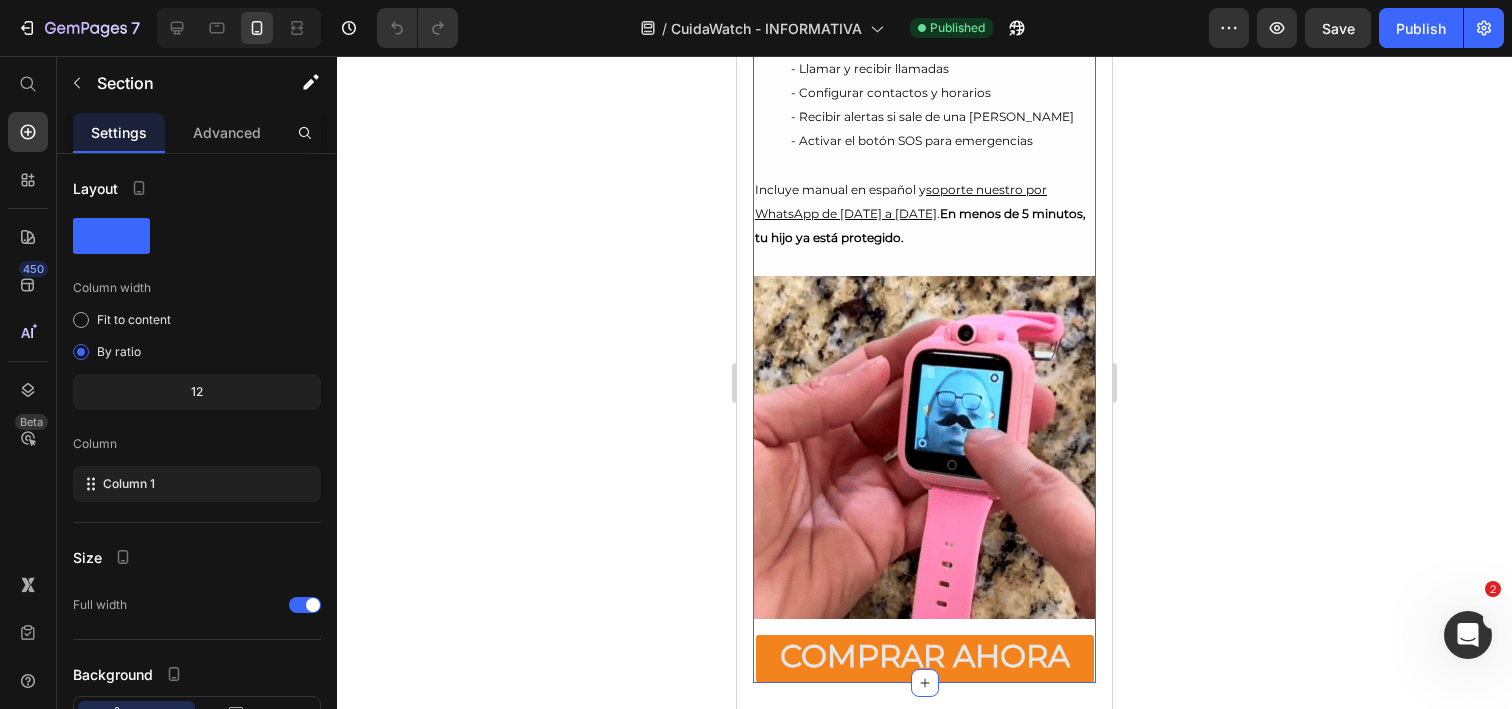 click on "¿Y si tu hijo se pierde y no hay nadie cerca para ayudarlo? Heading "Camila tiene 7 años. Un día salió del colegio antes de lo previsto. Su mamá no estaba cerca. Pero tenía su Cuidawatch.  Con solo un botón, la llamó. En 30 segundos, todo se resolvió." Cuidawatch transforma tu celular en un superpoder de protección. Sabés dónde está. Hablás con él. Lo cuidás... incluso cuando estás lejos.   📍 Ubicación en tiempo real  📞 Llamadas sin celular  🚨 Botón SOS inmediato Text Block Video Row" at bounding box center [924, -596] 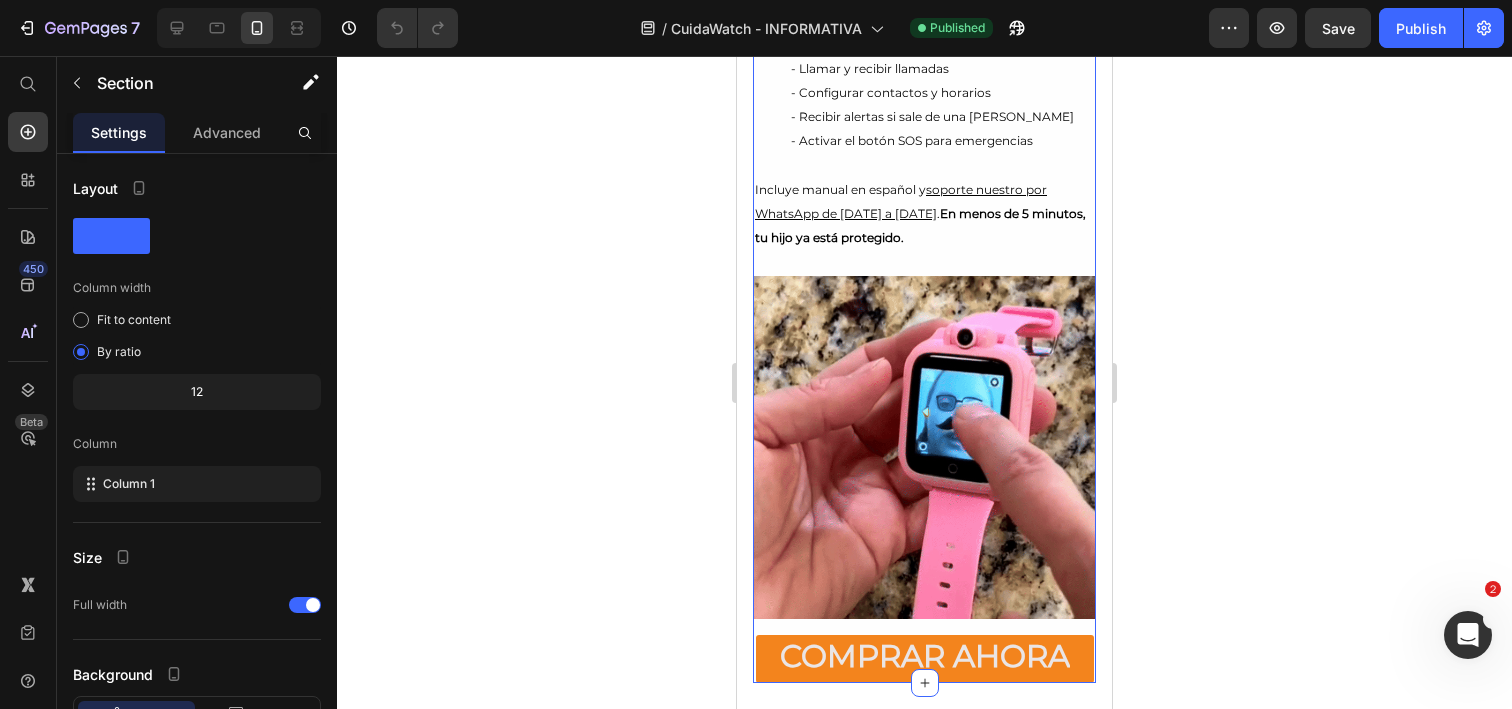 click on "¿Cómo funciona? Heading En 3 simples pasos tenés todo el control  desde tu celular: Text Block
Icon Insertás un chip SIM (Claro, Movistar, Personal), se consigue en cualquier kiosco Text Block Row
Icon Escaneás el código QR del reloj y descargás la app gratuita Text Block Row
Icon Desde la app podés:   - Ver ubicación en tiempo real   - Llamar y recibir llamadas   - Configurar contactos y horarios   - Recibir alertas si sale de una zona segura   - Activar el botón SOS para emergencias Text Block Row Incluye manual en español y  soporte nuestro por WhatsApp de Lunes a Viernes .  En menos de 5 minutos, tu hijo ya está protegido. Text Block Image COMPRAR AHORA Button Row Row Section 6/25   You can create reusable sections Create Theme Section AI Content Write with GemAI What would you like to describe here? Tone and Voice Persuasive Product Getting products... Show more Generate" at bounding box center [924, 191] 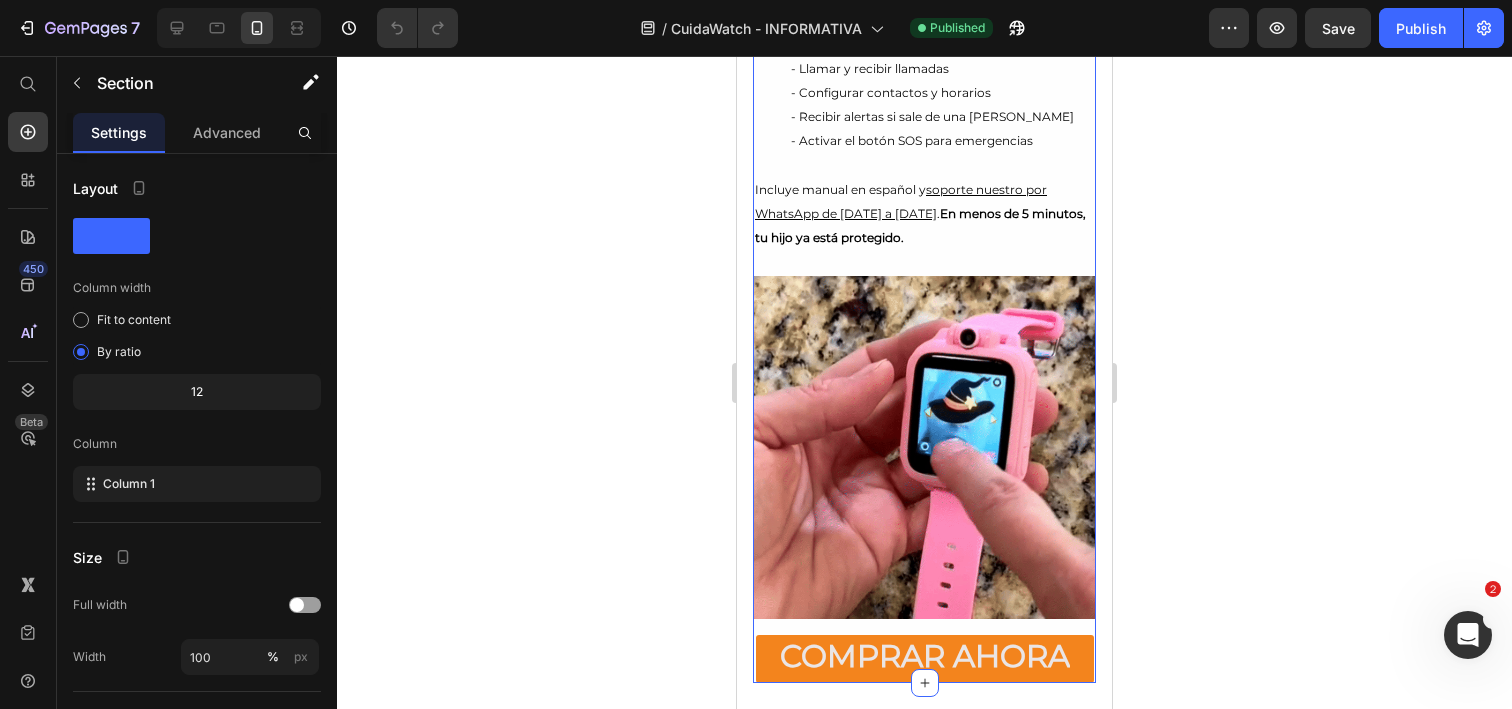click 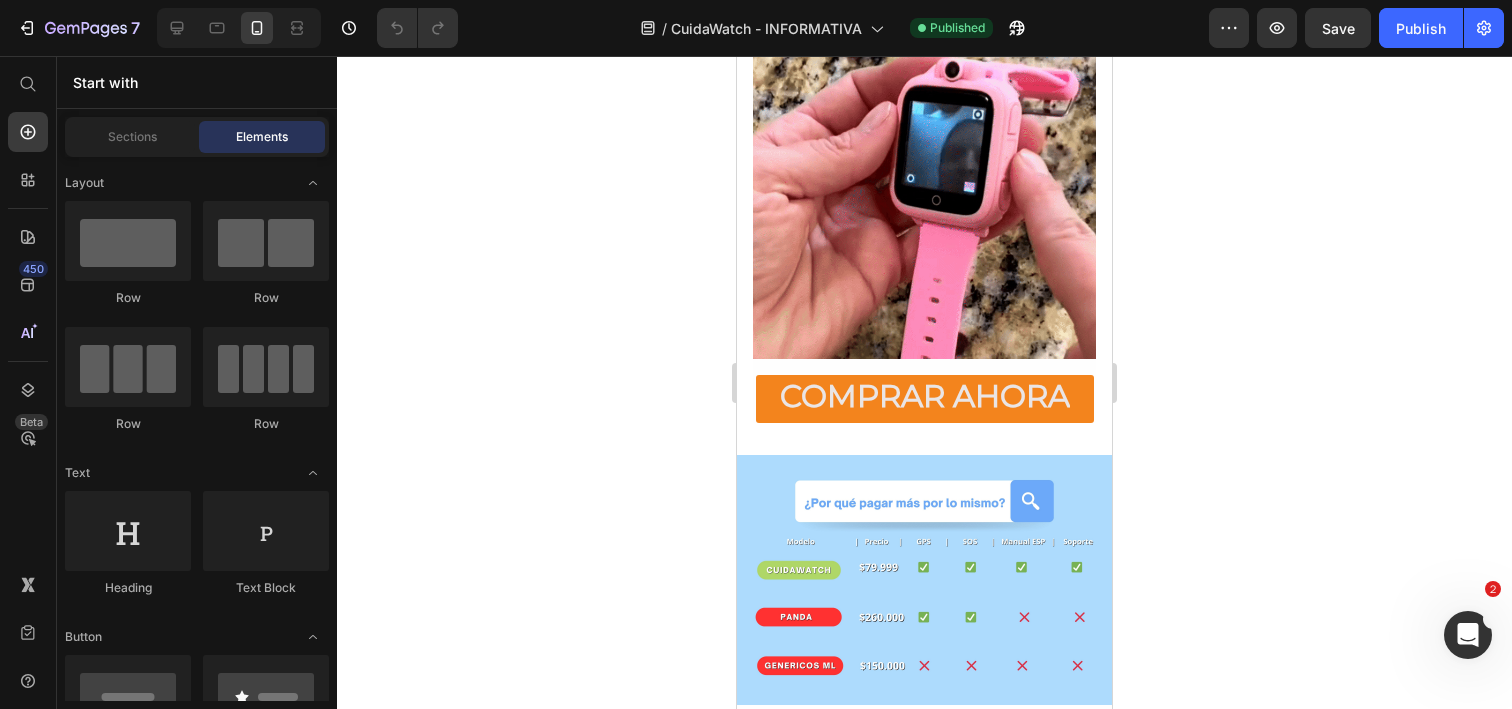 scroll, scrollTop: 1388, scrollLeft: 0, axis: vertical 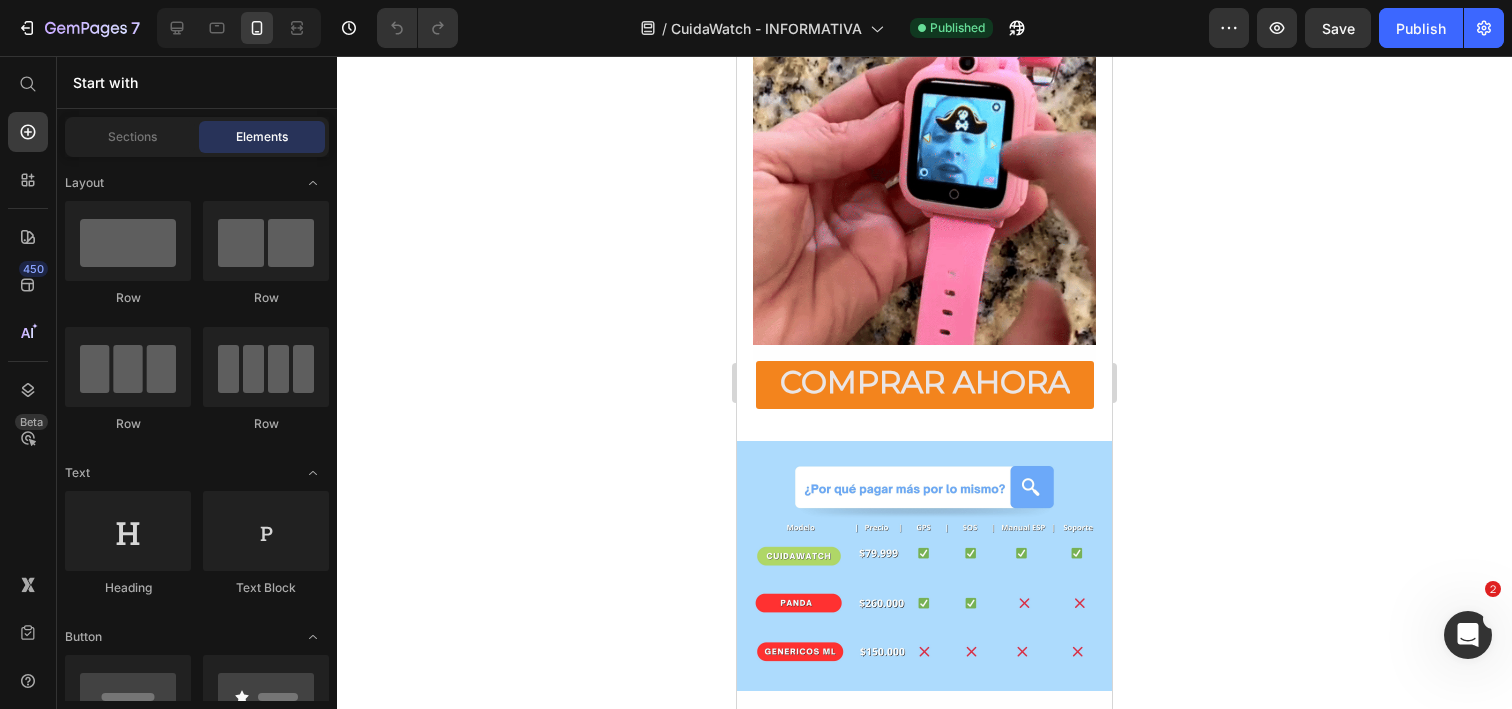 click on "soporte nuestro por WhatsApp de [DATE] a [DATE]" at bounding box center [901, -73] 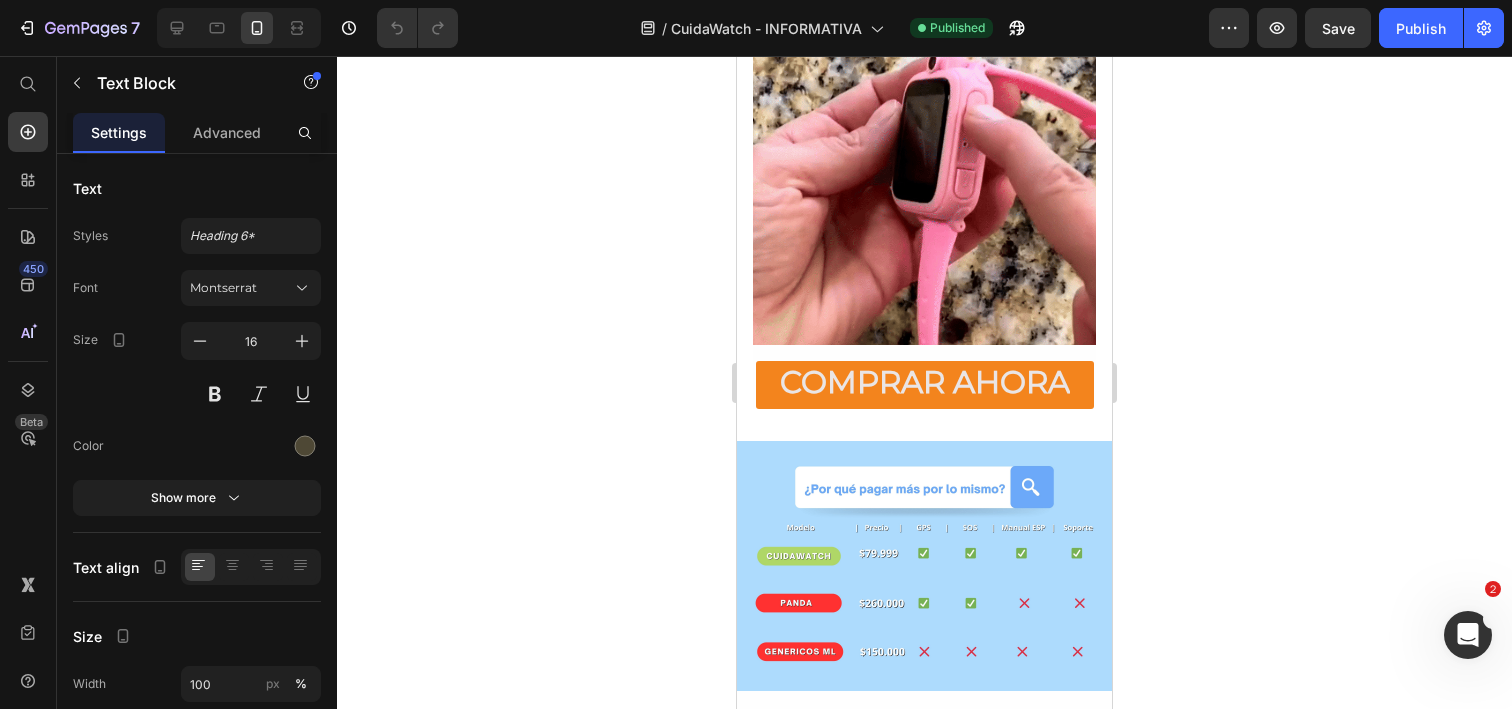 click on "Incluye manual en español y  soporte nuestro por WhatsApp de Lunes a Viernes .  En menos de 5 minutos, tu hijo ya está protegido." at bounding box center (920, -61) 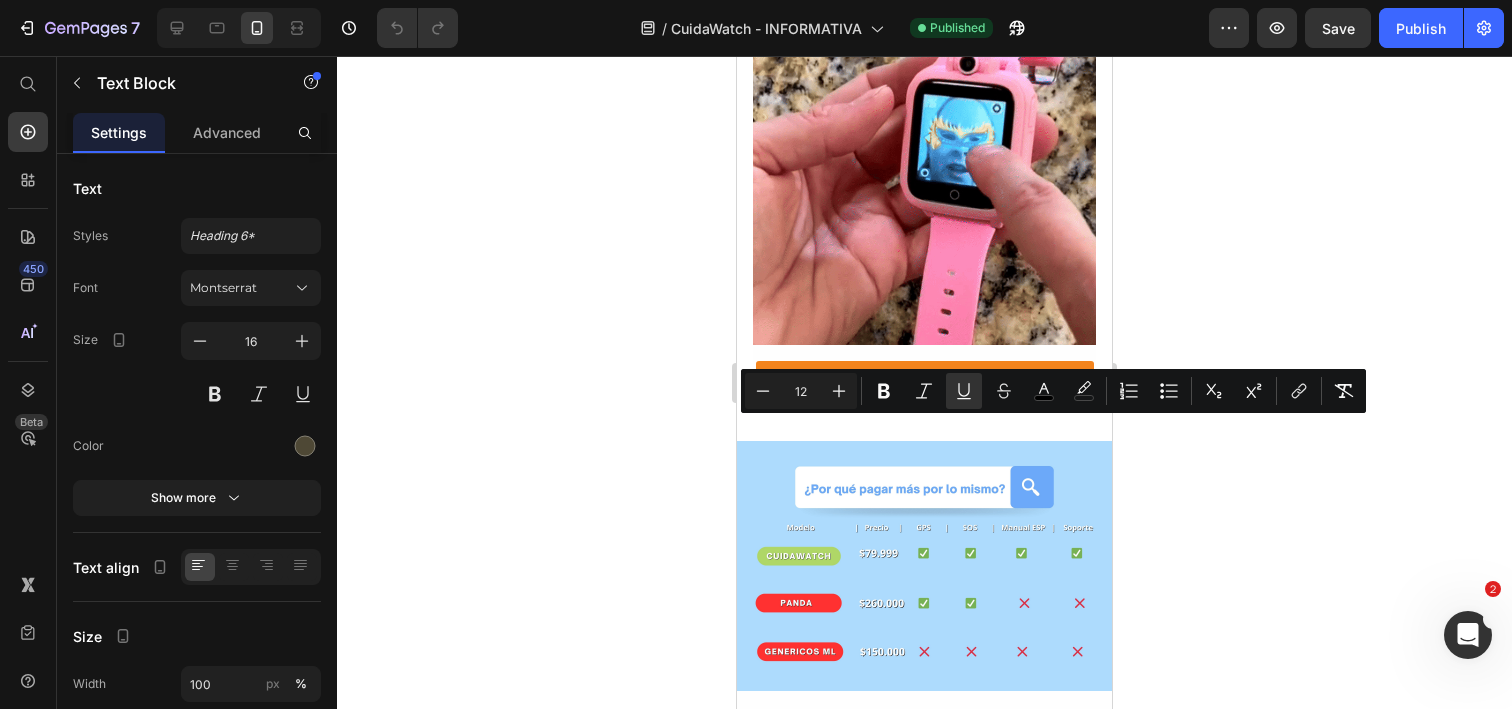 drag, startPoint x: 930, startPoint y: 450, endPoint x: 746, endPoint y: 411, distance: 188.08774 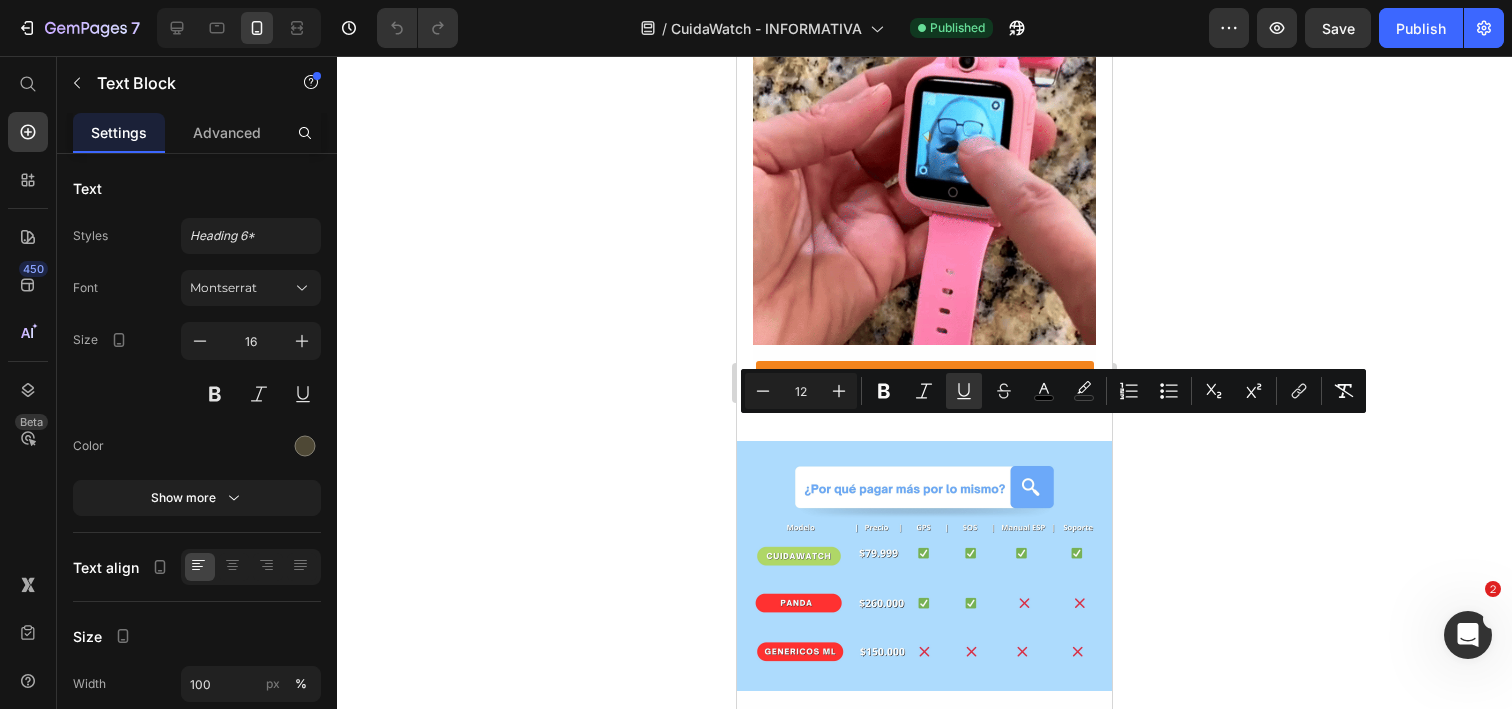 click on "¿Cómo funciona? Heading En 3 simples pasos tenés todo el control  desde tu celular: Text Block
Icon Insertás un chip SIM (Claro, Movistar, Personal), se consigue en cualquier kiosco Text Block Row
Icon Escaneás el código QR del reloj y descargás la app gratuita Text Block Row
Icon Desde la app podés:   - Ver ubicación en tiempo real   - Llamar y recibir llamadas   - Configurar contactos y horarios   - Recibir alertas si sale de una zona segura   - Activar el botón SOS para emergencias Text Block Row Incluye manual en español y  soporte nuestro por WhatsApp de Lunes a Viernes .  En menos de 5 minutos, tu hijo ya está protegido. Text Block   25 Image COMPRAR AHORA Button Row Row Section 6/25" at bounding box center (924, -83) 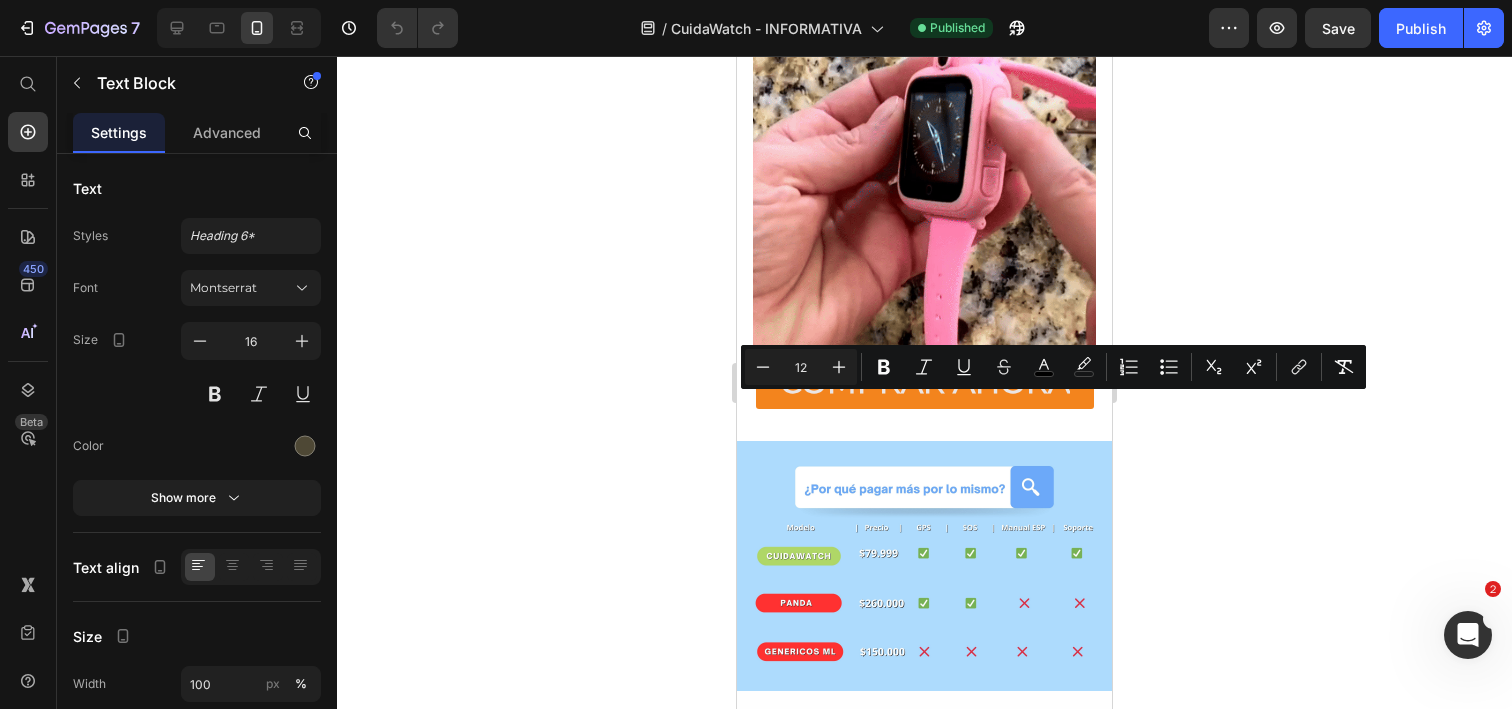 copy on "Incluye manual en español y  soporte nuestro por WhatsApp de Lunes a Viernes .  En menos de 5 minutos, tu hijo ya está protegido." 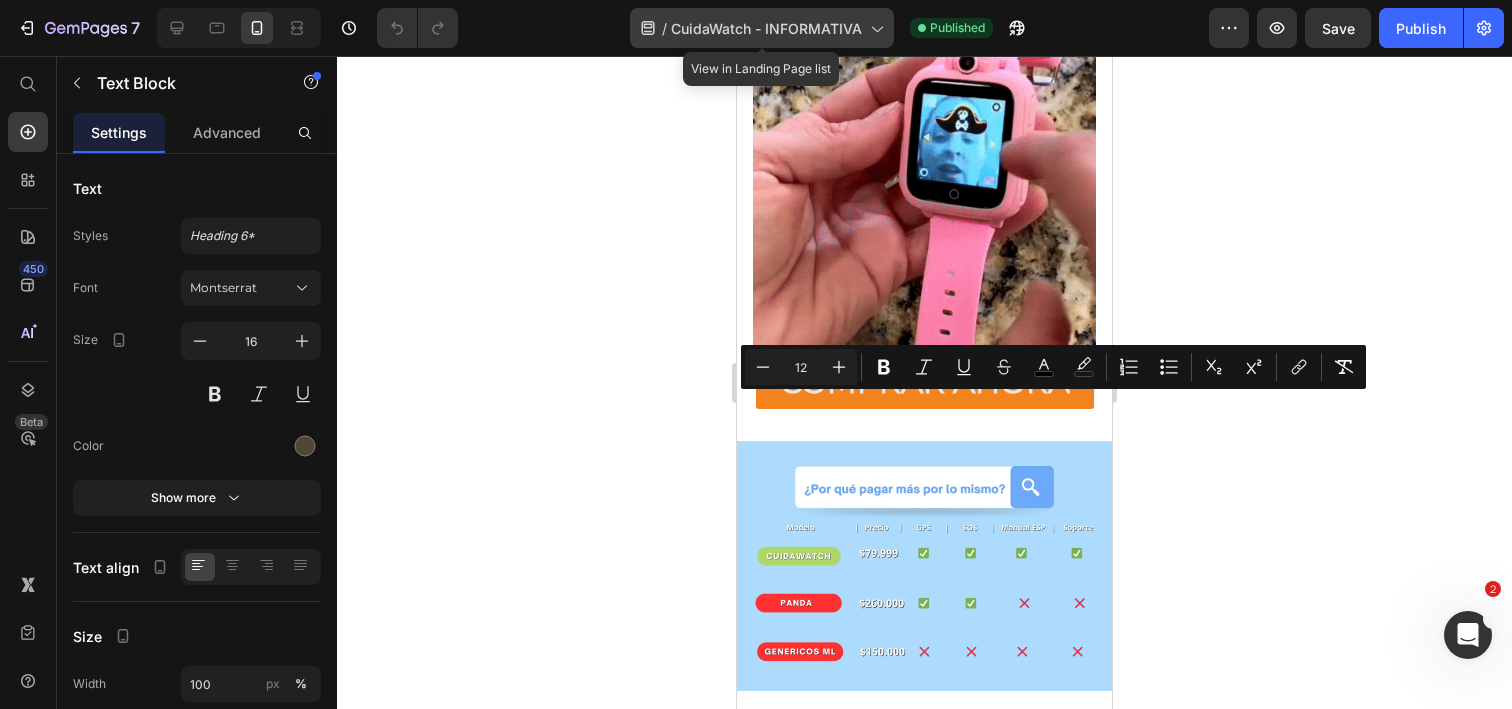 click on "CuidaWatch - INFORMATIVA" at bounding box center [766, 28] 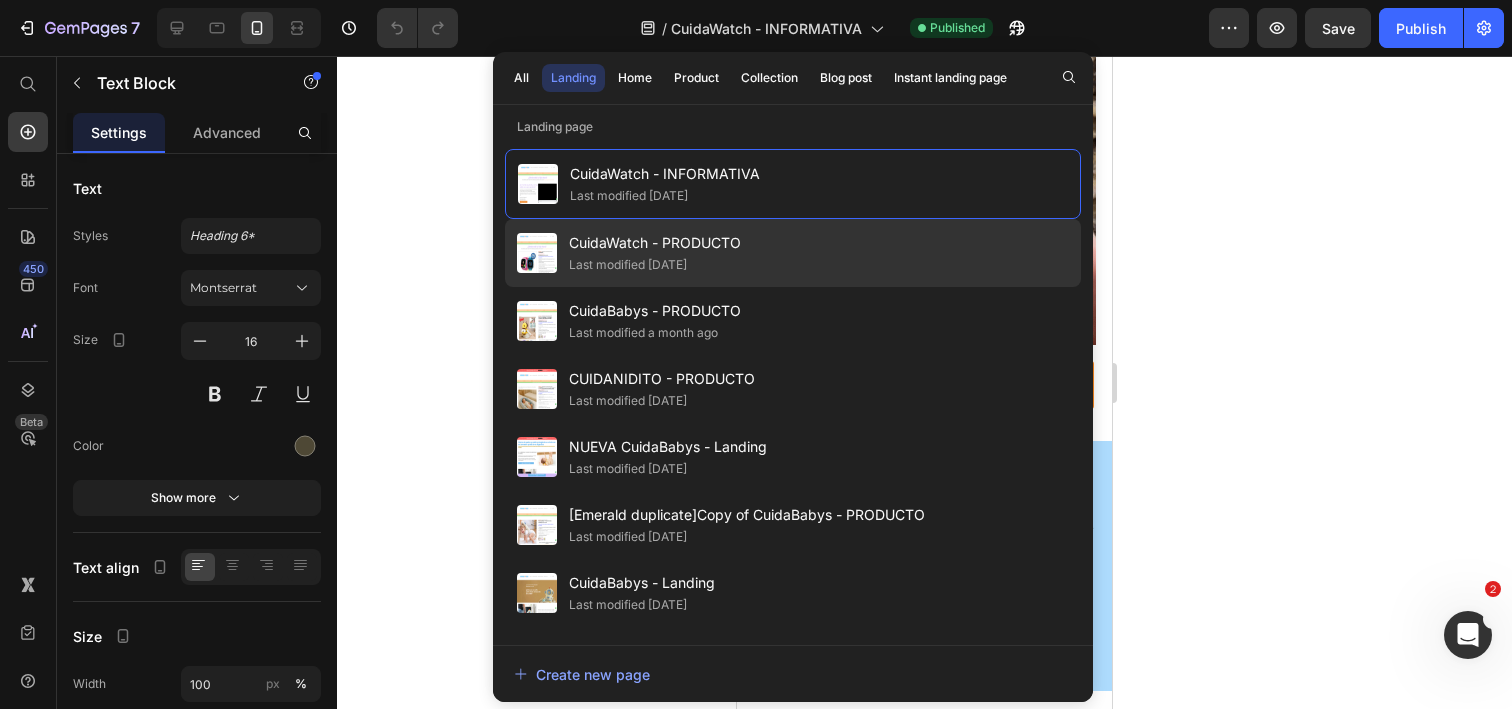 click on "CuidaWatch - PRODUCTO" at bounding box center (655, 243) 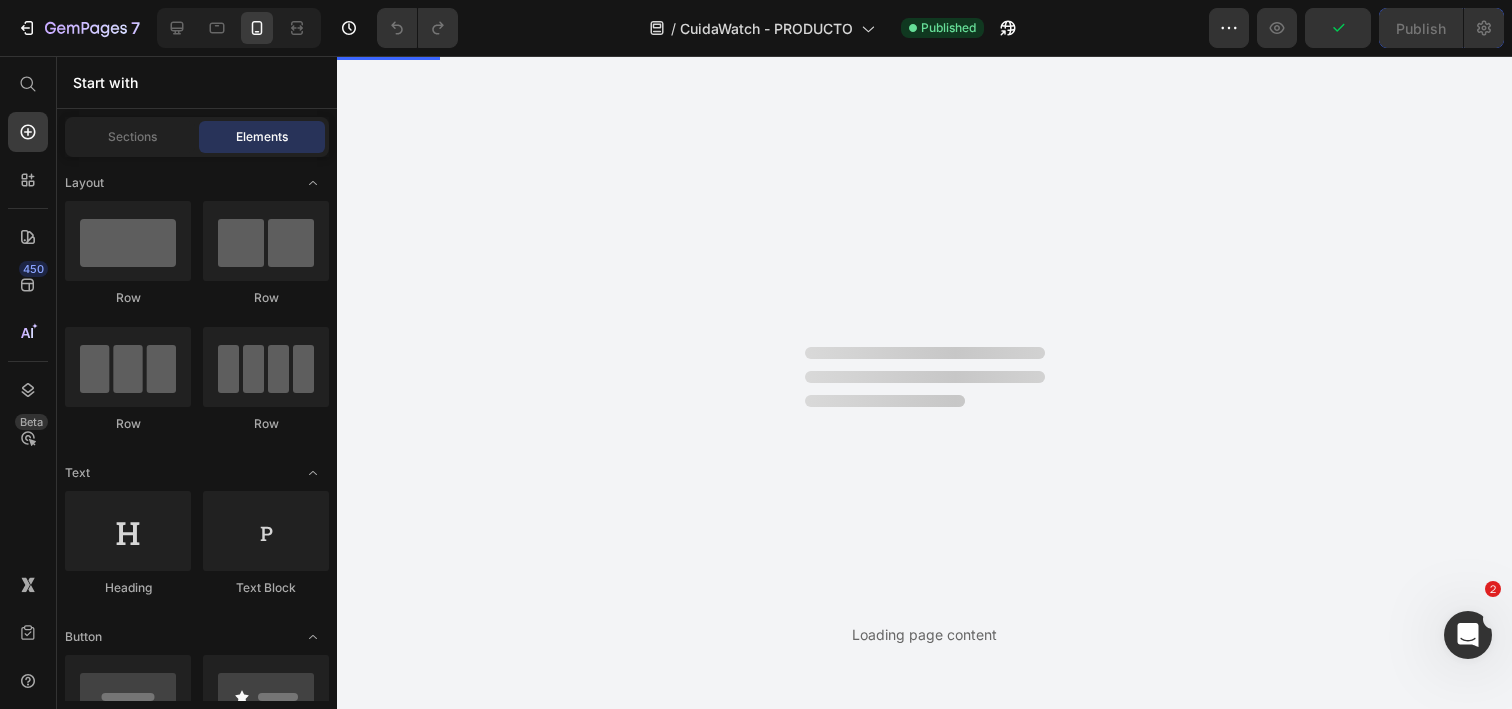 scroll, scrollTop: 0, scrollLeft: 0, axis: both 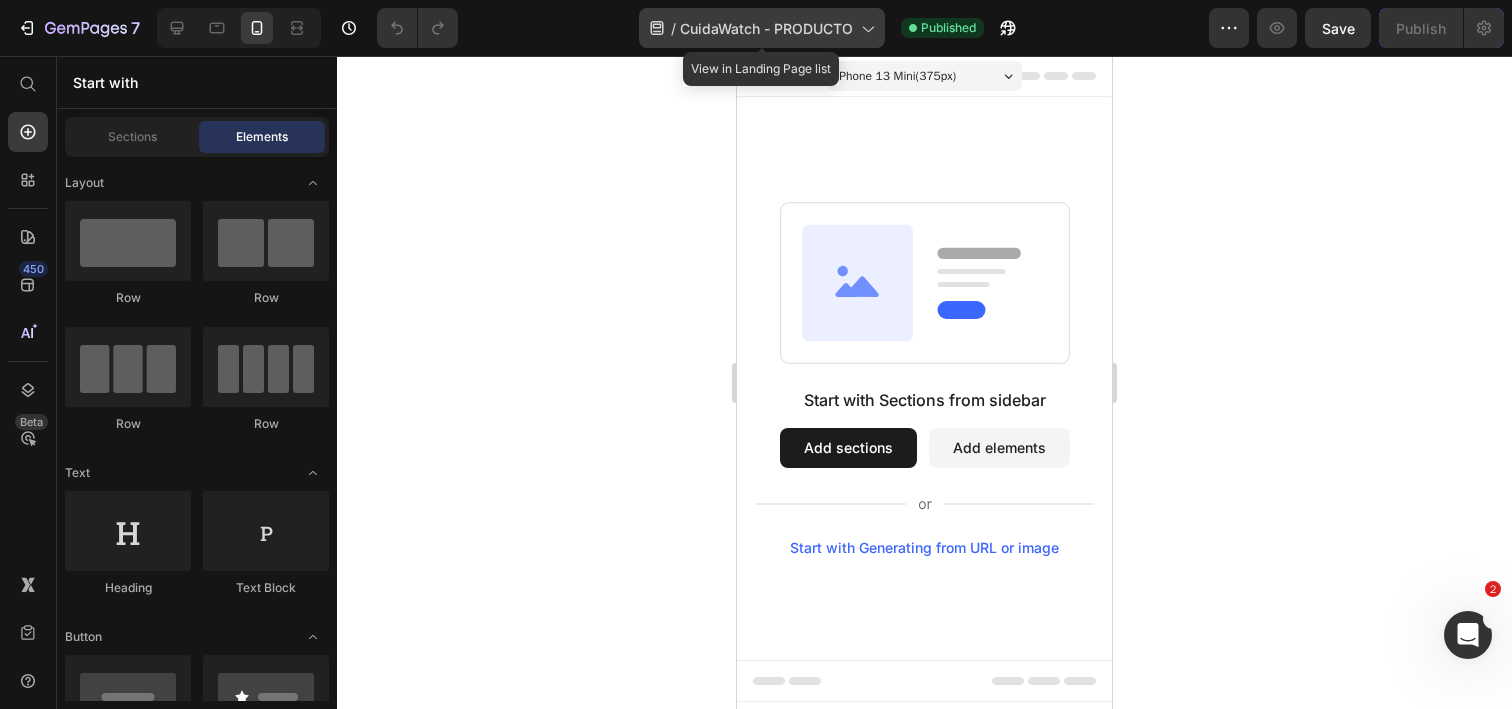 click on "CuidaWatch - PRODUCTO" at bounding box center [766, 28] 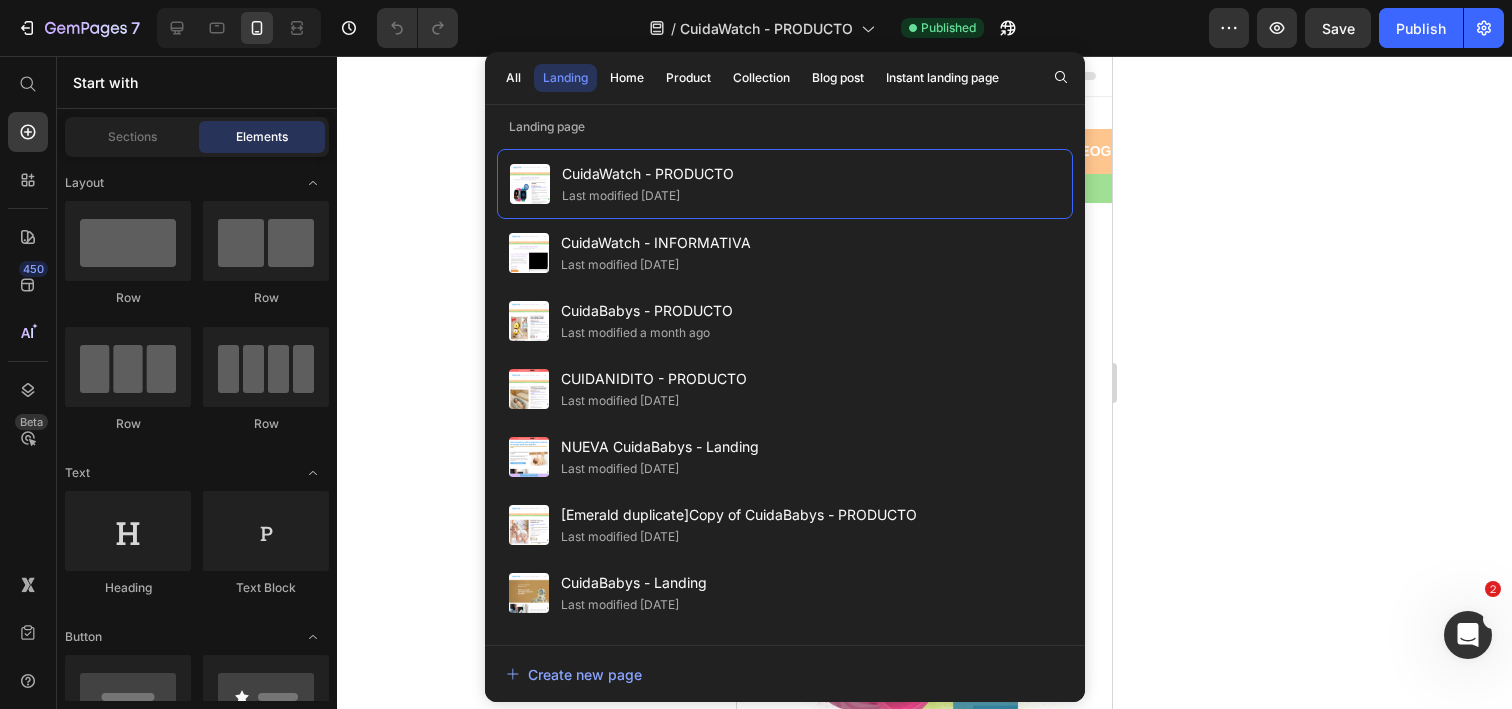 click 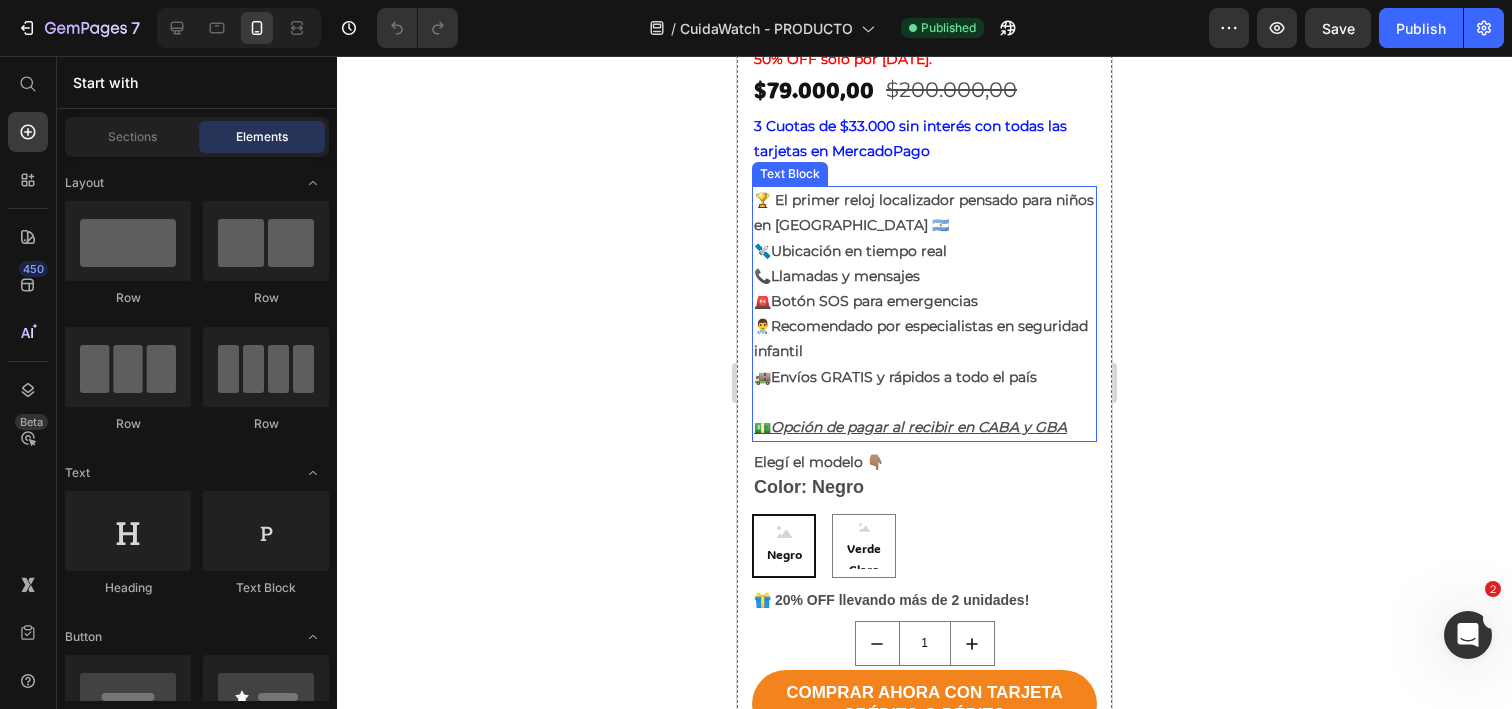 scroll, scrollTop: 1047, scrollLeft: 0, axis: vertical 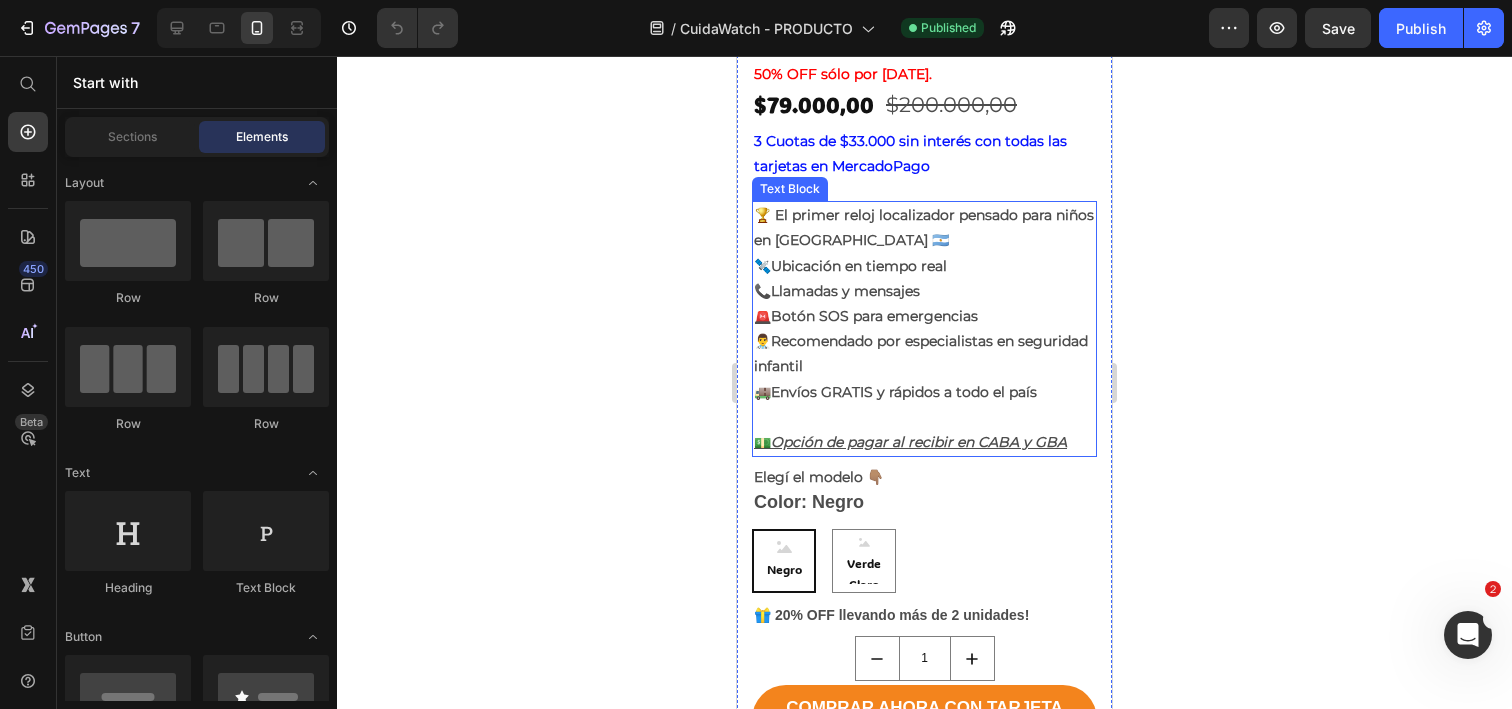 click on "🚚  Envíos GRATIS y rápidos a todo el país" at bounding box center (924, 392) 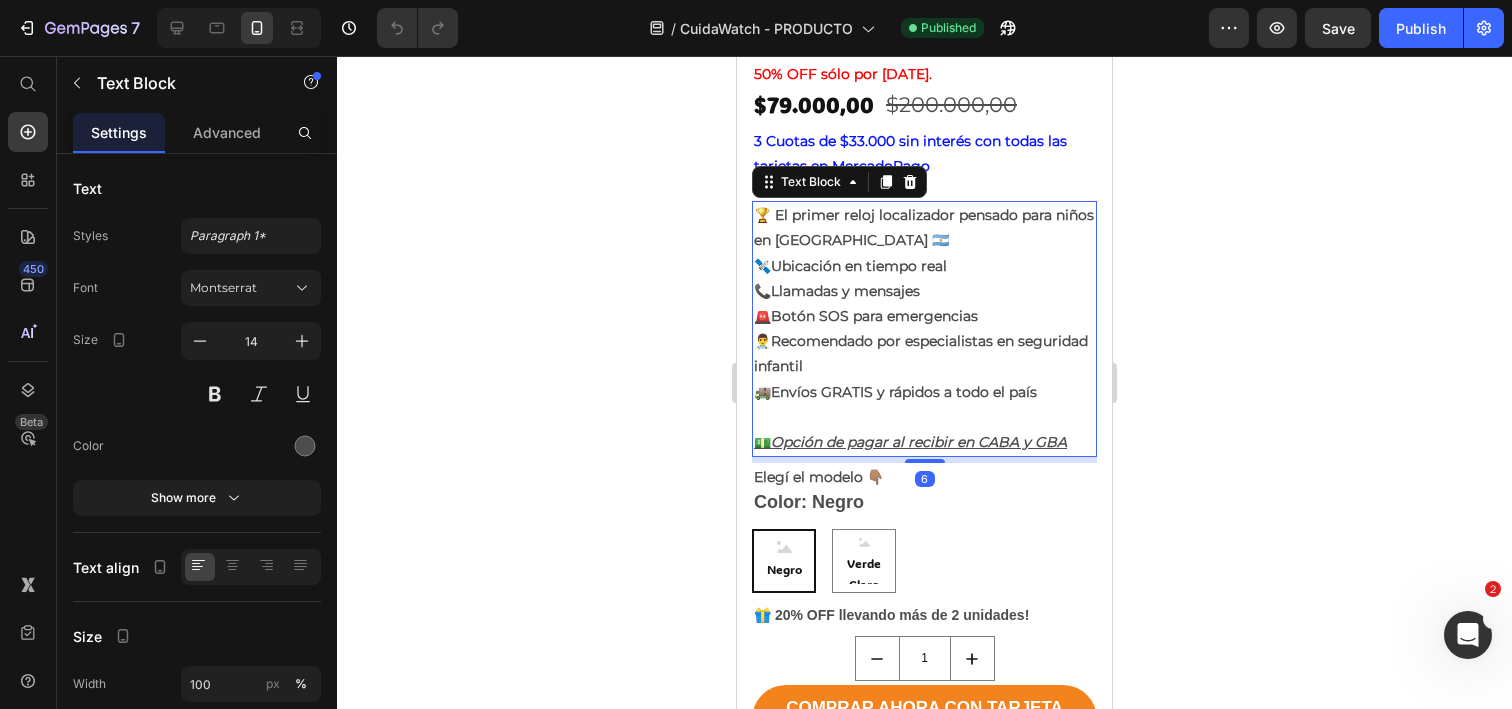 click on "🚚  Envíos GRATIS y rápidos a todo el país" at bounding box center [924, 392] 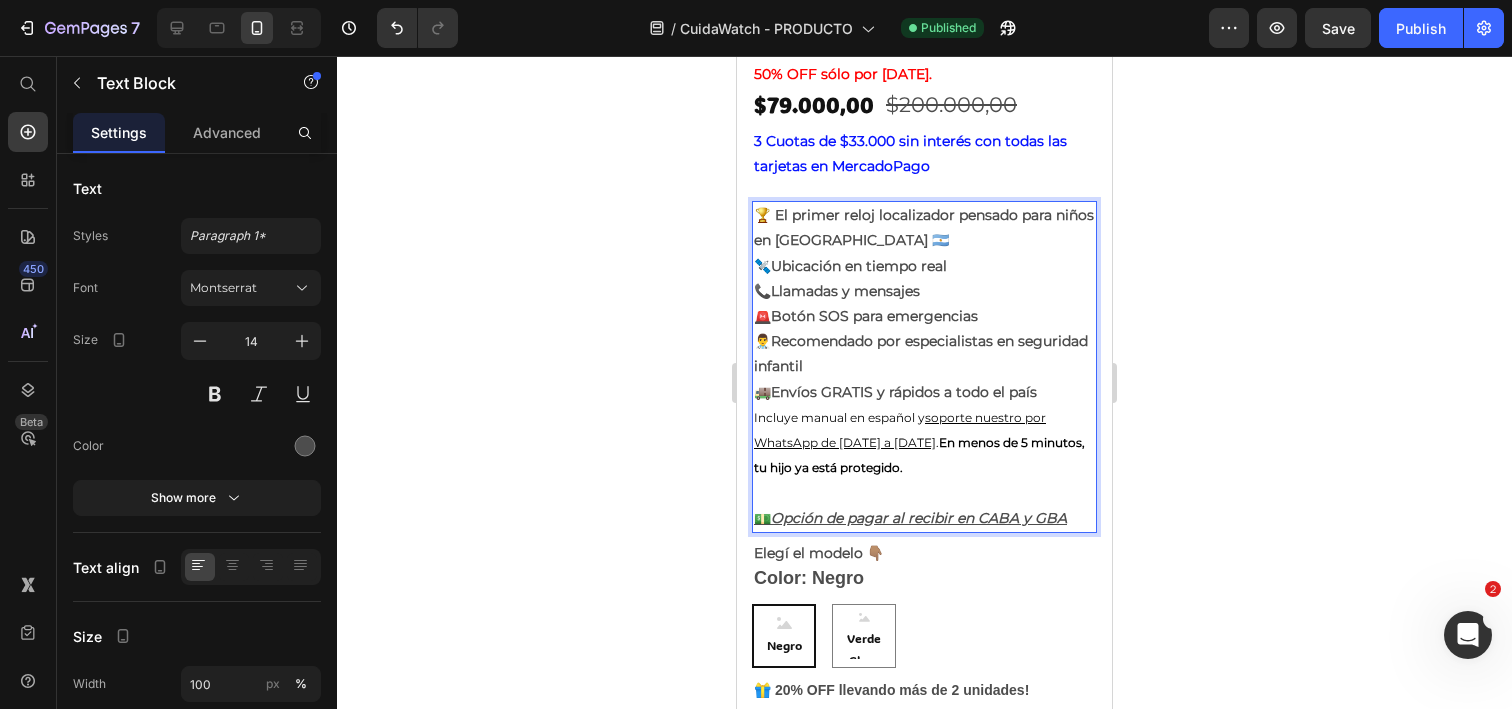 click on "💵  Opción de pagar al recibir en CABA y GBA" at bounding box center (924, 505) 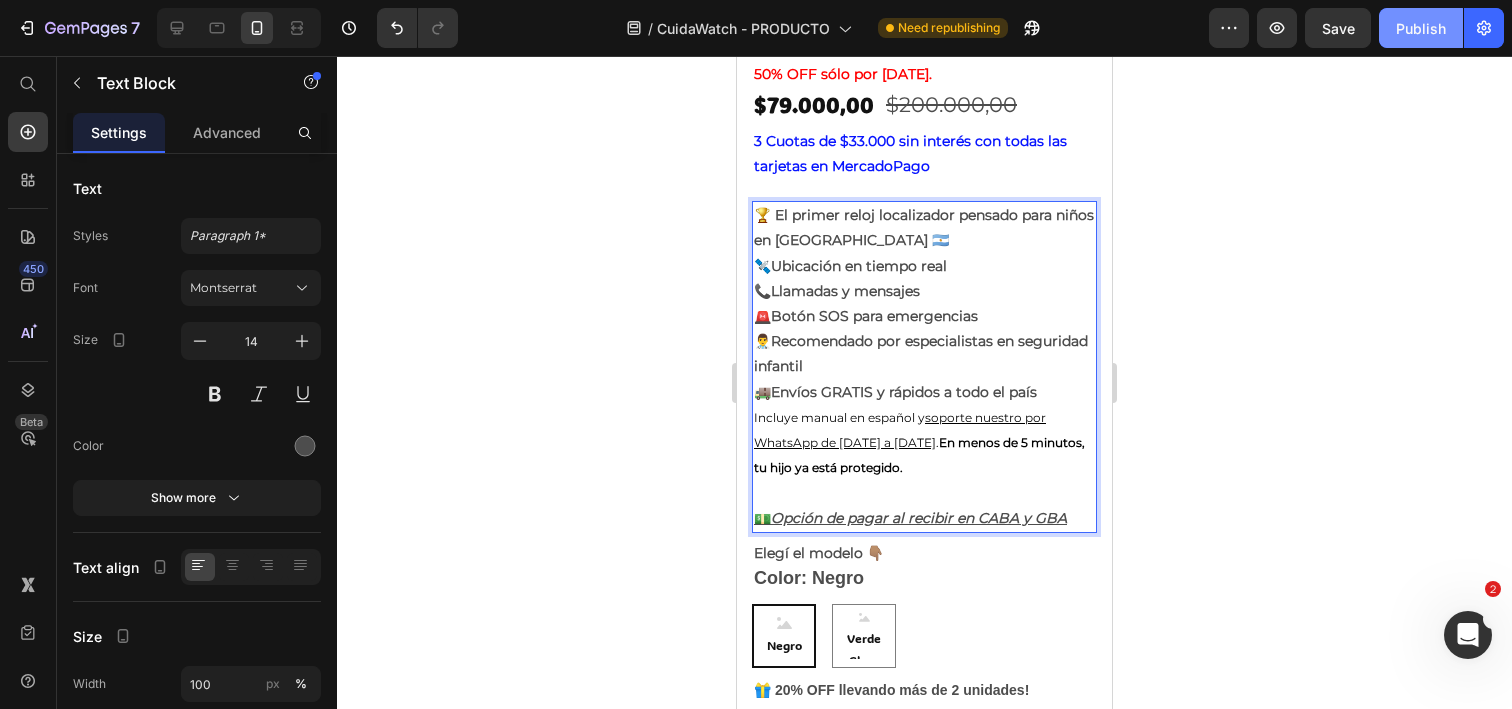 click on "Publish" at bounding box center [1421, 28] 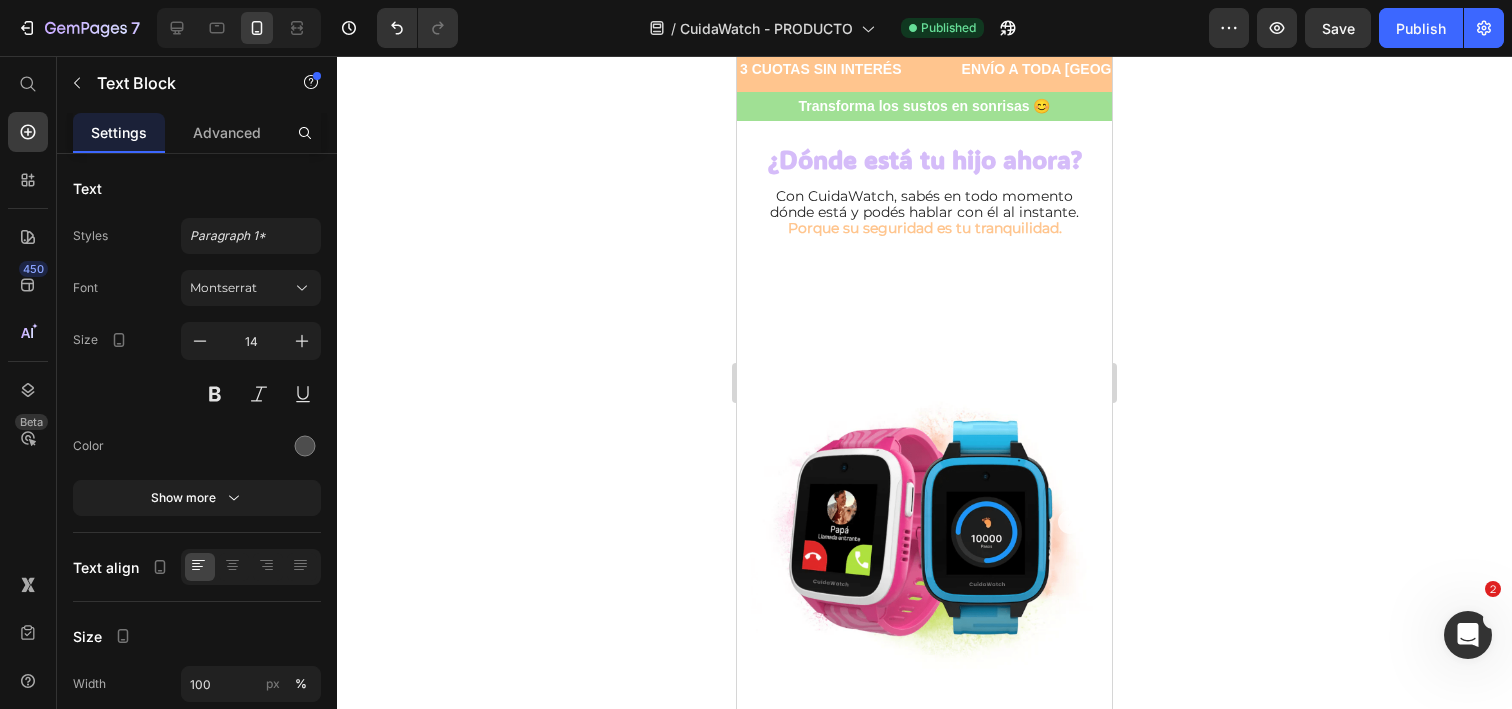 scroll, scrollTop: 0, scrollLeft: 0, axis: both 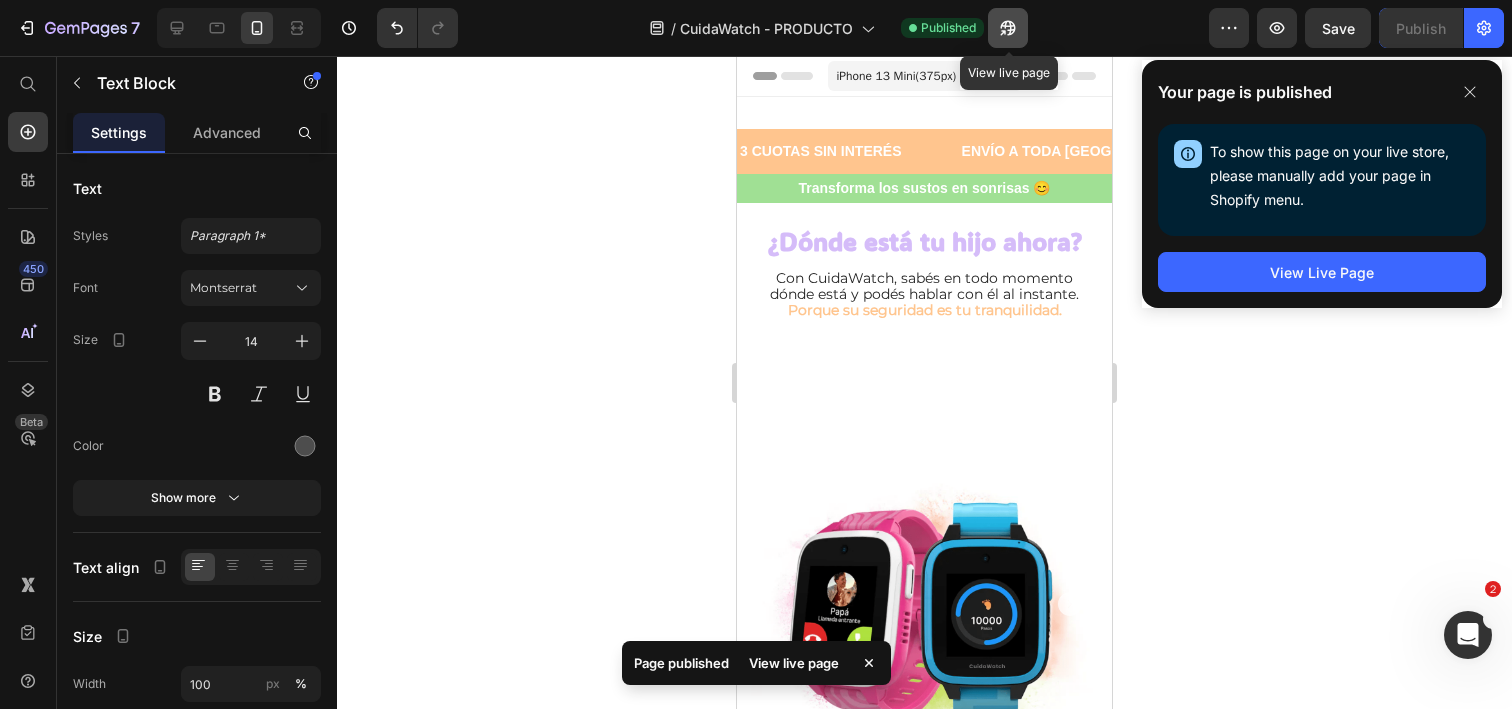 click 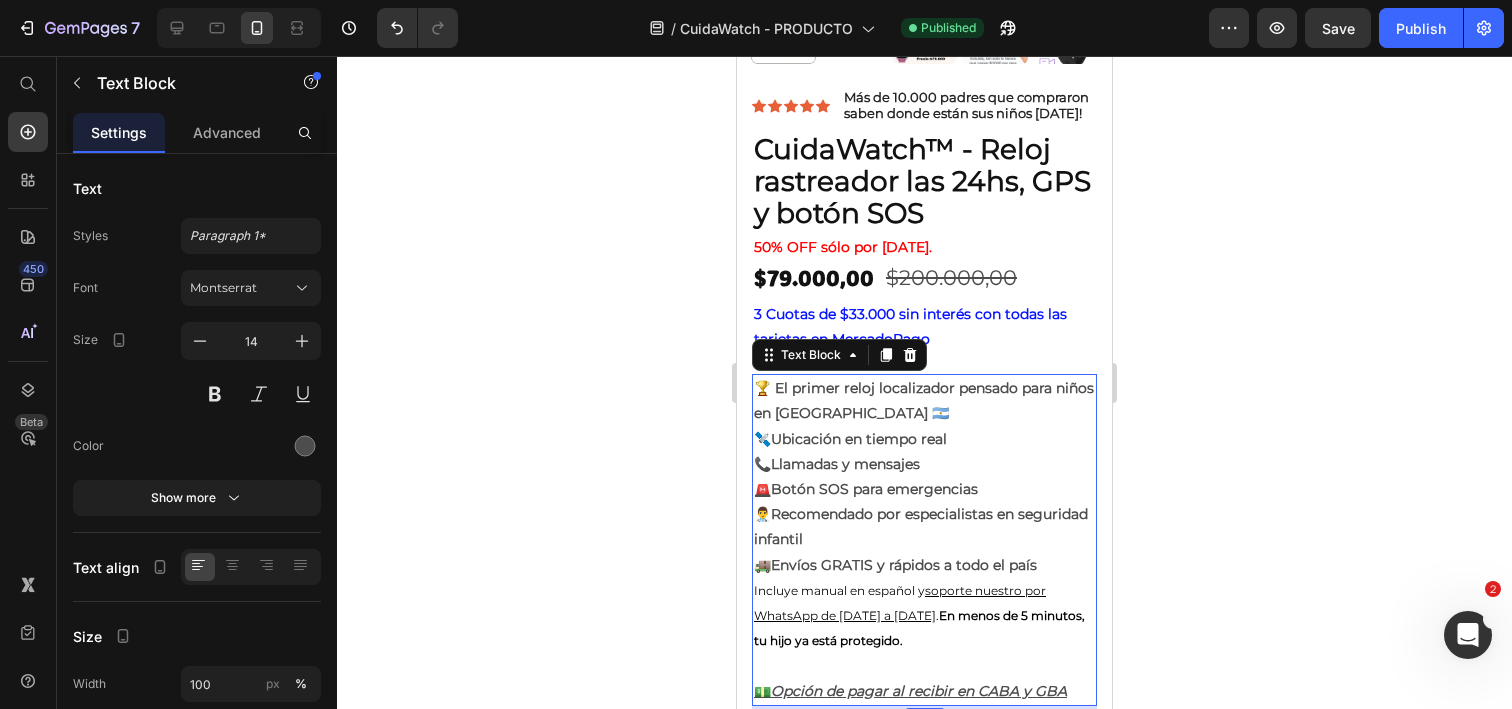 scroll, scrollTop: 907, scrollLeft: 0, axis: vertical 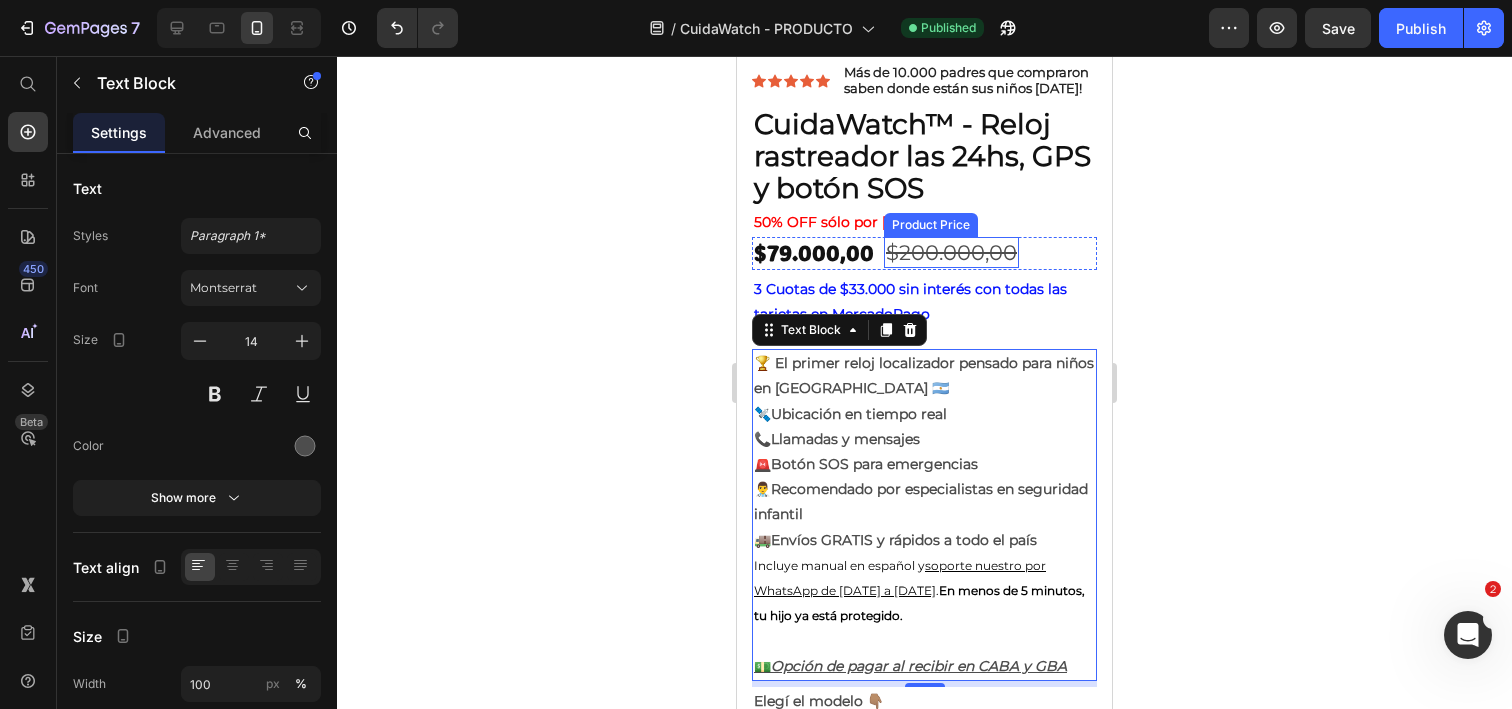 click on "$200.000,00" at bounding box center [951, 252] 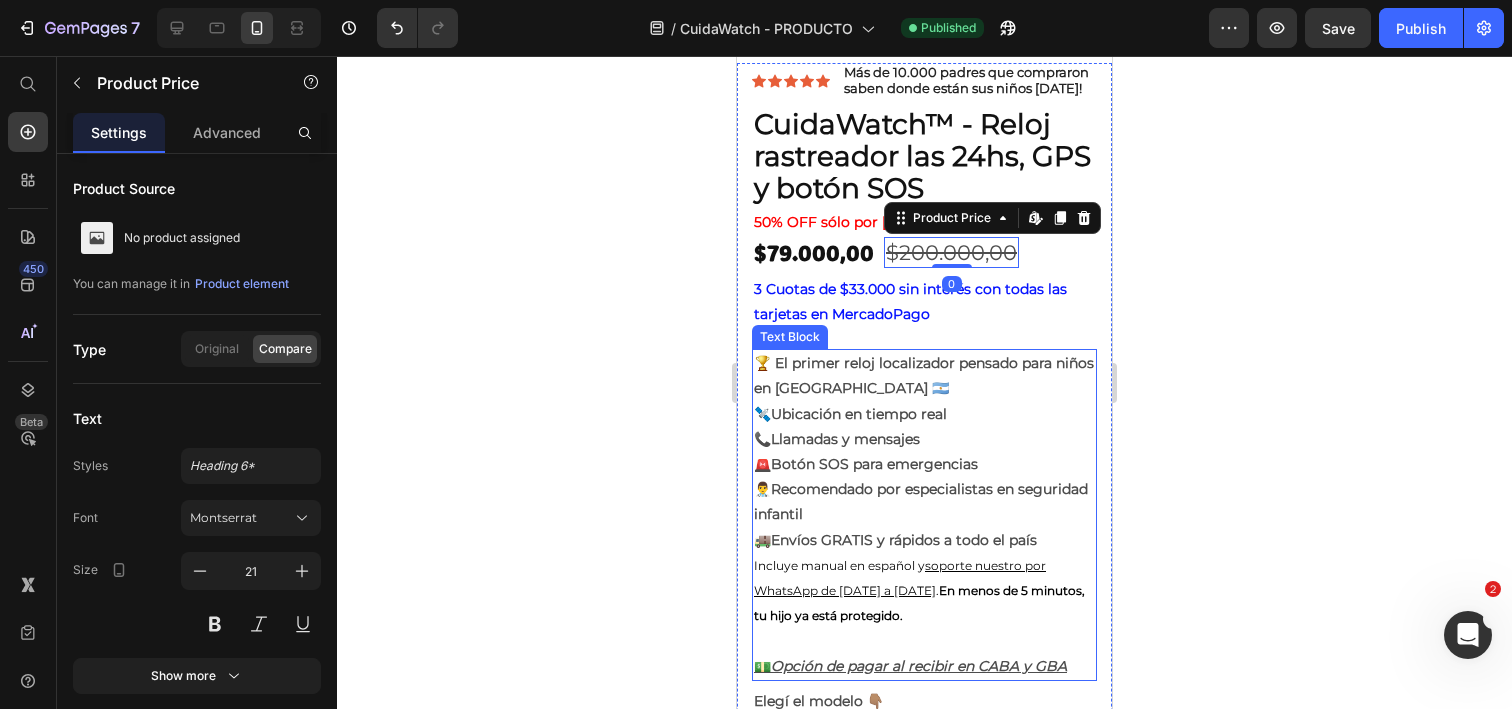 click on "Icon Icon Icon Icon Icon Icon List Más de 10.000 padres que compraron saben donde están sus niños hoy! Text Block Row CuidaWatch™ - Reloj rastreador las 24hs, GPS y botón SOS Heading 50% OFF sólo por hoy. Text Block $79.000,00 Product Price $200.000,00 Product Price   Edit content in Shopify 0 Row 3 Cuotas de $33.000 sin interés con todas las tarjetas en MercadoPago Text Block 🏆 El primer reloj localizador pensado para niños en Argentina 🇦🇷 🛰️  Ubicación en tiempo real 📞  Llamadas y mensajes 🚨  Botón SOS para emergencias 👨‍⚕️  Recomendado por especialistas en seguridad infantil 🚚  Envíos GRATIS y rápidos a todo el país Incluye manual en español y  soporte nuestro por WhatsApp de Lunes a Viernes .  En menos de 5 minutos, tu hijo ya está protegido. ⁠⁠⁠⁠⁠⁠⁠ 💵  Opción de pagar al recibir en CABA y GBA Text Block Elegí el modelo 👇🏽 Text Block Color: Negro Negro Negro Negro Verde Claro Verde Claro Verde Claro Product Variants & Swatches 1 Row" at bounding box center [924, 582] 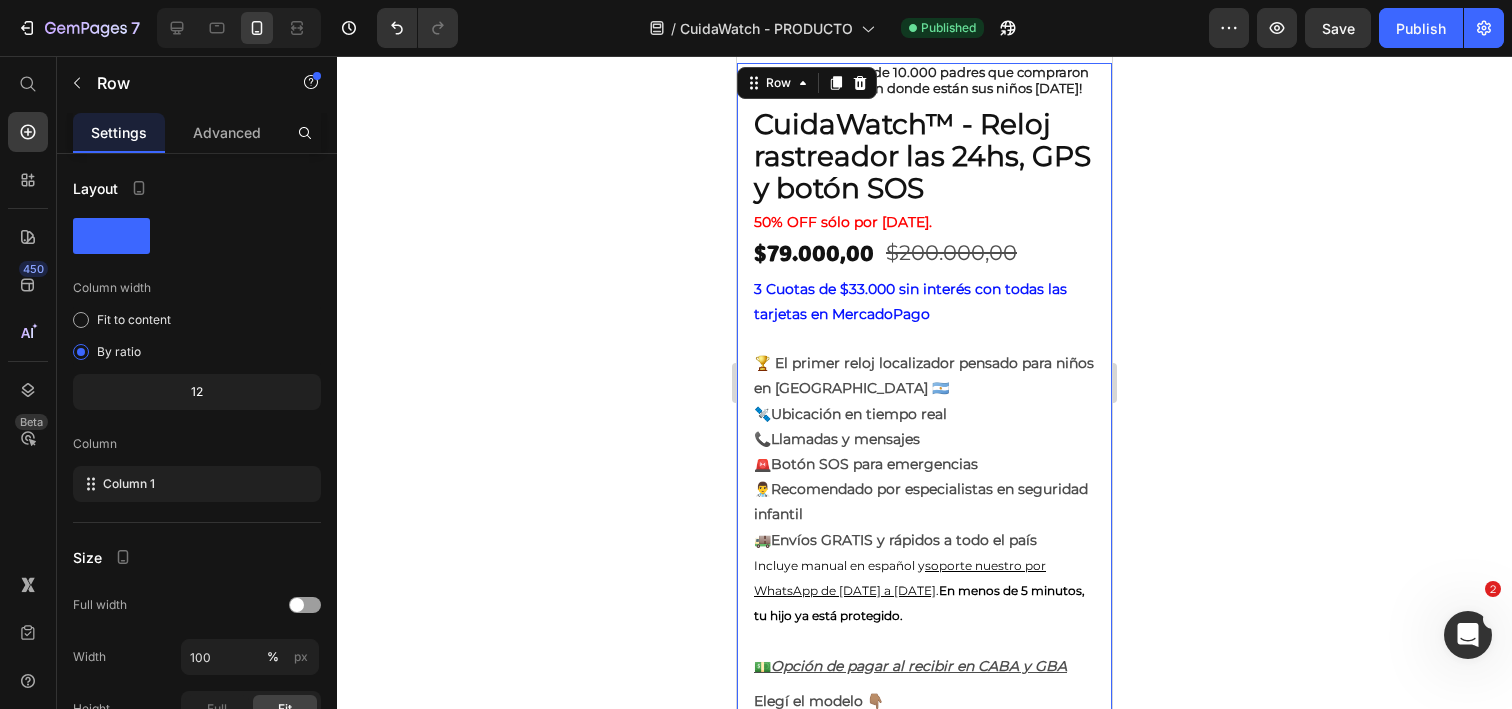 click on "3 Cuotas de $33.000 sin interés con todas las tarjetas en MercadoPago" at bounding box center (924, 302) 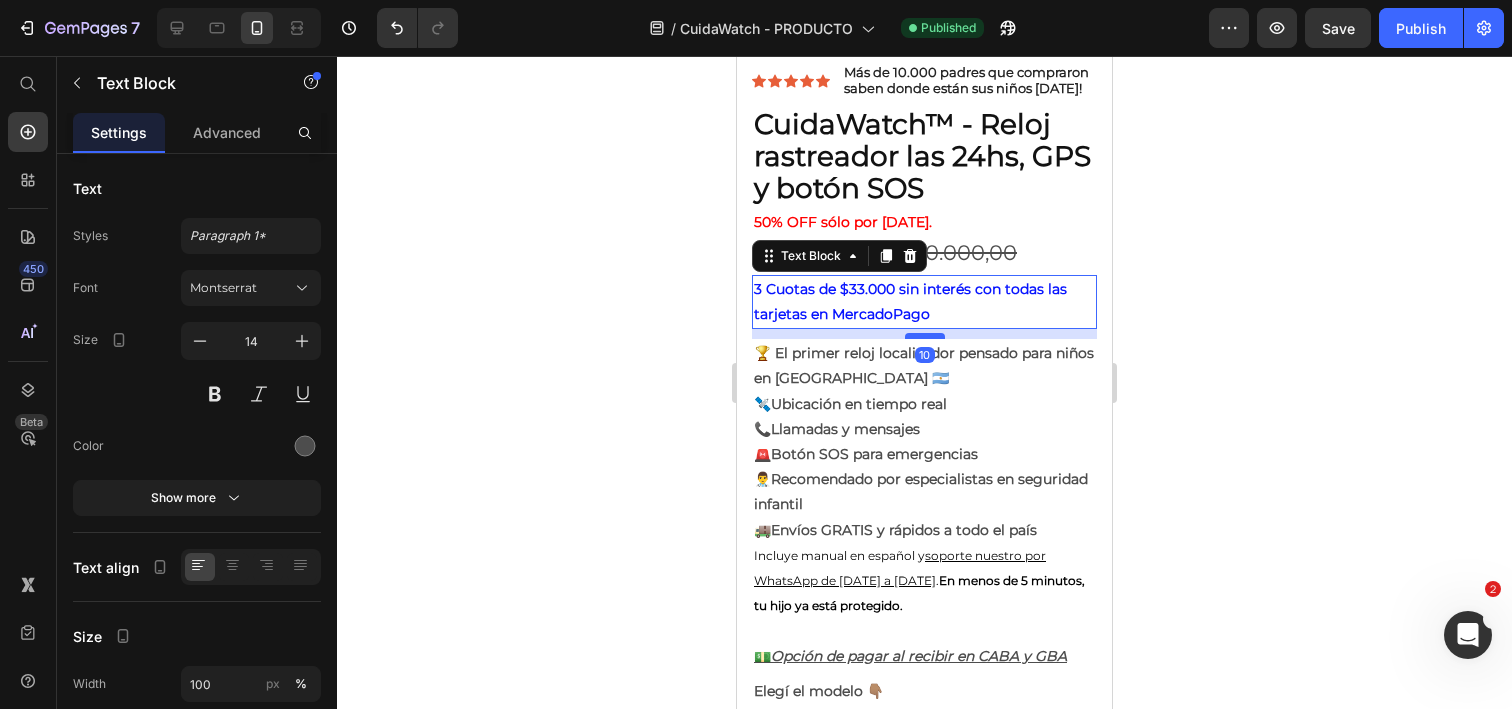 drag, startPoint x: 928, startPoint y: 347, endPoint x: 925, endPoint y: 337, distance: 10.440307 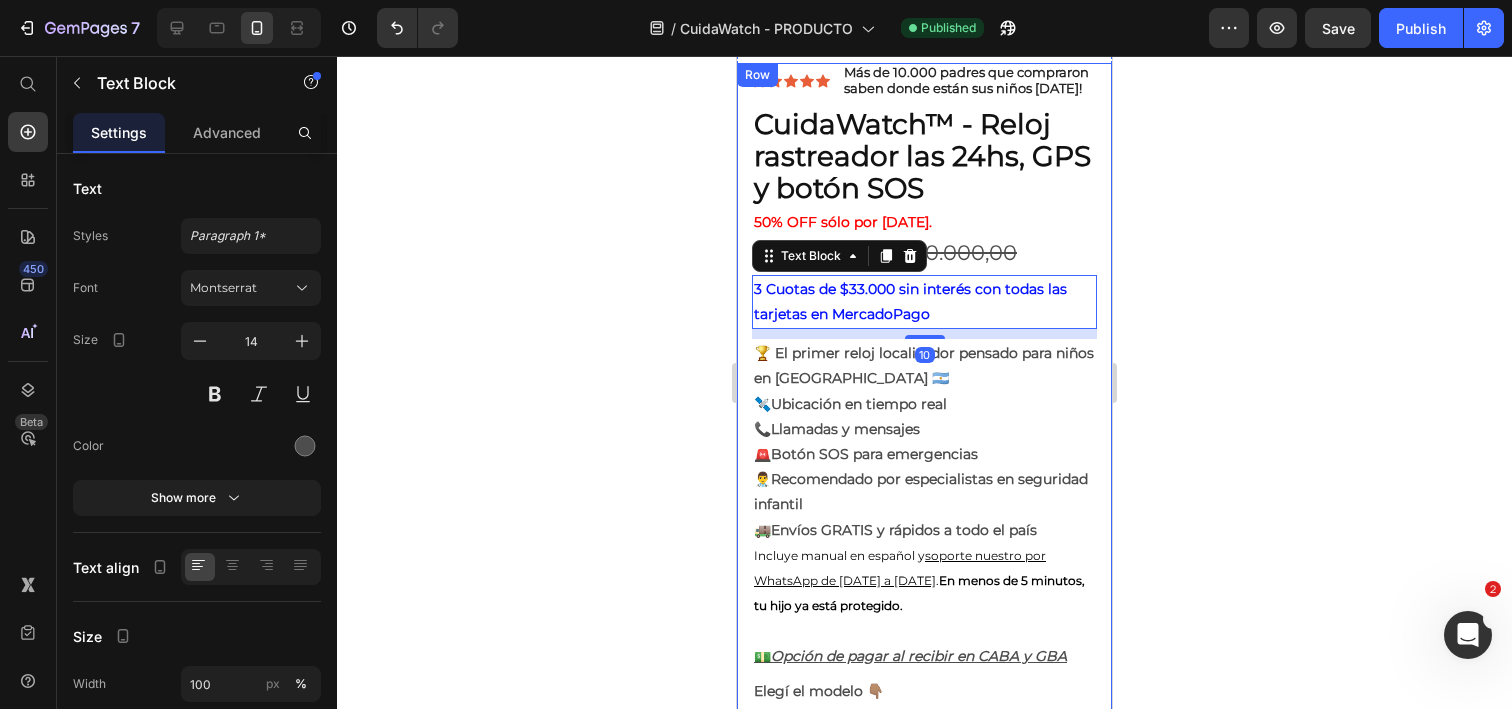 click 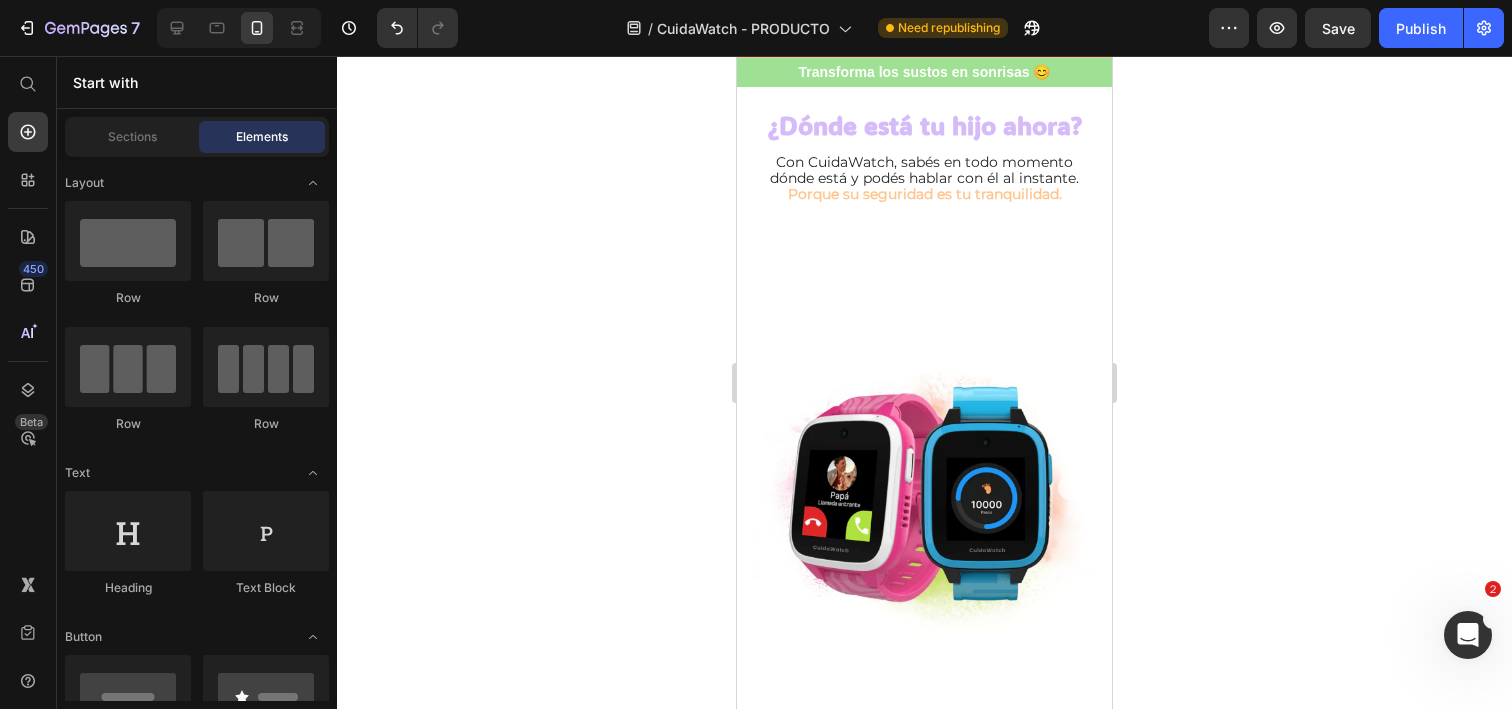 scroll, scrollTop: 0, scrollLeft: 0, axis: both 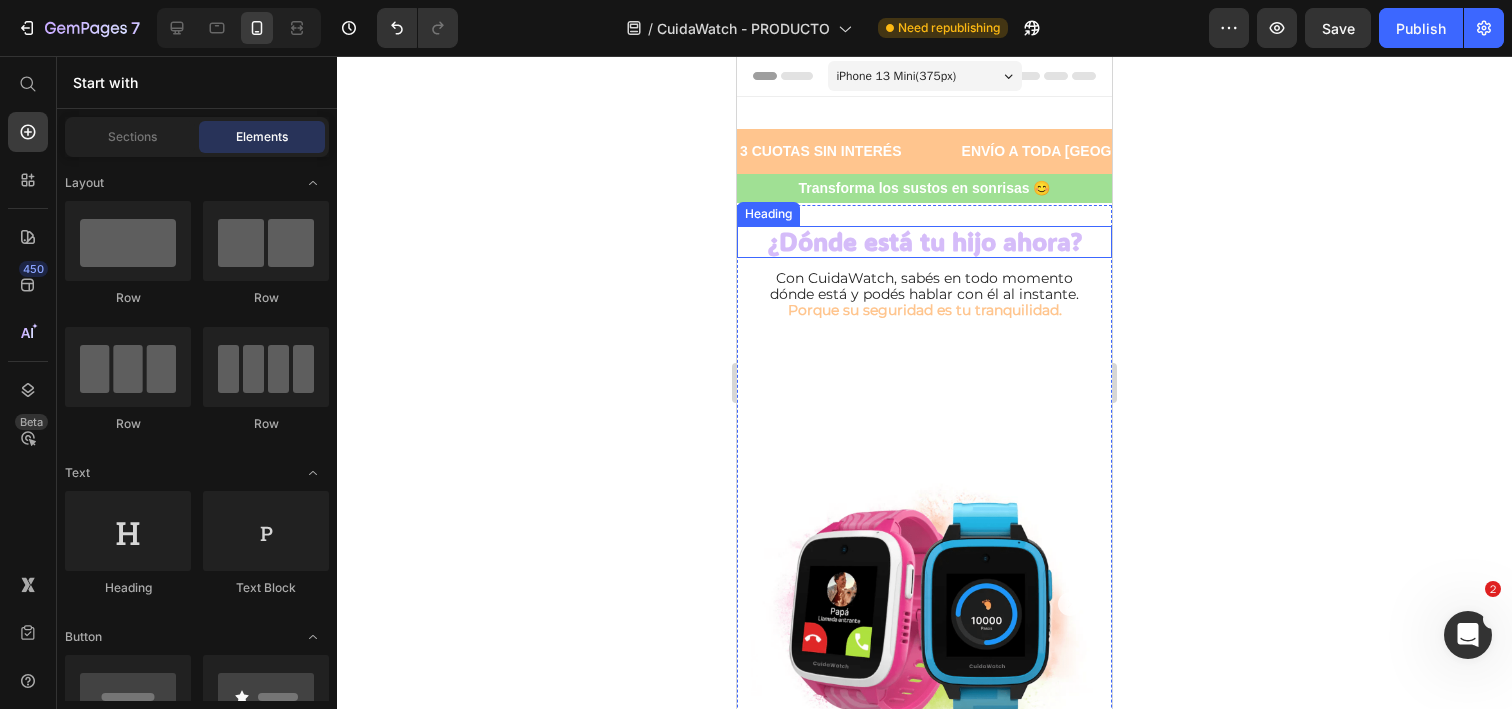 click on "¿Dónde está tu hijo ahora?" at bounding box center (925, 241) 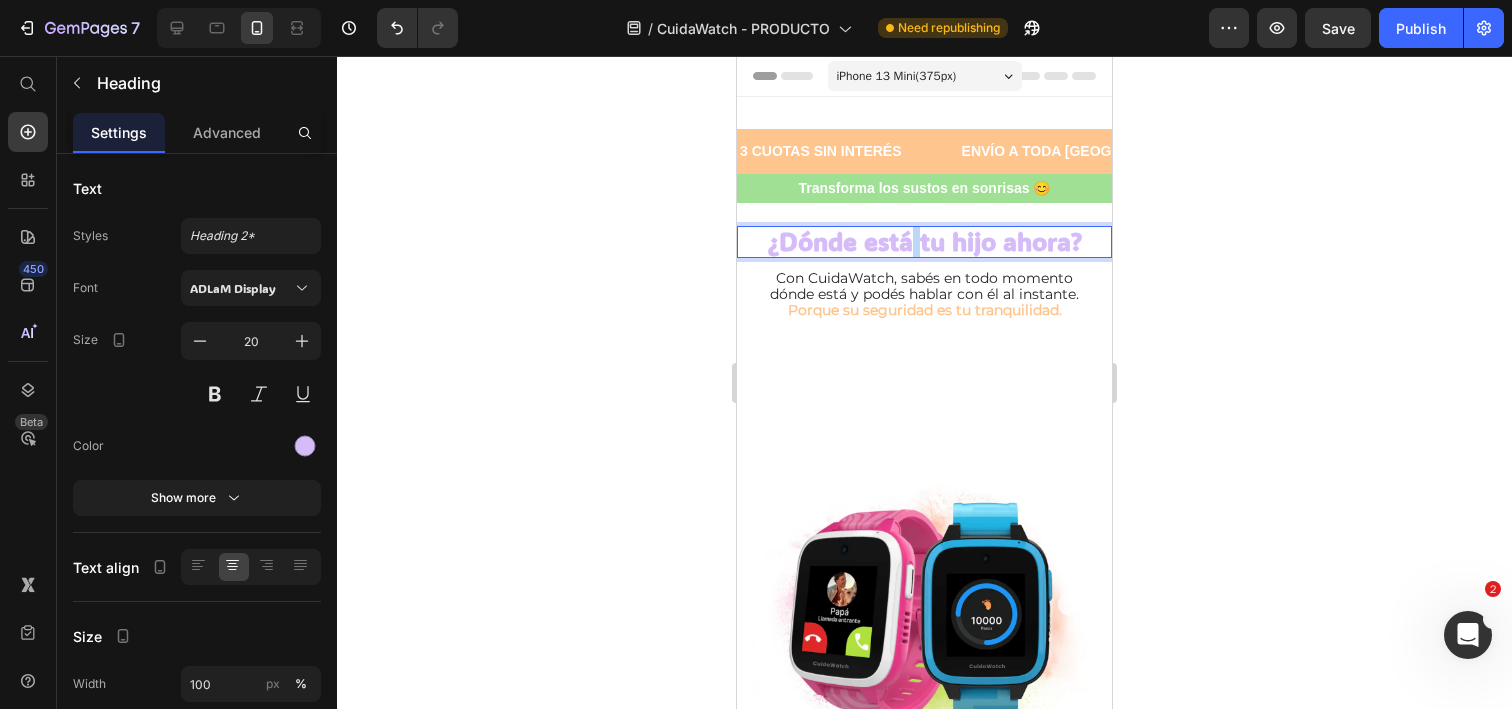click on "¿Dónde está tu hijo ahora?" at bounding box center (925, 241) 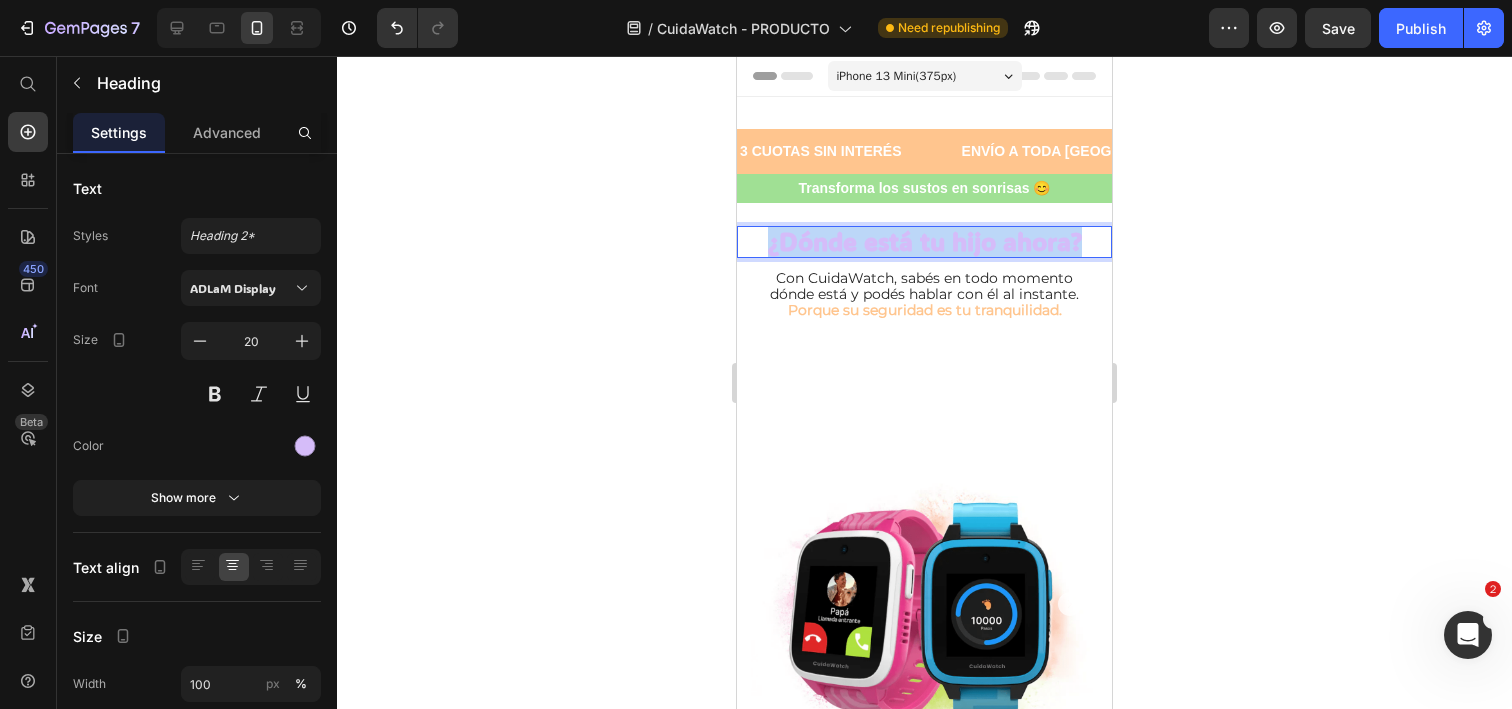 click on "¿Dónde está tu hijo ahora?" at bounding box center [925, 241] 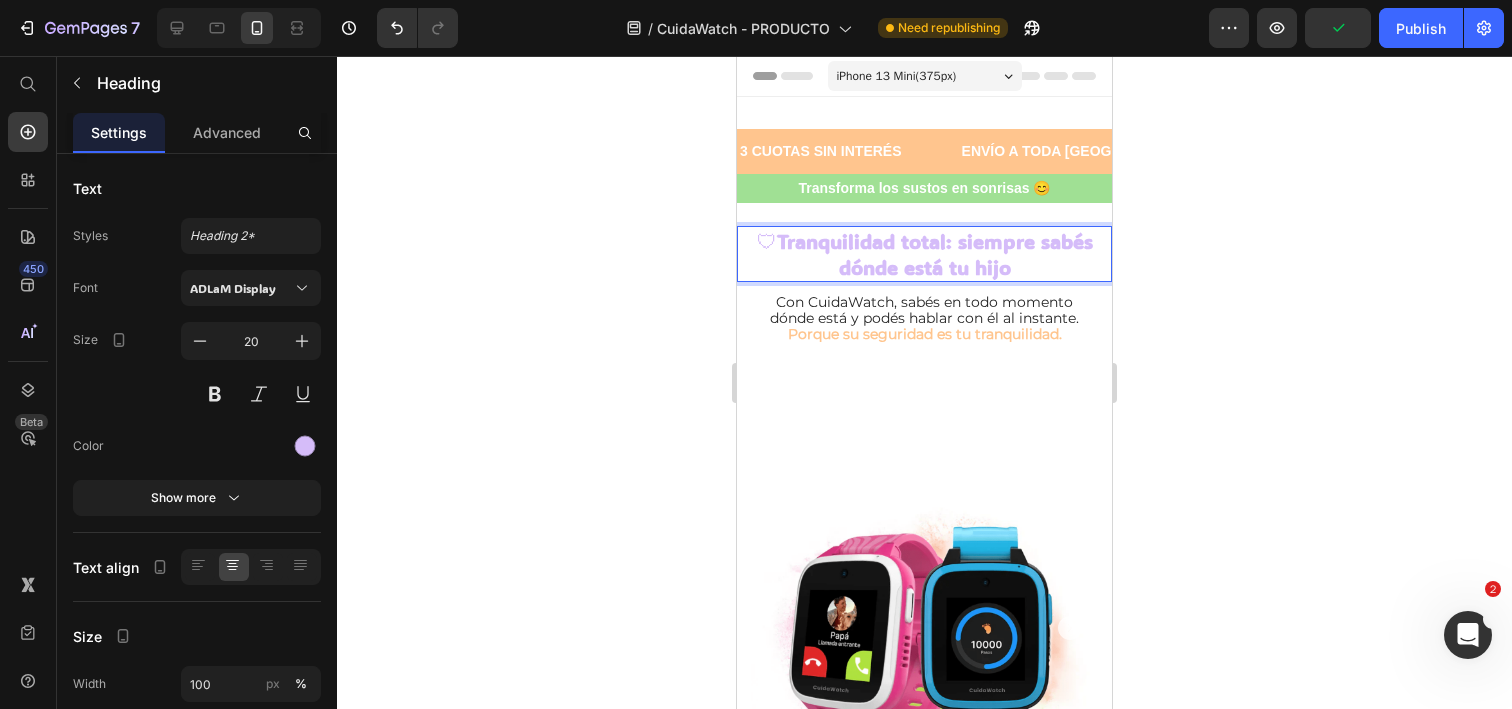 click 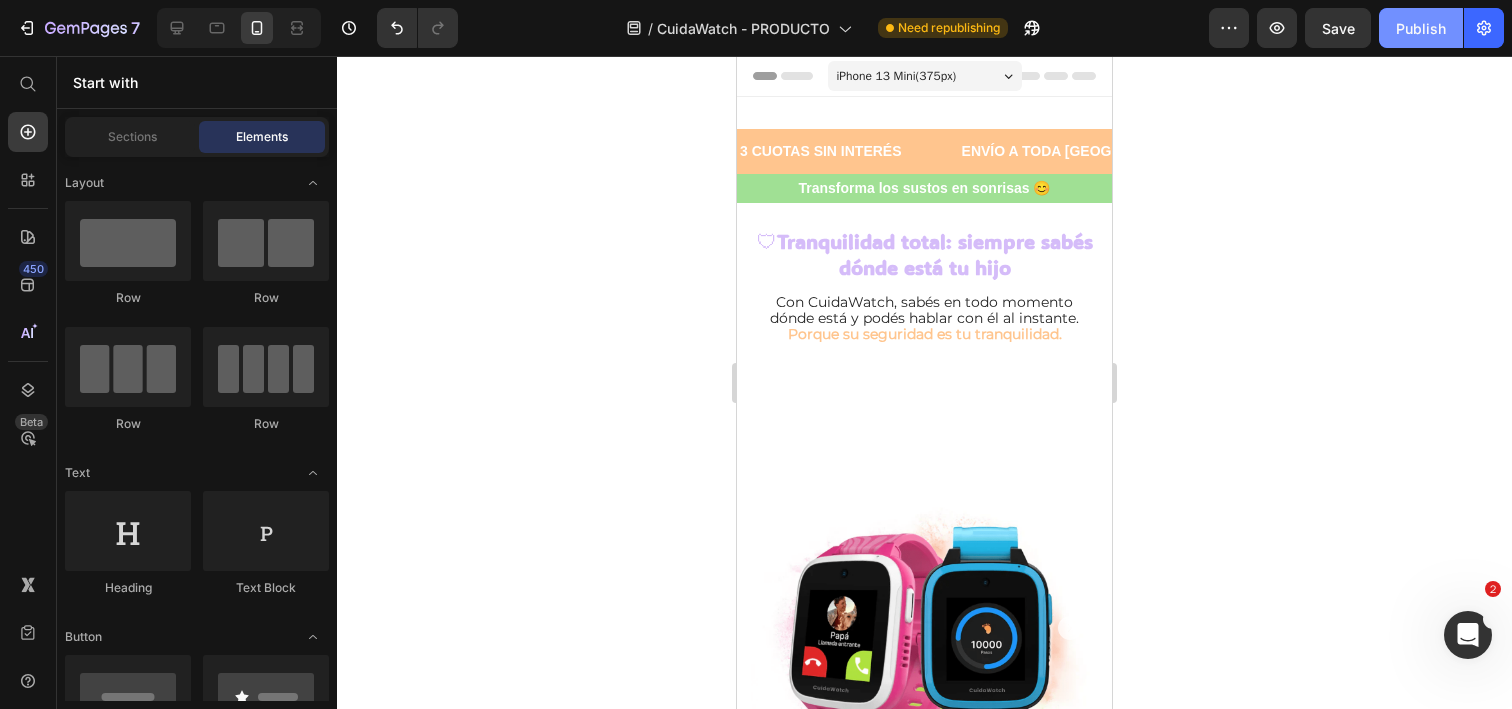 click on "Publish" at bounding box center (1421, 28) 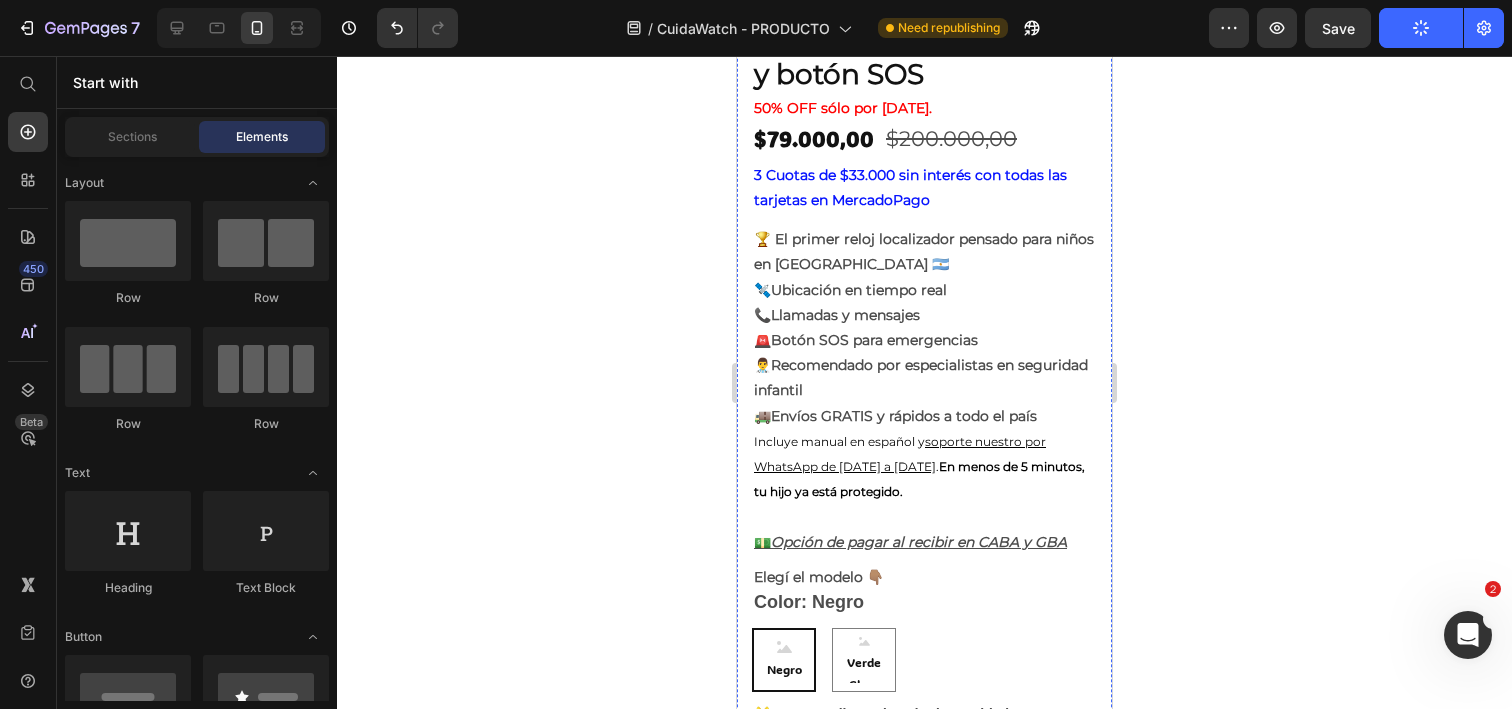scroll, scrollTop: 997, scrollLeft: 0, axis: vertical 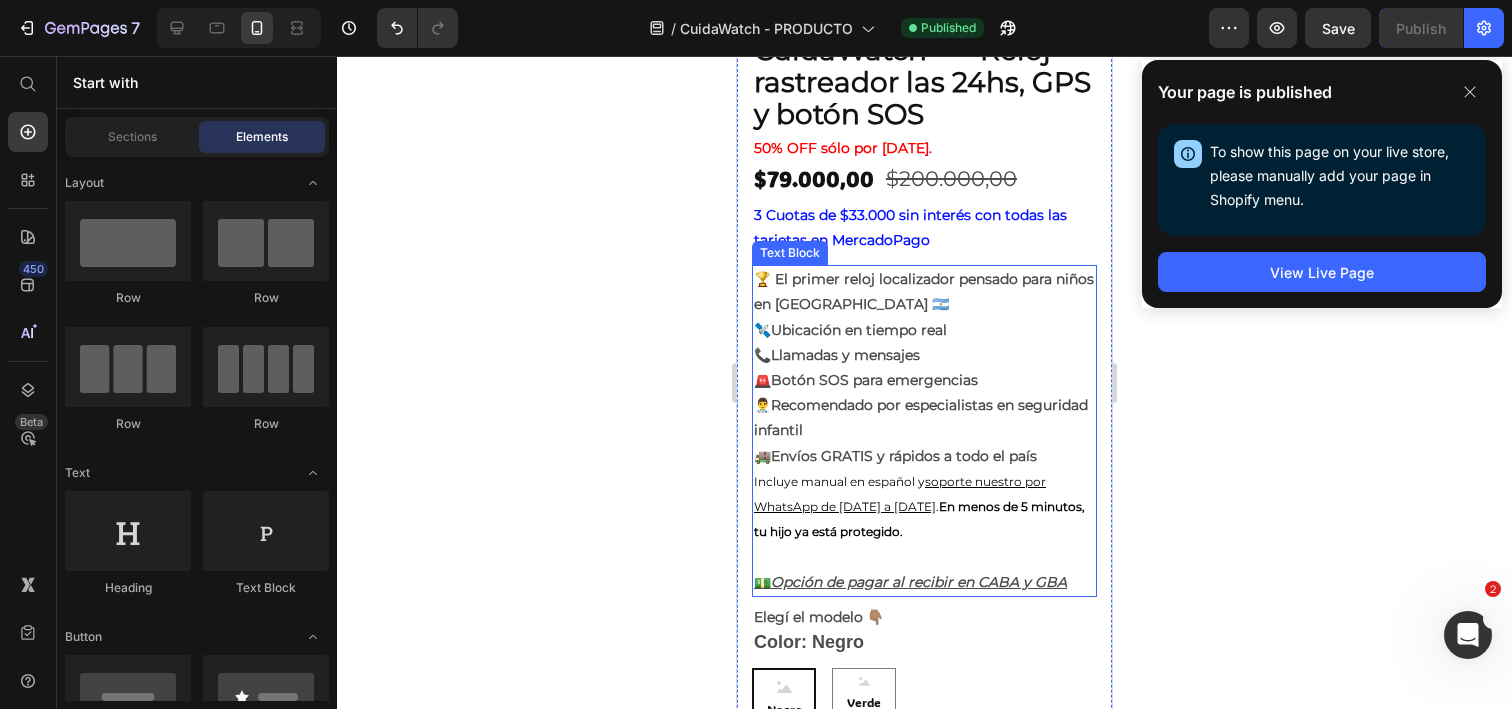click on "📞  Llamadas y mensajes" at bounding box center (924, 355) 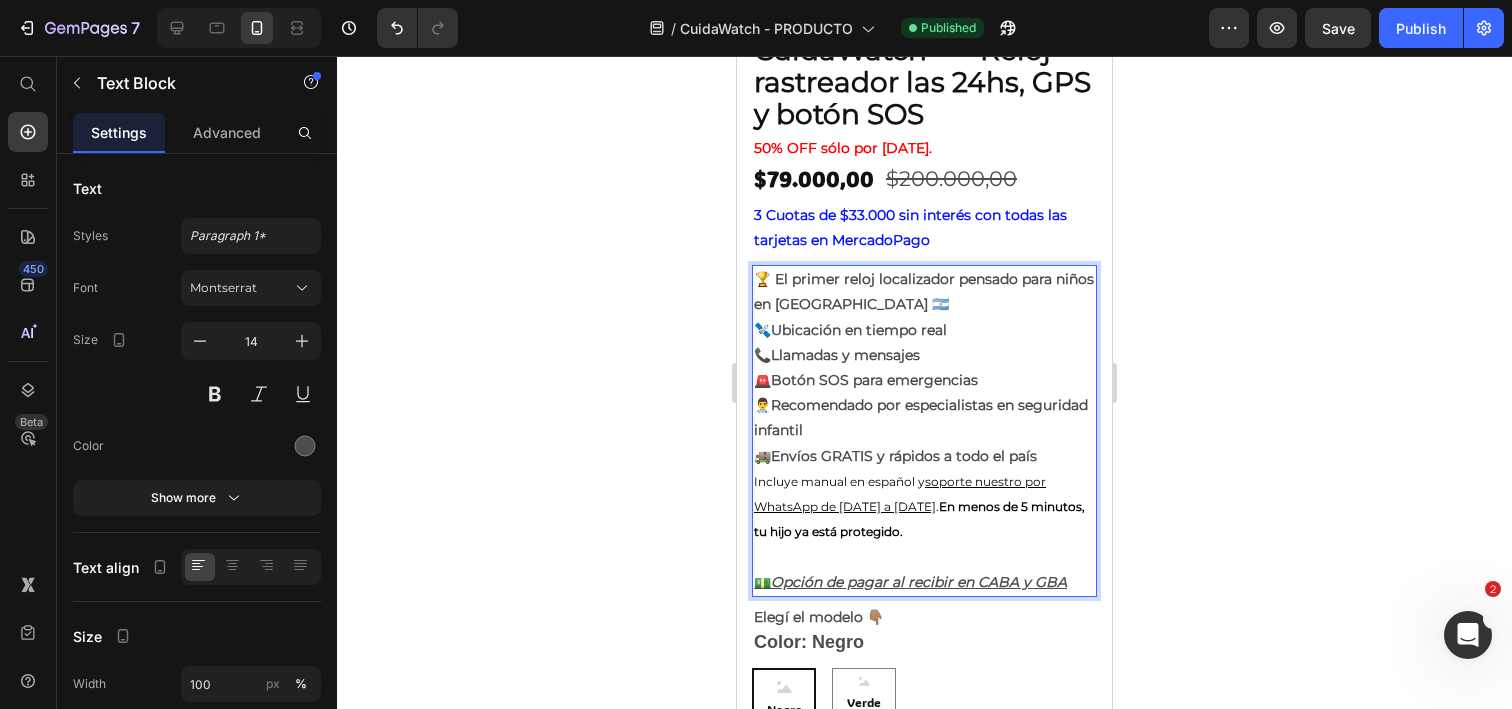 click on "👨‍⚕️  Recomendado por especialistas en seguridad infantil" at bounding box center (924, 418) 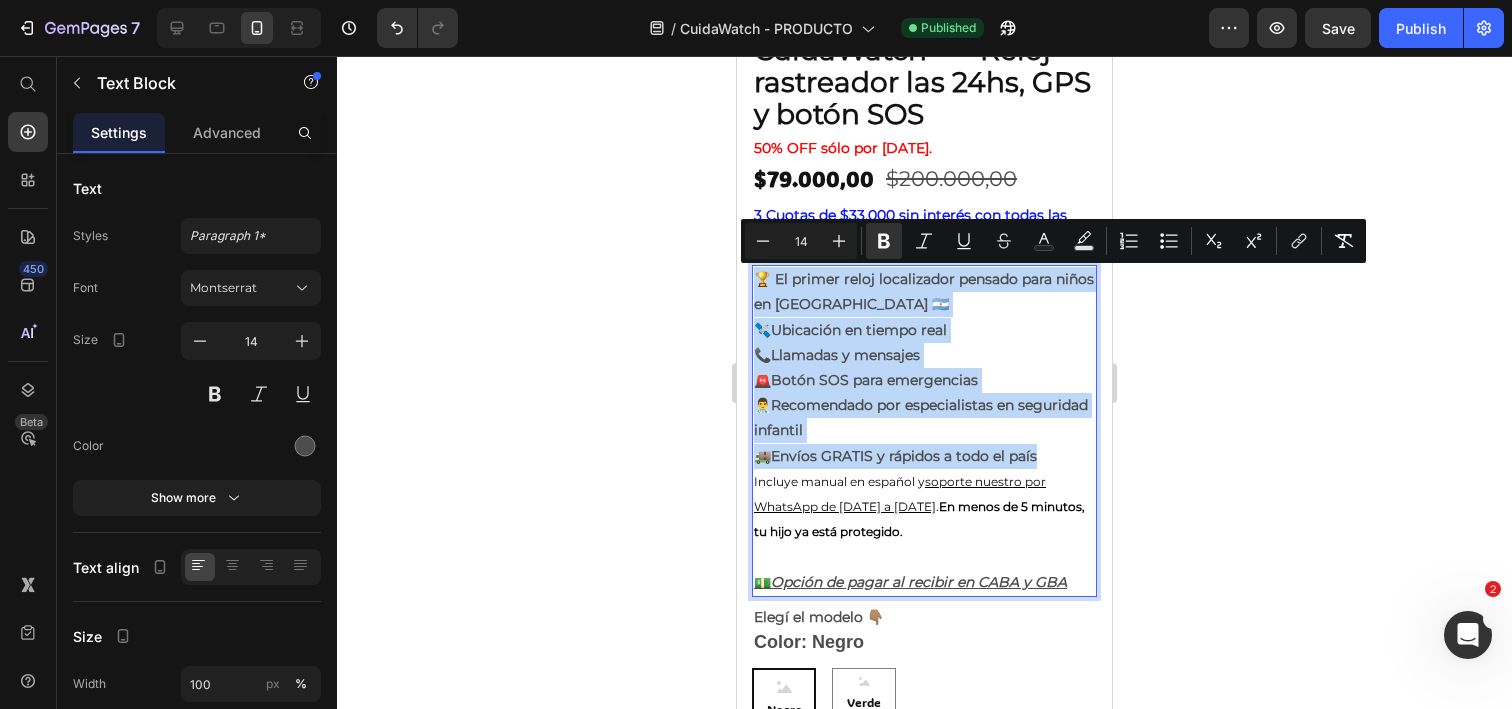 drag, startPoint x: 1046, startPoint y: 451, endPoint x: 755, endPoint y: 279, distance: 338.03107 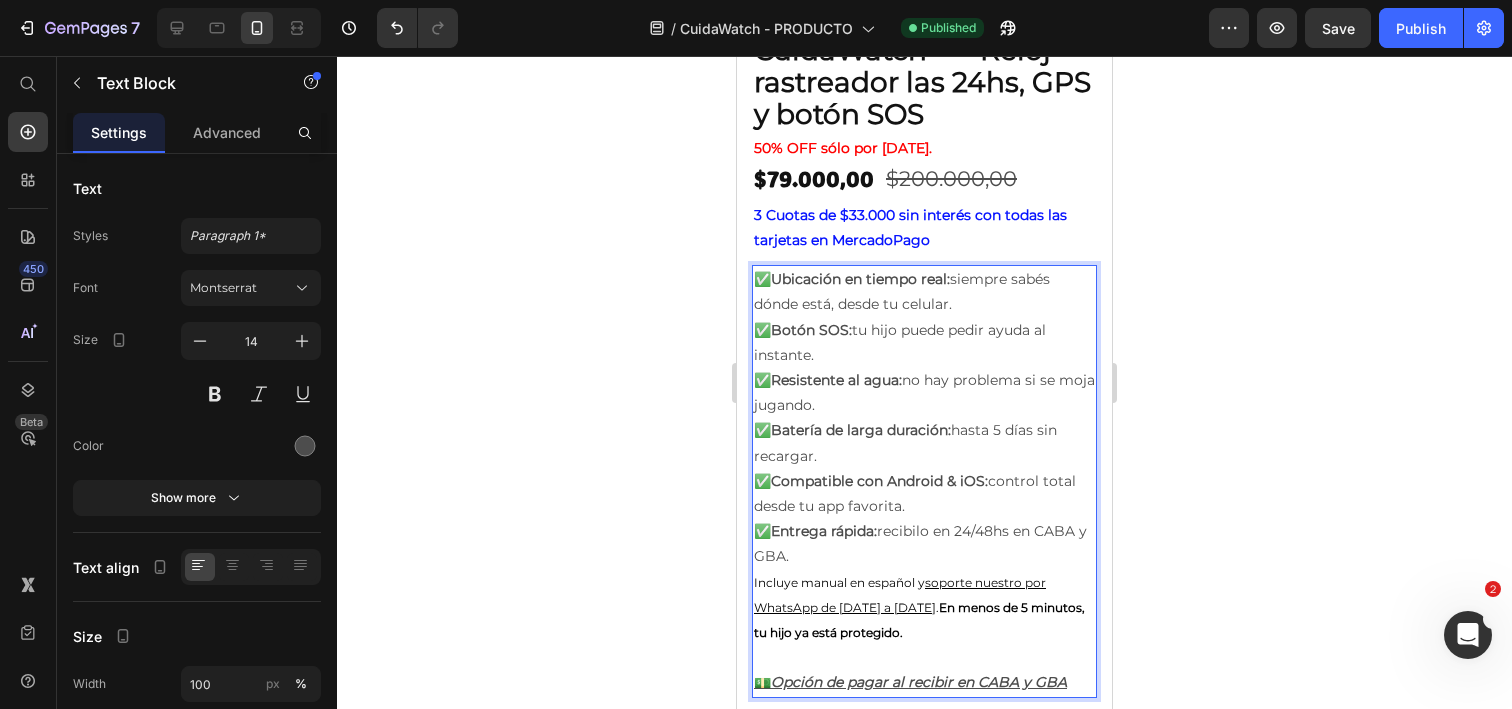 drag, startPoint x: 964, startPoint y: 303, endPoint x: 950, endPoint y: 283, distance: 24.41311 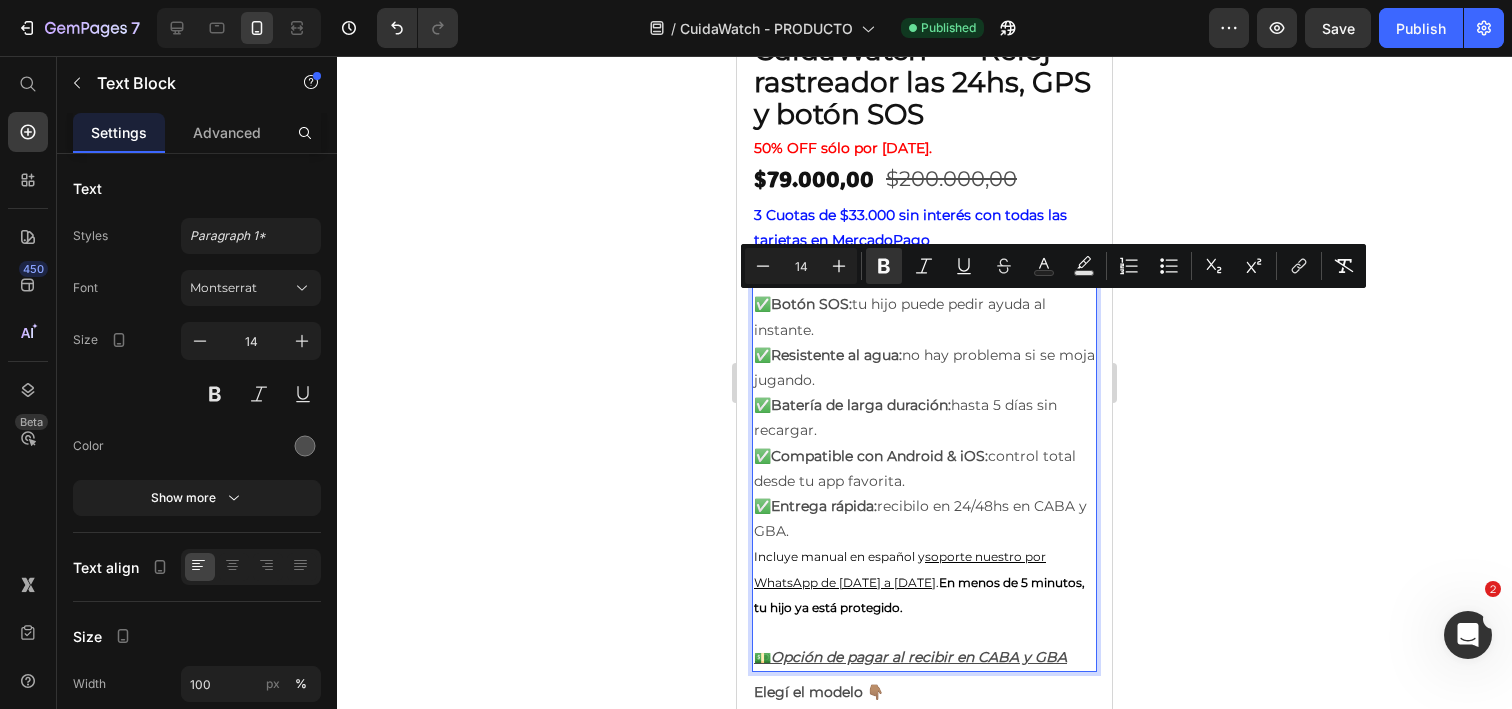drag, startPoint x: 873, startPoint y: 326, endPoint x: 847, endPoint y: 305, distance: 33.42155 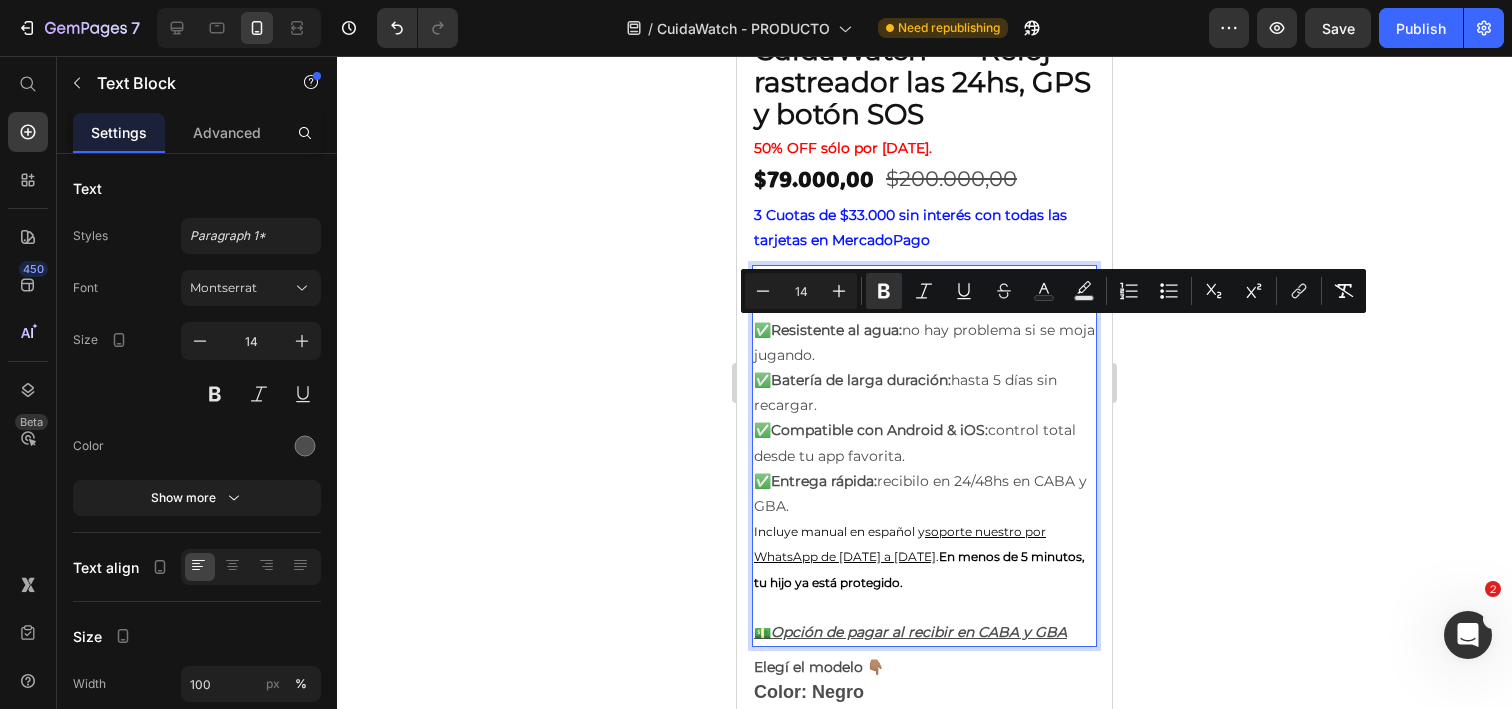 drag, startPoint x: 873, startPoint y: 357, endPoint x: 900, endPoint y: 334, distance: 35.468296 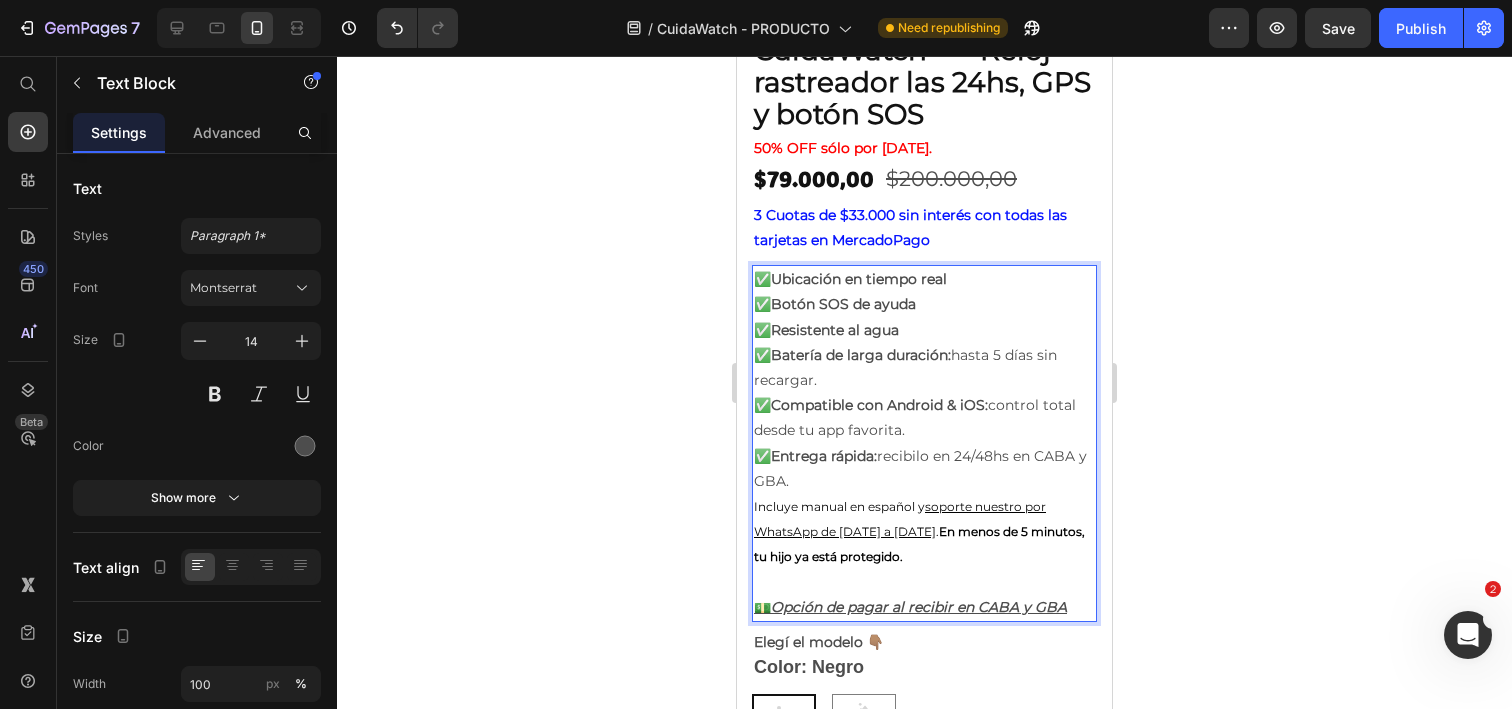 drag, startPoint x: 878, startPoint y: 381, endPoint x: 949, endPoint y: 356, distance: 75.272835 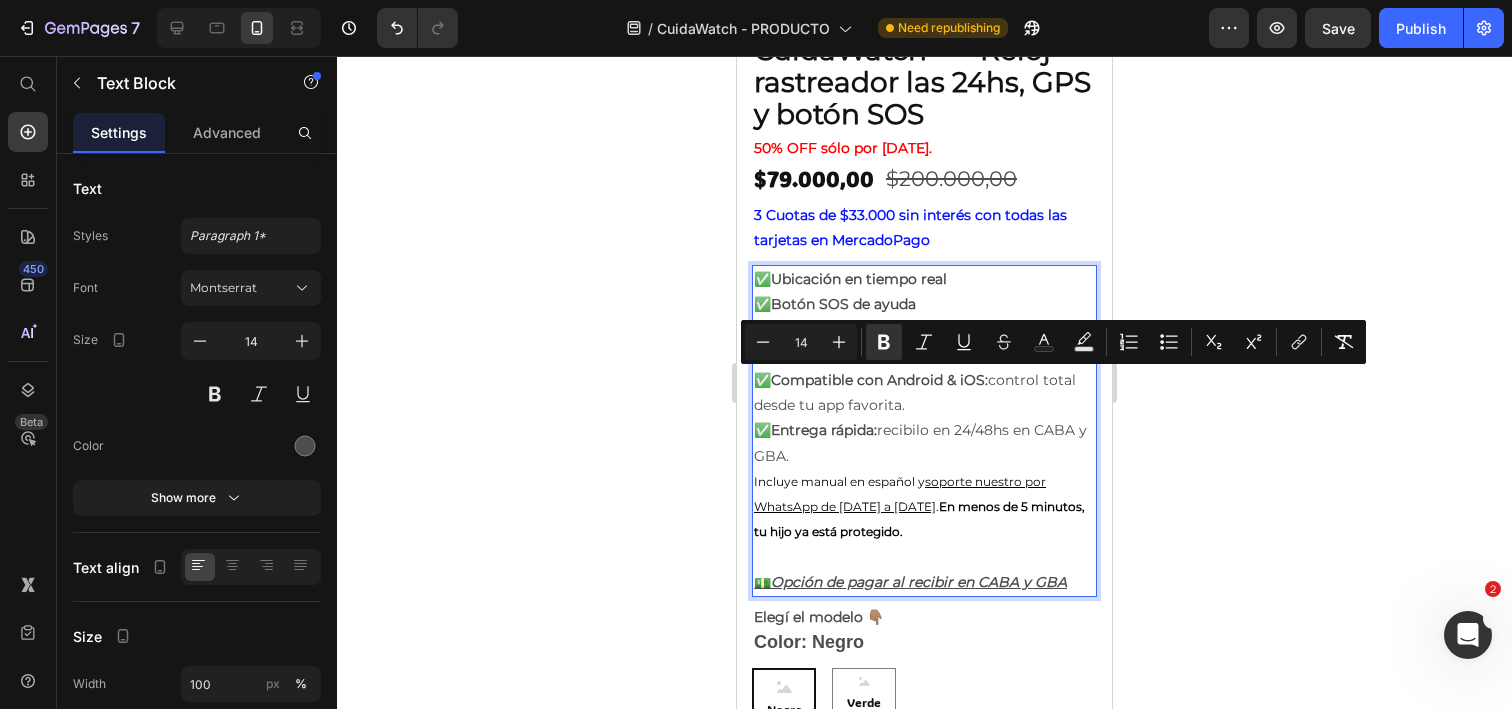 drag, startPoint x: 985, startPoint y: 405, endPoint x: 981, endPoint y: 386, distance: 19.416489 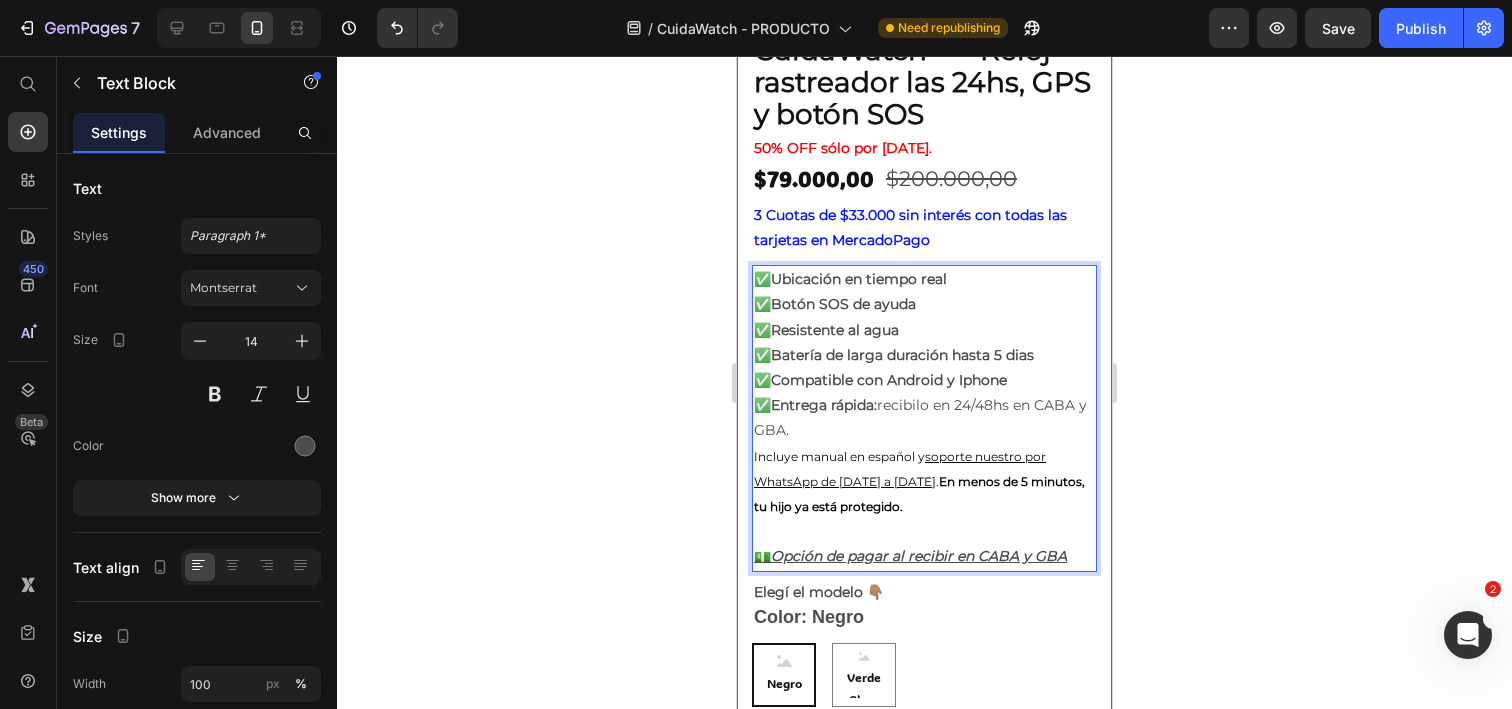 drag, startPoint x: 930, startPoint y: 430, endPoint x: 739, endPoint y: 238, distance: 270.8228 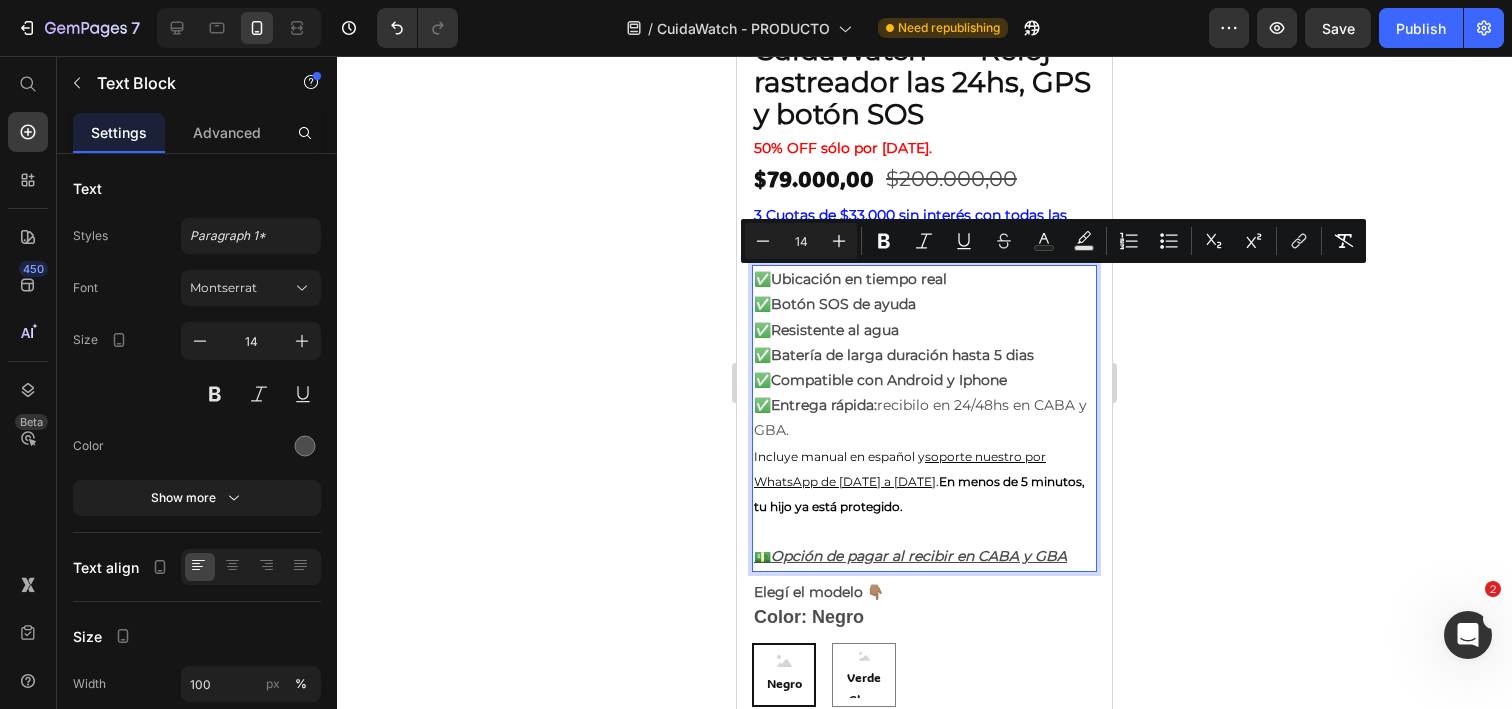 copy on "✅  Ubicación en tiempo real ✅  Botón SOS de ayuda ✅  Resistente al agua ✅  Batería de larga duración hasta 5 dias ✅  Compatible con Android y Iphone ✅  Entrega rápida:  recibilo en 24/48hs en CABA y GBA." 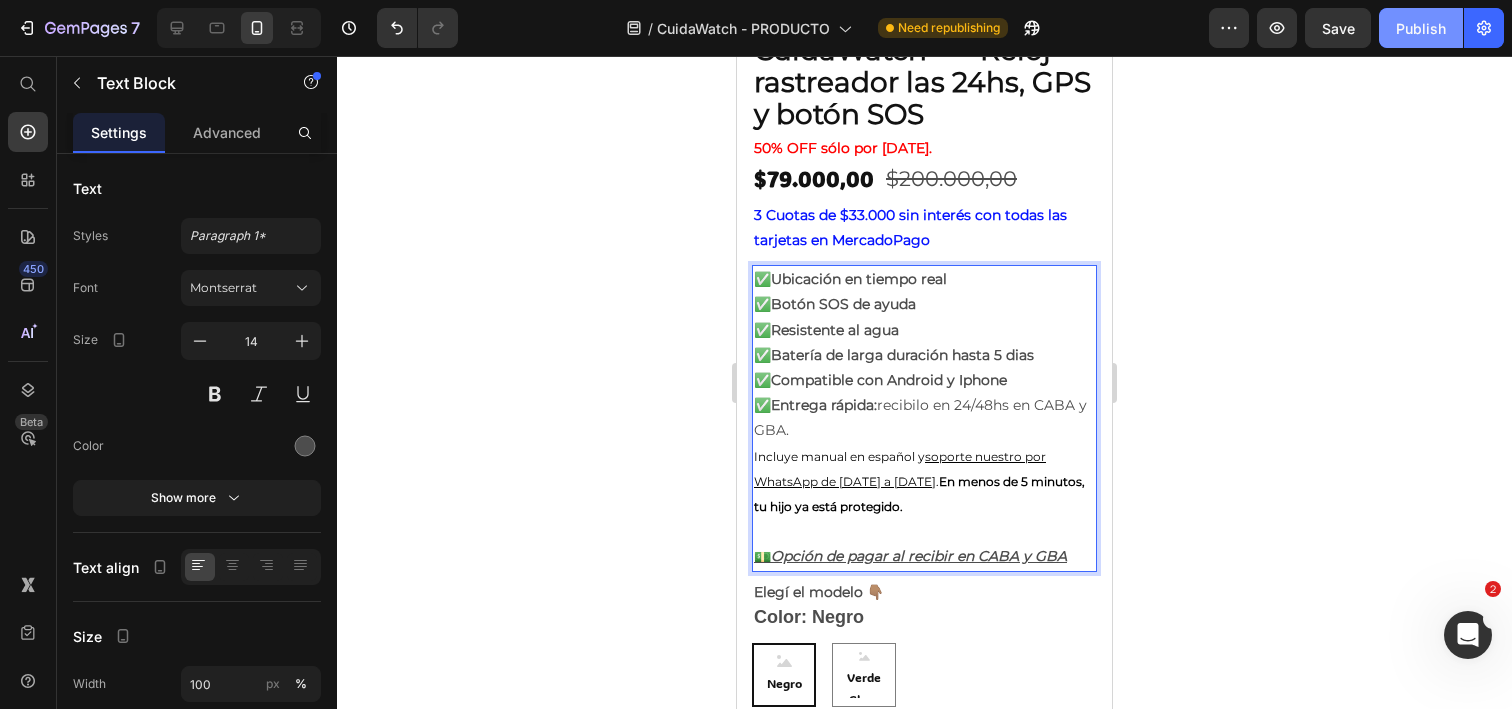 click on "Publish" at bounding box center [1421, 28] 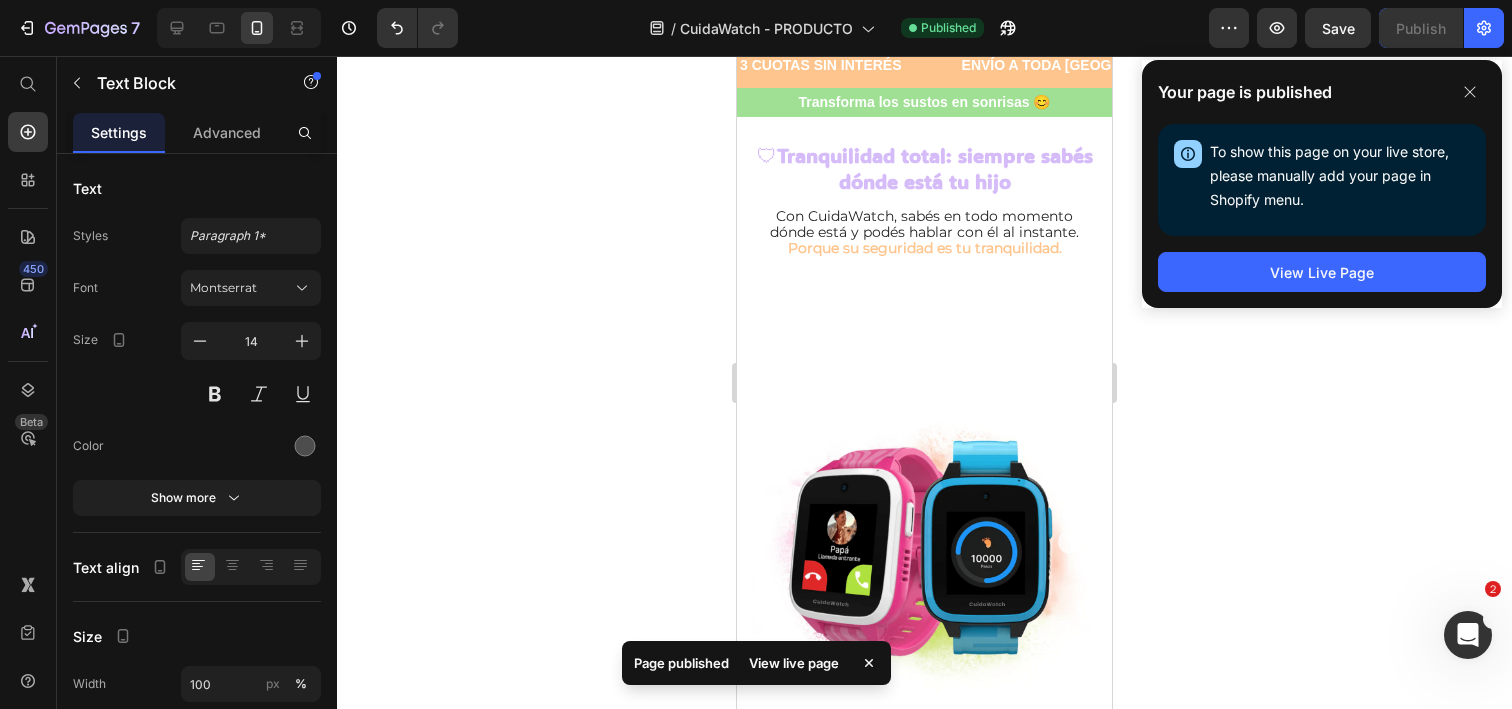 scroll, scrollTop: 0, scrollLeft: 0, axis: both 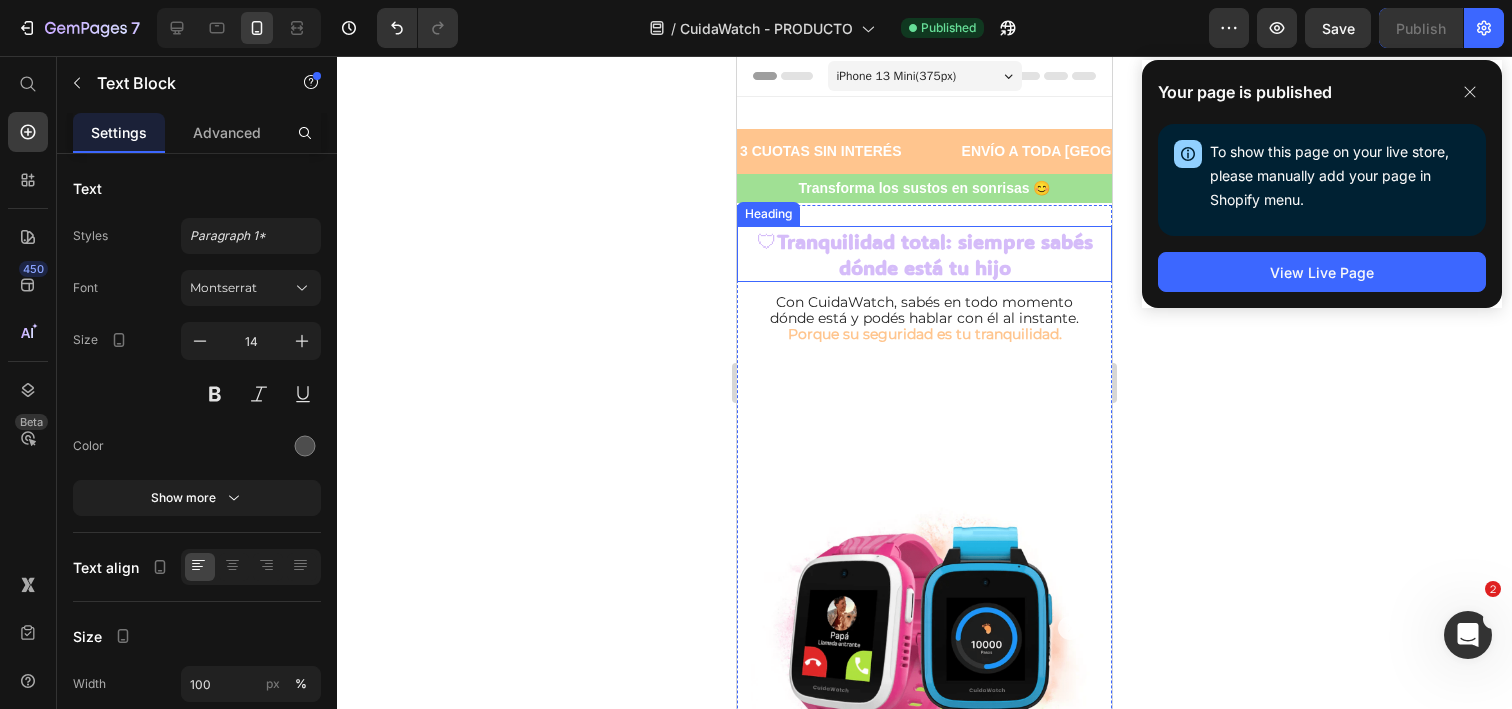 click on "Tranquilidad total: siempre sabés dónde está tu hijo" at bounding box center (935, 254) 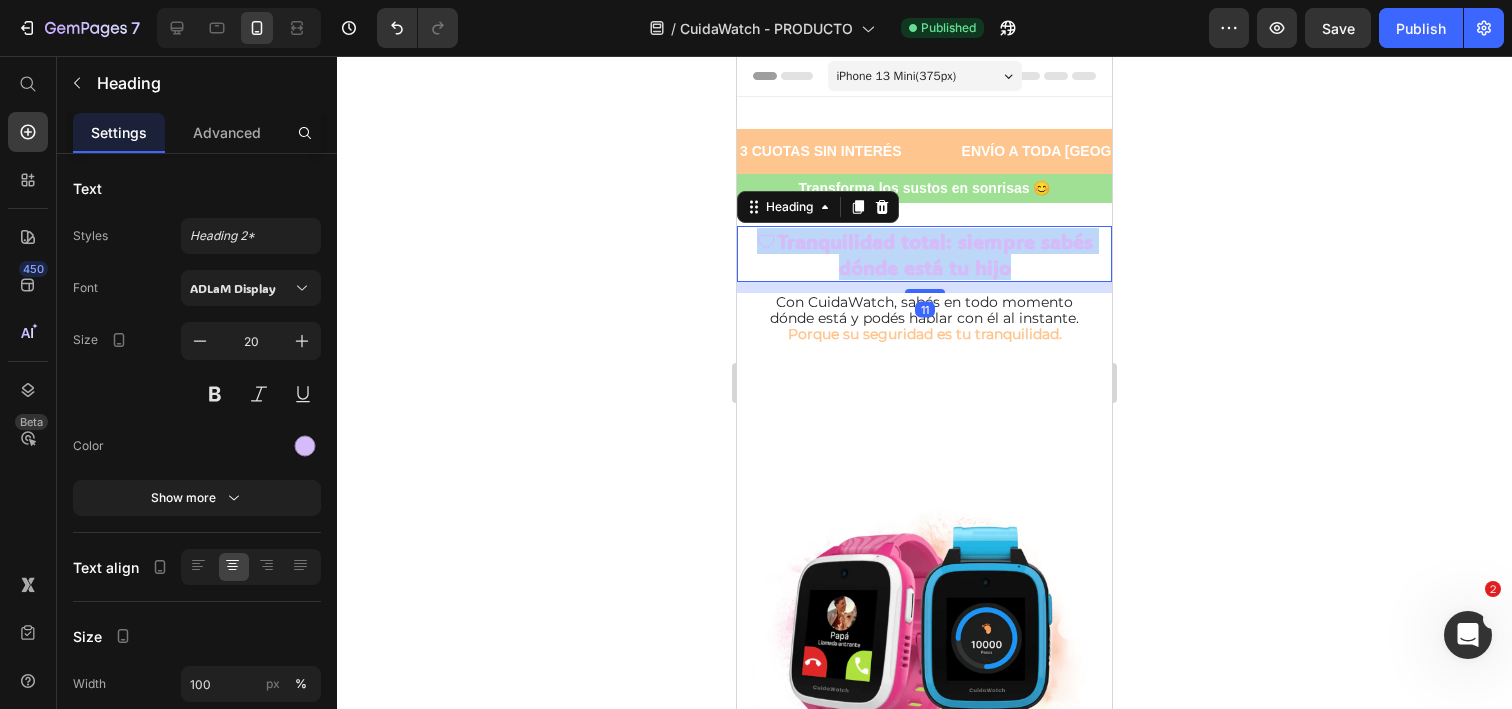 click on "Tranquilidad total: siempre sabés dónde está tu hijo" at bounding box center (935, 254) 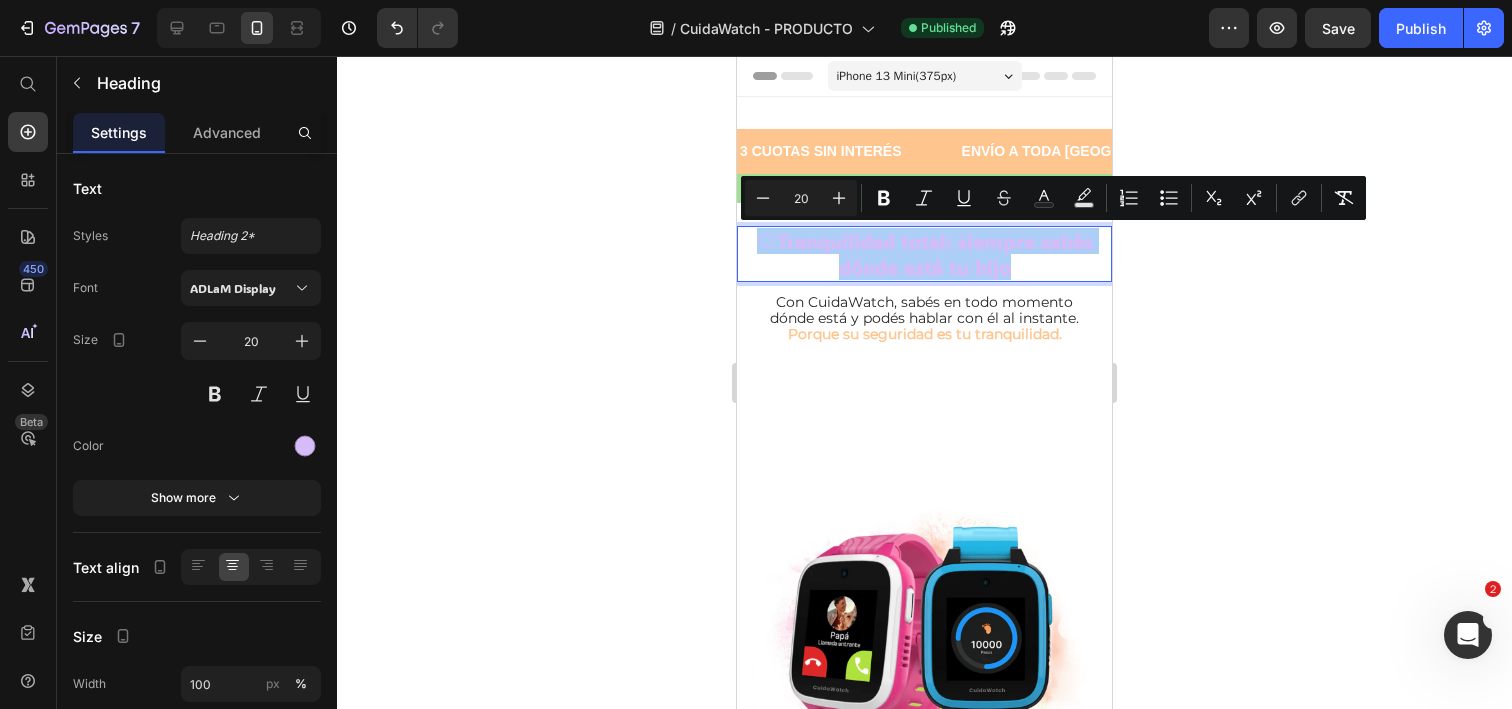 click 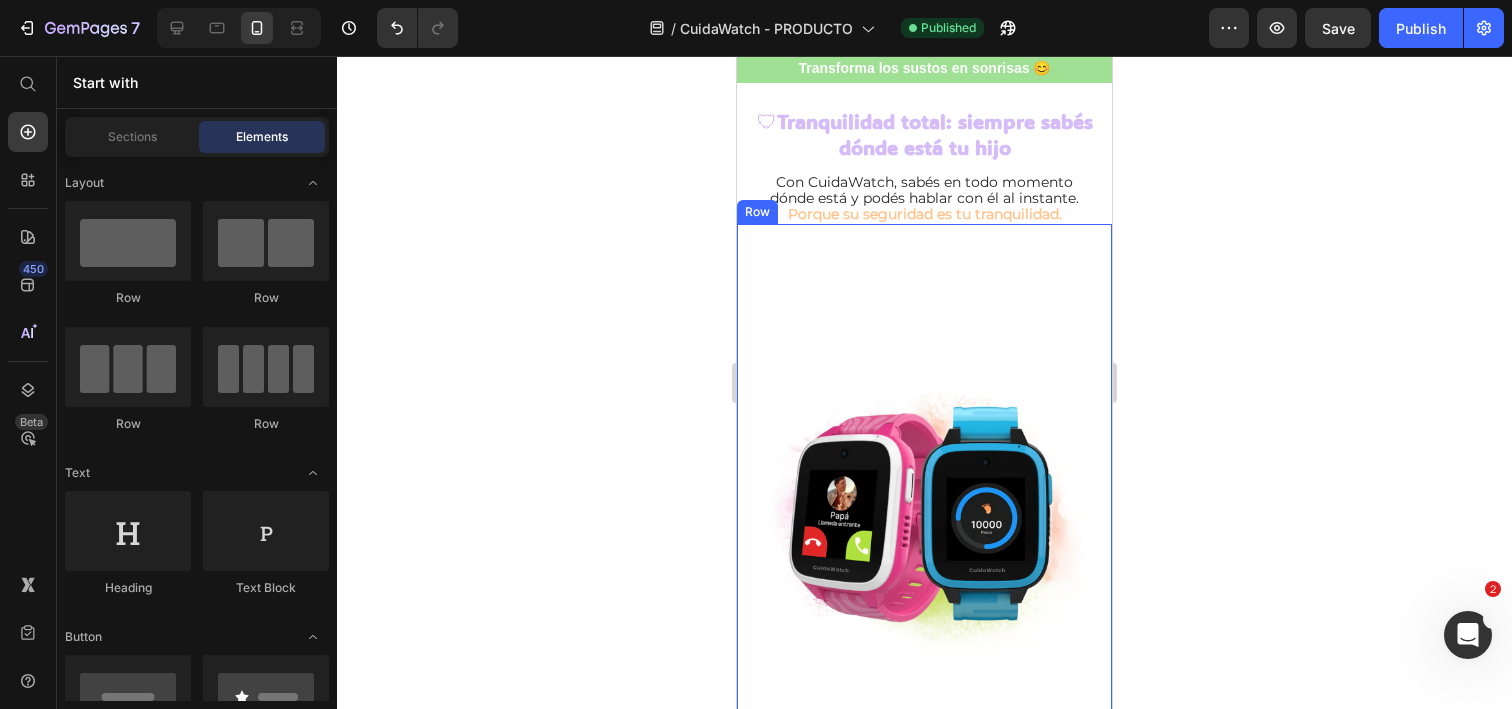 scroll, scrollTop: 125, scrollLeft: 0, axis: vertical 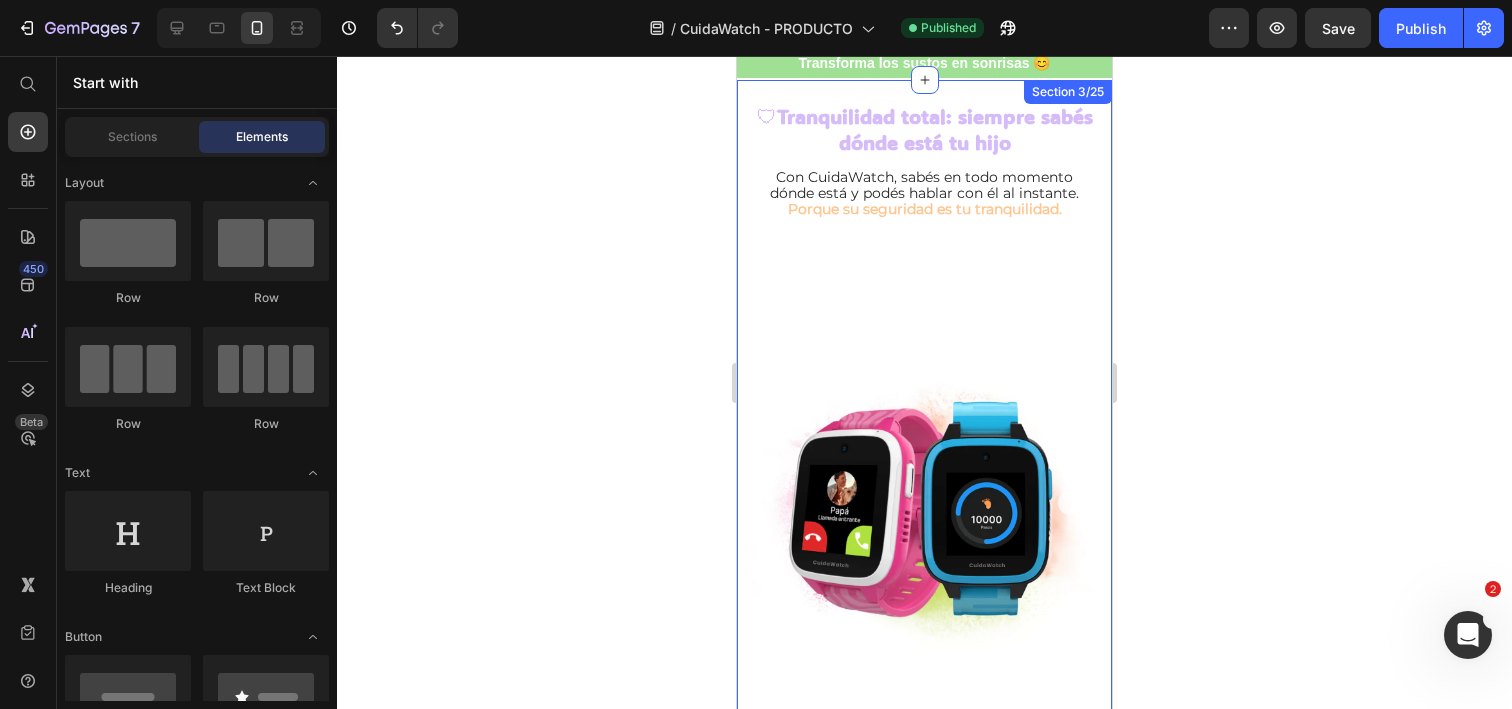 click on "Tranquilidad total: siempre sabés dónde está tu hijo" at bounding box center (935, 129) 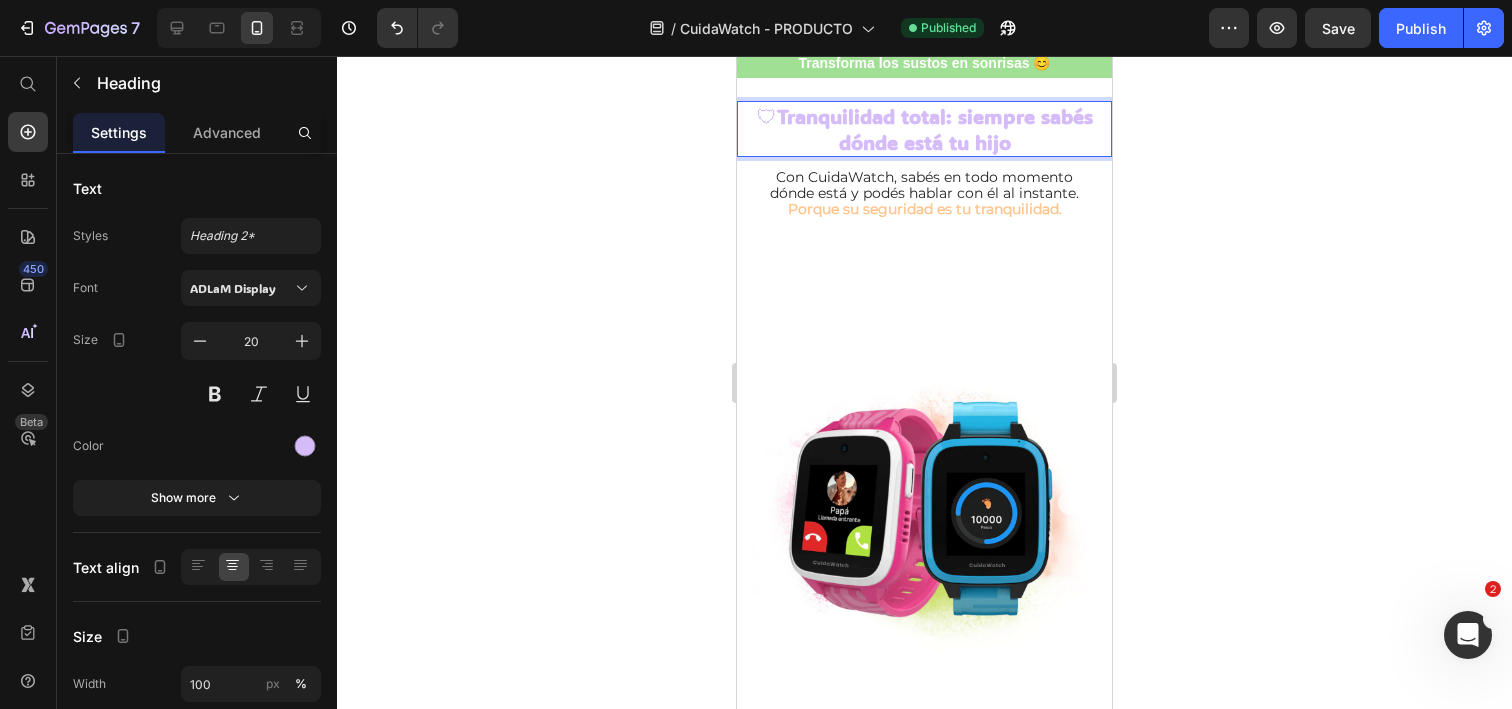 click on "Tranquilidad total: siempre sabés dónde está tu hijo" at bounding box center [935, 129] 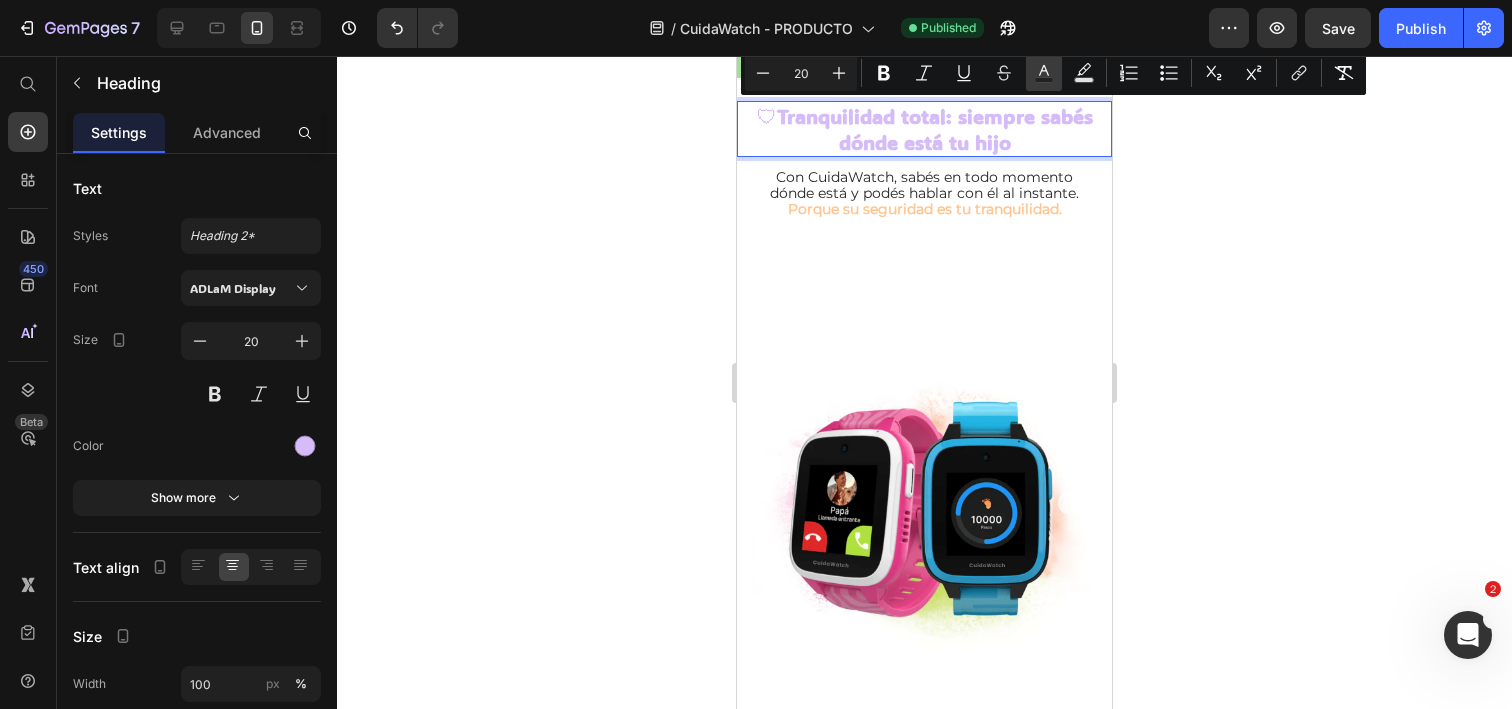 click 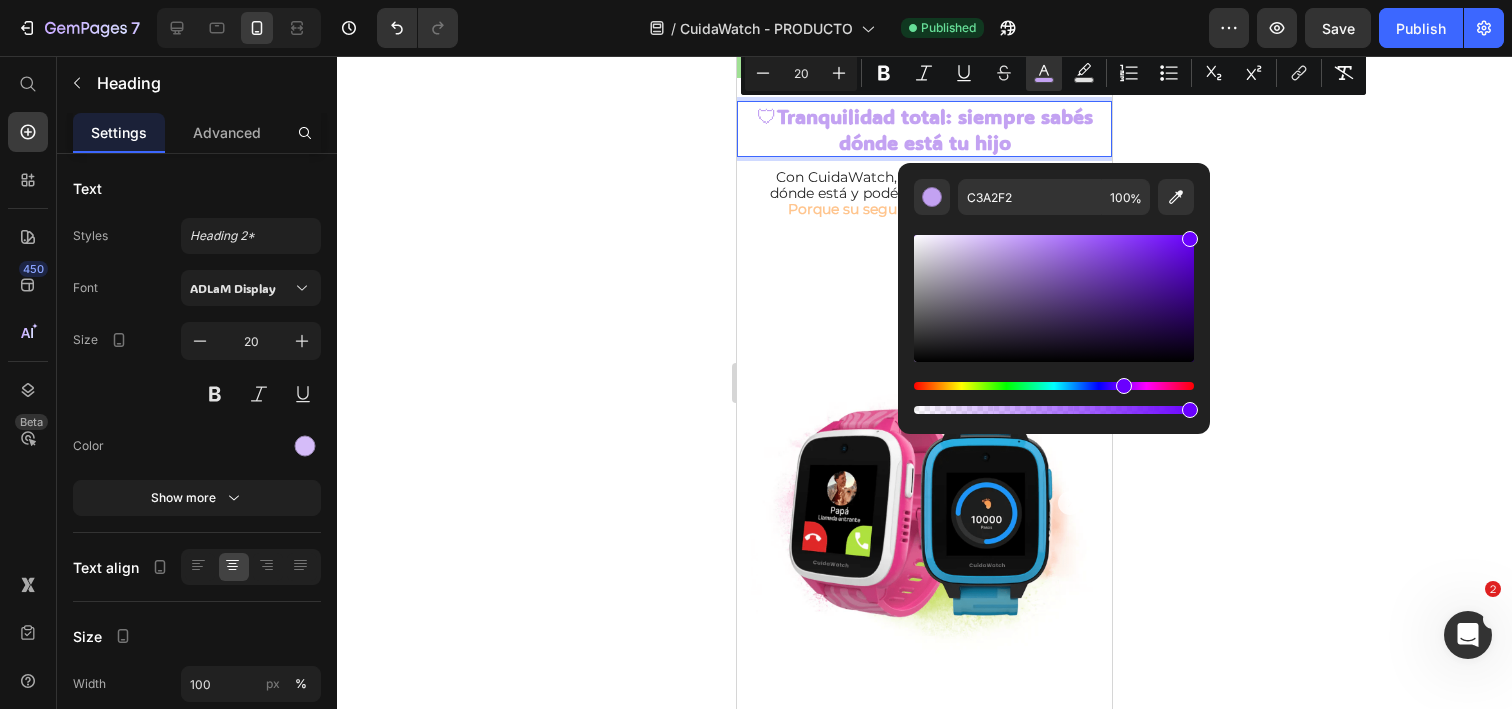 drag, startPoint x: 987, startPoint y: 240, endPoint x: 1201, endPoint y: 231, distance: 214.18916 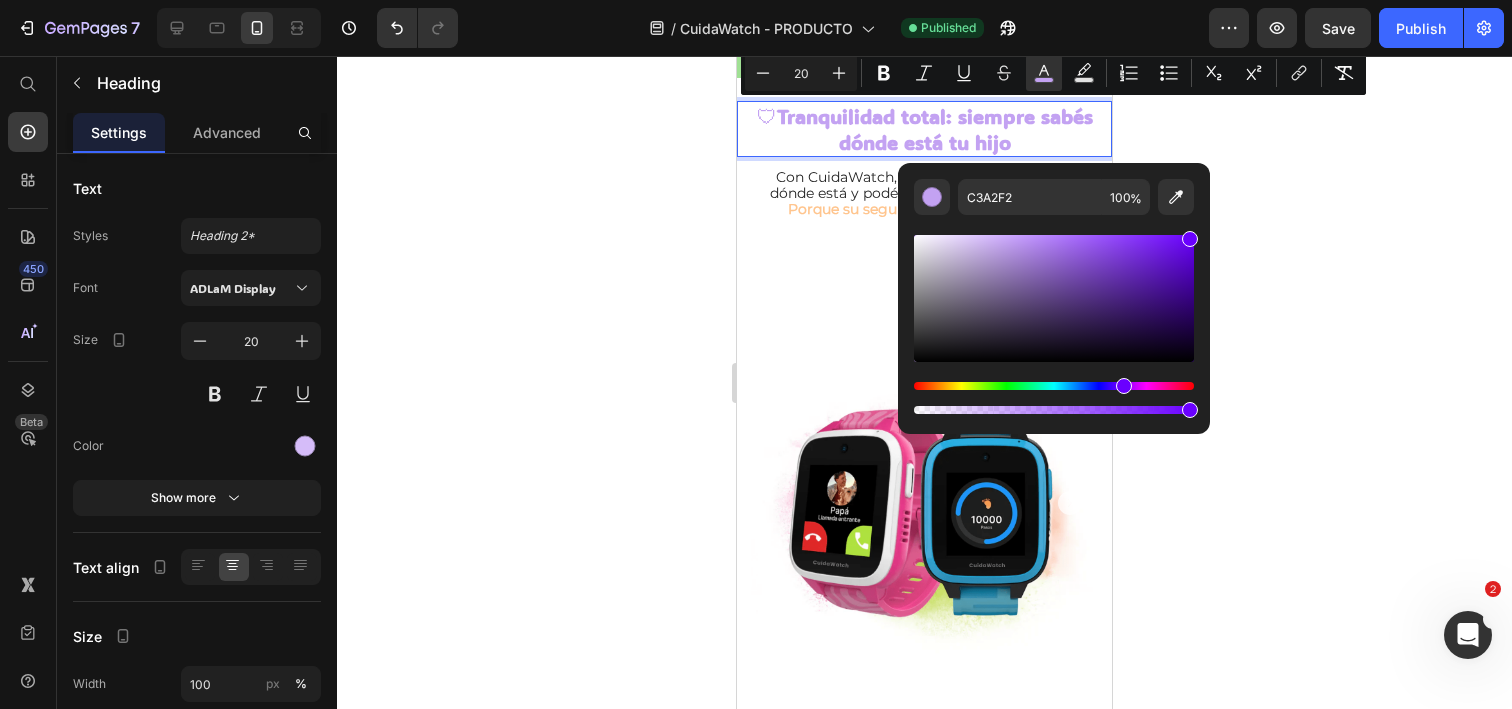 type on "6A00FF" 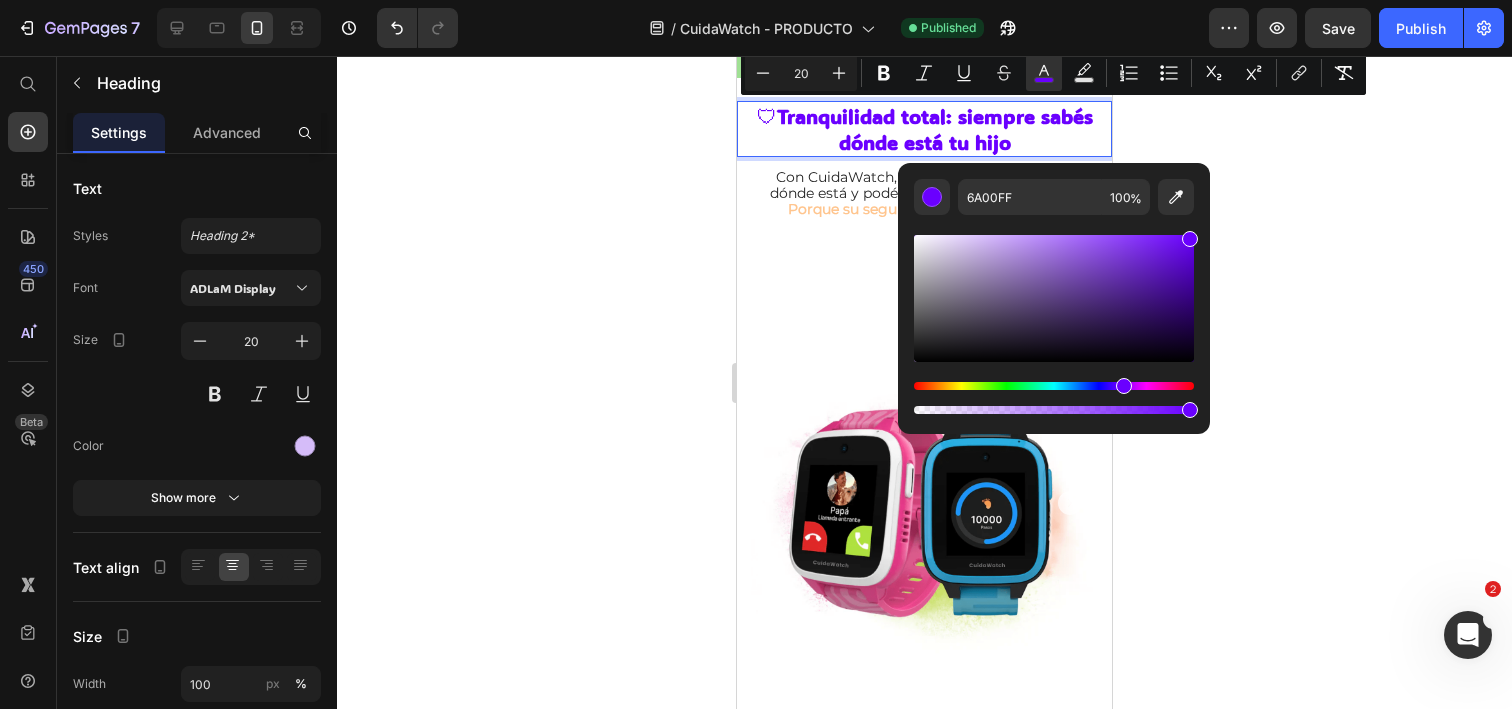 click 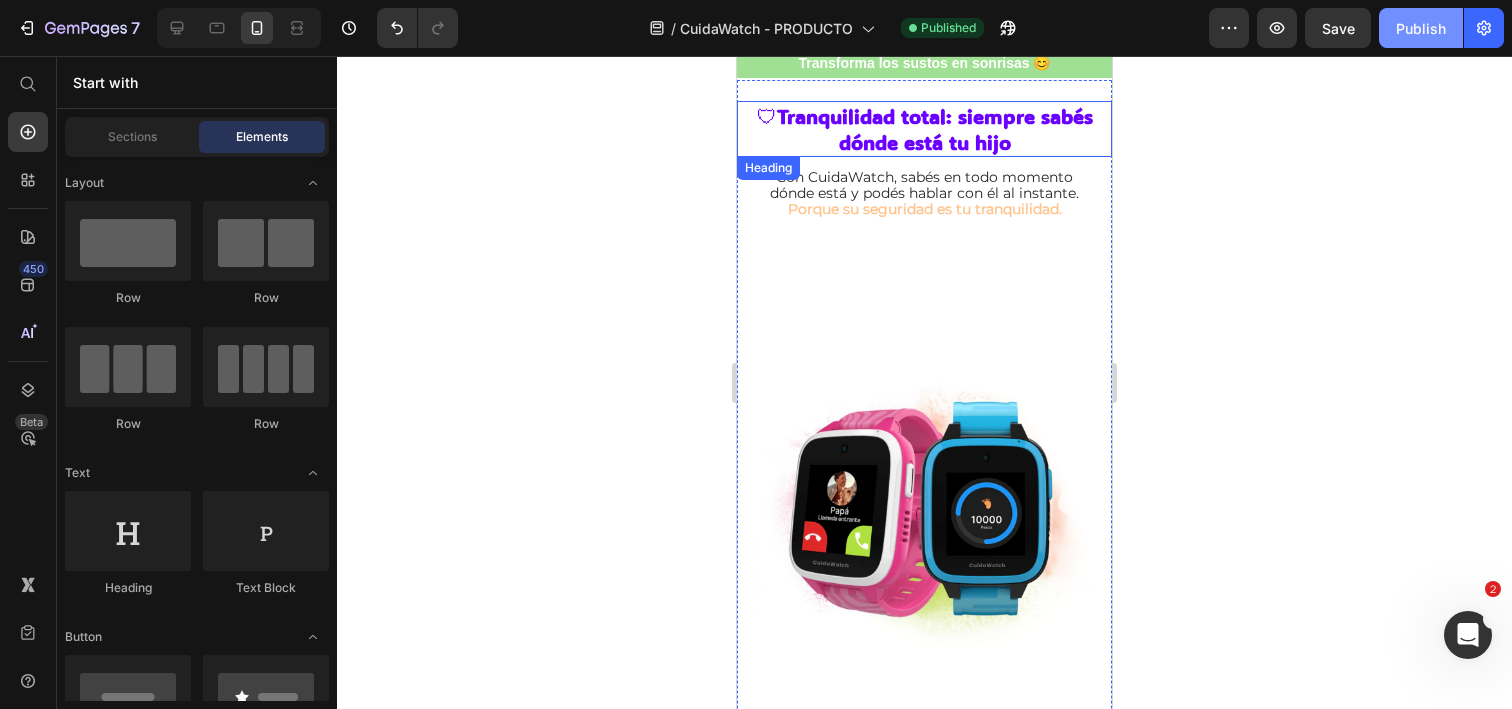 click on "Publish" at bounding box center [1421, 28] 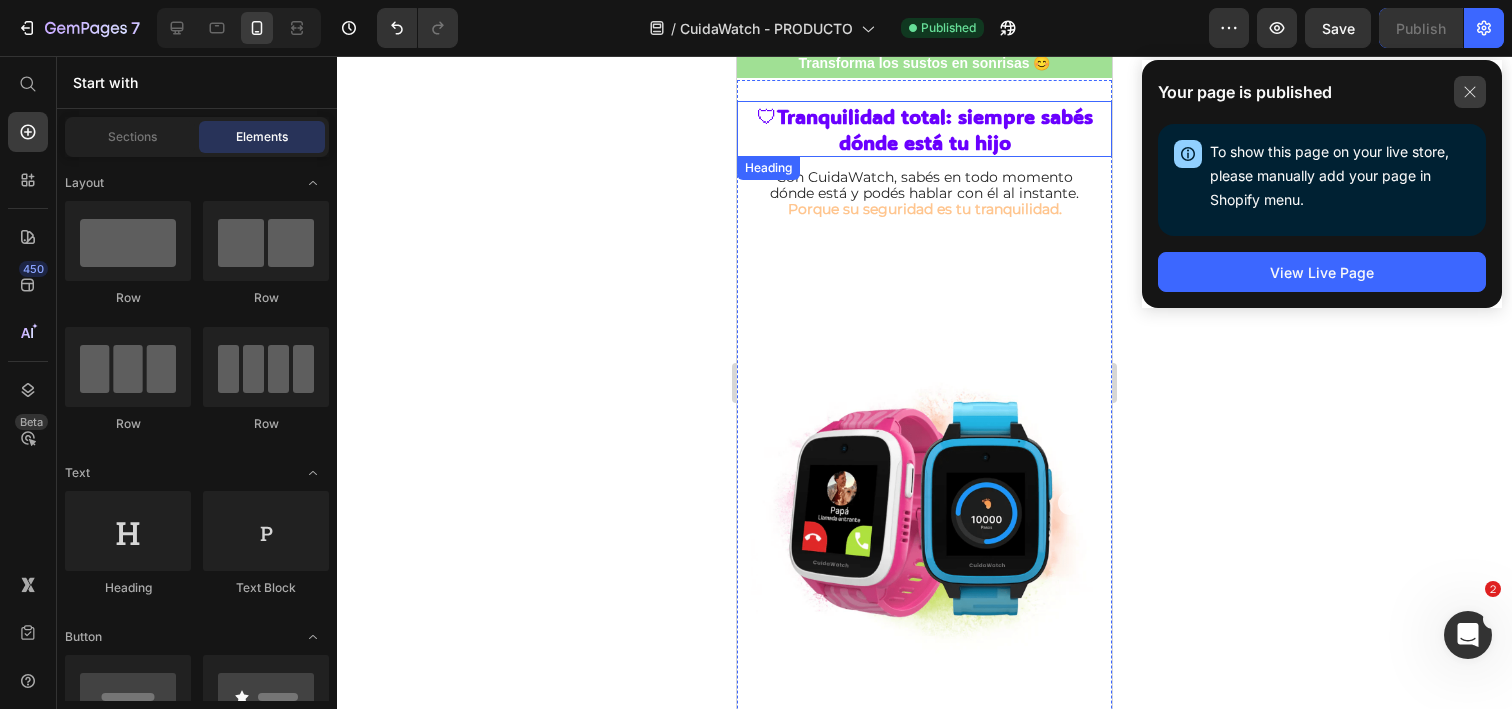 click 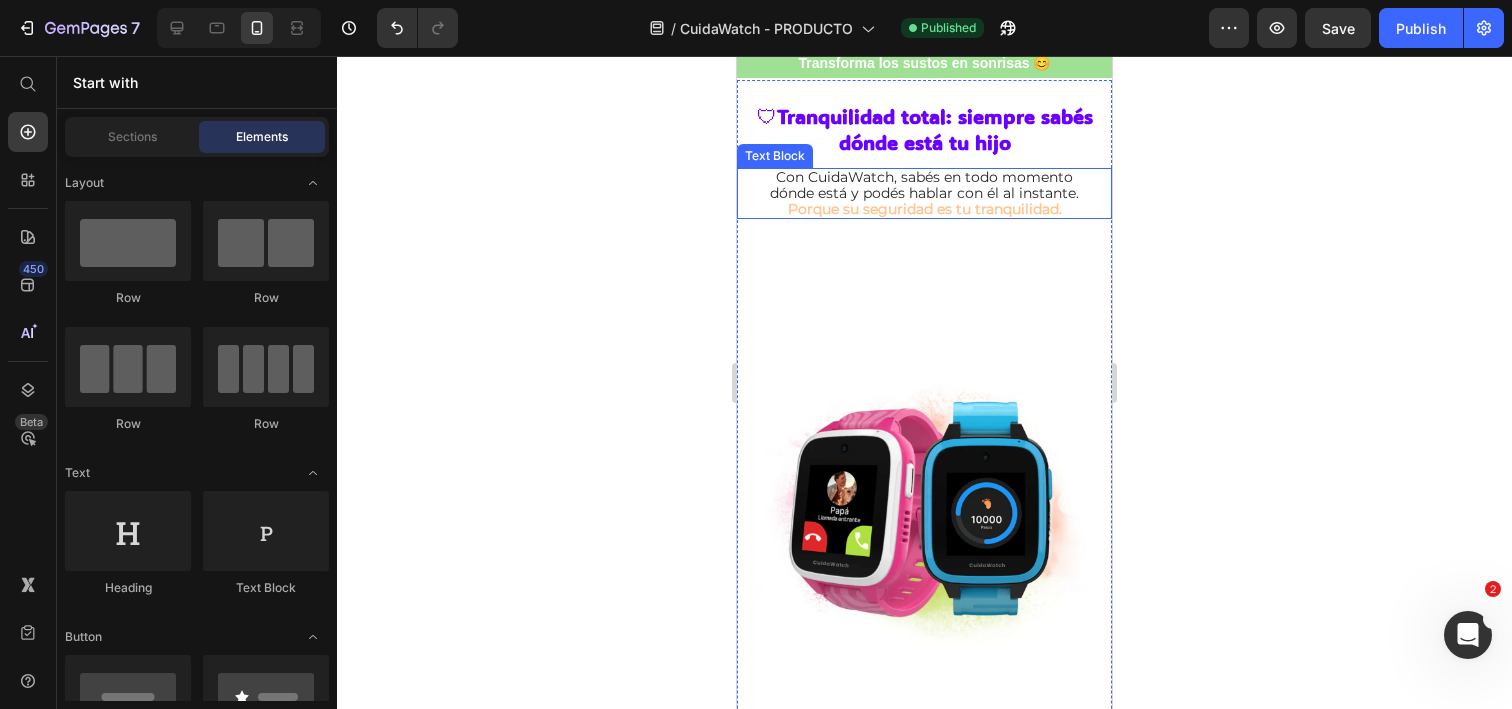 click on "Con CuidaWatch, sabés en todo momento" at bounding box center (924, 177) 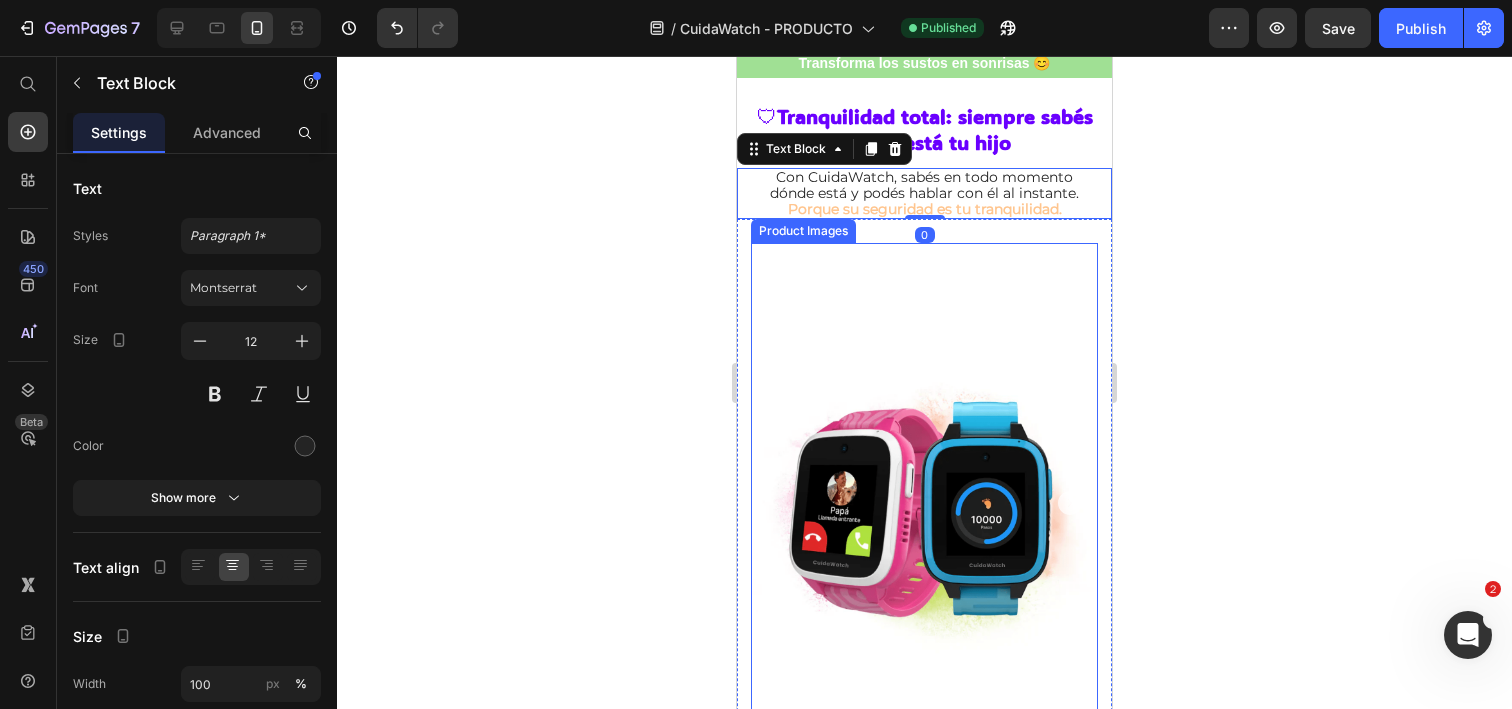 click at bounding box center [924, 503] 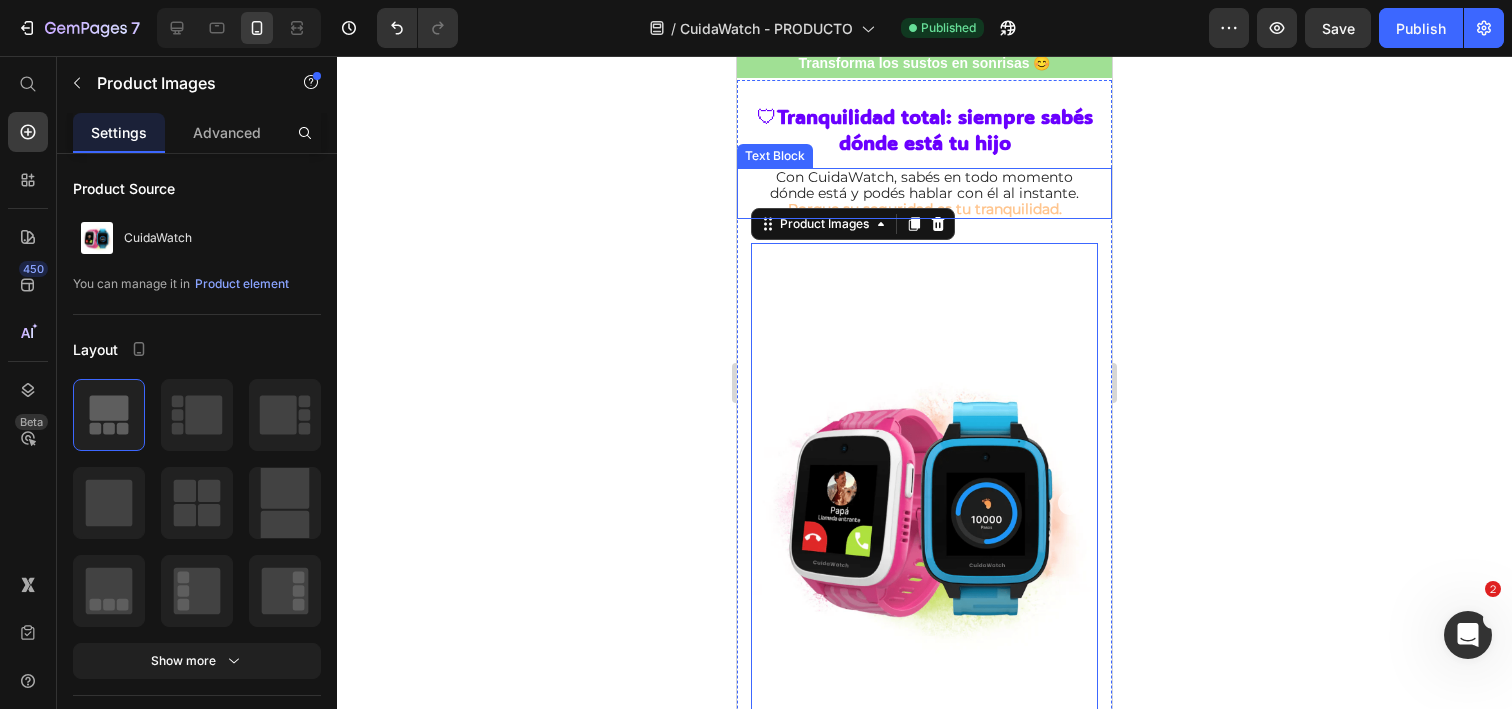 click on "dónde está y podés hablar con él al instante." at bounding box center [924, 193] 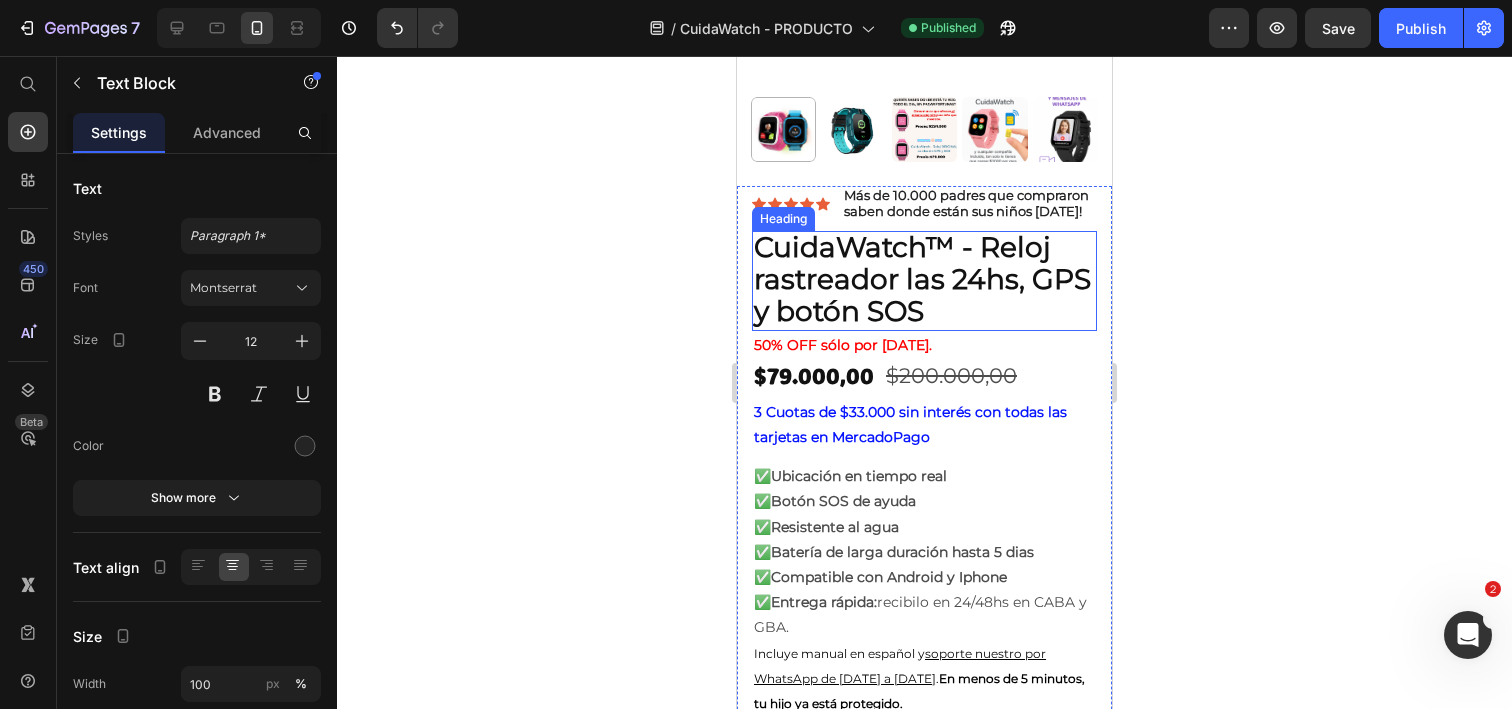scroll, scrollTop: 805, scrollLeft: 0, axis: vertical 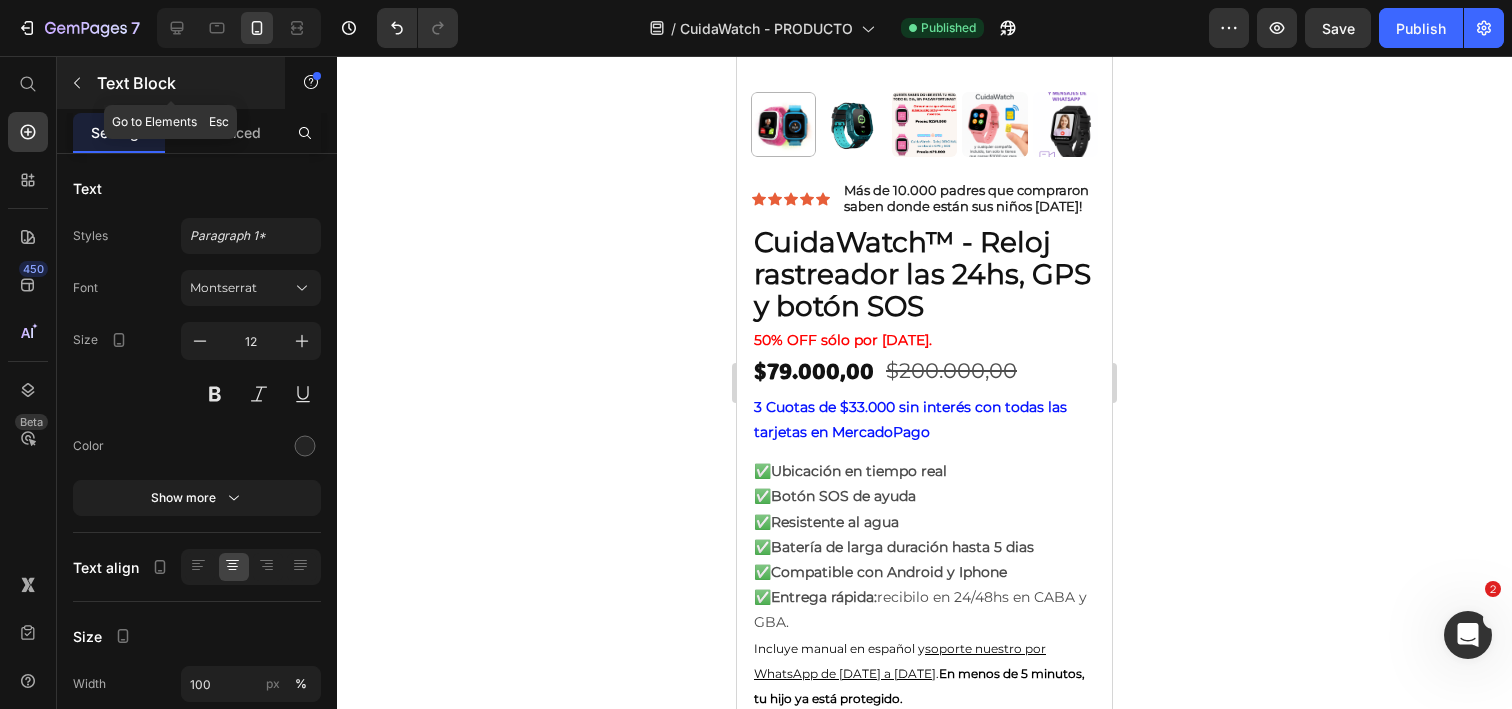 click 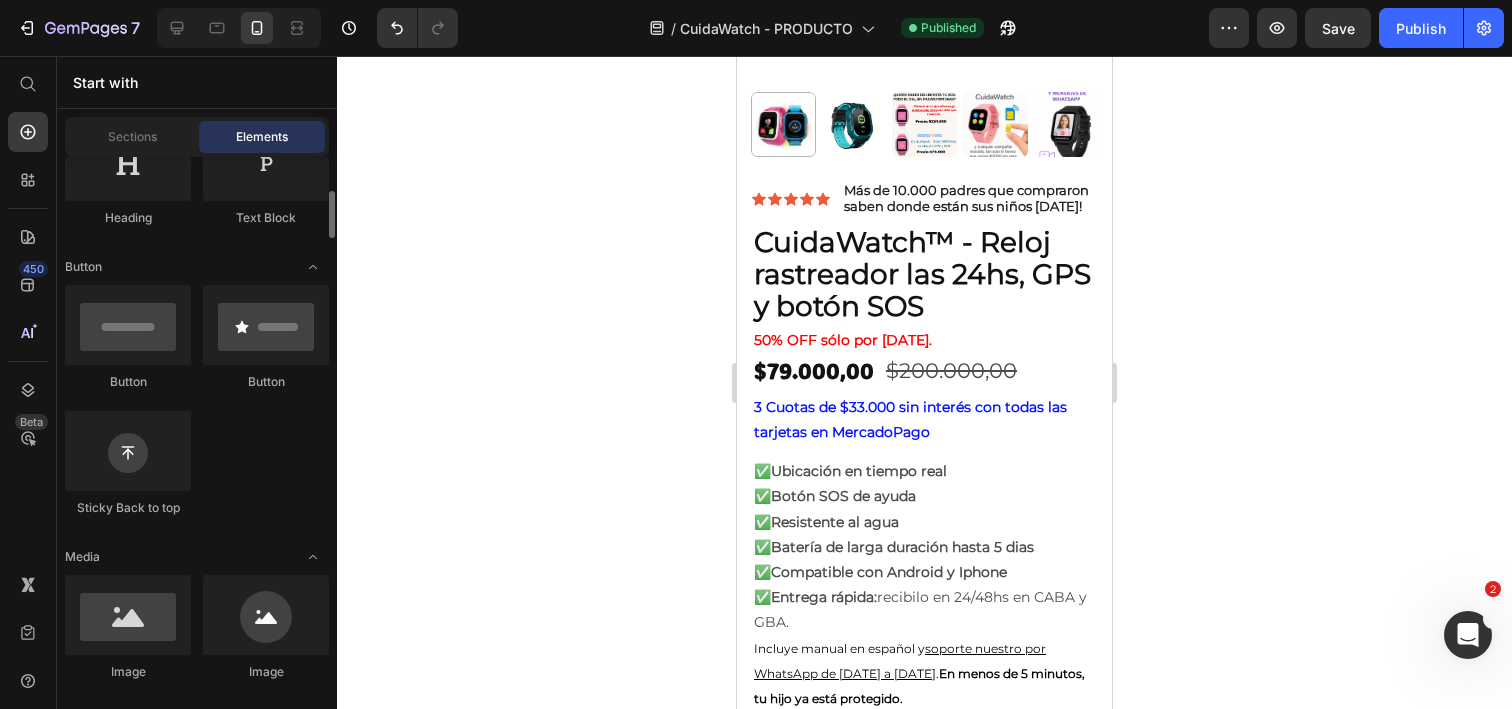 scroll, scrollTop: 390, scrollLeft: 0, axis: vertical 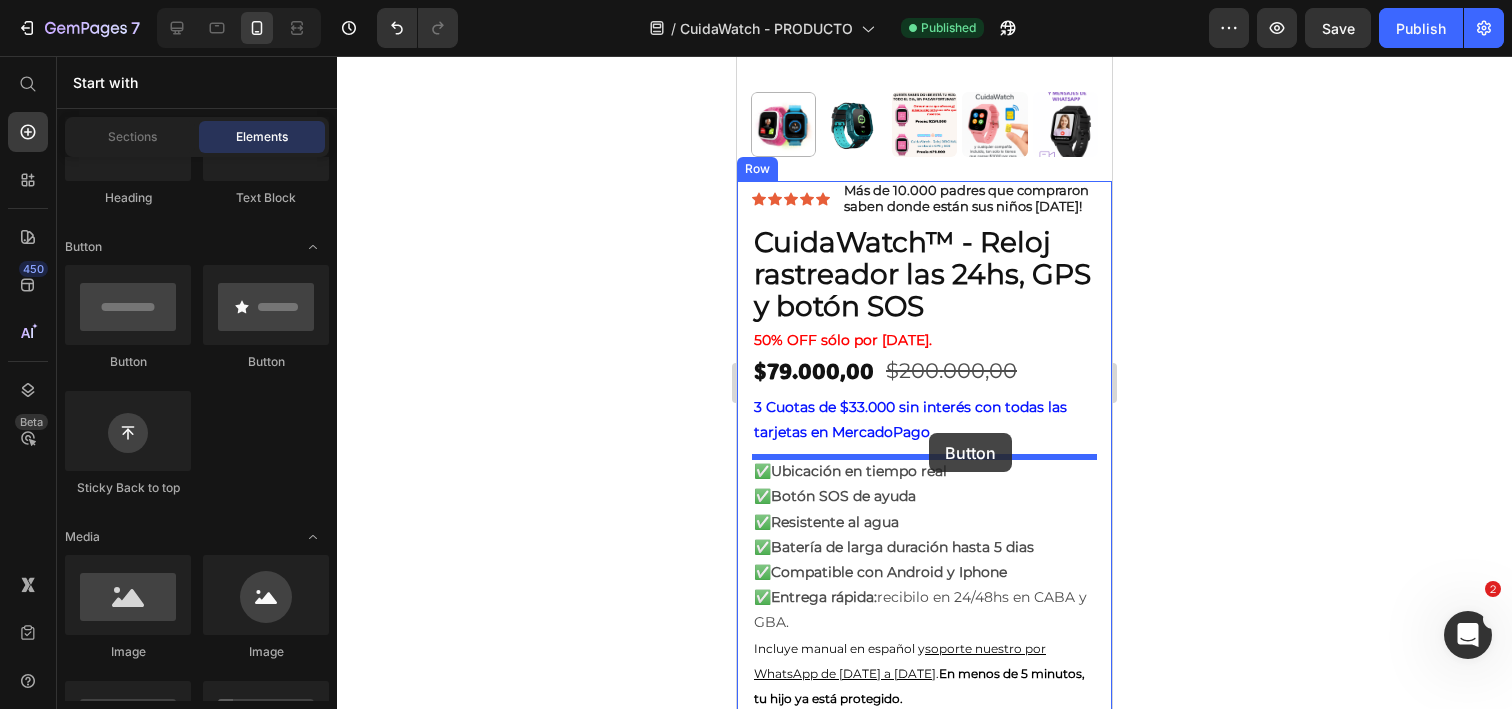 drag, startPoint x: 886, startPoint y: 384, endPoint x: 930, endPoint y: 434, distance: 66.6033 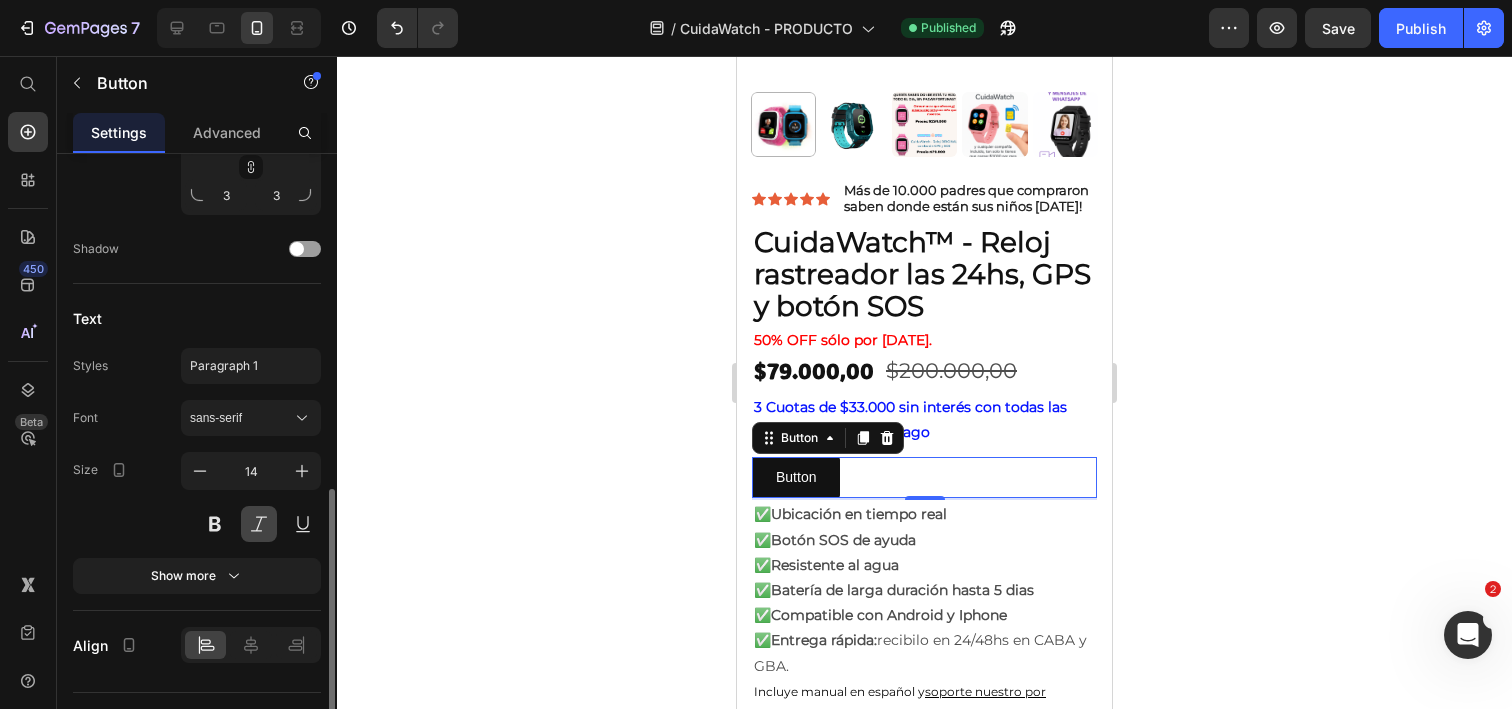 scroll, scrollTop: 833, scrollLeft: 0, axis: vertical 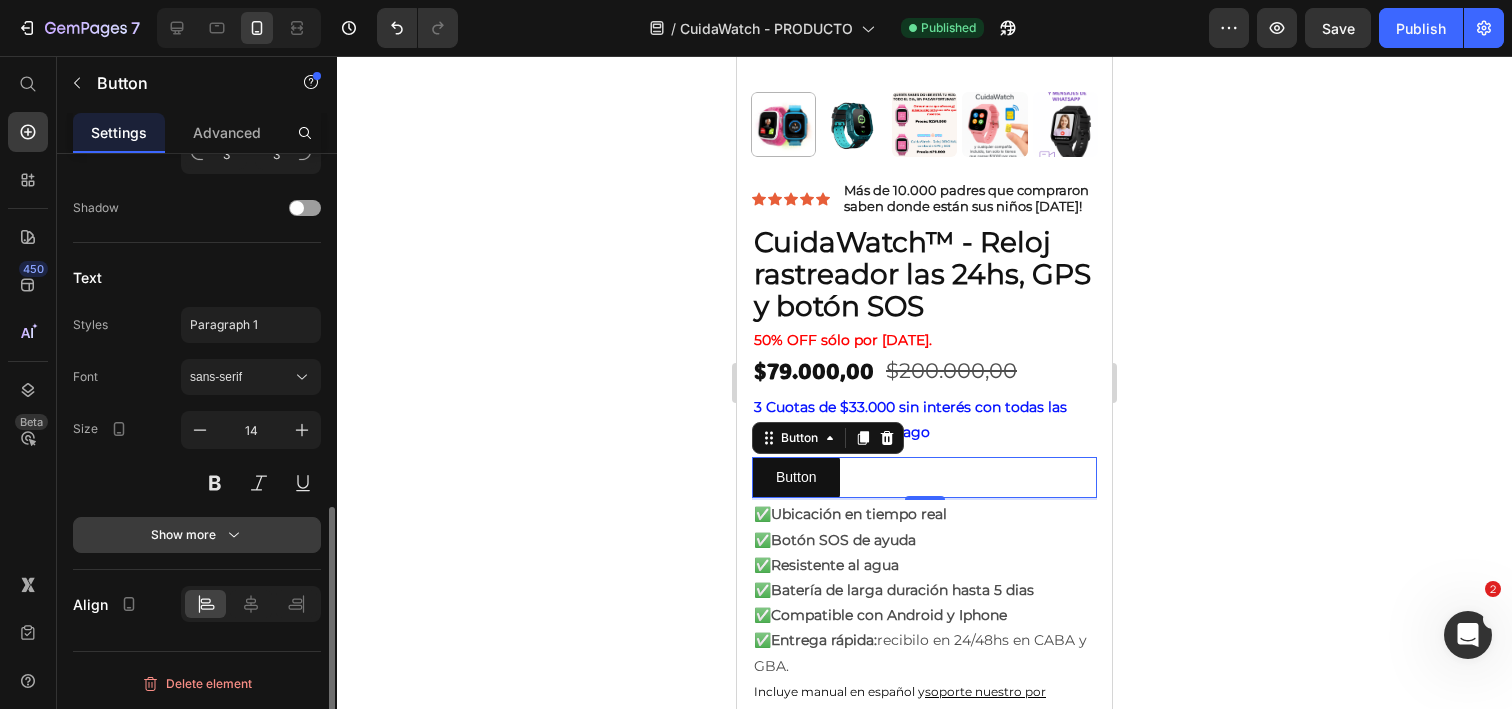 click 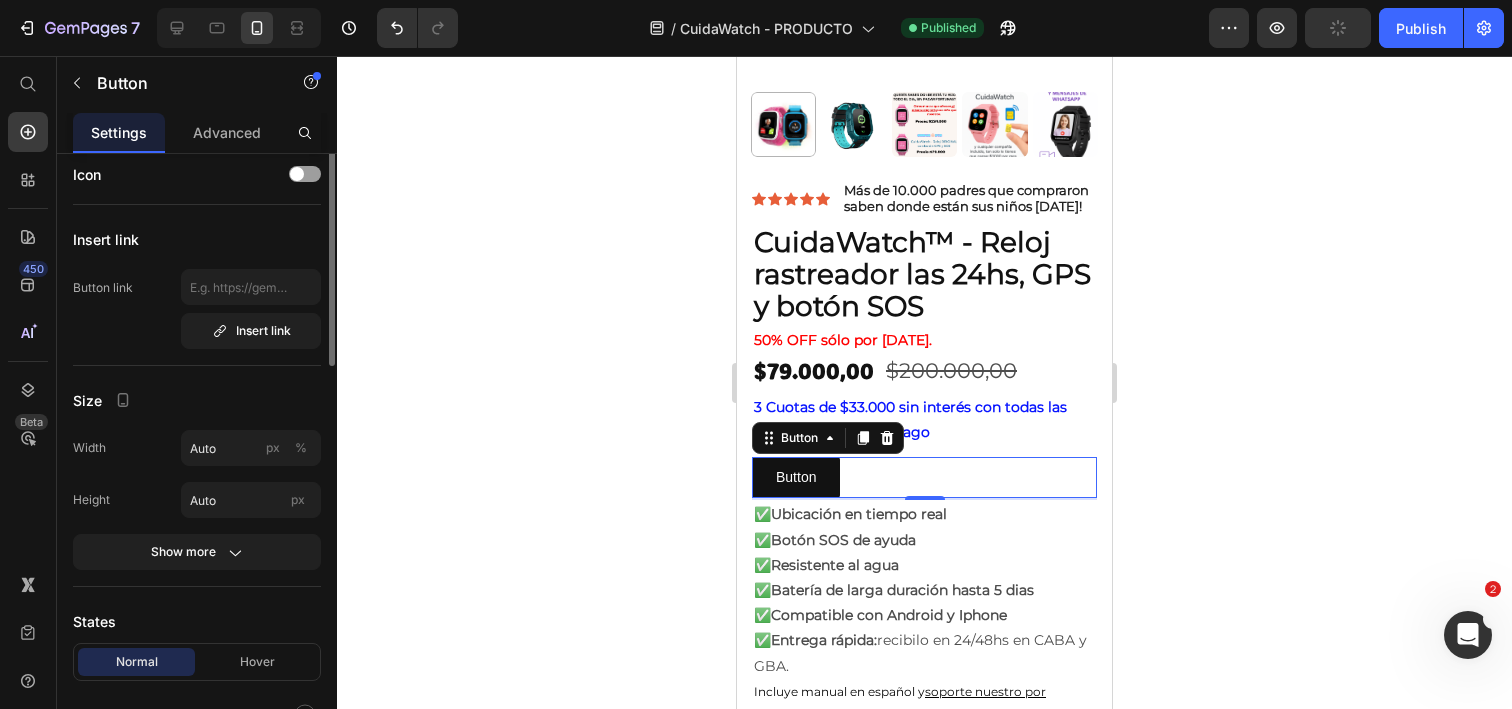 scroll, scrollTop: 0, scrollLeft: 0, axis: both 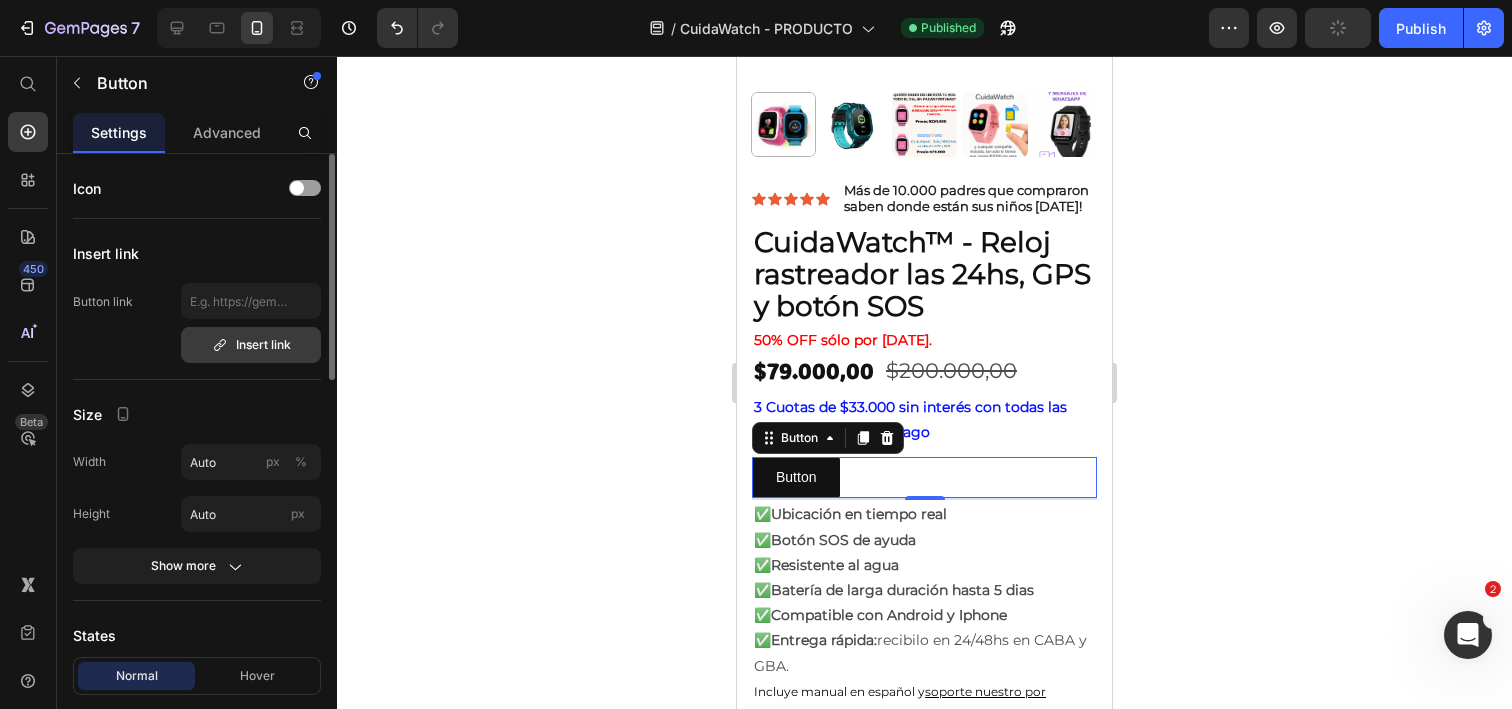 click on "Insert link" at bounding box center [251, 345] 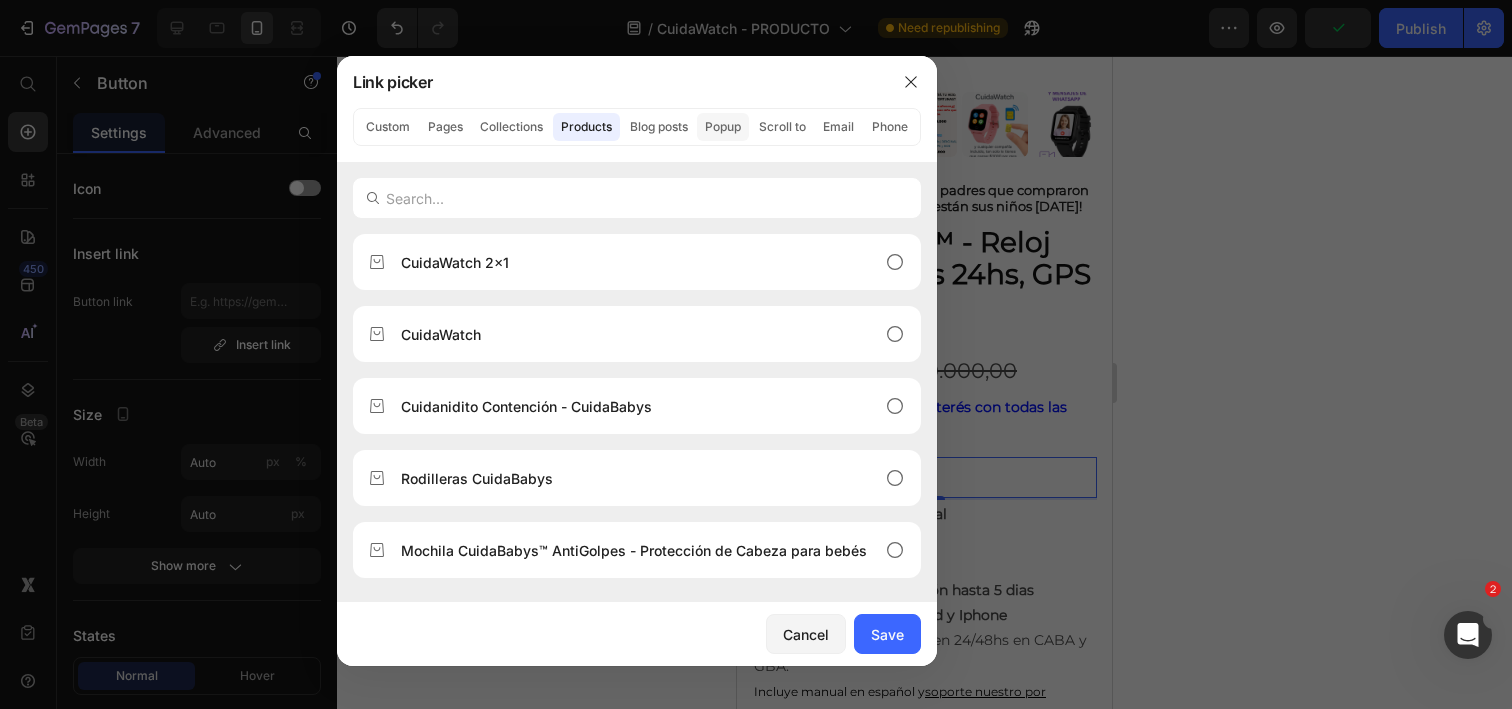 click on "Popup" 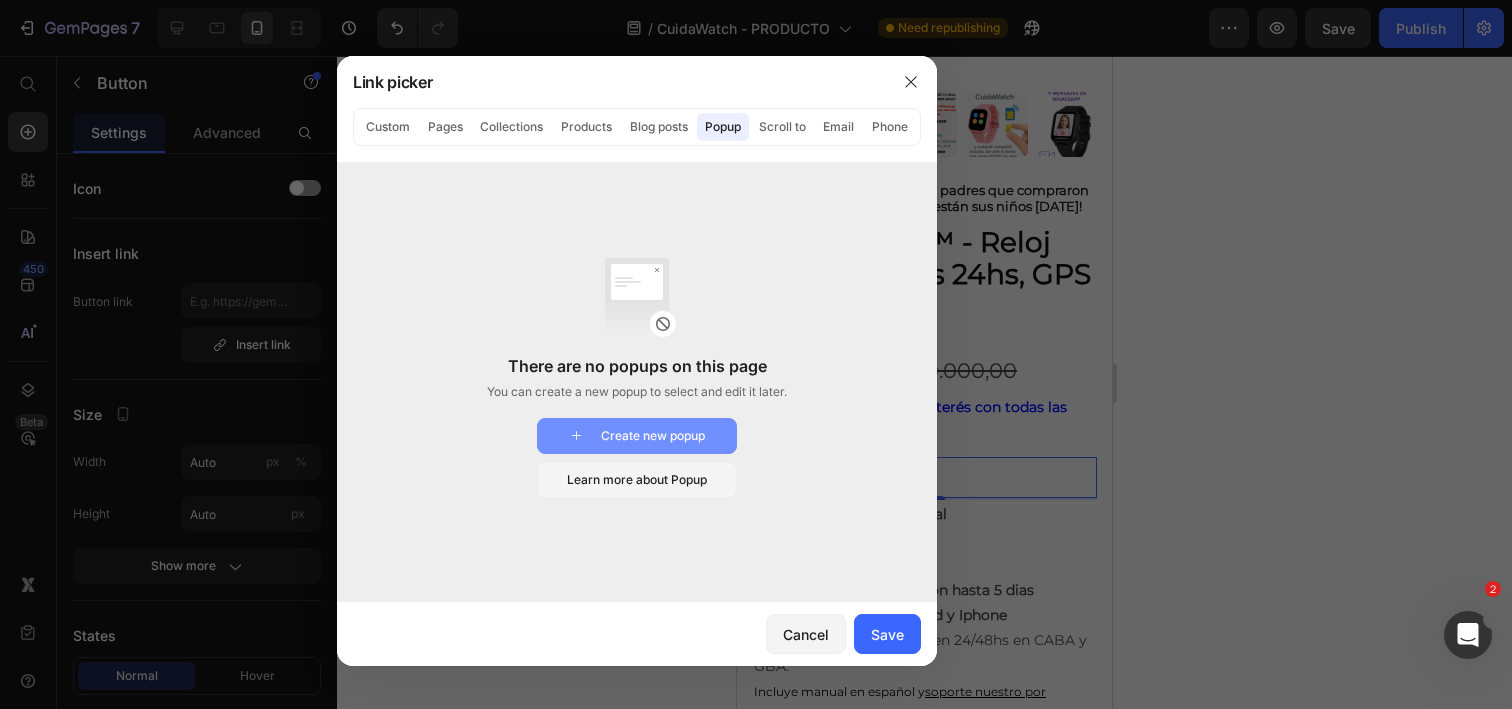 click on "Create new popup" at bounding box center (637, 436) 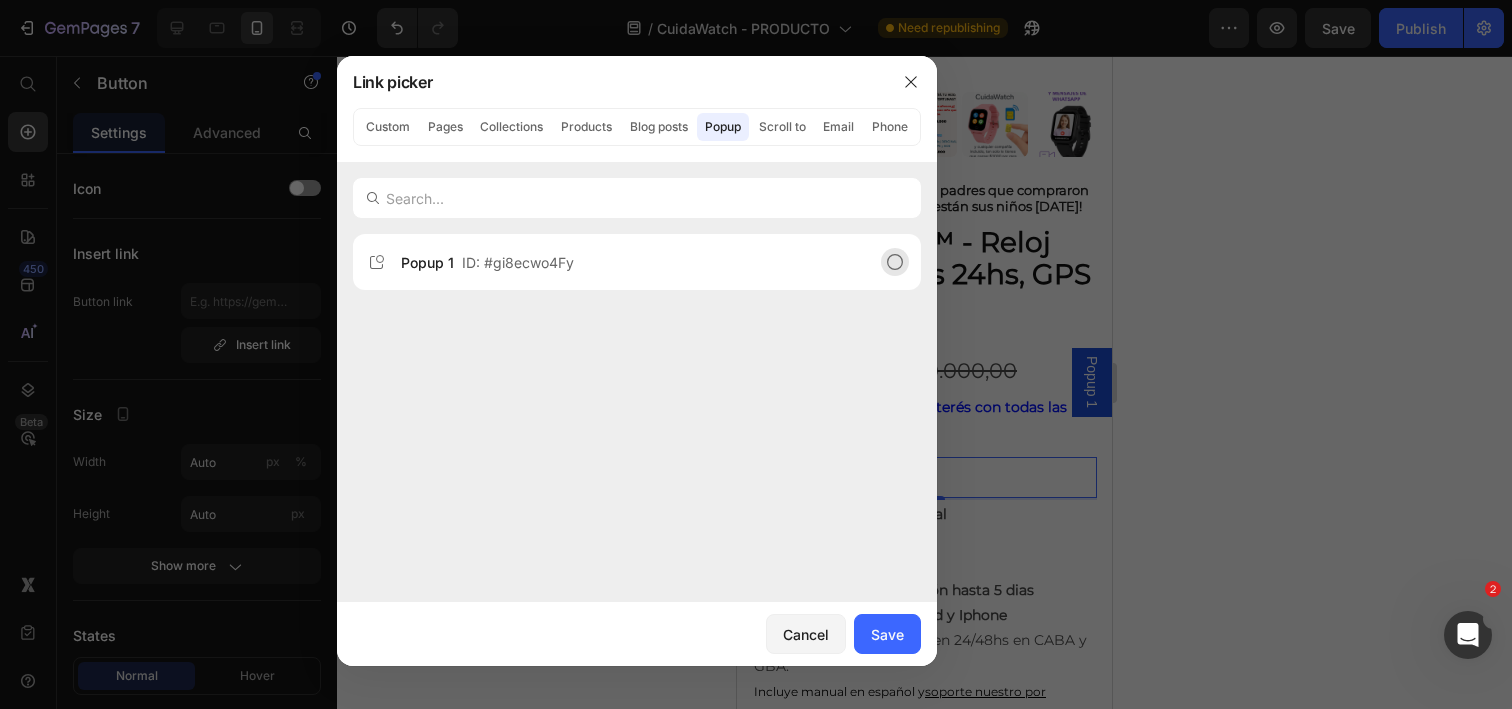 click on "Popup 1  ID: #gi8ecwo4Fy" at bounding box center (487, 262) 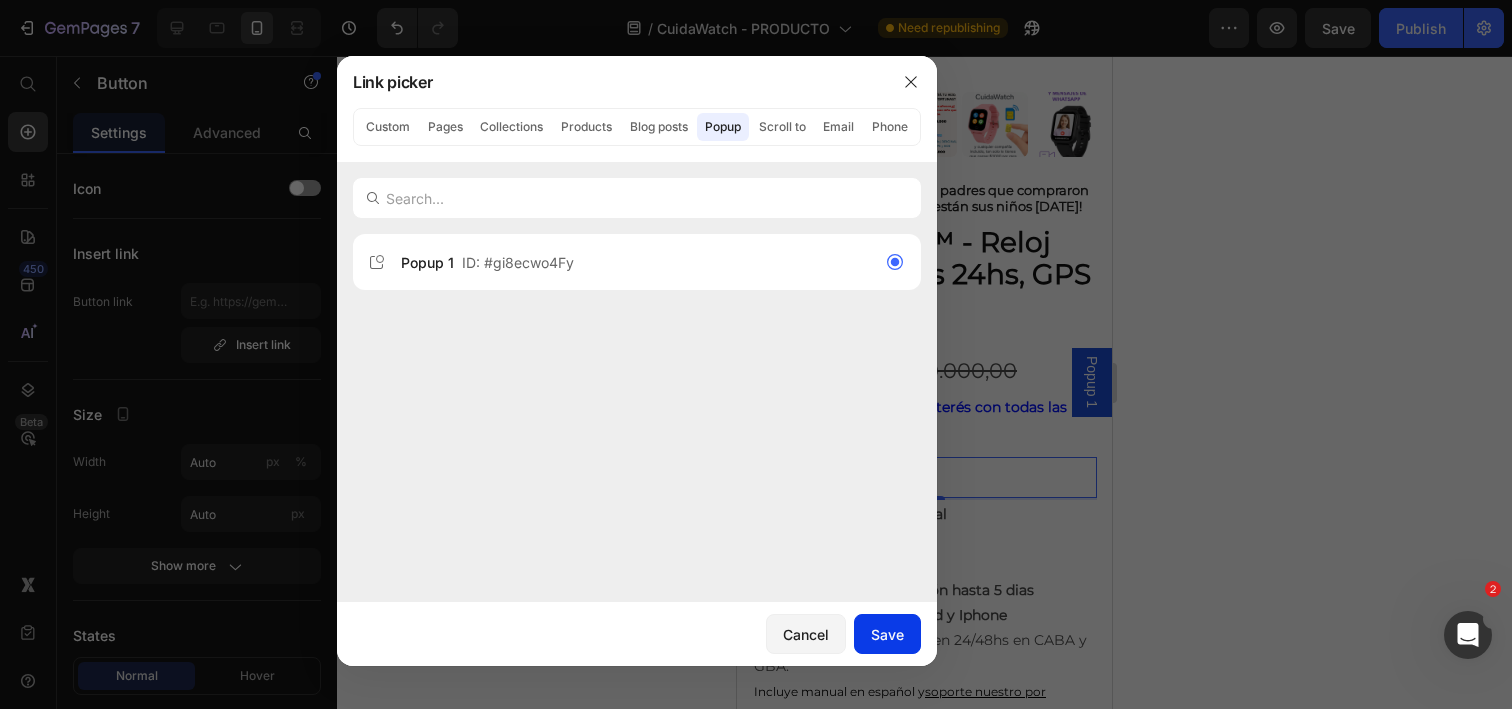 click on "Save" 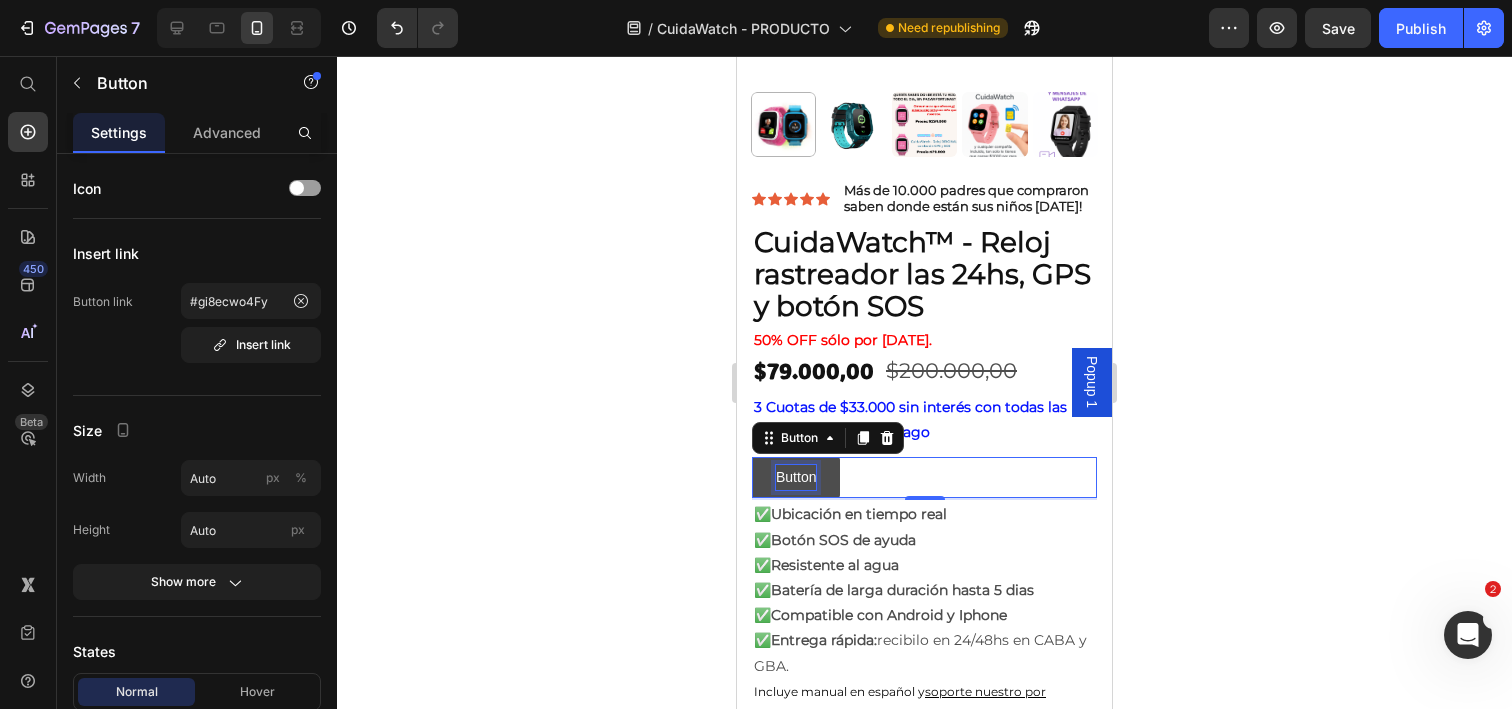 click on "Button" at bounding box center (796, 477) 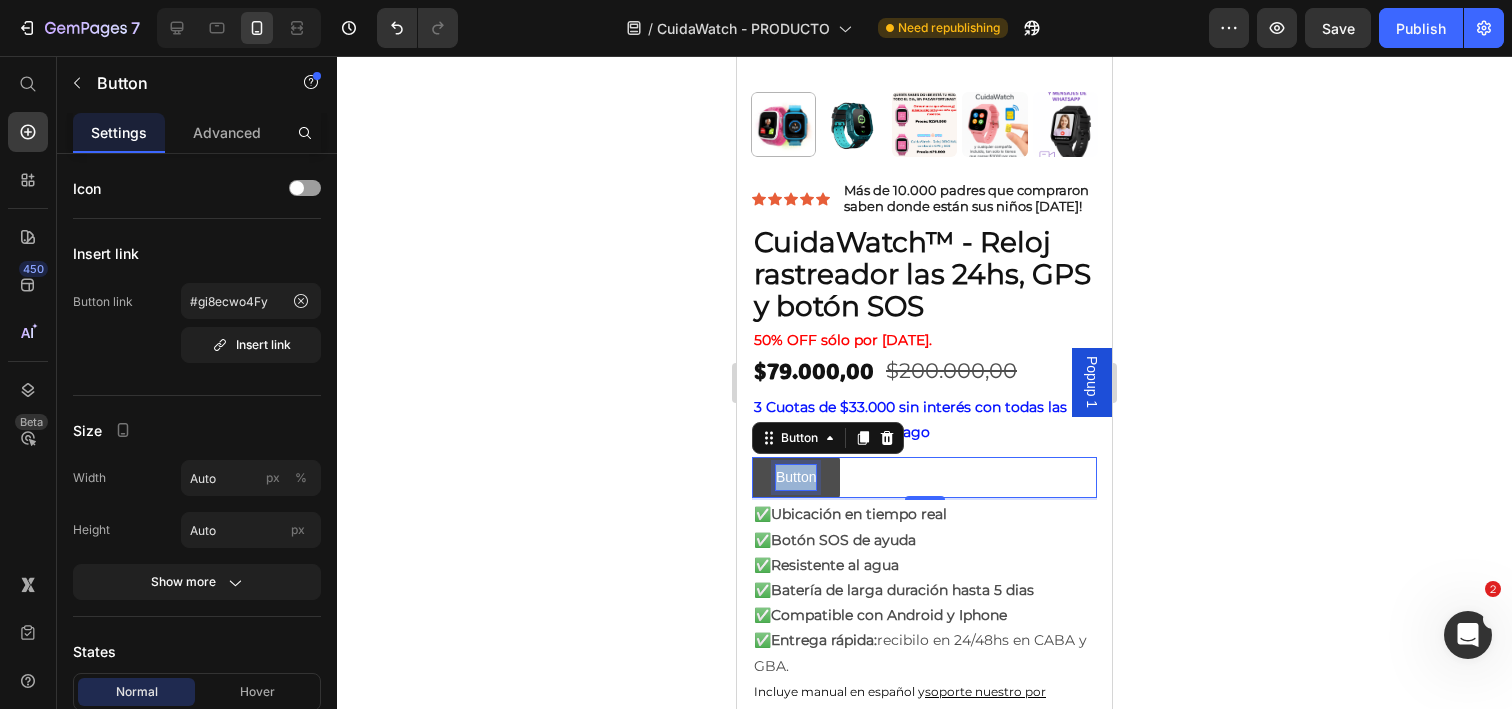 click on "Button" at bounding box center [796, 477] 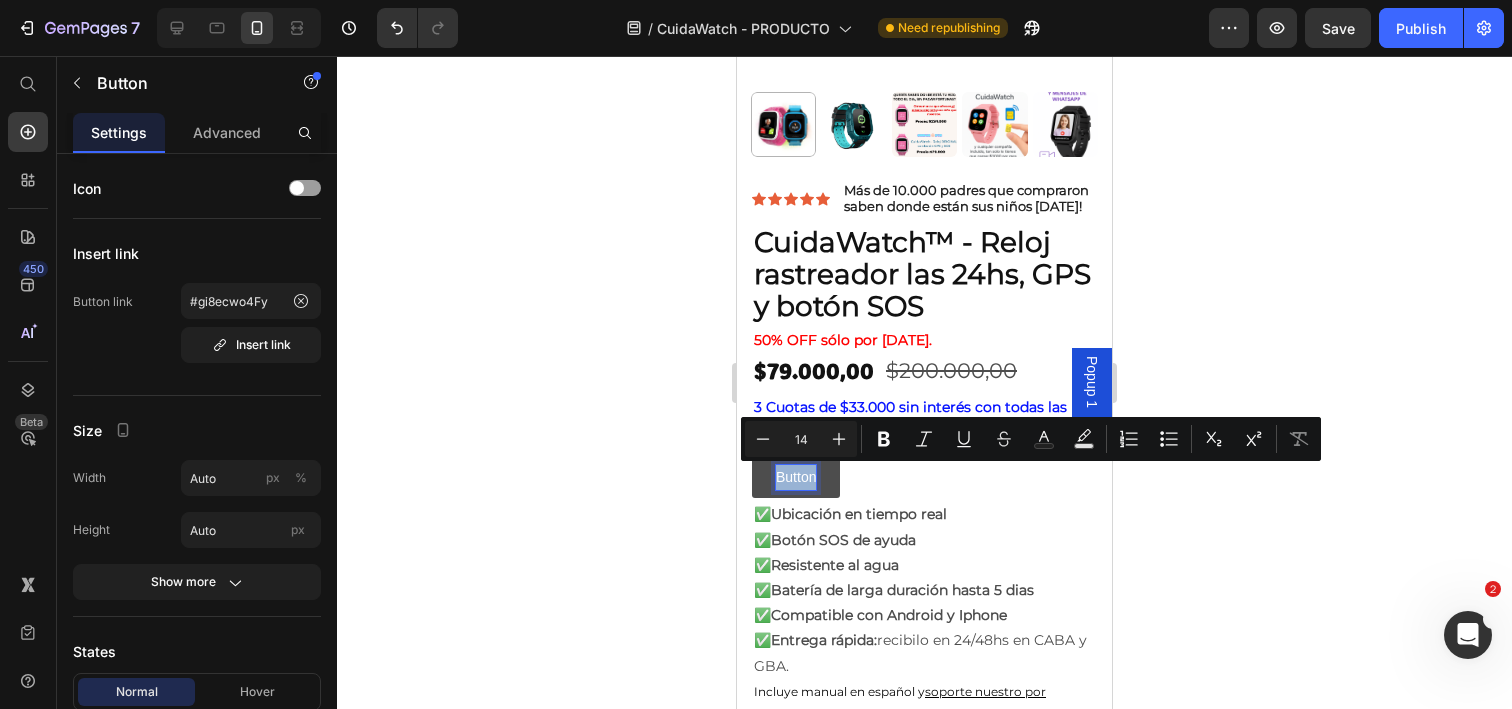 click on "Button" at bounding box center (796, 477) 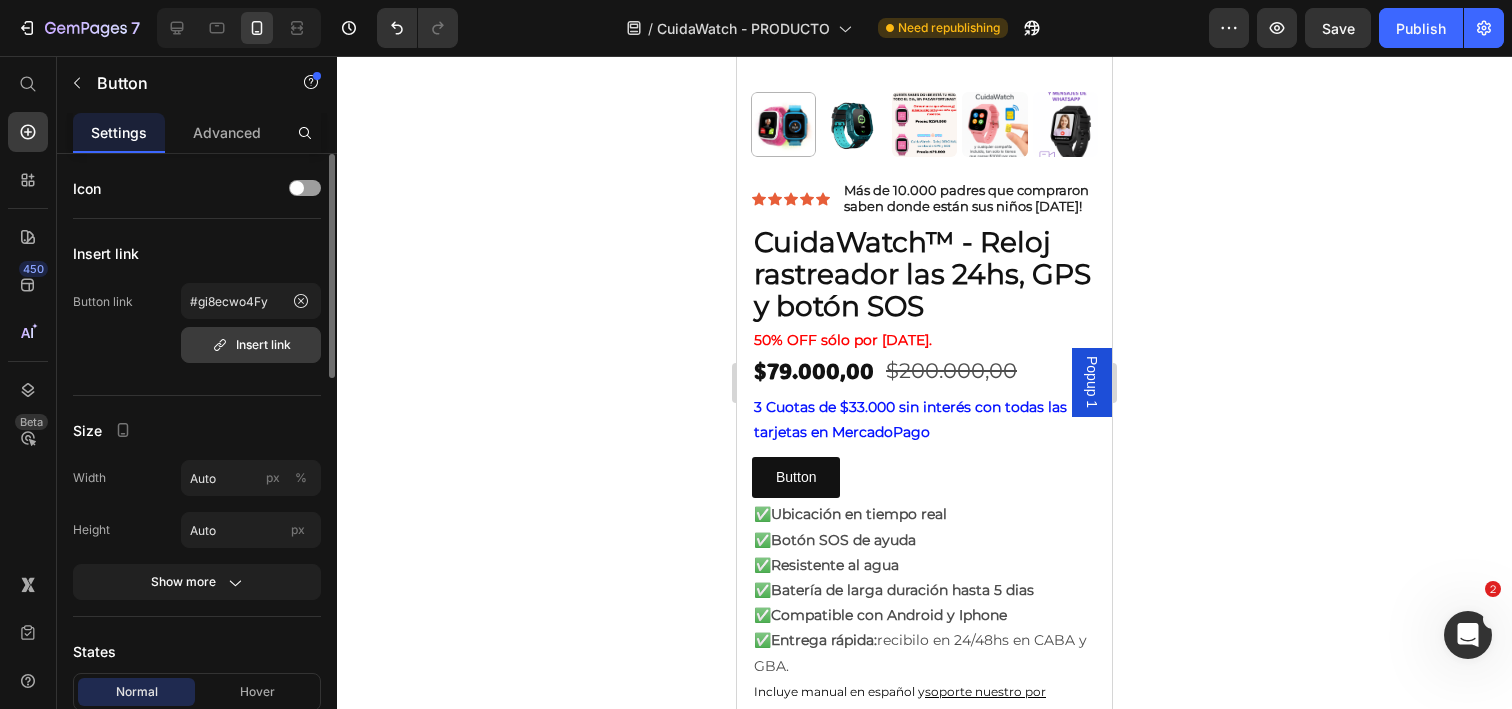 click on "Insert link" at bounding box center [251, 345] 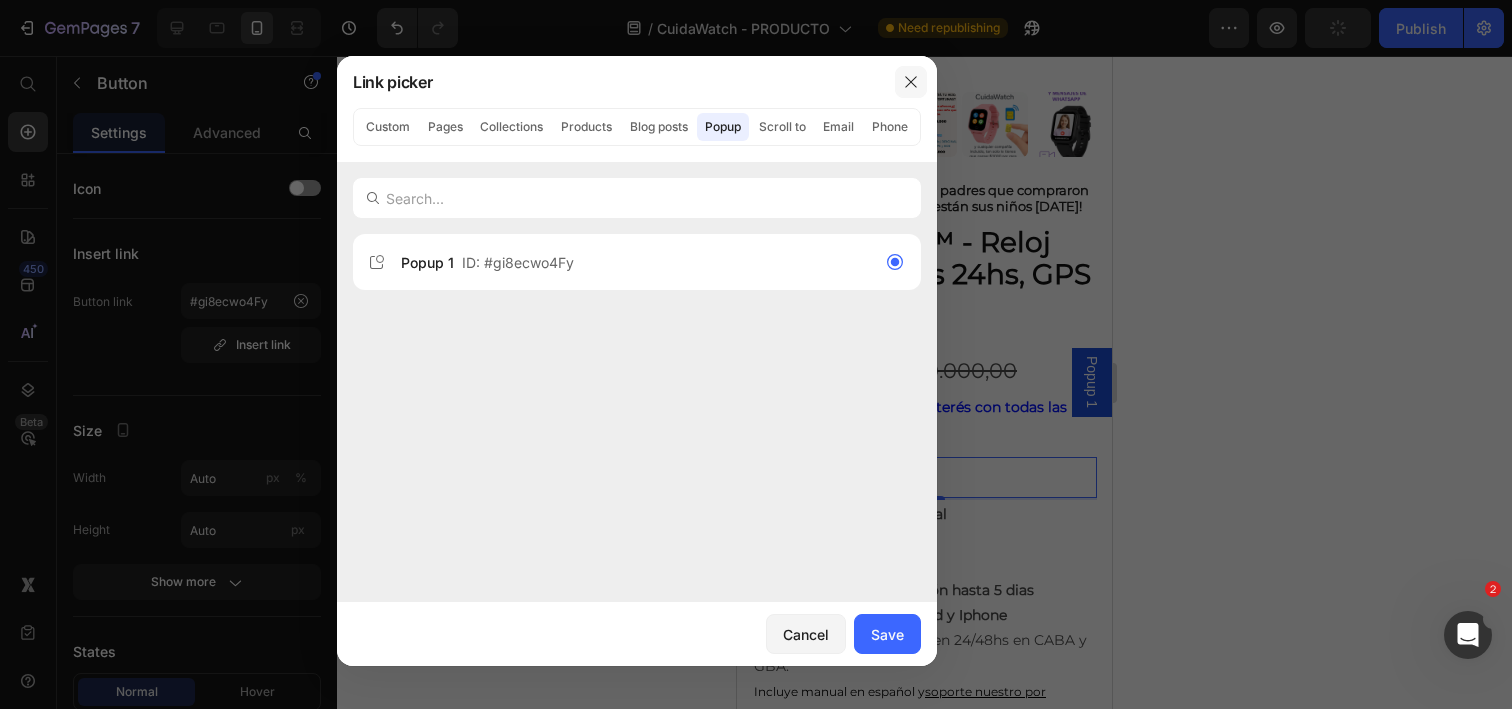 click at bounding box center [911, 82] 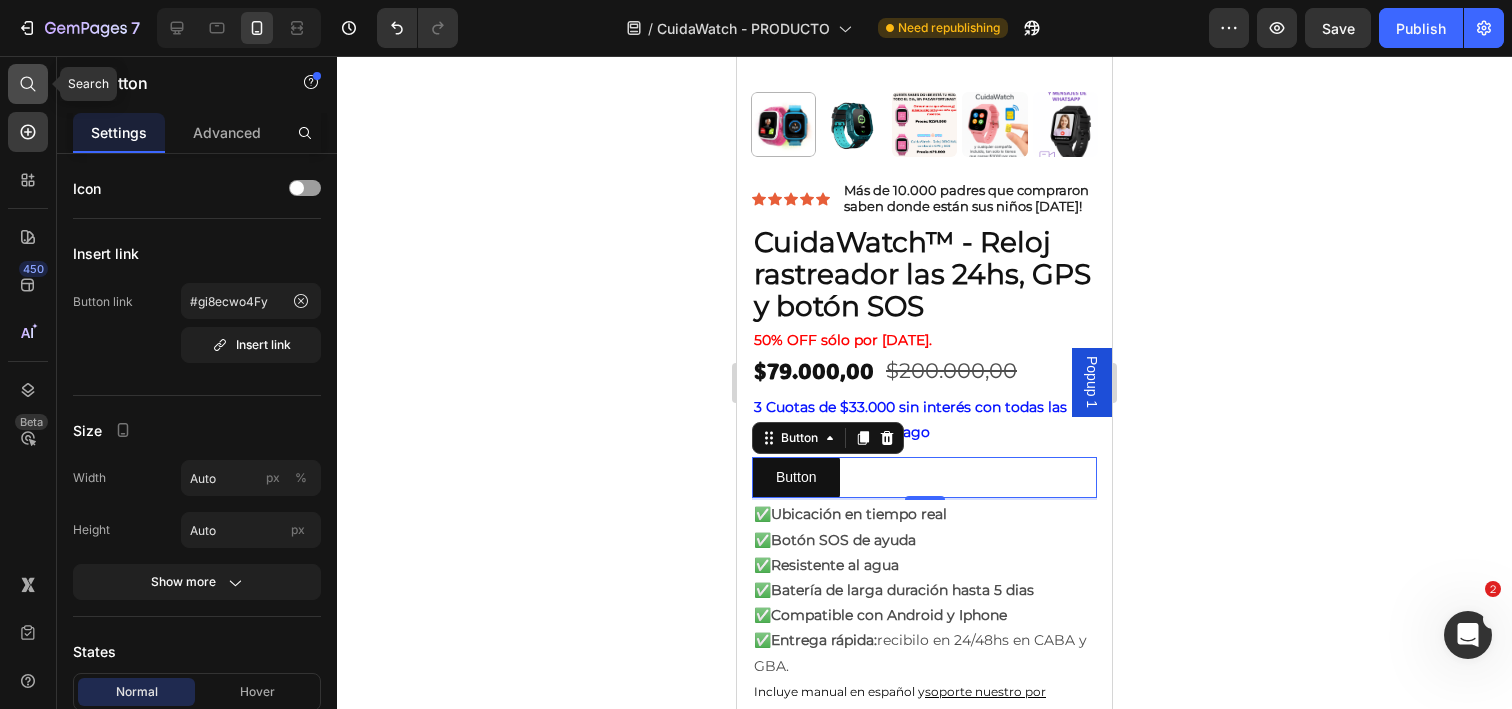 click 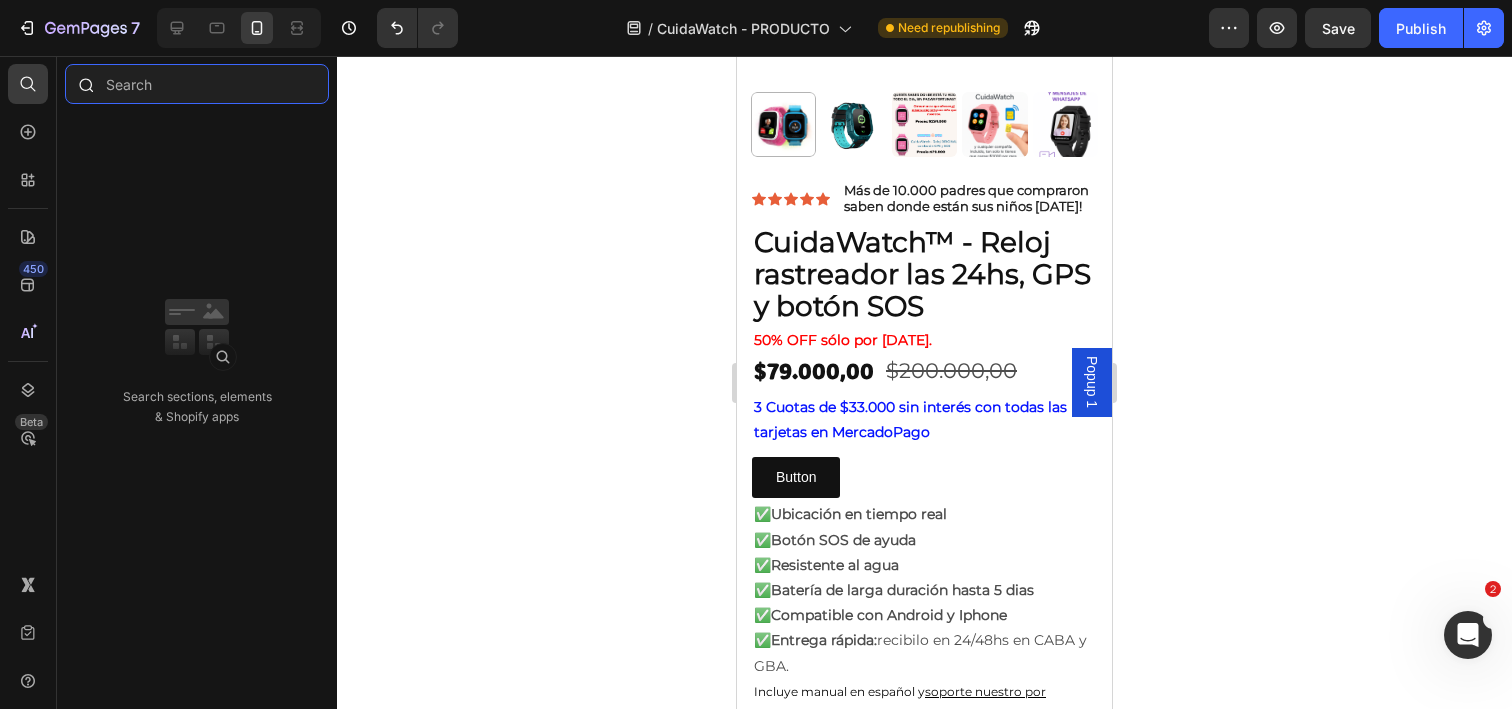 click at bounding box center [197, 84] 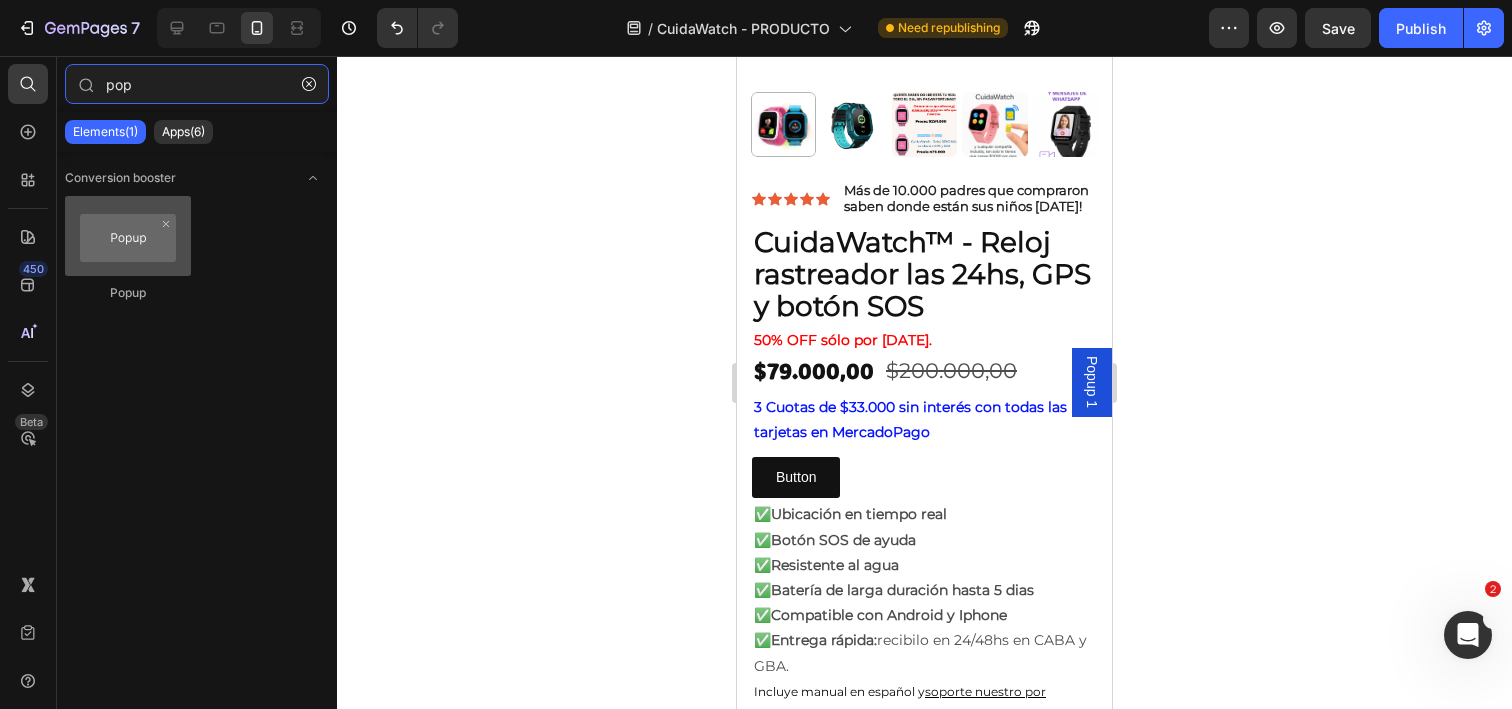 type on "pop" 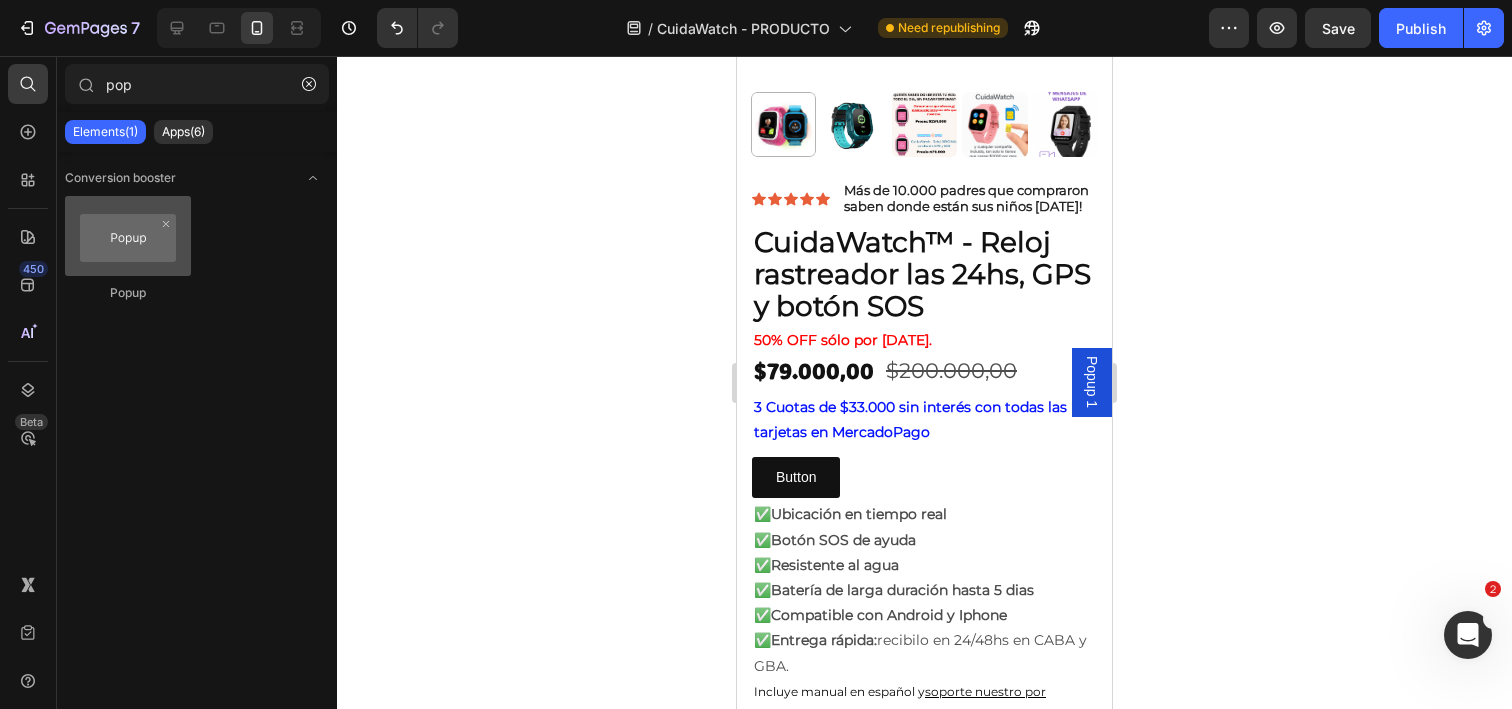 click at bounding box center (128, 236) 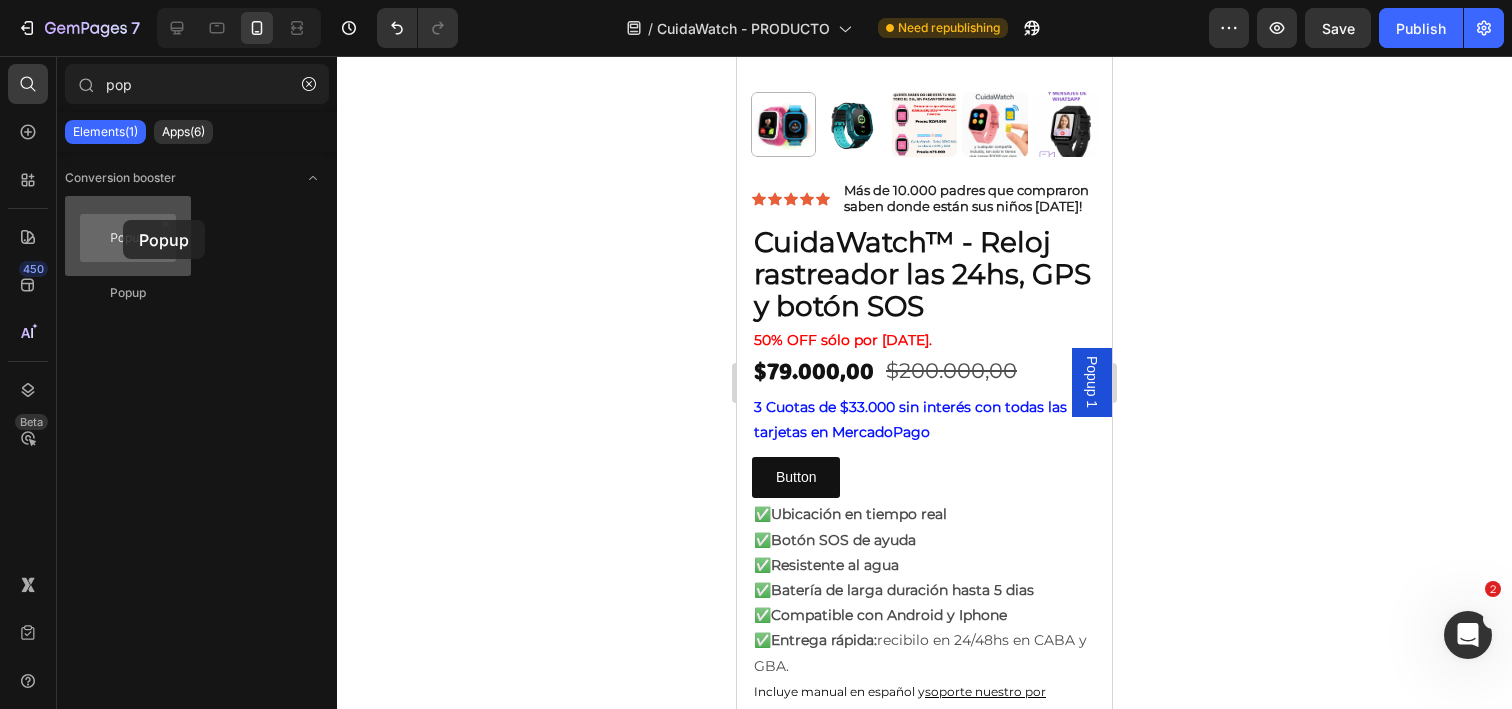 drag, startPoint x: 125, startPoint y: 270, endPoint x: 123, endPoint y: 220, distance: 50.039986 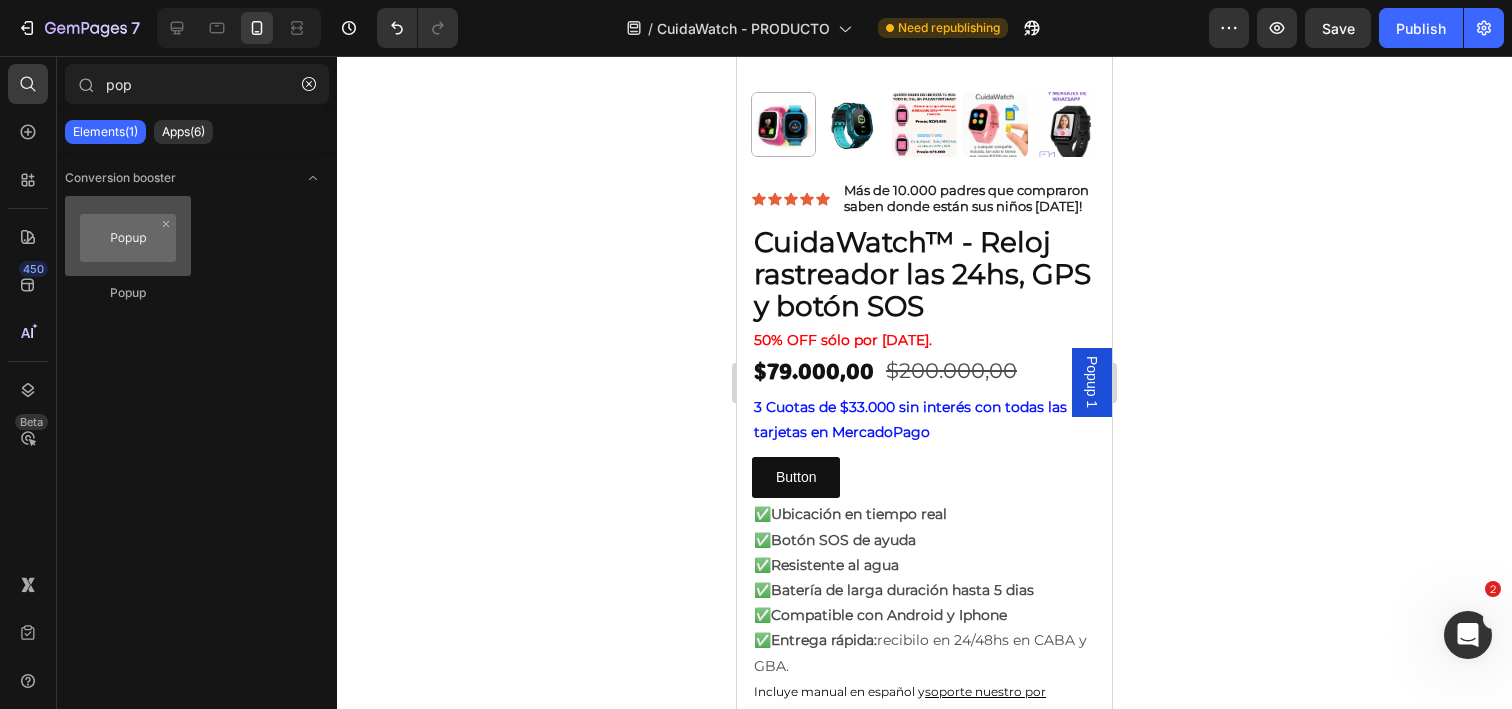 click at bounding box center [128, 236] 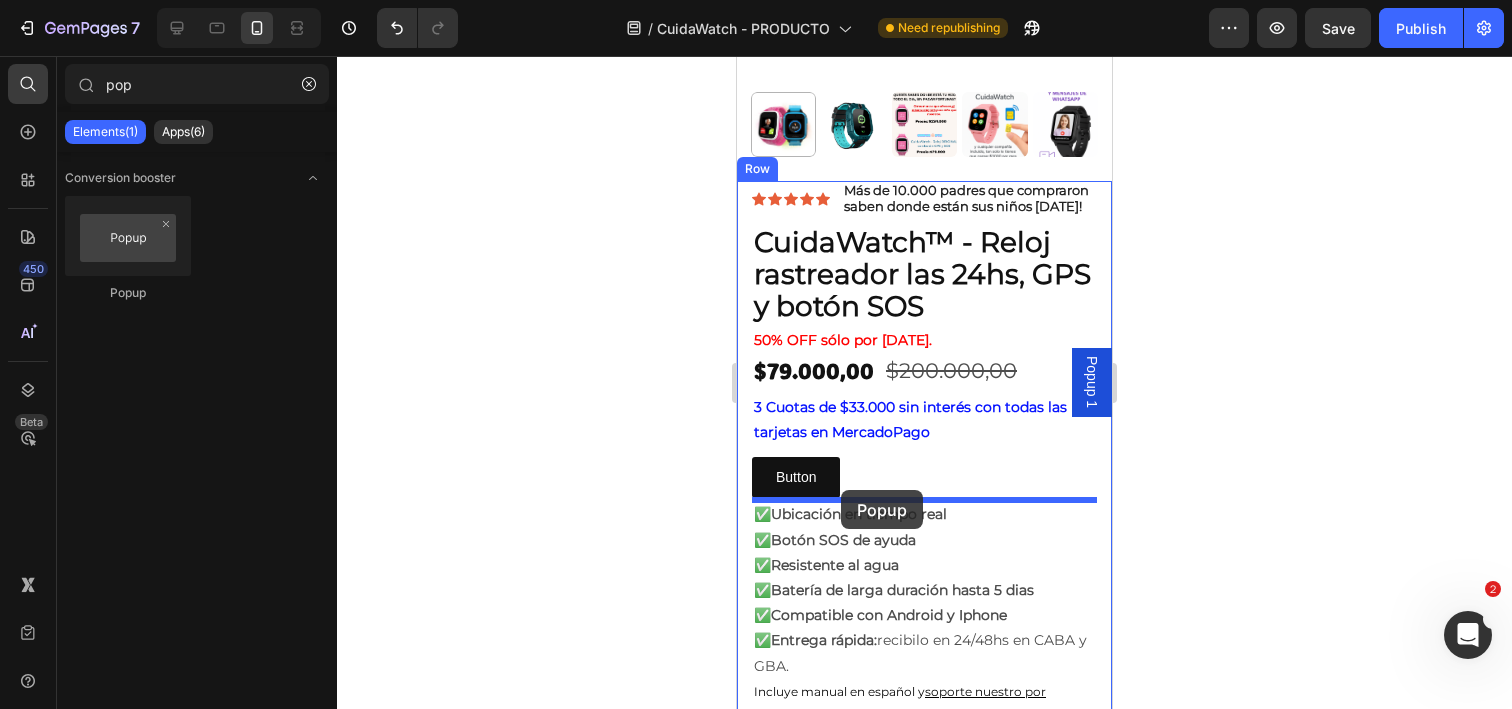 drag, startPoint x: 855, startPoint y: 294, endPoint x: 841, endPoint y: 490, distance: 196.49936 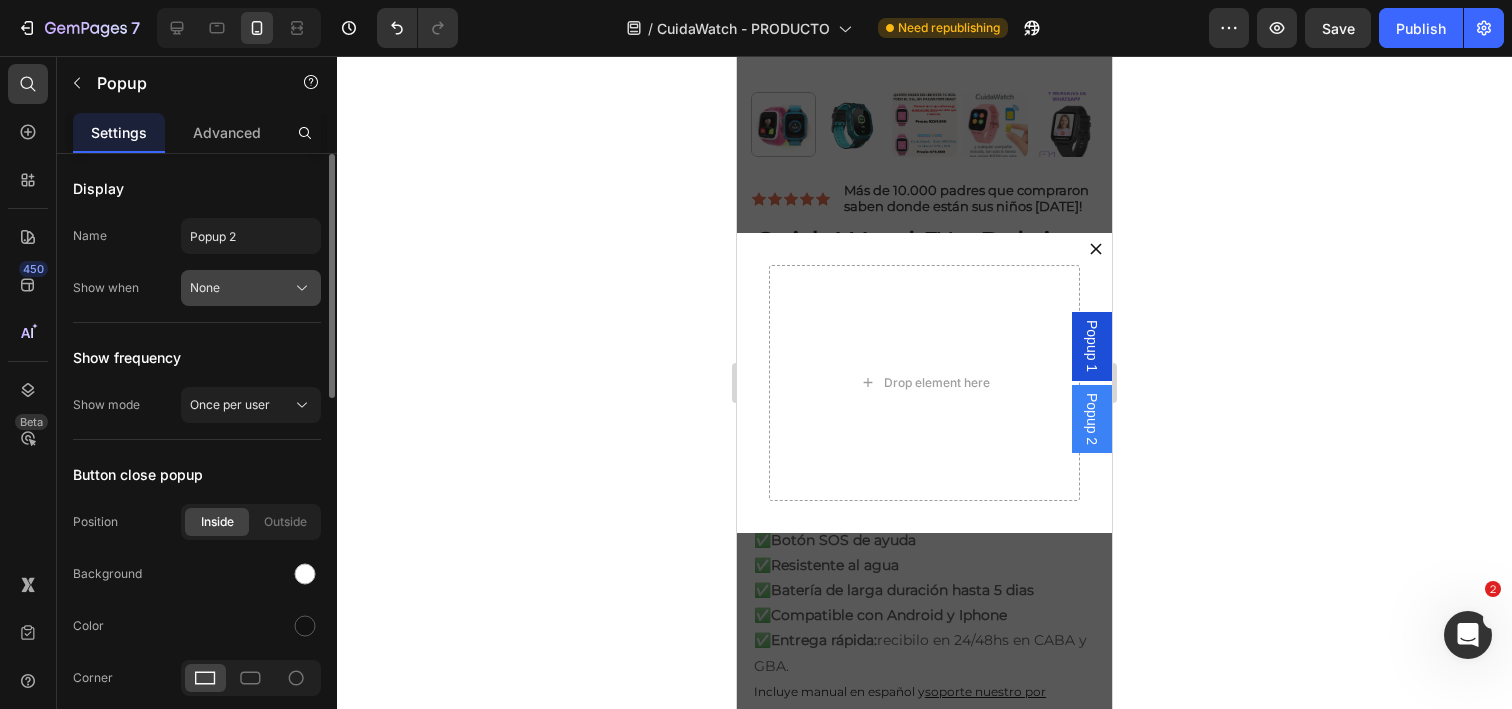 click on "None" at bounding box center [251, 288] 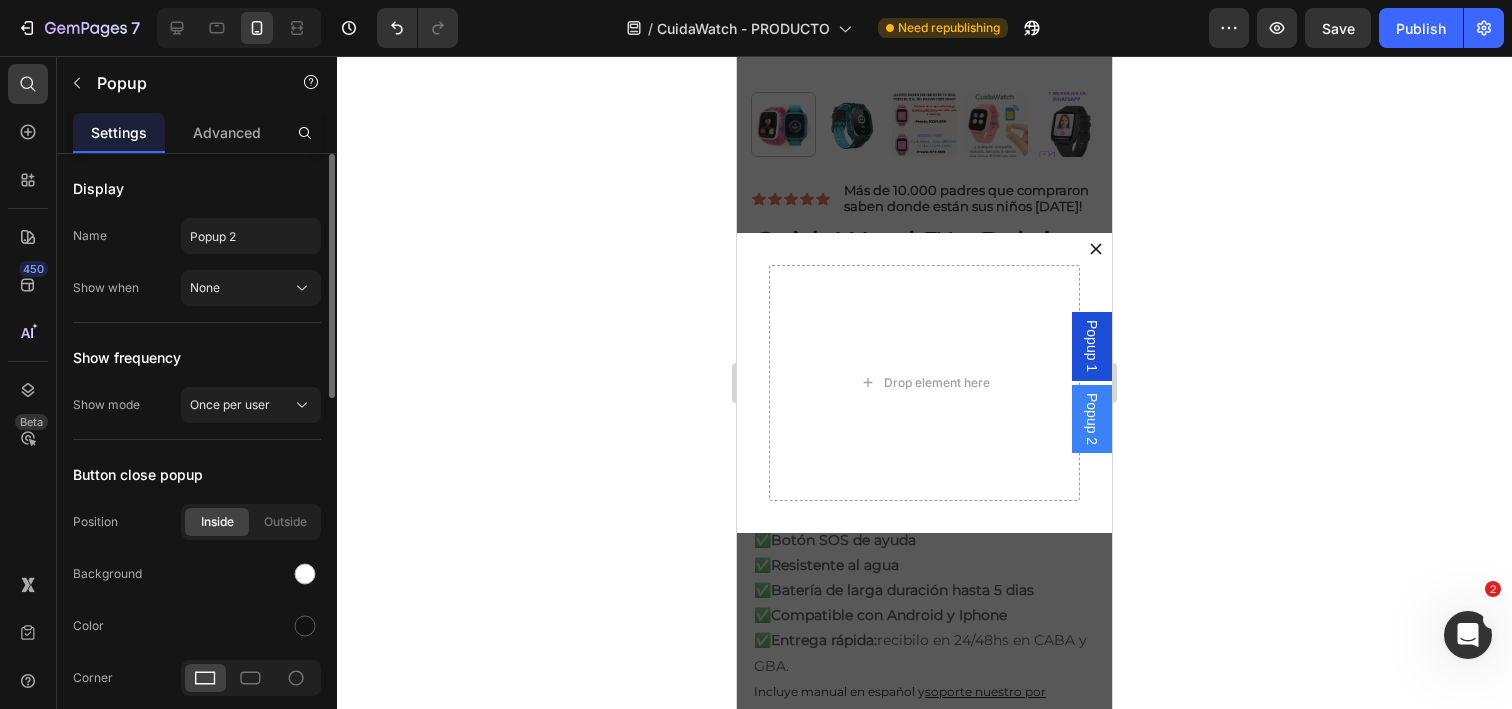 click on "Display Name Popup 2 Show when None" 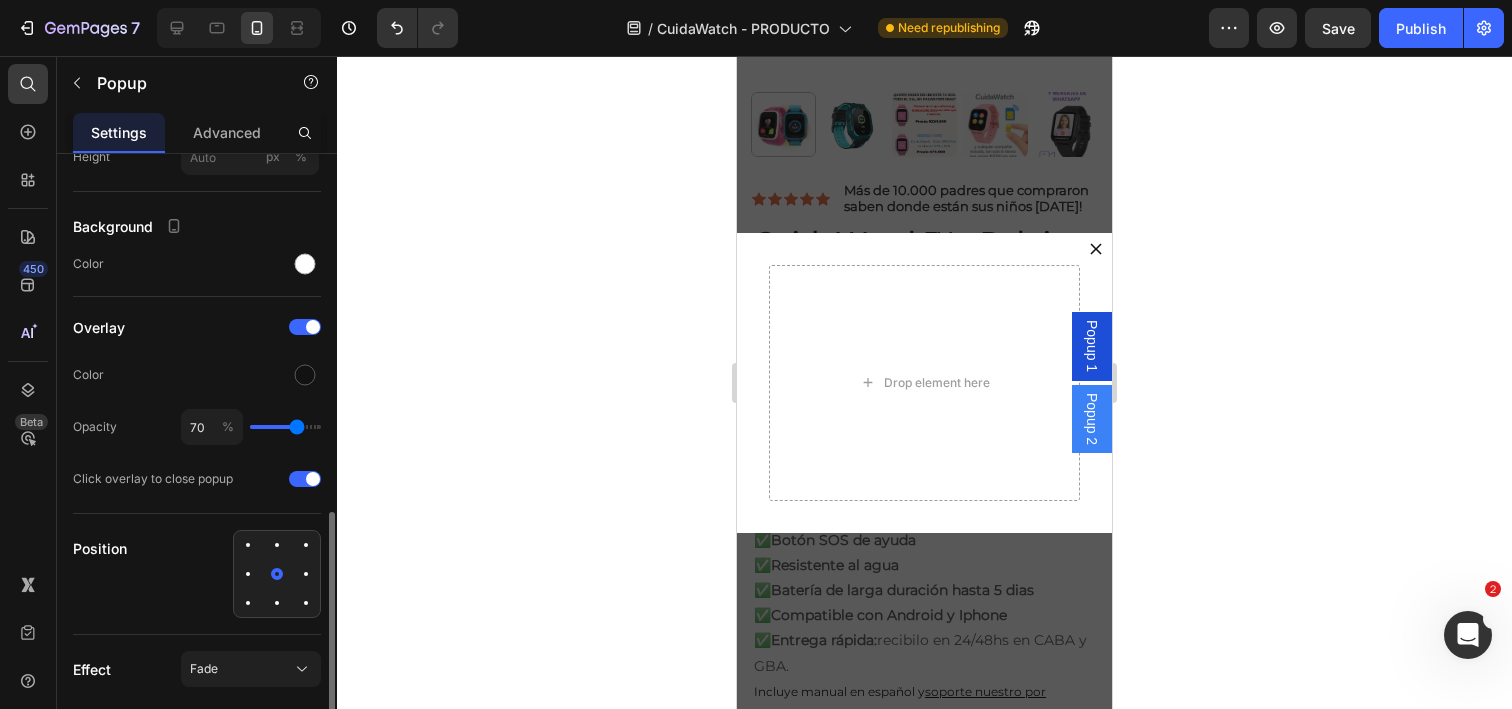 scroll, scrollTop: 917, scrollLeft: 0, axis: vertical 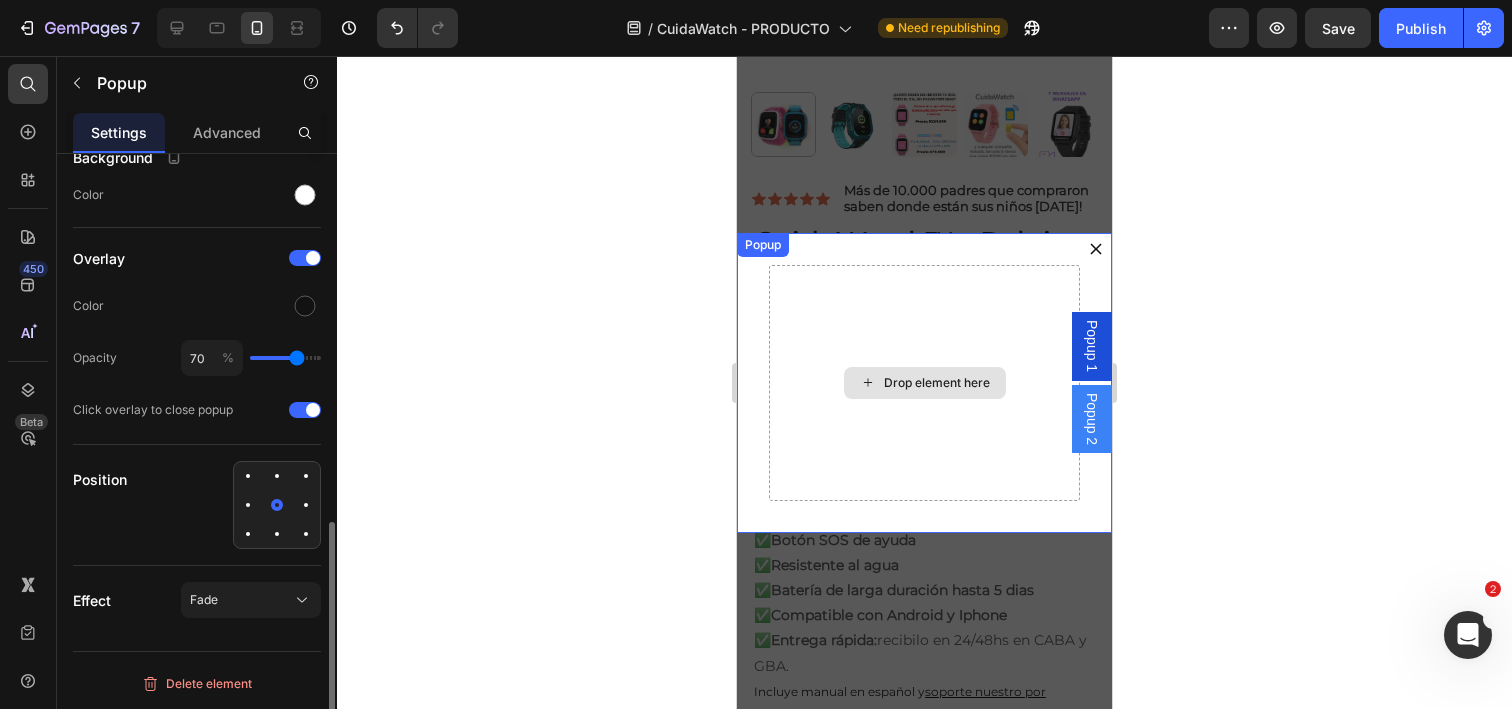 click on "Drop element here" at bounding box center (925, 383) 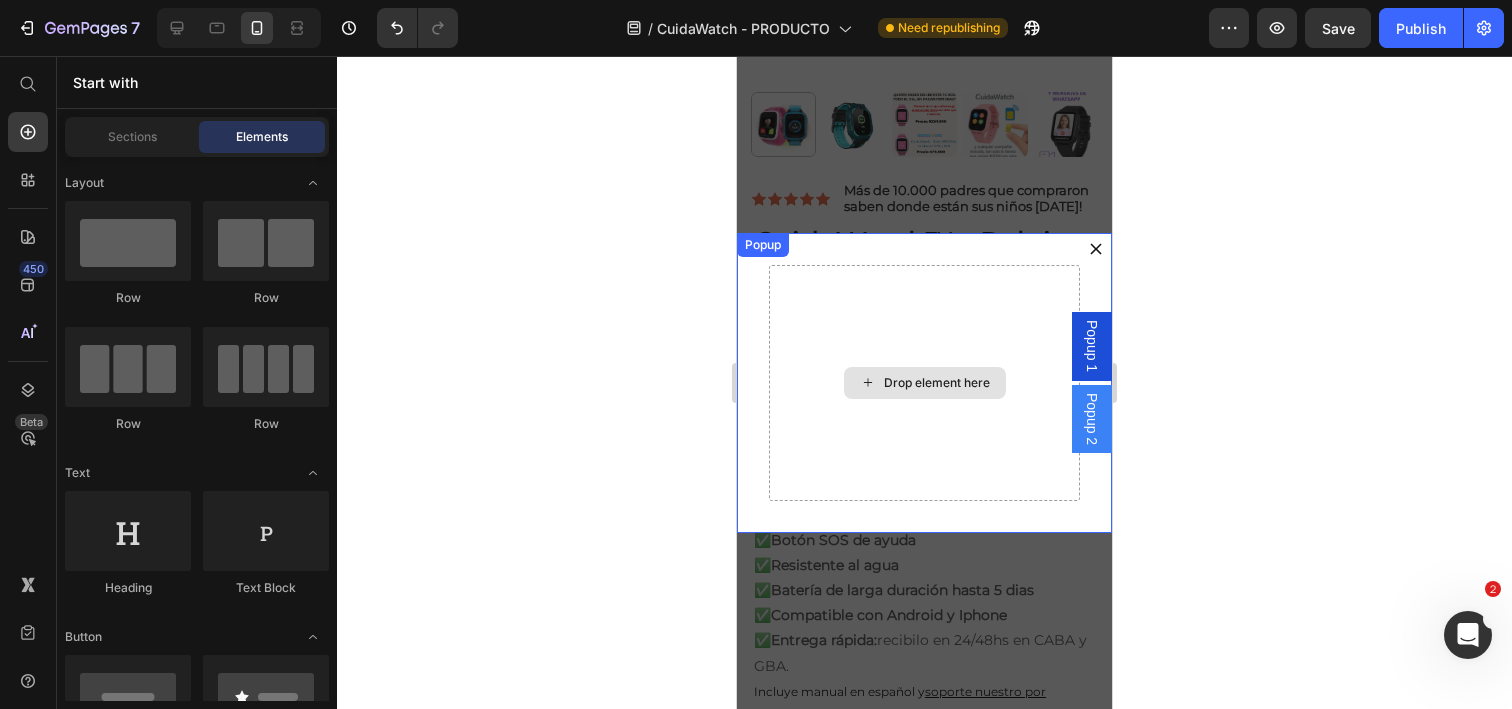 click on "Drop element here" at bounding box center [924, 383] 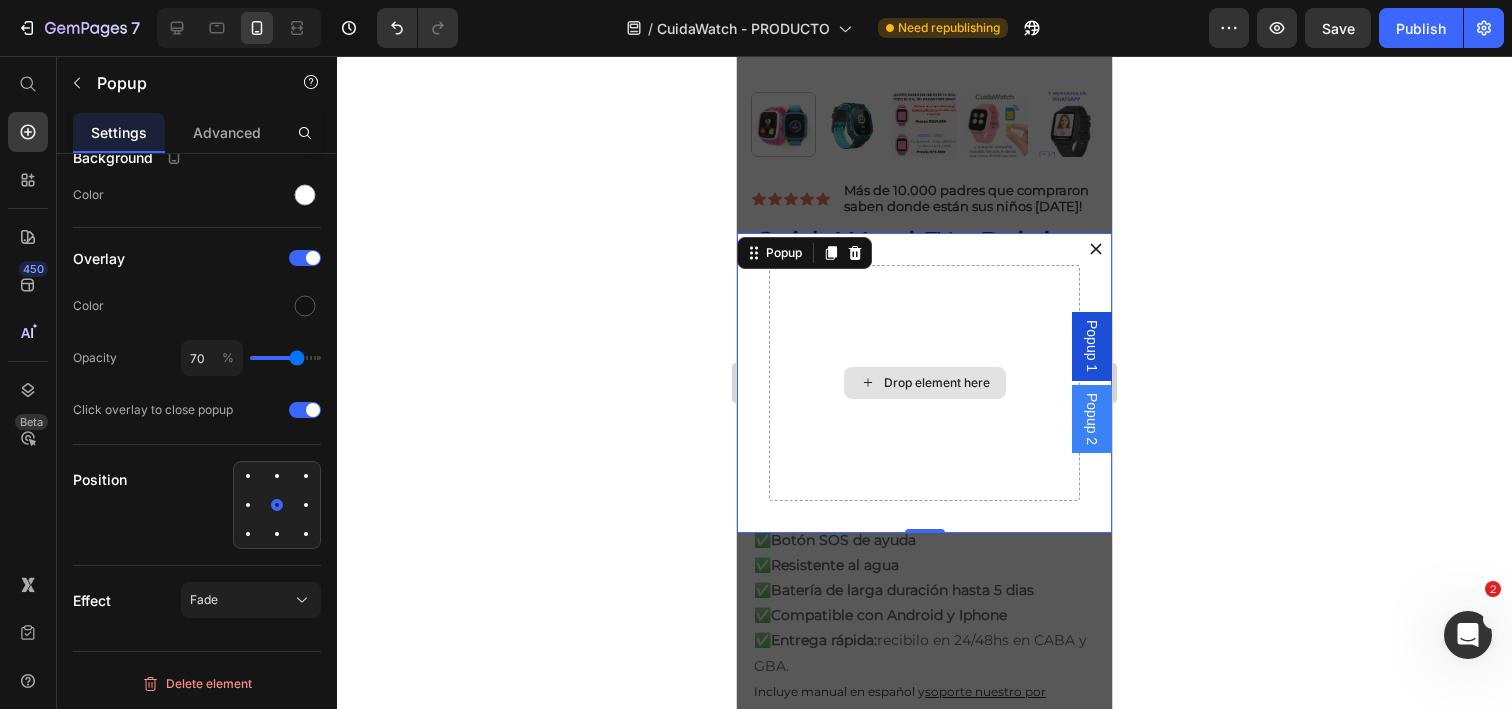 click on "Drop element here" at bounding box center (937, 383) 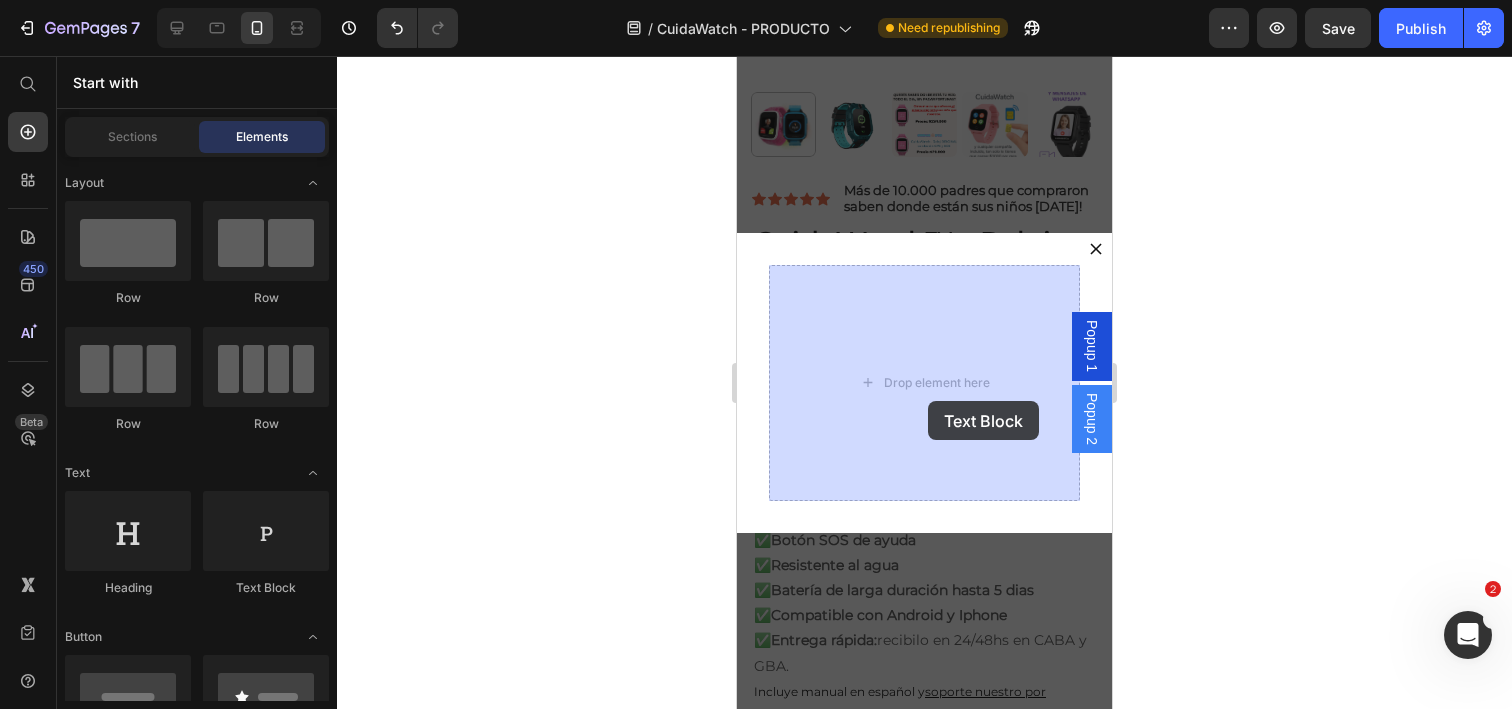 drag, startPoint x: 1032, startPoint y: 566, endPoint x: 927, endPoint y: 400, distance: 196.42047 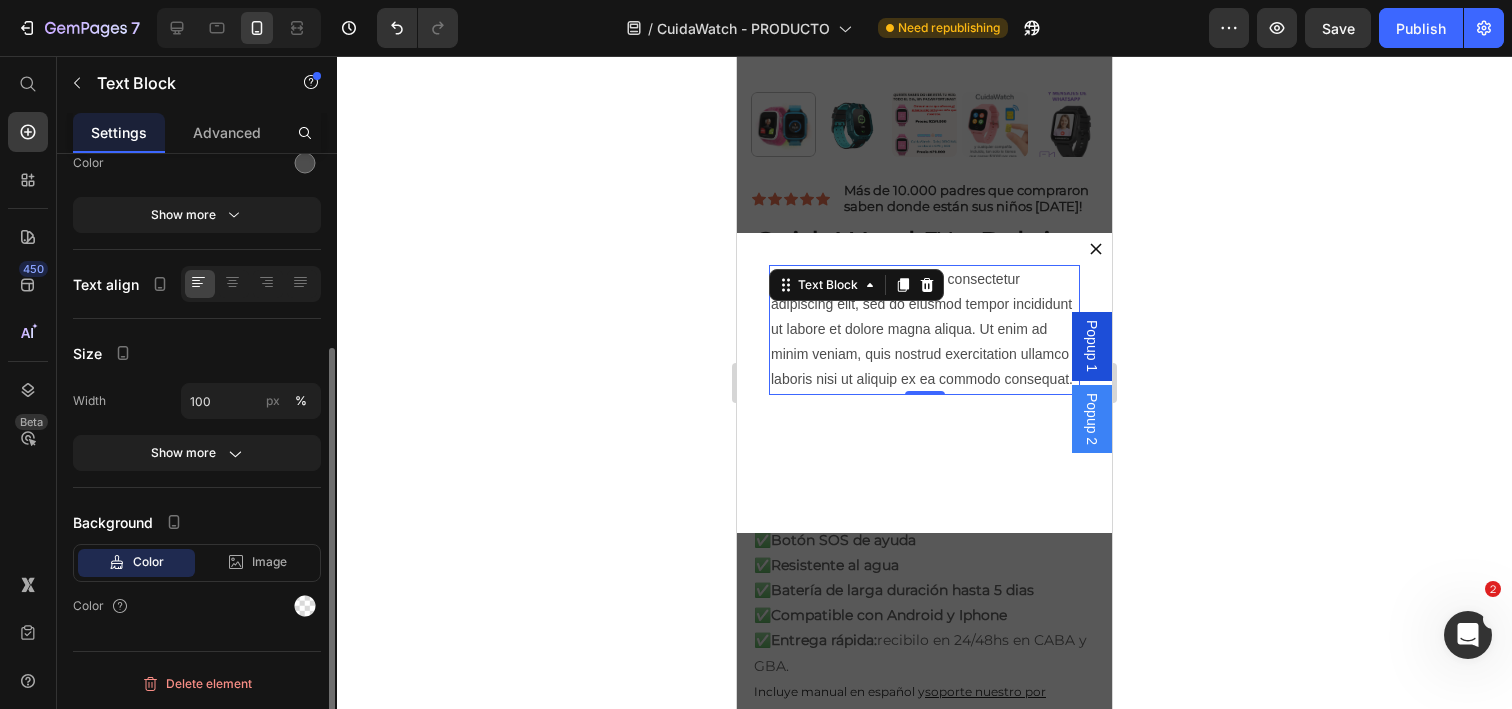 scroll, scrollTop: 0, scrollLeft: 0, axis: both 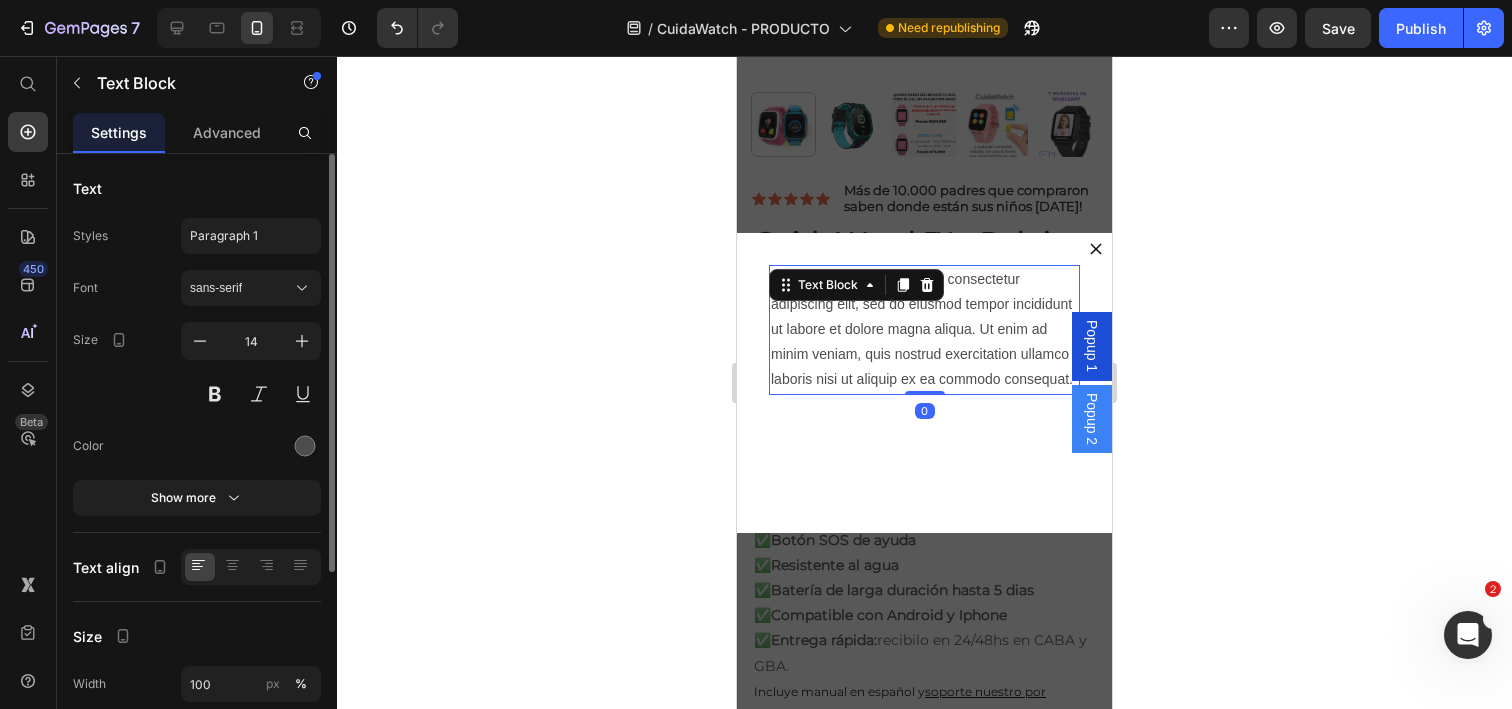 click on "Lorem ipsum dolor sit amet, consectetur adipiscing elit, sed do eiusmod tempor incididunt ut labore et dolore magna aliqua. Ut enim ad minim veniam, quis nostrud exercitation ullamco laboris nisi ut aliquip ex ea commodo consequat." at bounding box center (924, 330) 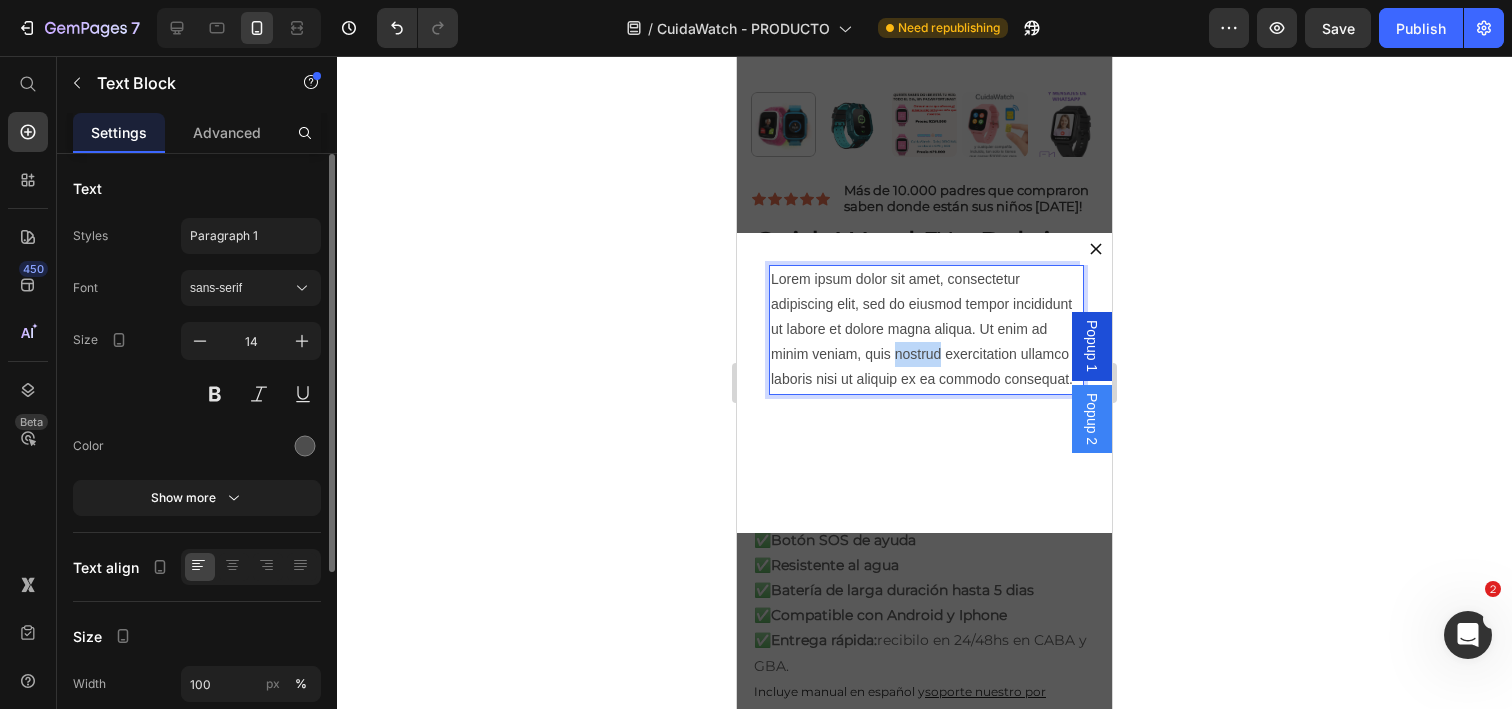 click on "Lorem ipsum dolor sit amet, consectetur adipiscing elit, sed do eiusmod tempor incididunt ut labore et dolore magna aliqua. Ut enim ad minim veniam, quis nostrud exercitation ullamco laboris nisi ut aliquip ex ea commodo consequat." at bounding box center [924, 330] 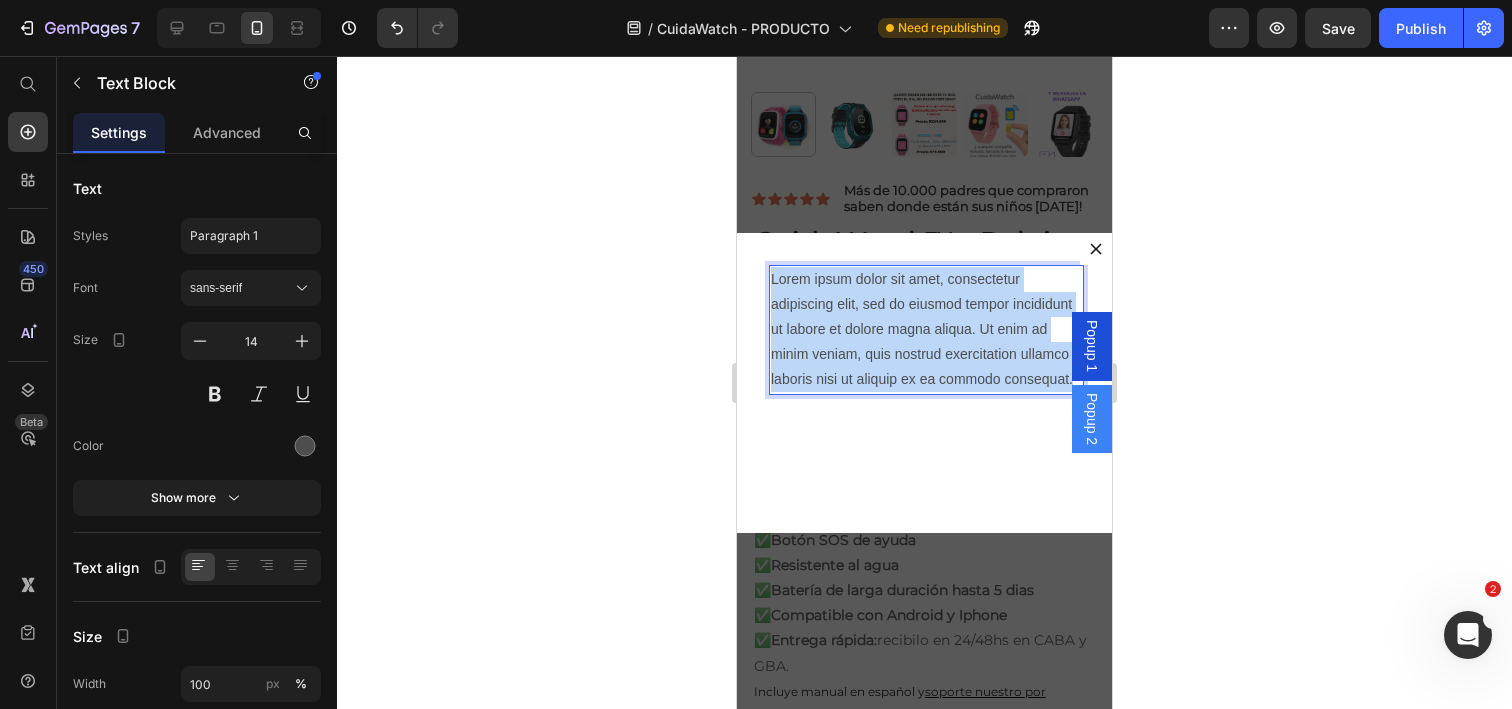click on "Lorem ipsum dolor sit amet, consectetur adipiscing elit, sed do eiusmod tempor incididunt ut labore et dolore magna aliqua. Ut enim ad minim veniam, quis nostrud exercitation ullamco laboris nisi ut aliquip ex ea commodo consequat." at bounding box center [924, 330] 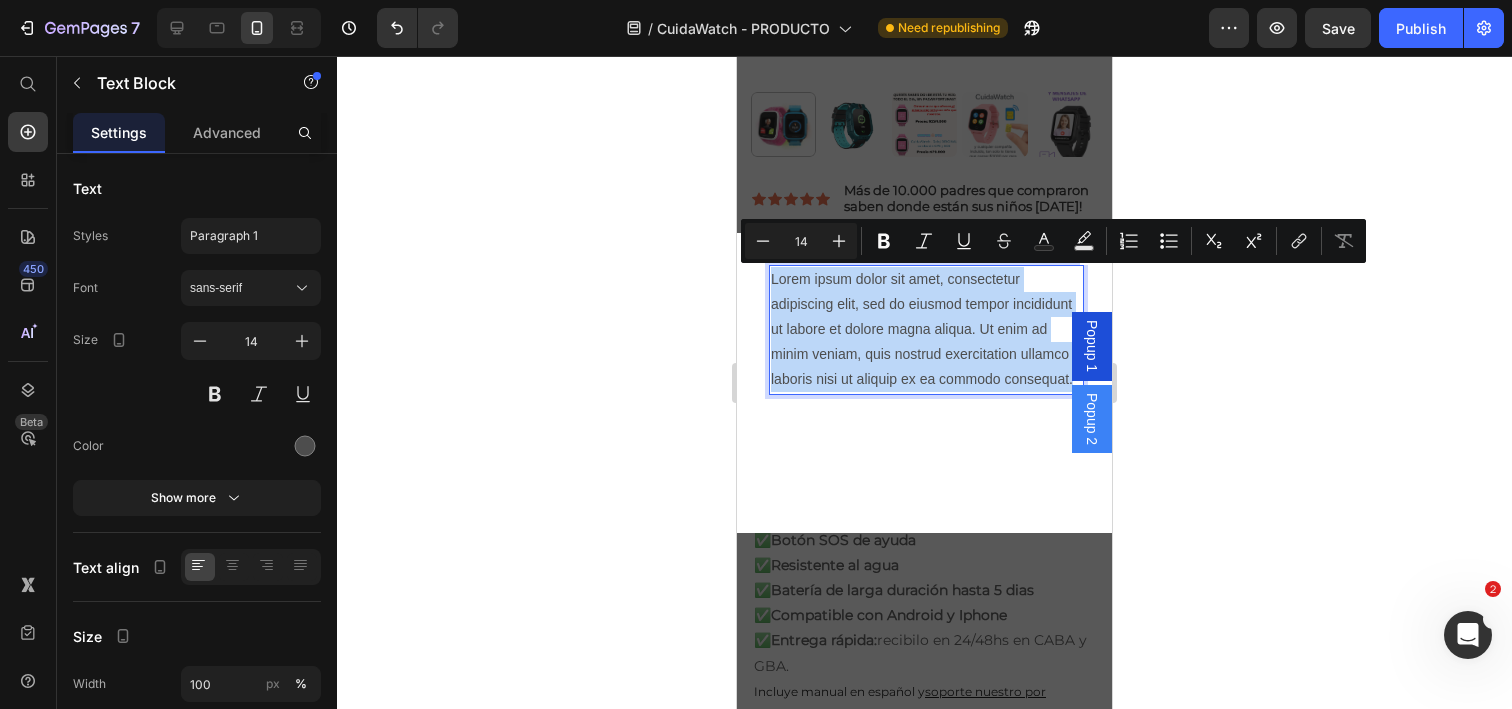 scroll, scrollTop: 869, scrollLeft: 0, axis: vertical 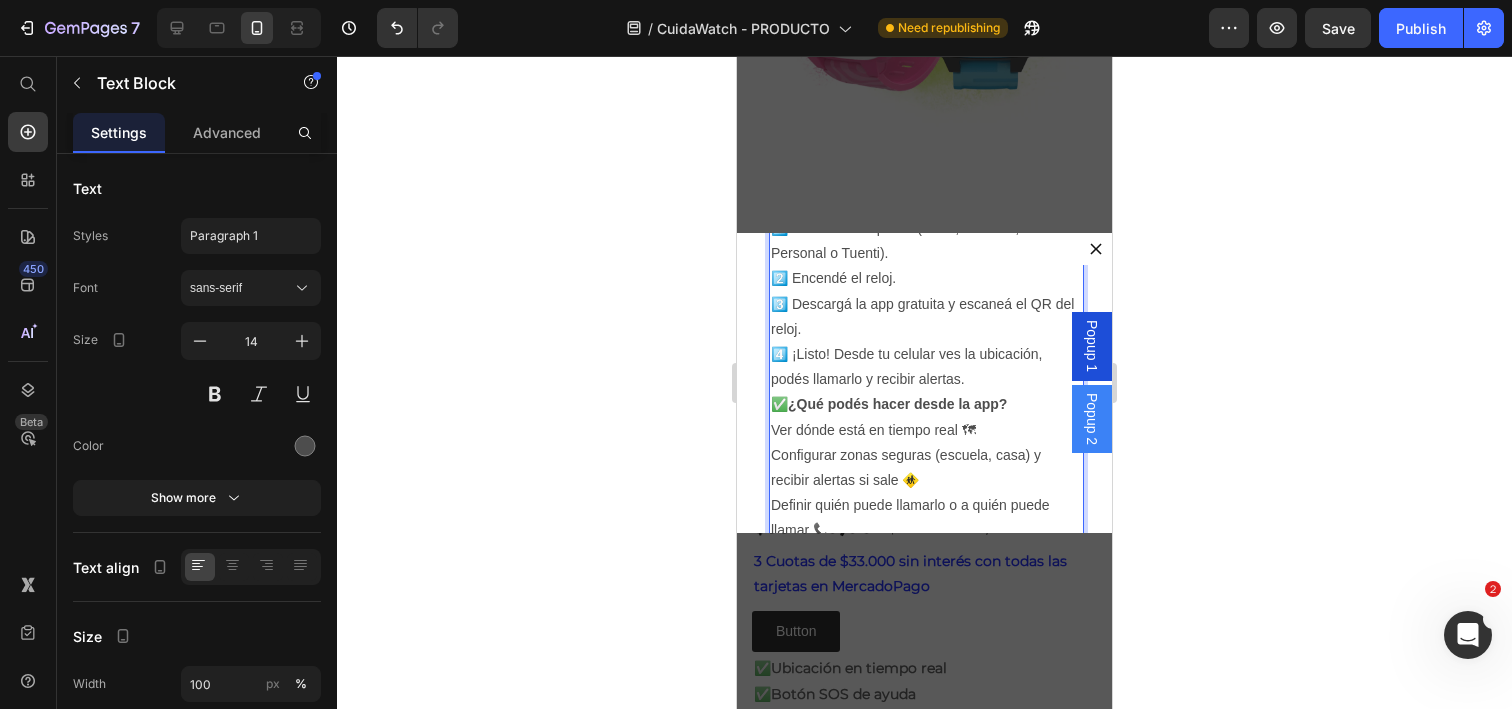 click on "📲  En 4 pasos simples: 1️⃣ Colocá un chip SIM (Claro, Movistar, Personal o Tuenti). 2️⃣ Encendé el reloj. 3️⃣ Descargá la app gratuita y escaneá el QR del reloj. 4️⃣ ¡Listo! Desde tu celular ves la ubicación, podés llamarlo y recibir alertas." at bounding box center [924, 292] 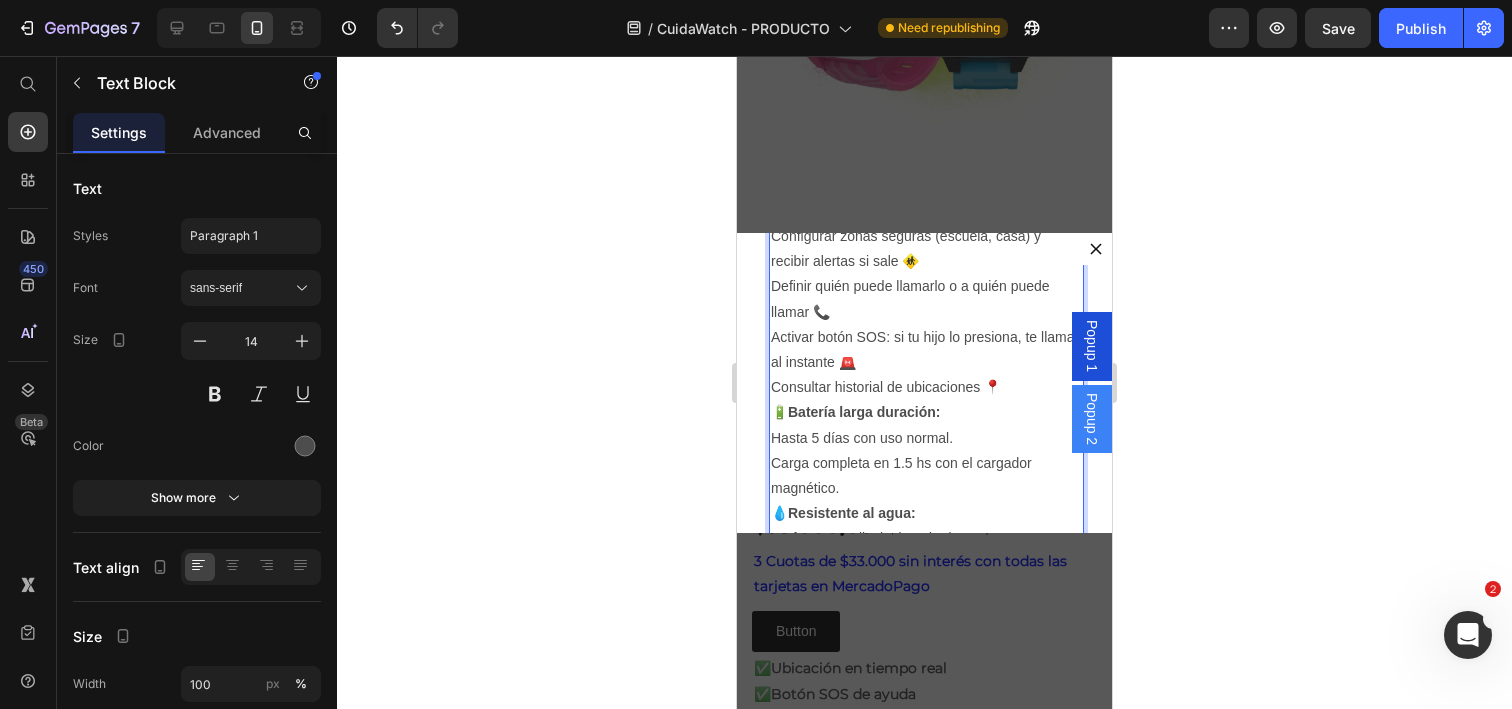 scroll, scrollTop: 398, scrollLeft: 0, axis: vertical 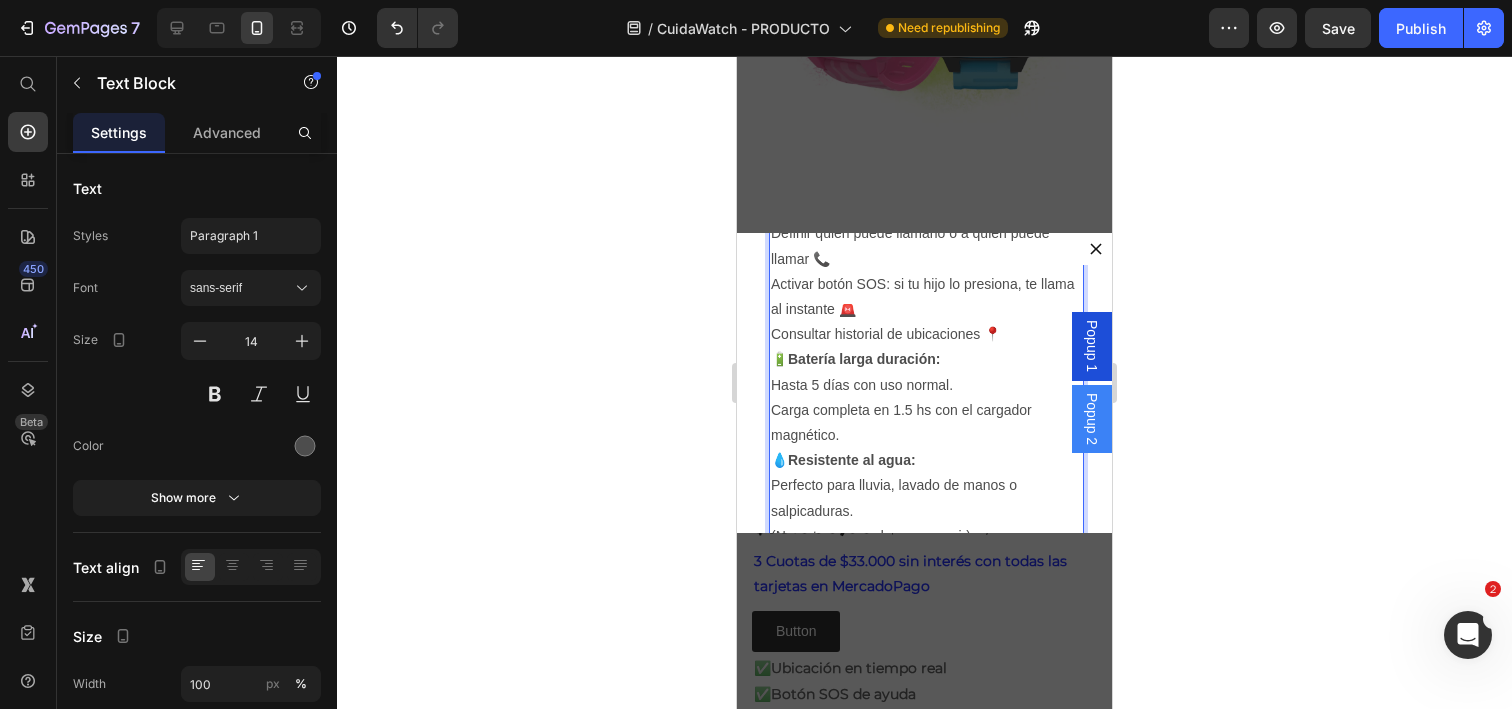 click on "Consultar historial de ubicaciones 📍" at bounding box center [924, 334] 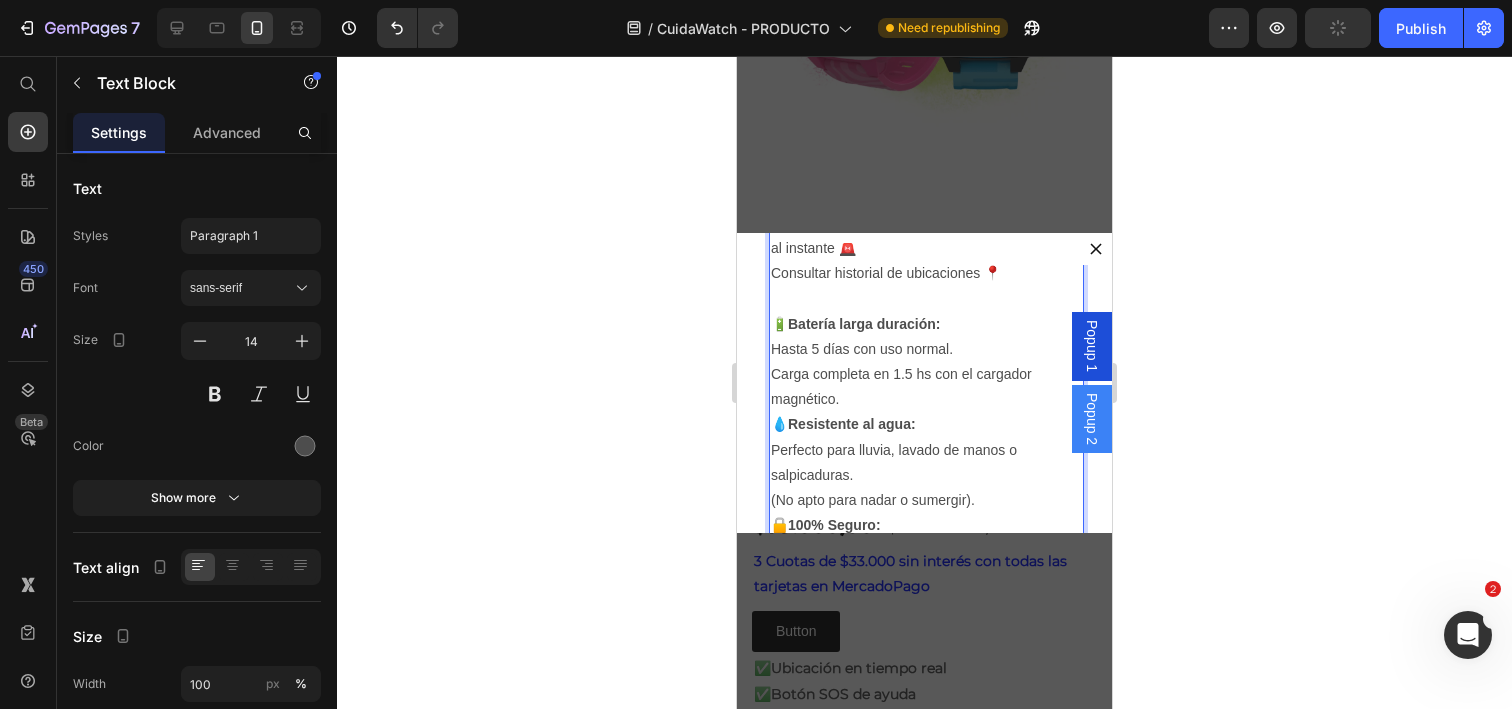 scroll, scrollTop: 510, scrollLeft: 0, axis: vertical 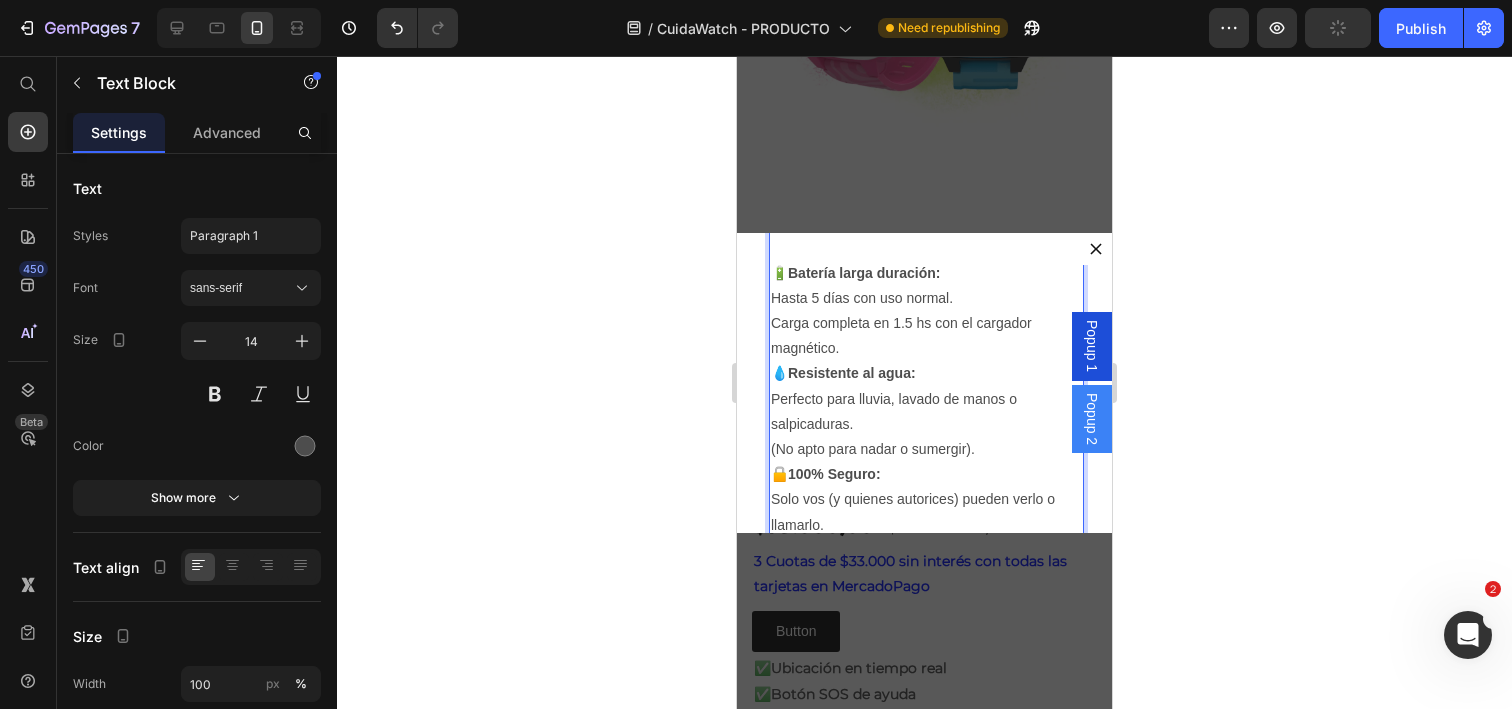 click on "Carga completa en 1.5 hs con el cargador magnético." at bounding box center [924, 336] 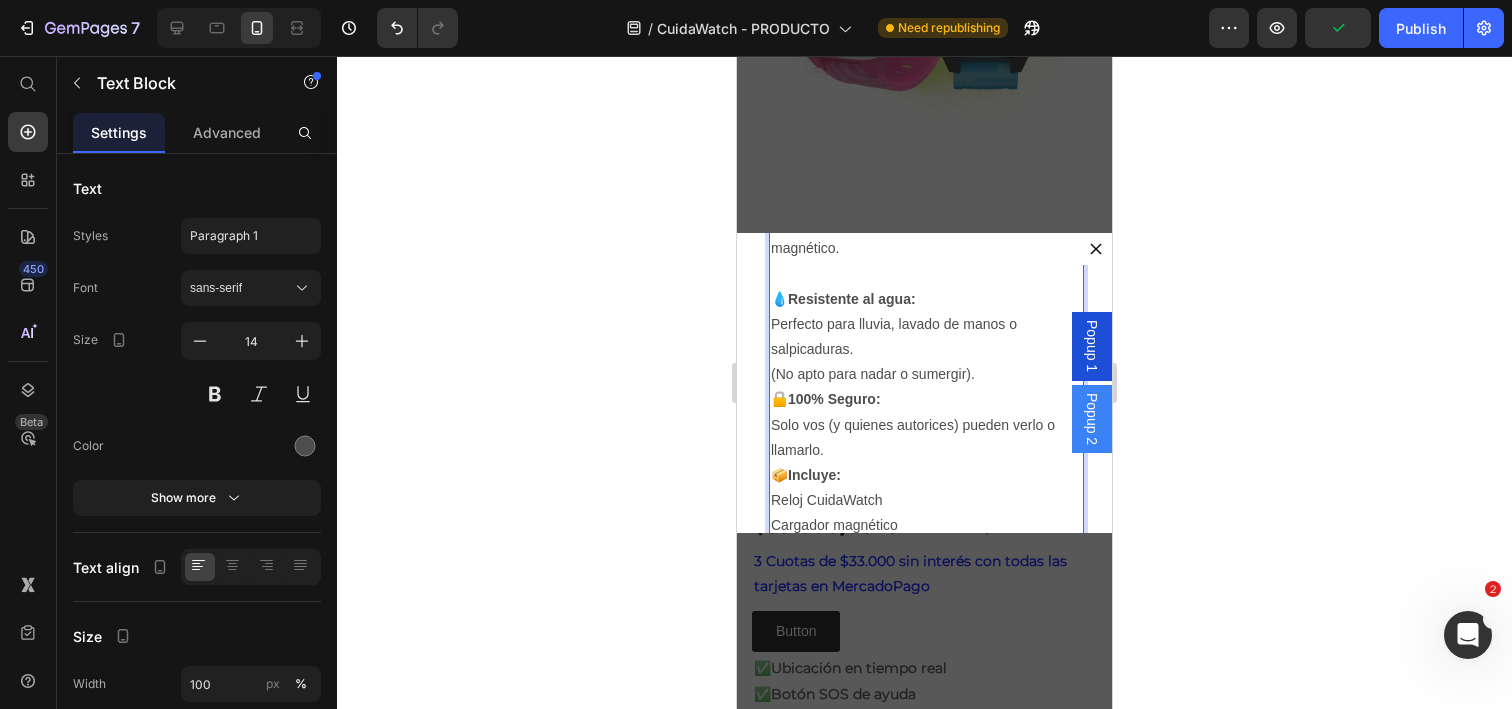 scroll, scrollTop: 611, scrollLeft: 0, axis: vertical 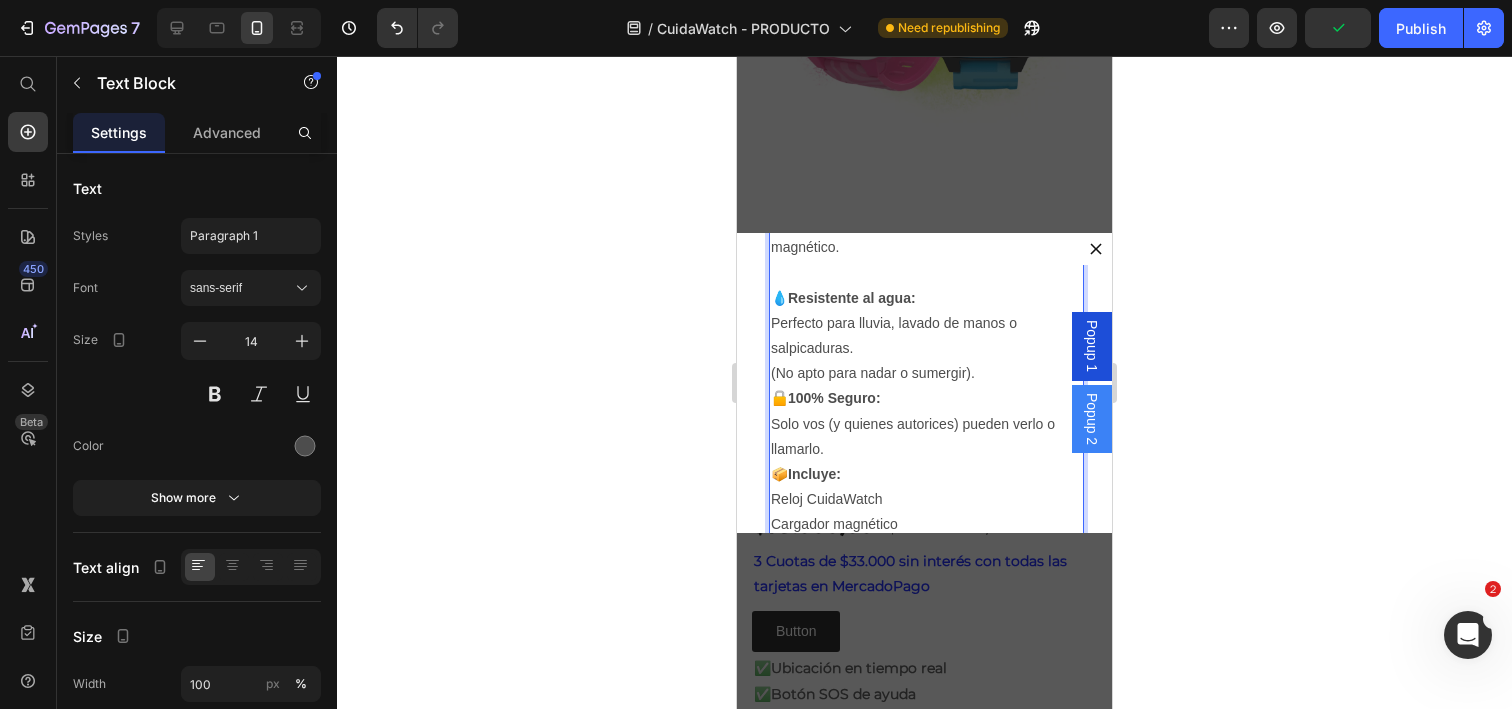 click on "Perfecto para lluvia, lavado de manos o salpicaduras. (No apto para nadar o sumergir)." at bounding box center (924, 349) 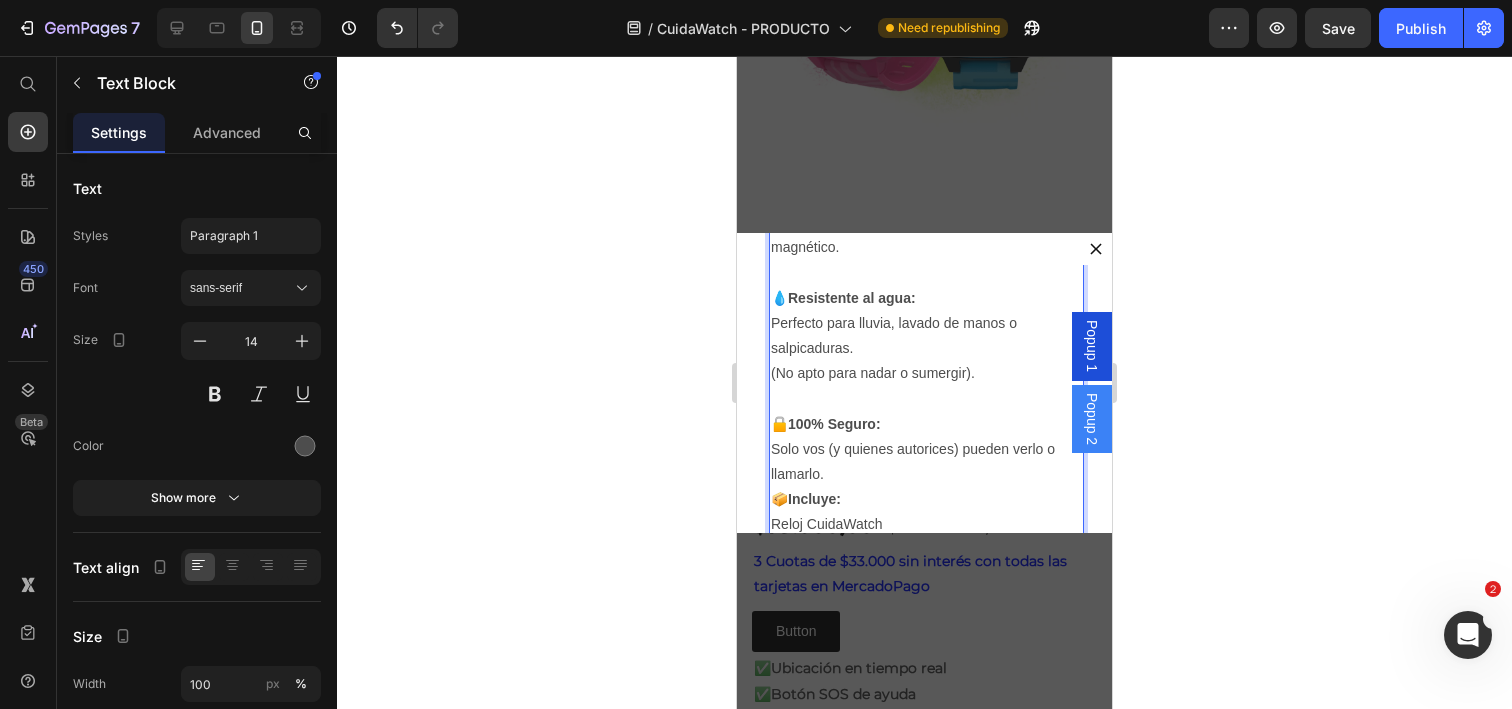 click on "Perfecto para lluvia, lavado de manos o salpicaduras. (No apto para nadar o sumergir)." at bounding box center [924, 349] 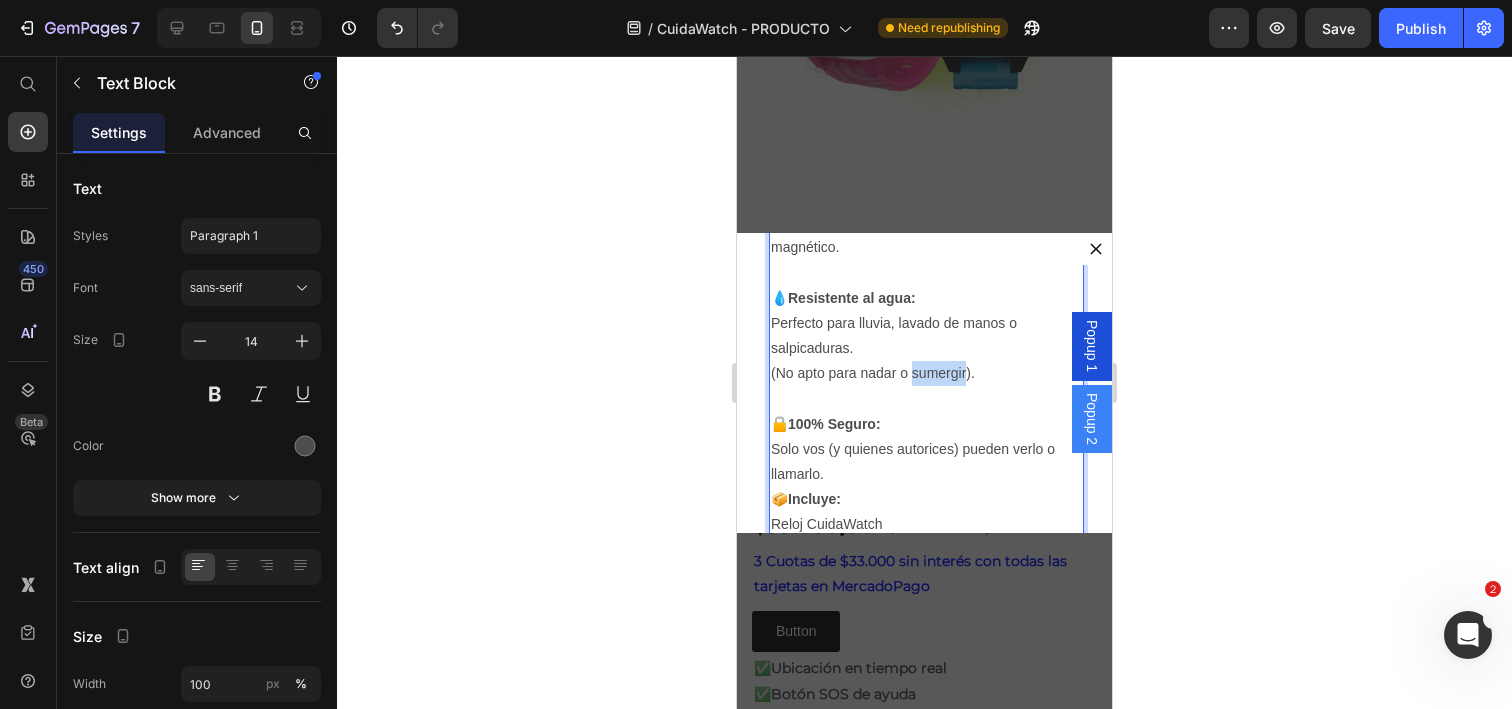 click on "Perfecto para lluvia, lavado de manos o salpicaduras. (No apto para nadar o sumergir)." at bounding box center [924, 349] 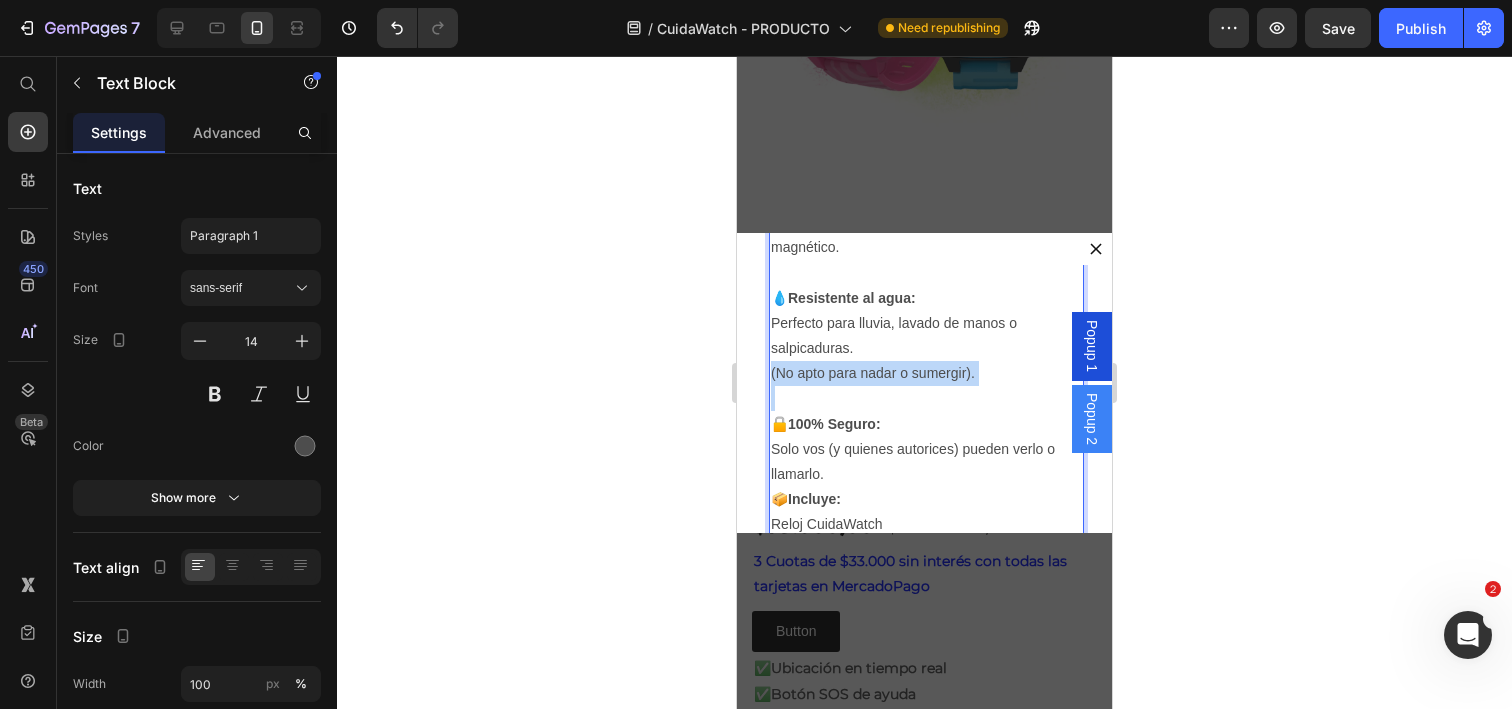 click on "Perfecto para lluvia, lavado de manos o salpicaduras. (No apto para nadar o sumergir)." at bounding box center (924, 349) 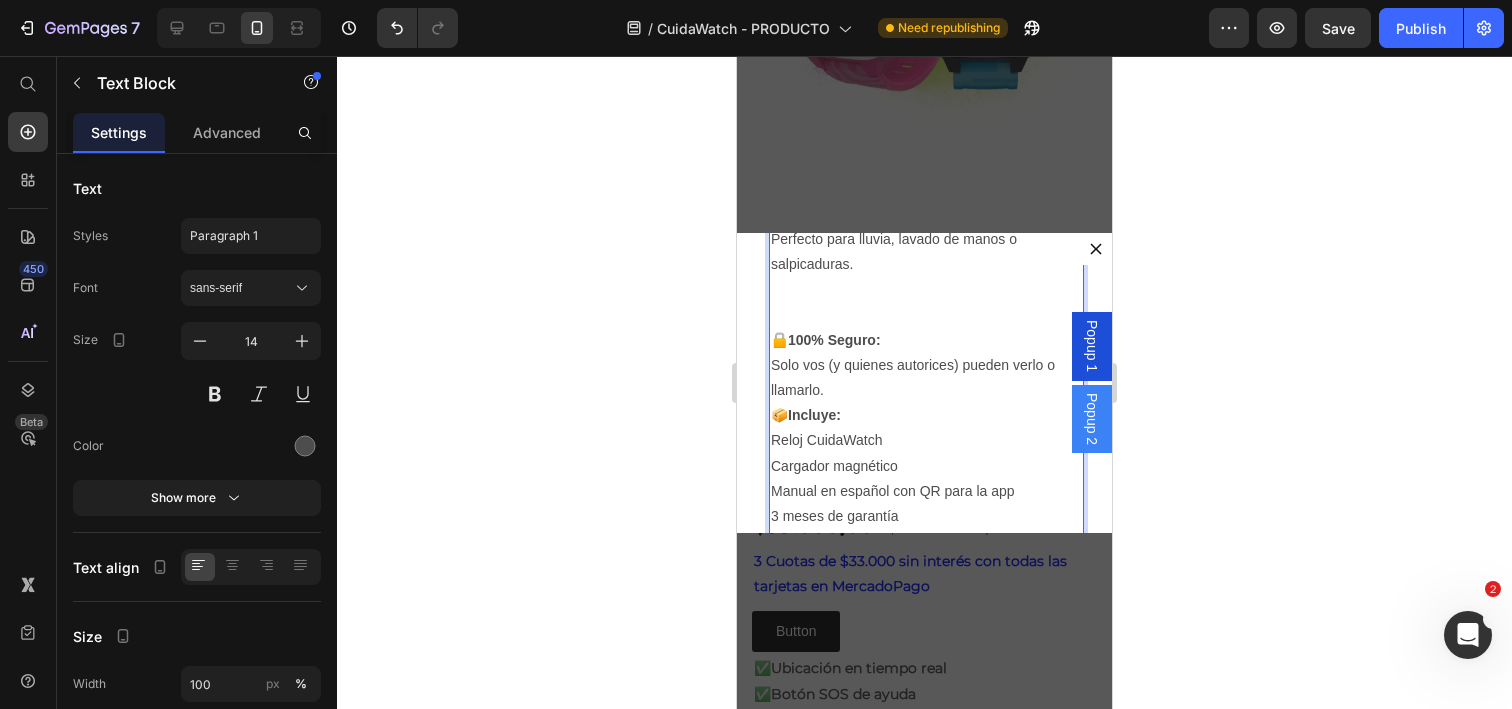 scroll, scrollTop: 711, scrollLeft: 0, axis: vertical 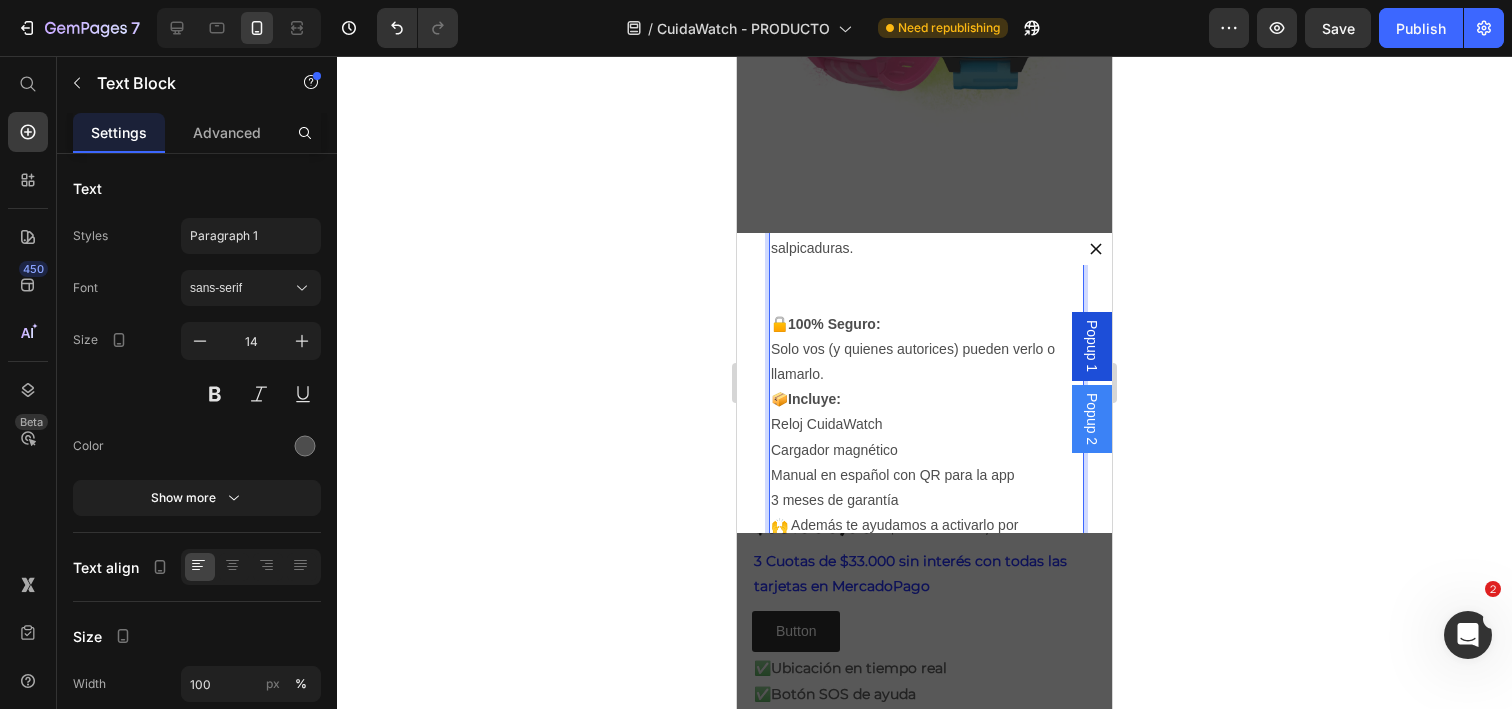click on "🔒  100% Seguro: Solo vos (y quienes autorices) pueden verlo o llamarlo." at bounding box center (924, 350) 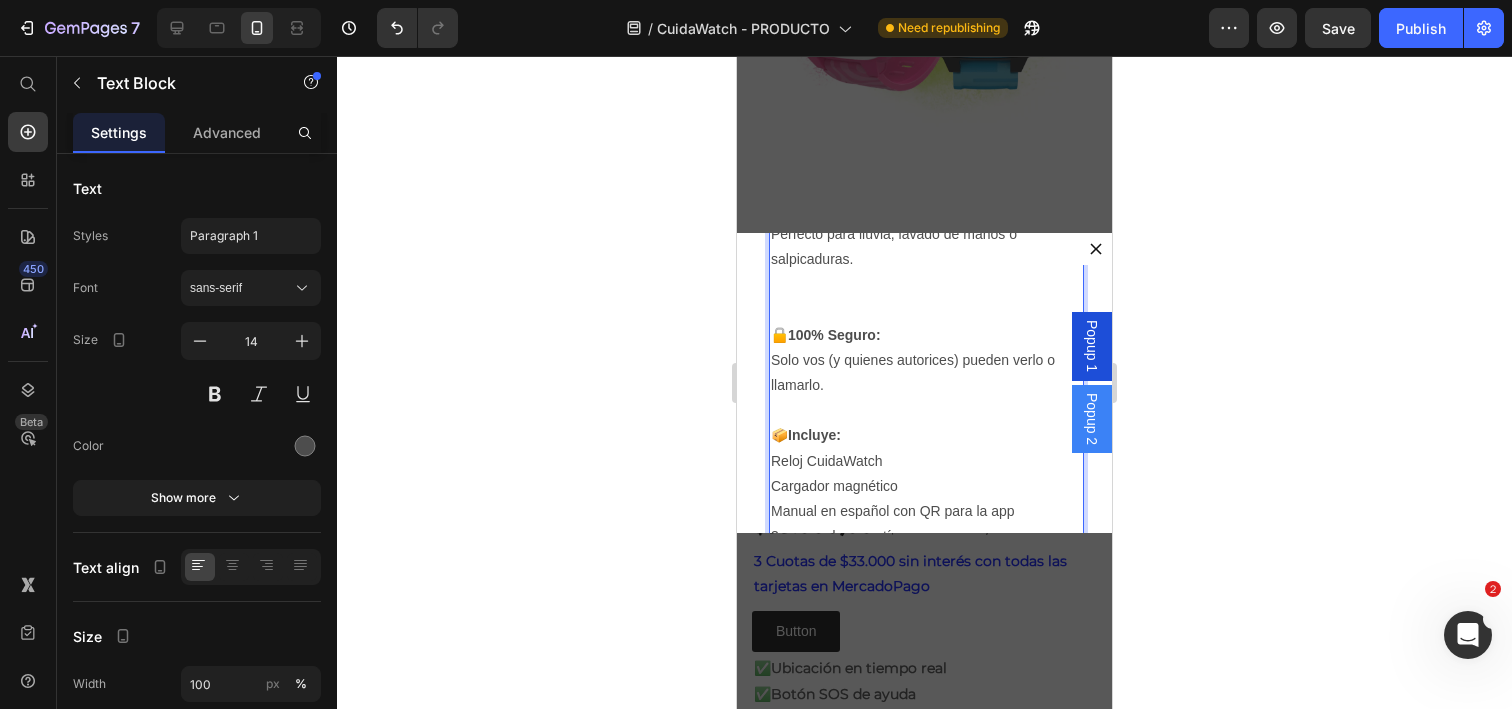 click at bounding box center (924, 309) 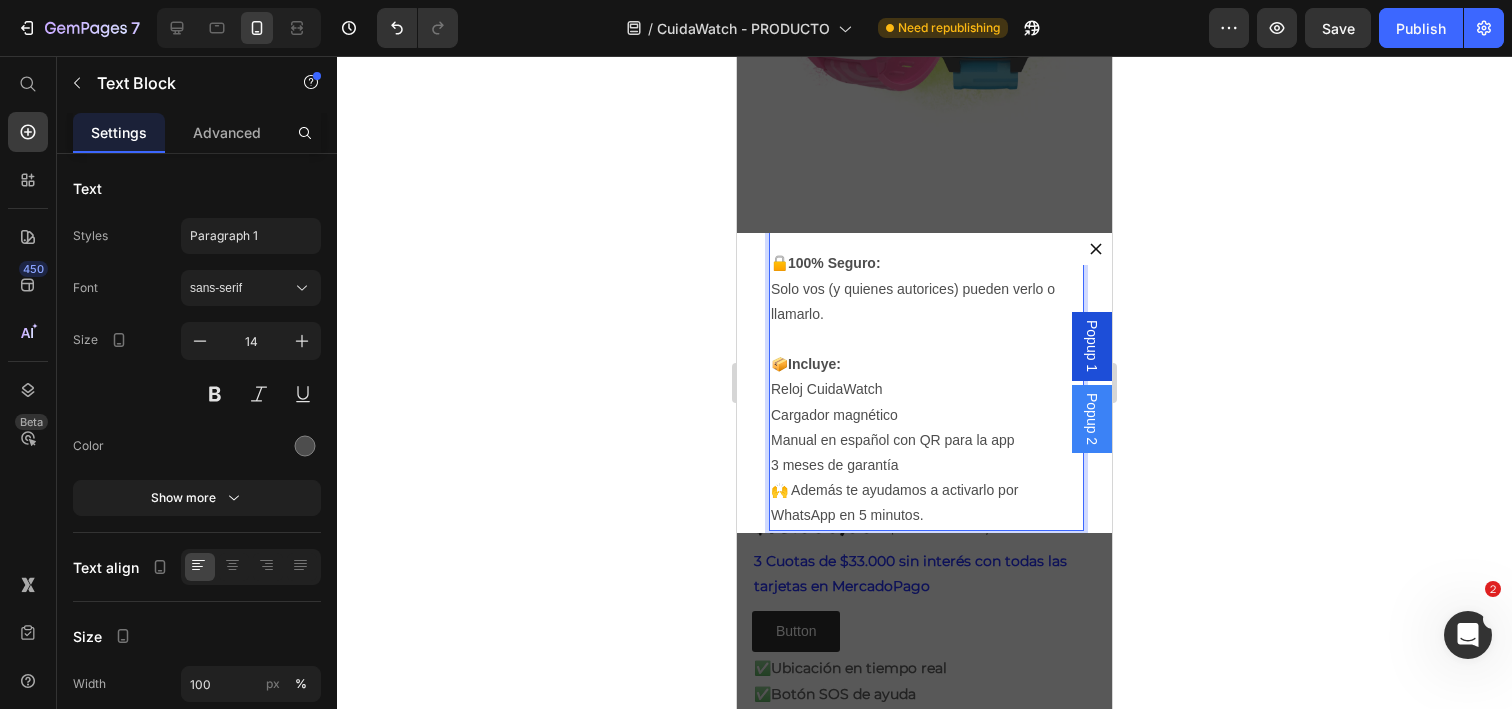 scroll, scrollTop: 776, scrollLeft: 0, axis: vertical 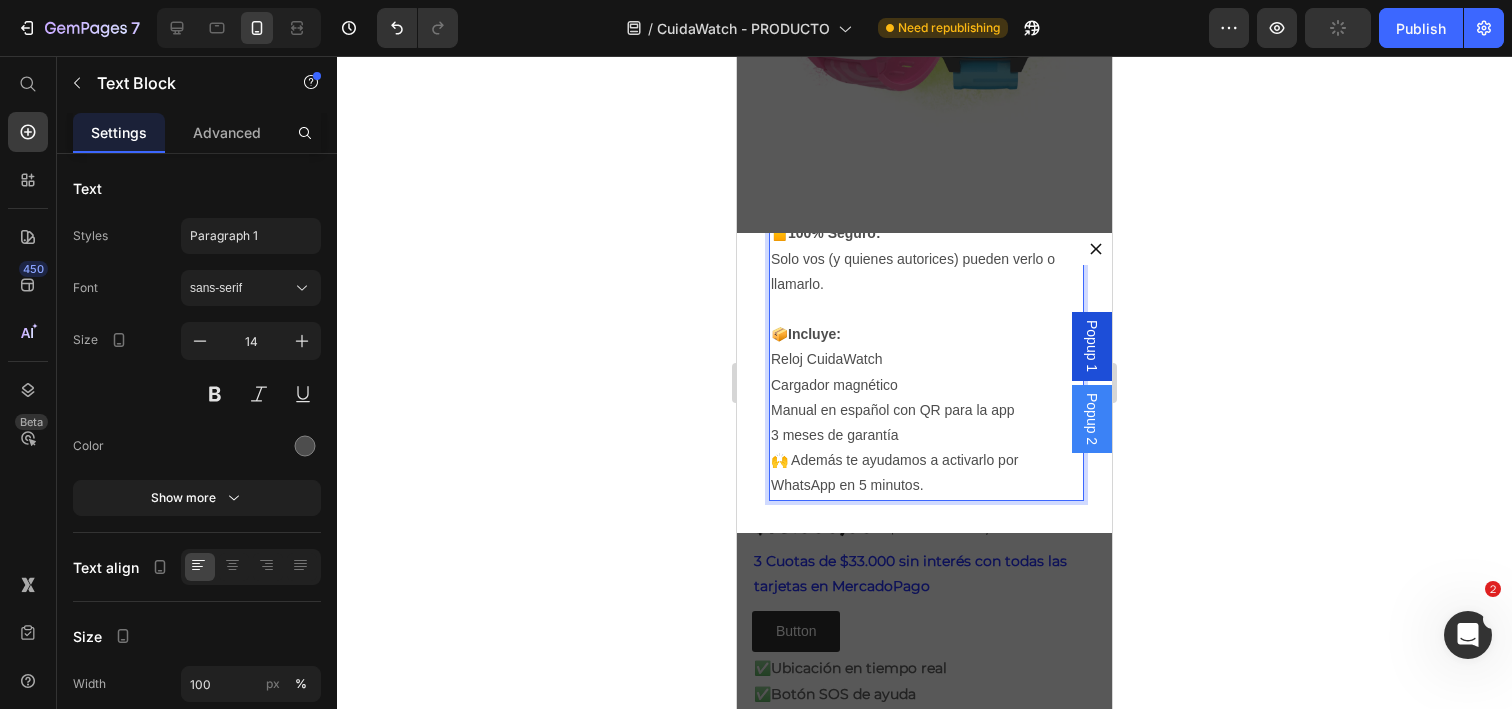 click on "3 meses de garantía" at bounding box center (924, 435) 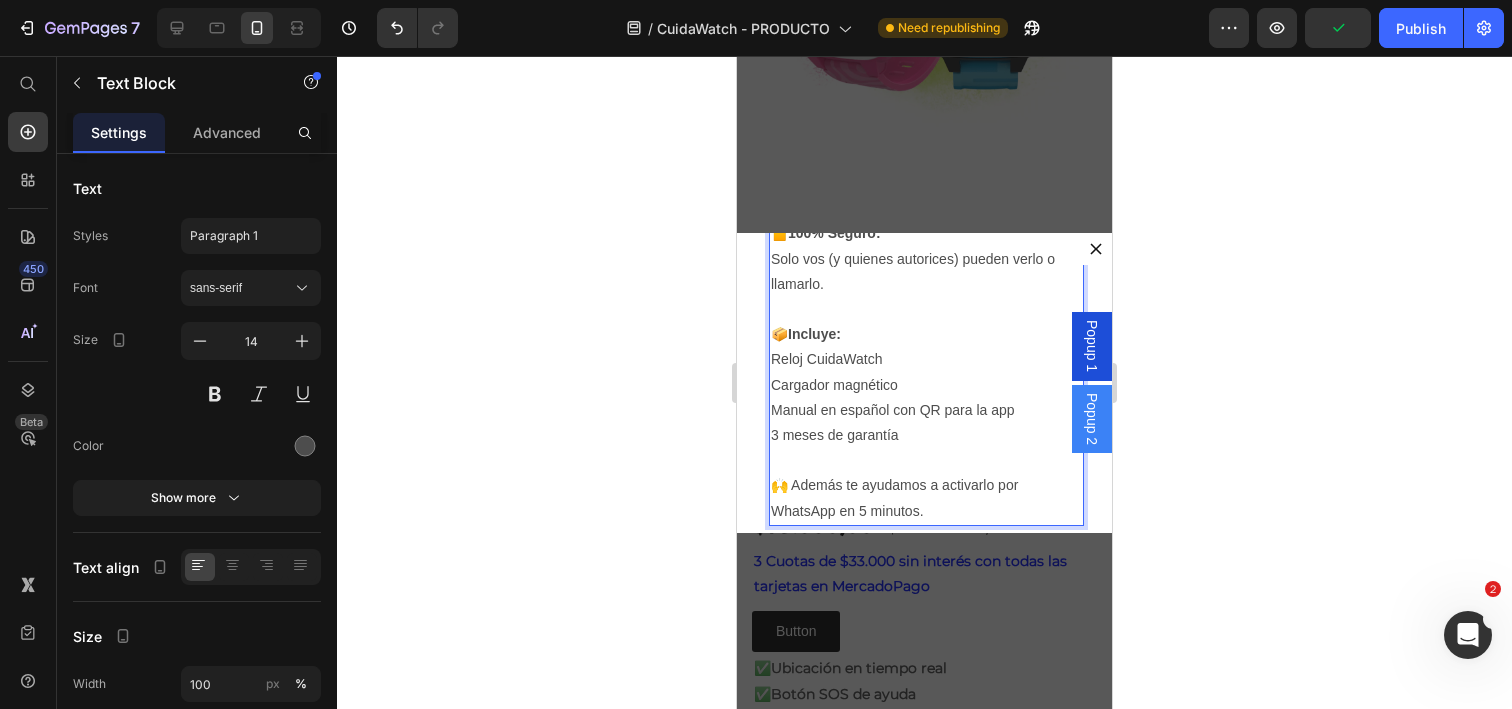 scroll, scrollTop: 759, scrollLeft: 0, axis: vertical 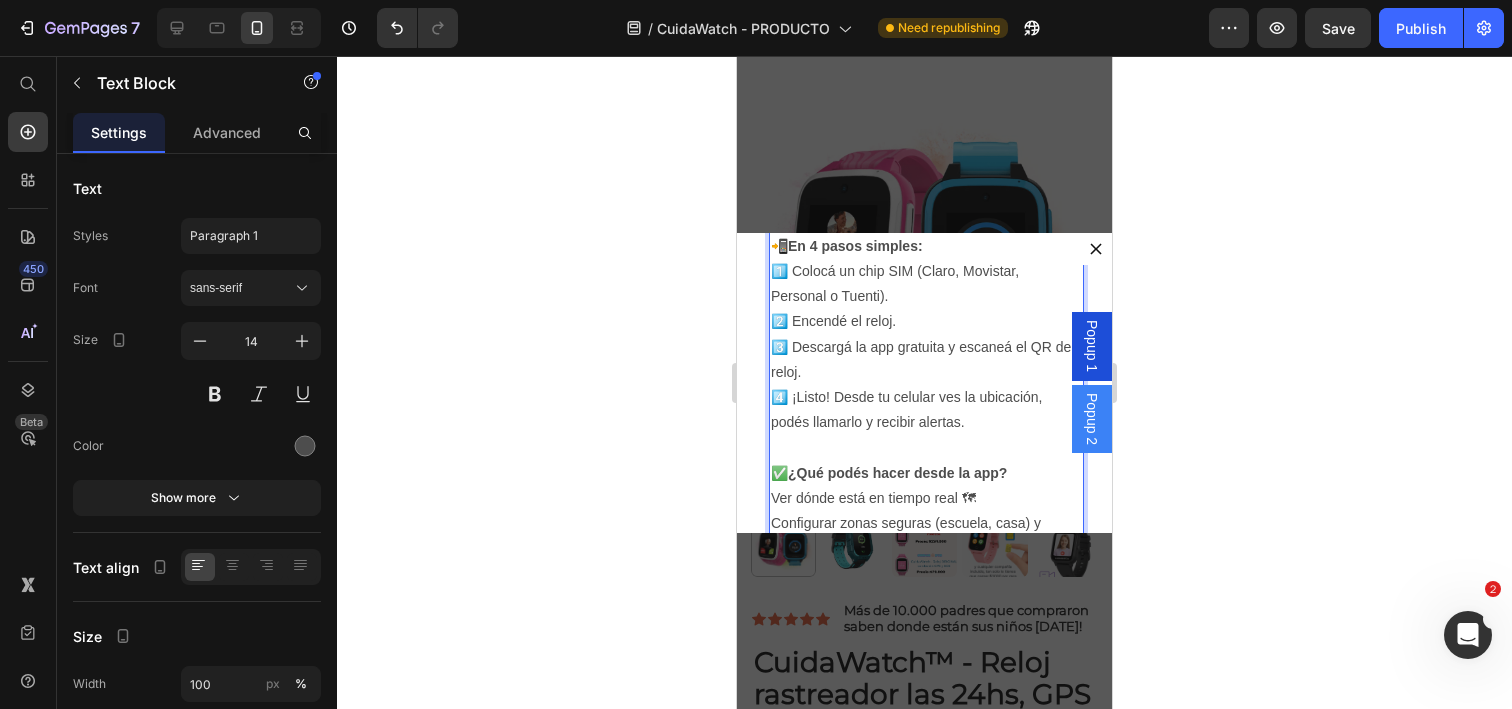 click on "📲  En 4 pasos simples: 1️⃣ Colocá un chip SIM (Claro, Movistar, Personal o Tuenti). 2️⃣ Encendé el reloj. 3️⃣ Descargá la app gratuita y escaneá el QR del reloj. 4️⃣ ¡Listo! Desde tu celular ves la ubicación, podés llamarlo y recibir alertas." at bounding box center (924, 335) 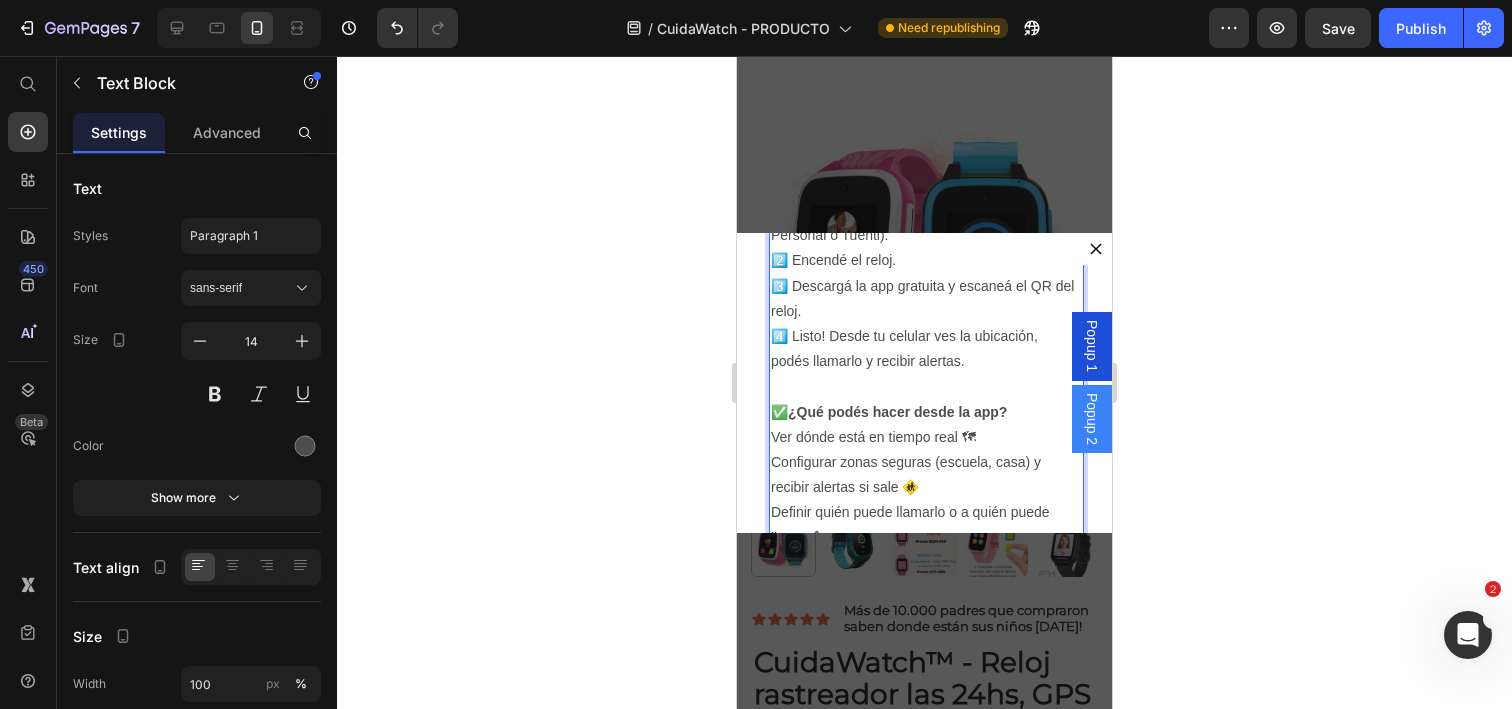 scroll, scrollTop: 135, scrollLeft: 0, axis: vertical 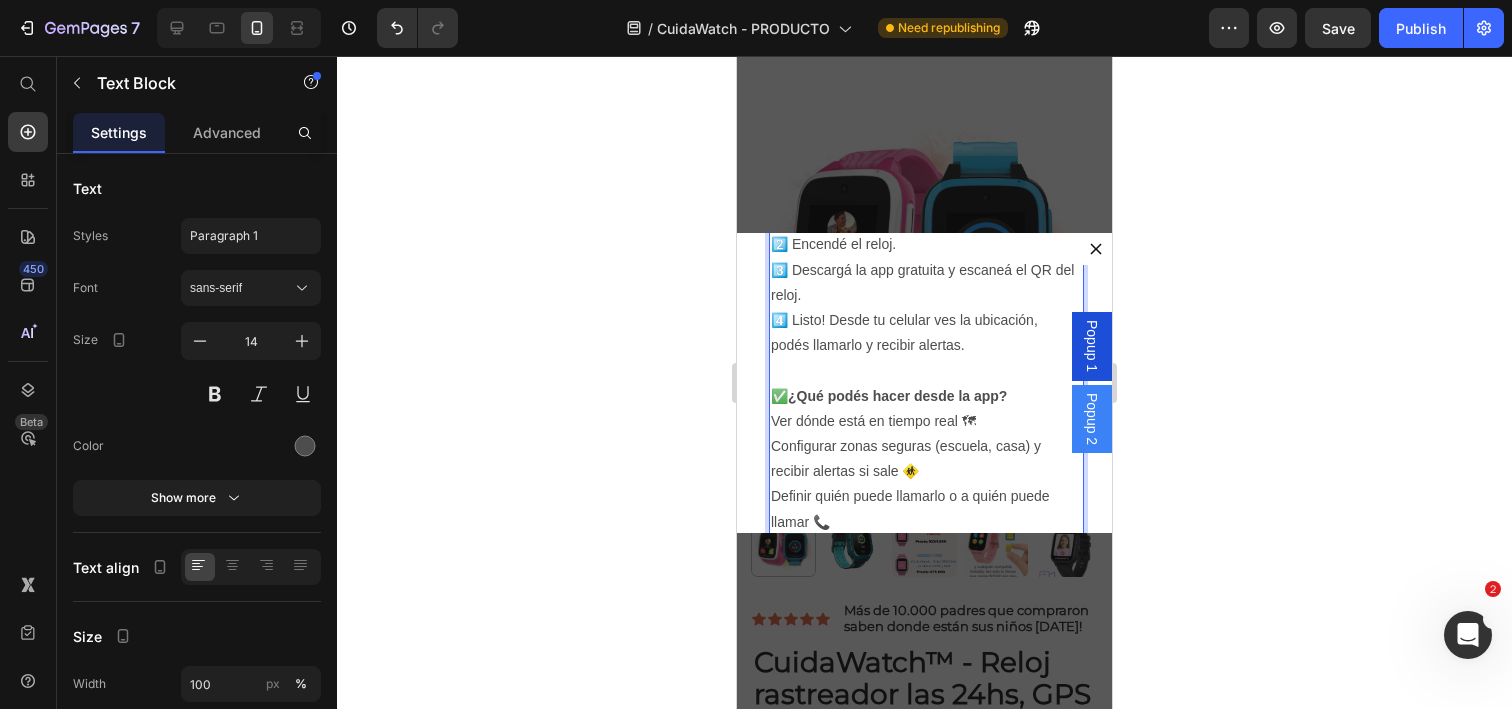 click on "📲  En 4 pasos simples: 1️⃣ Colocá un chip SIM (Claro, Movistar, Personal o Tuenti). 2️⃣ Encendé el reloj. 3️⃣ Descargá la app gratuita y escaneá el QR del reloj. 4️⃣ Listo! Desde tu celular ves la ubicación, podés llamarlo y recibir alertas." at bounding box center [924, 258] 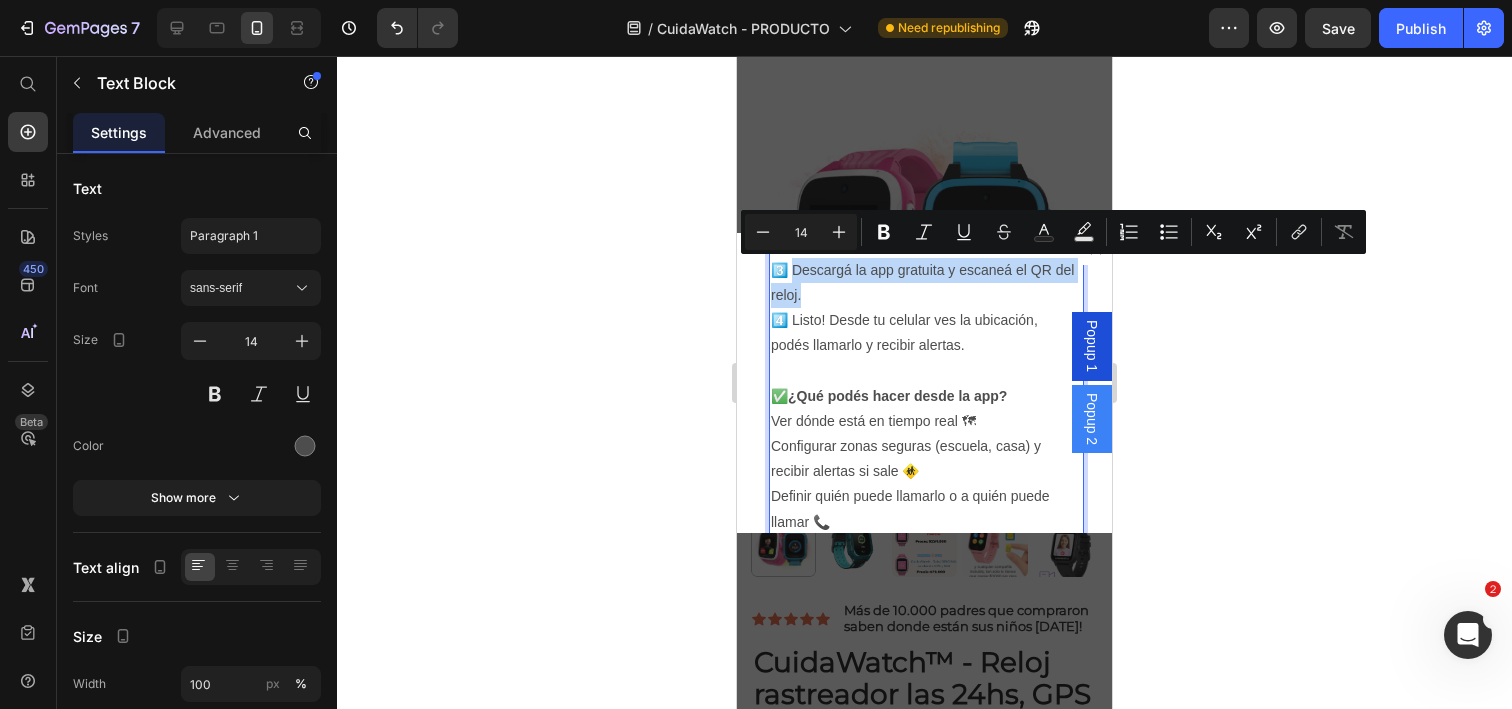 drag, startPoint x: 938, startPoint y: 288, endPoint x: 791, endPoint y: 268, distance: 148.35431 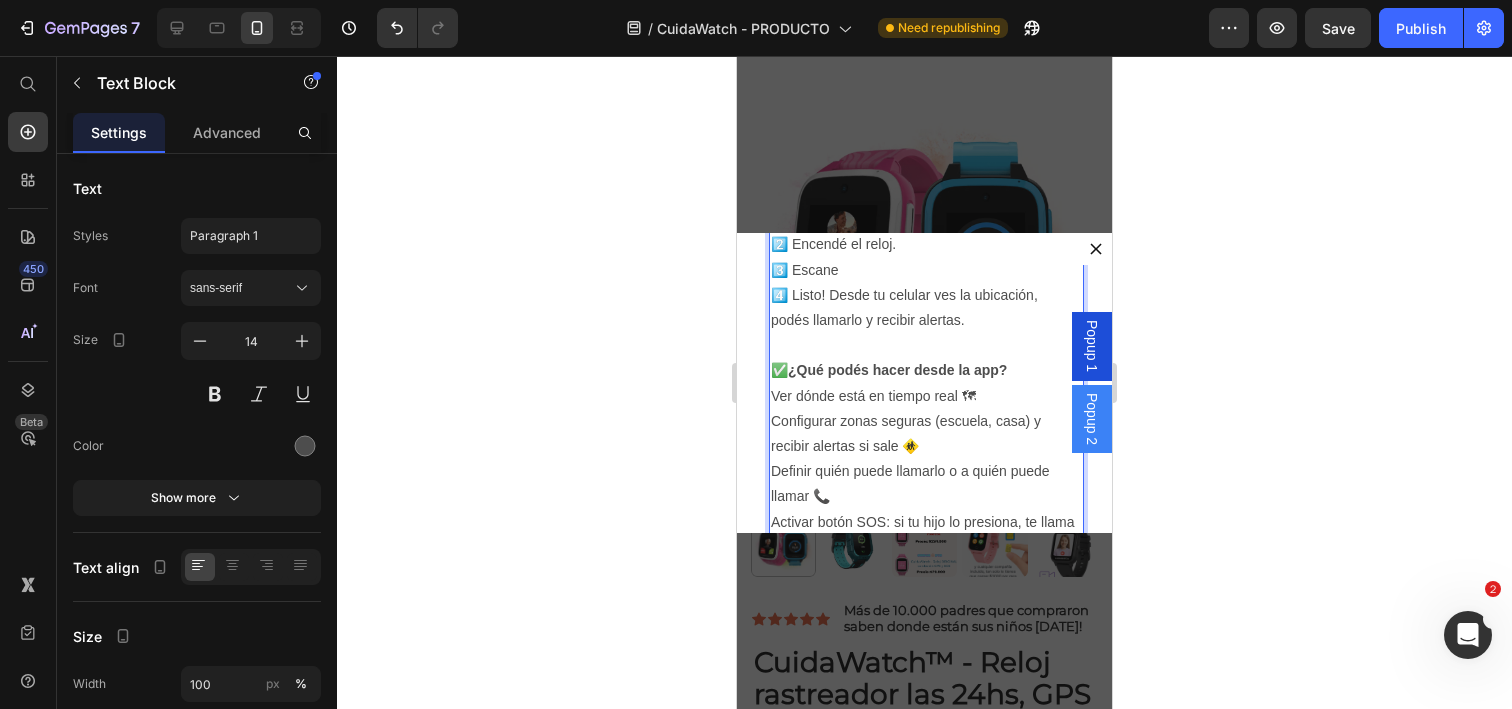 type 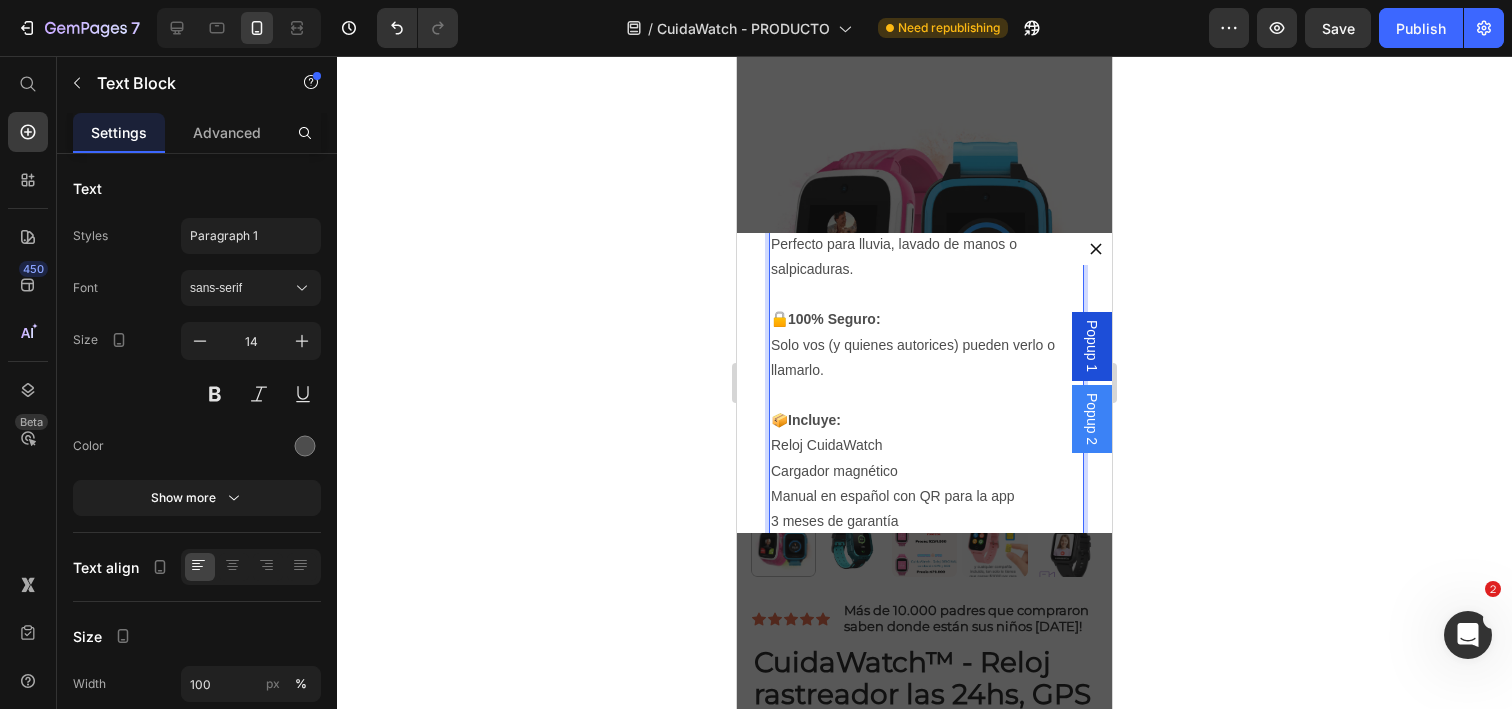 scroll, scrollTop: 801, scrollLeft: 0, axis: vertical 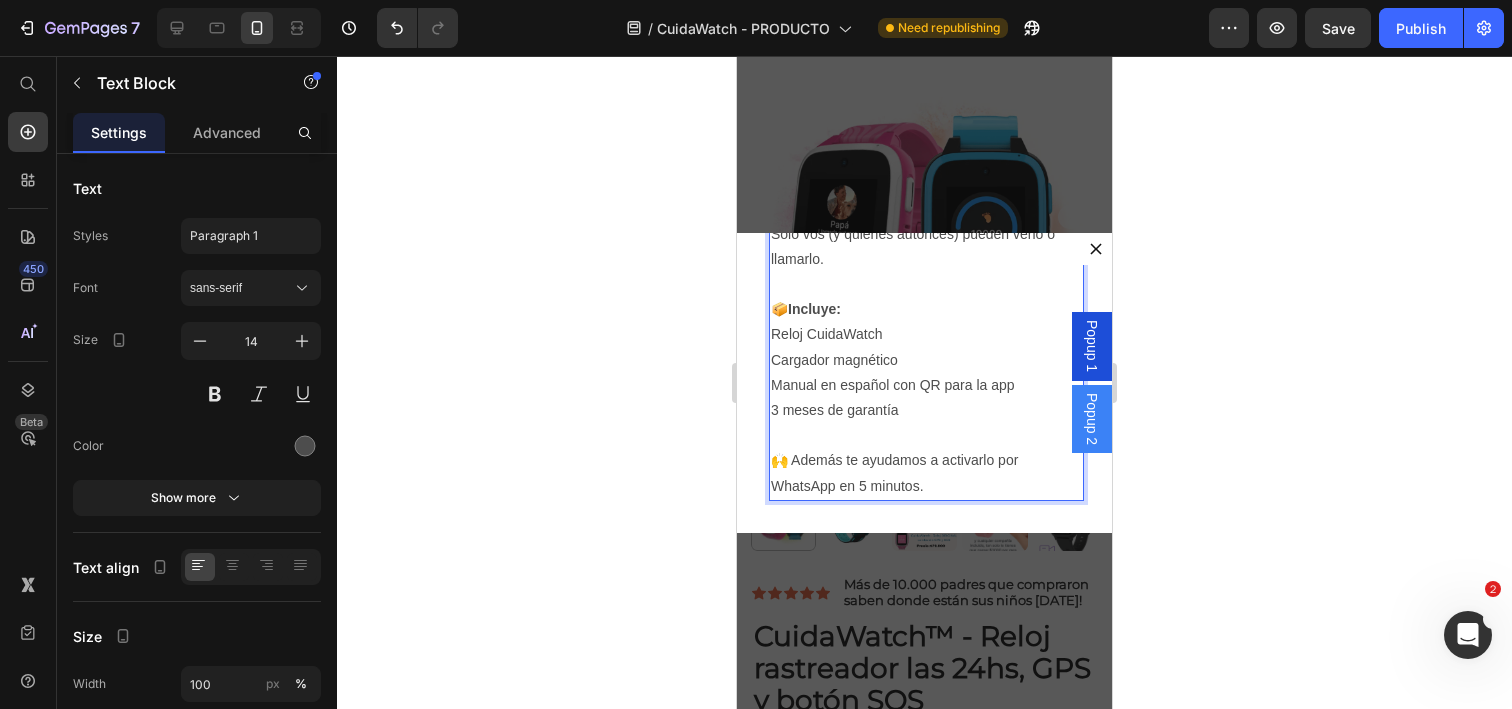 click on "Popup 1" at bounding box center (1092, 346) 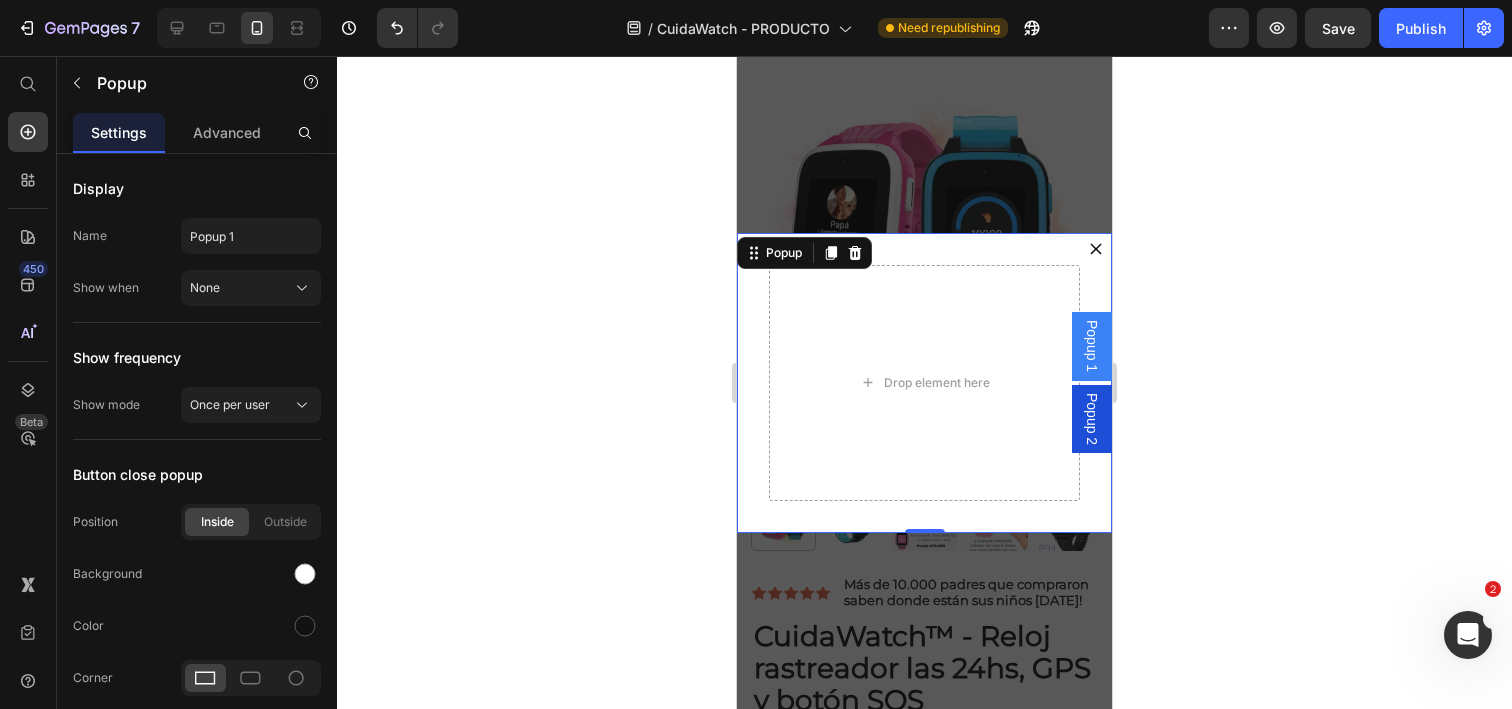 click on "Popup 1" at bounding box center [1092, 346] 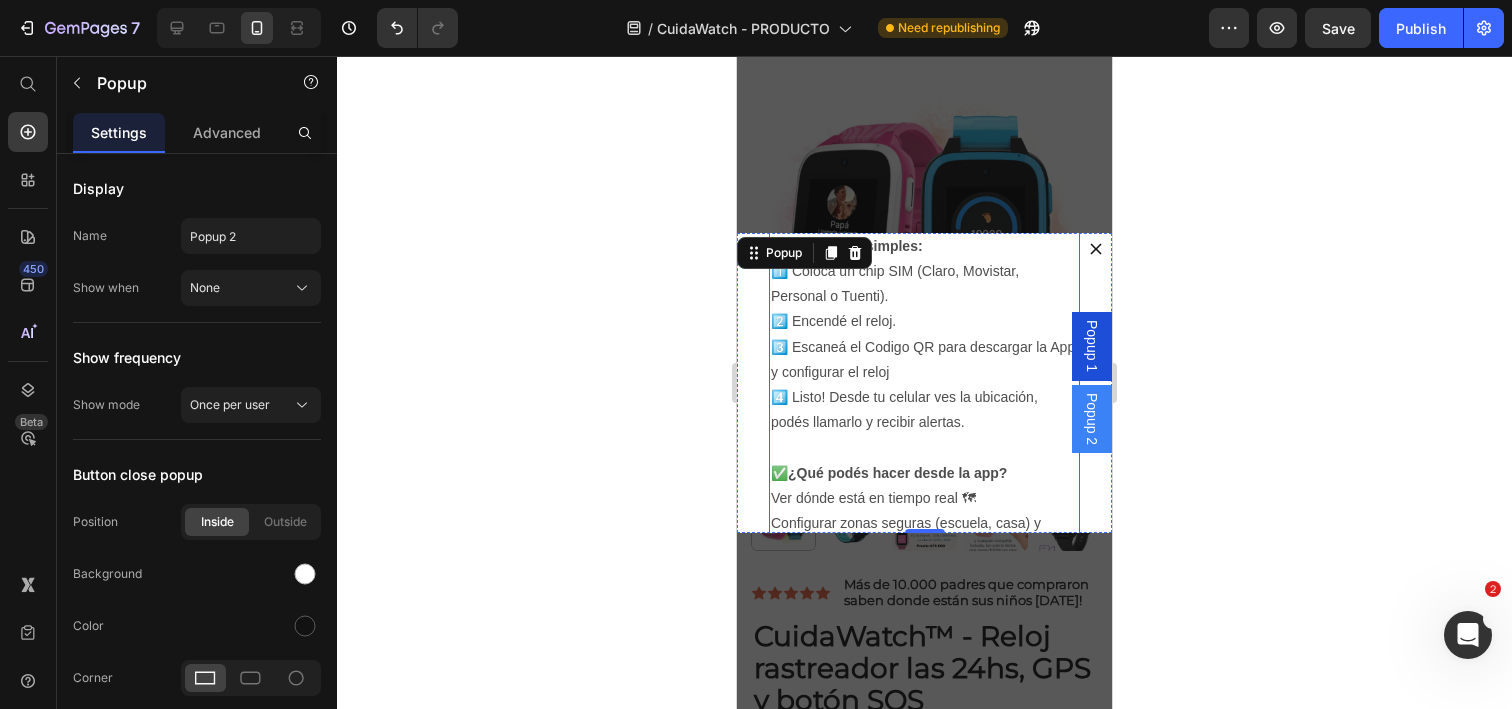 scroll, scrollTop: 67, scrollLeft: 0, axis: vertical 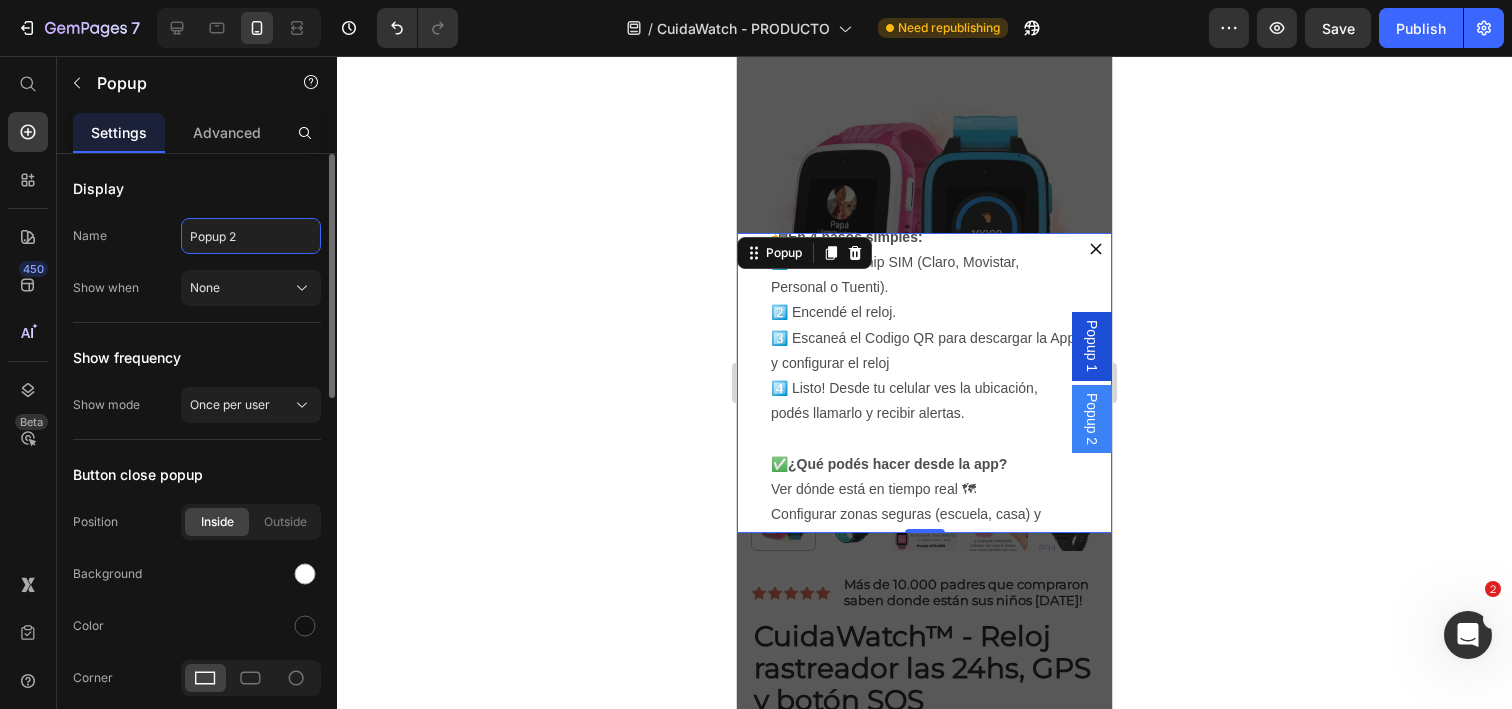 click on "Popup 2" 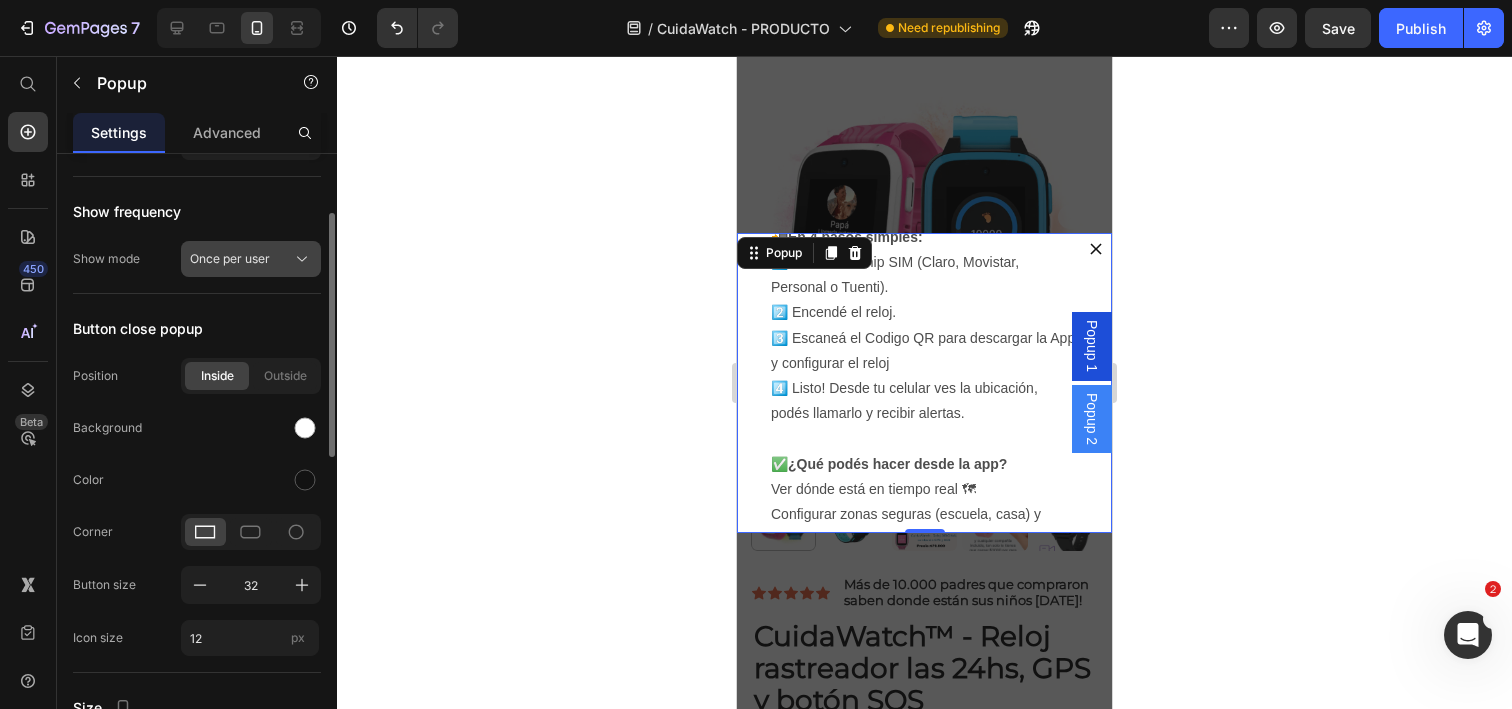 scroll, scrollTop: 147, scrollLeft: 0, axis: vertical 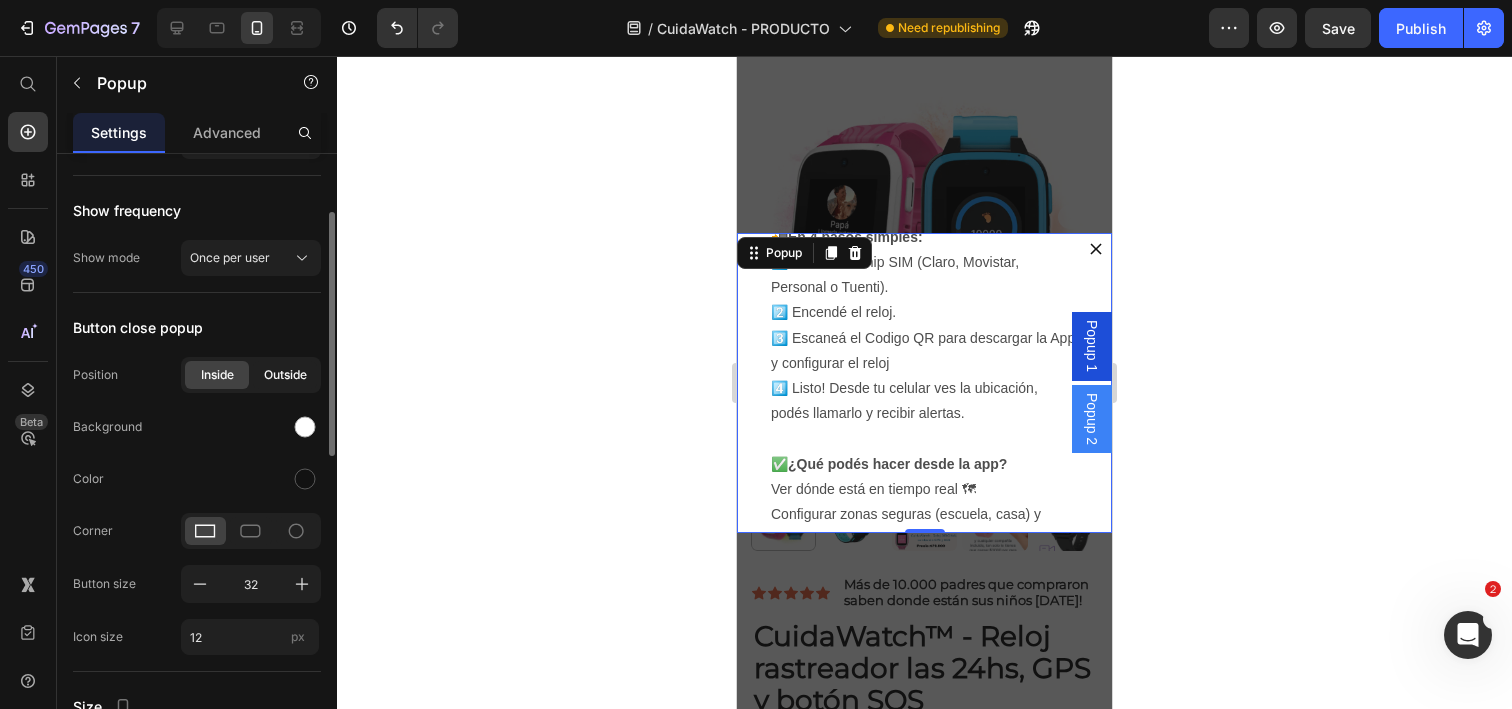 click on "Outside" 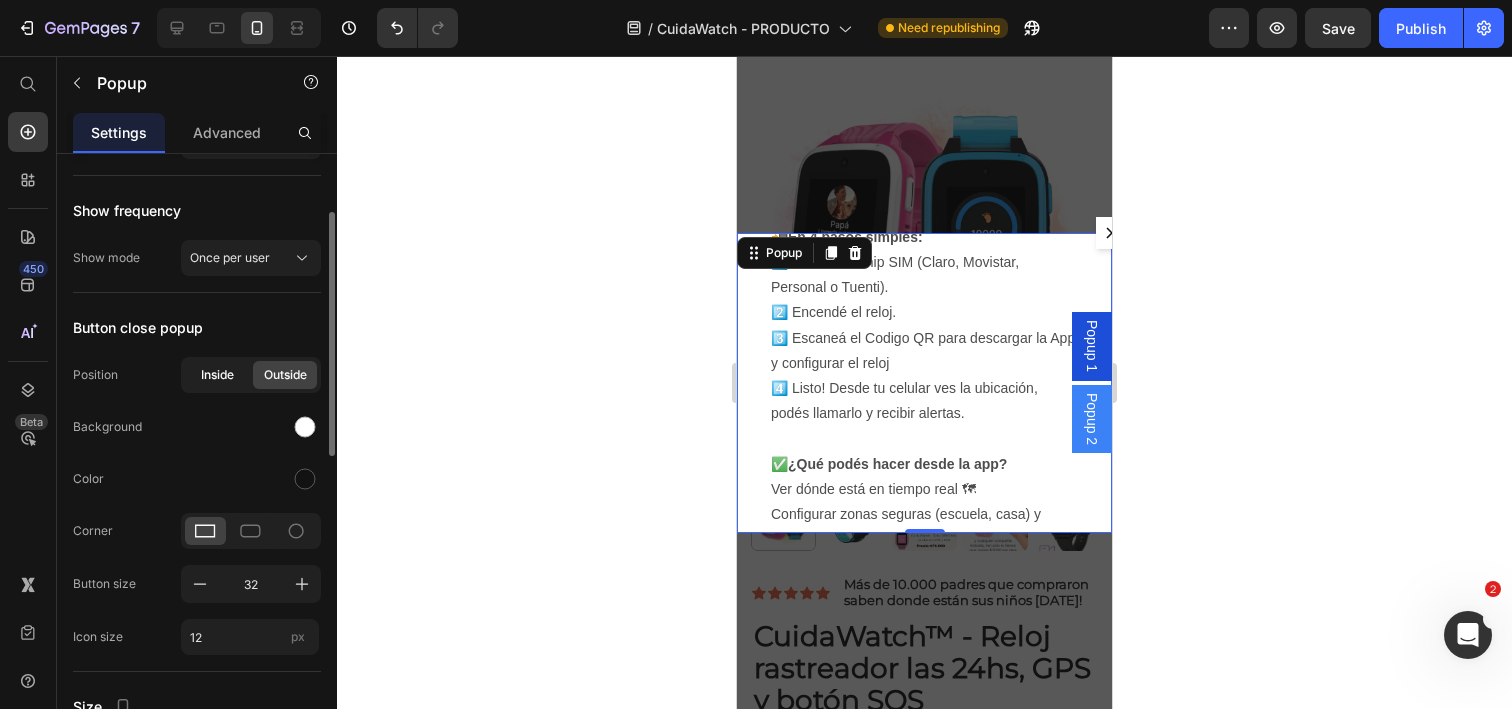 click on "Inside" 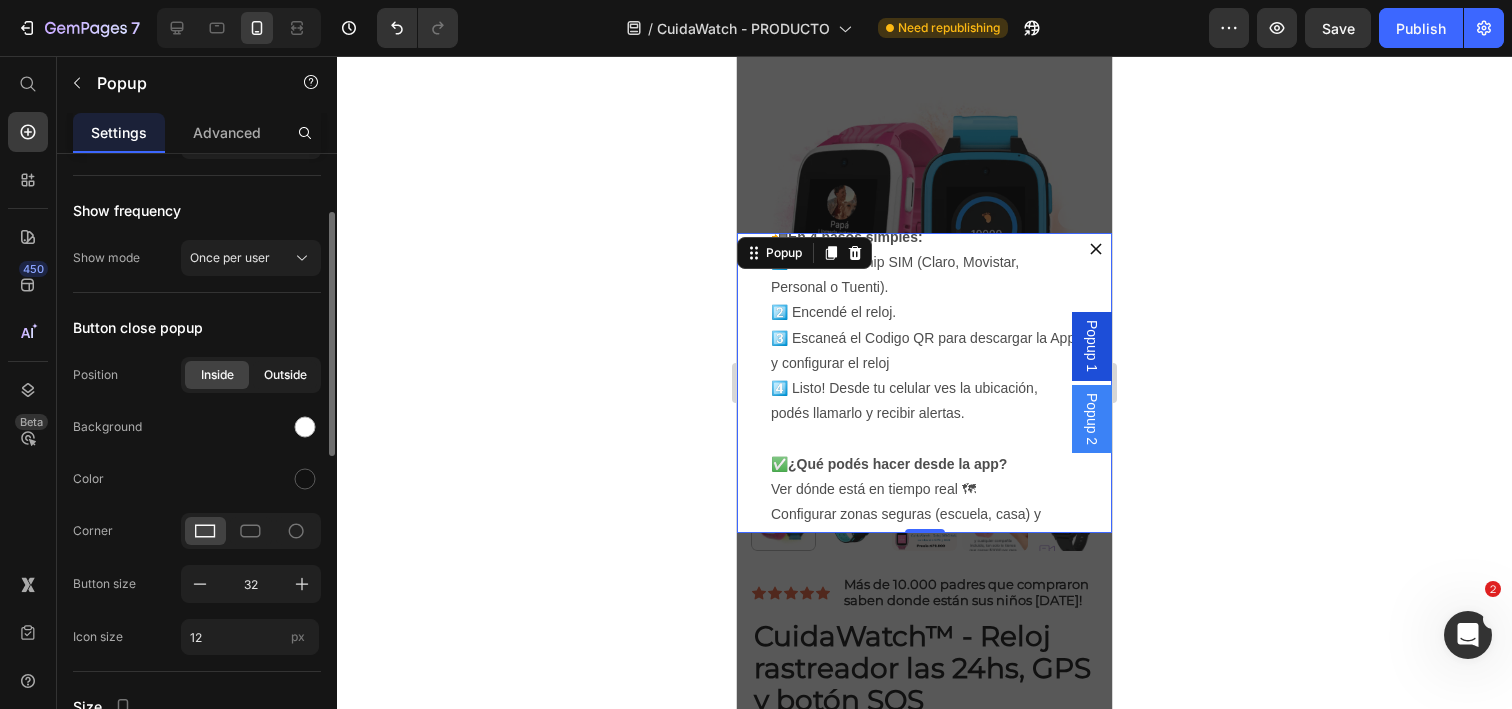 click on "Outside" 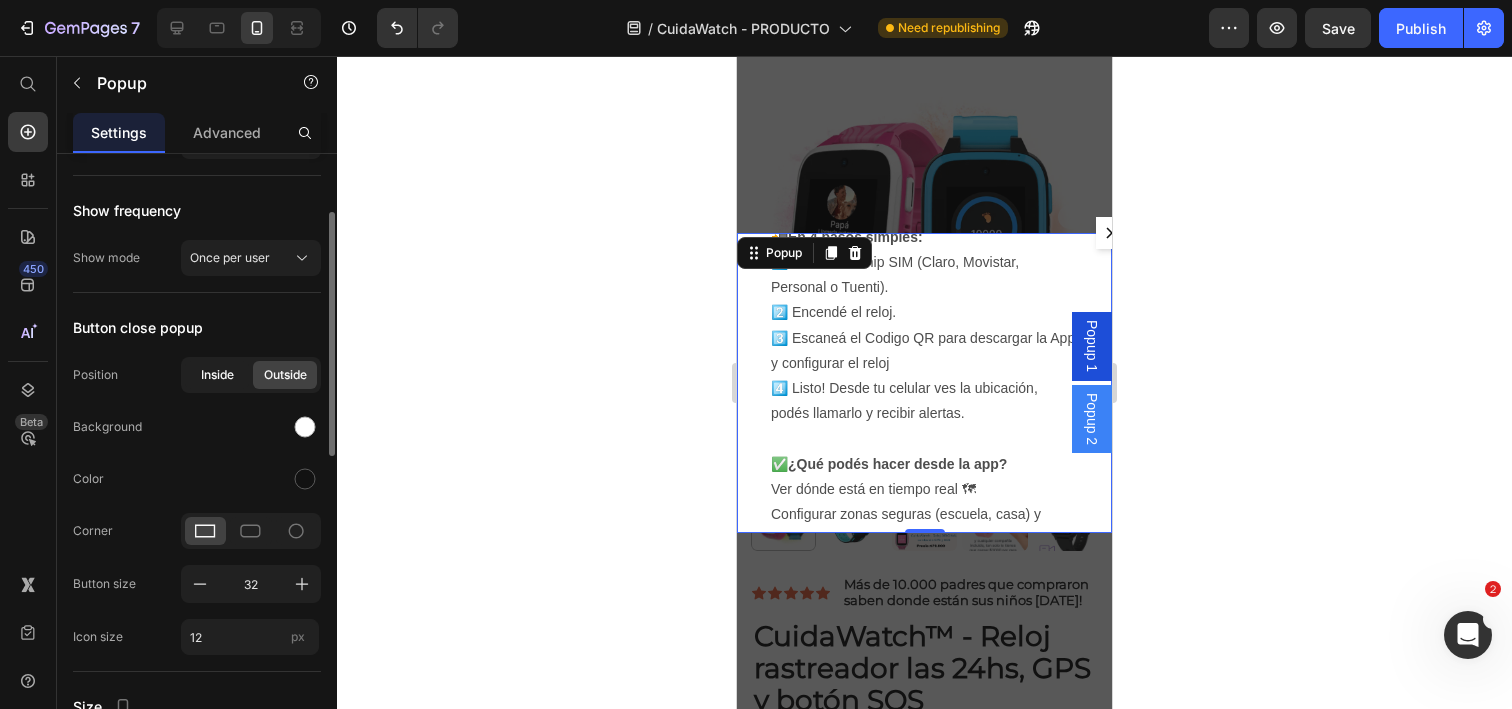 click on "Inside" 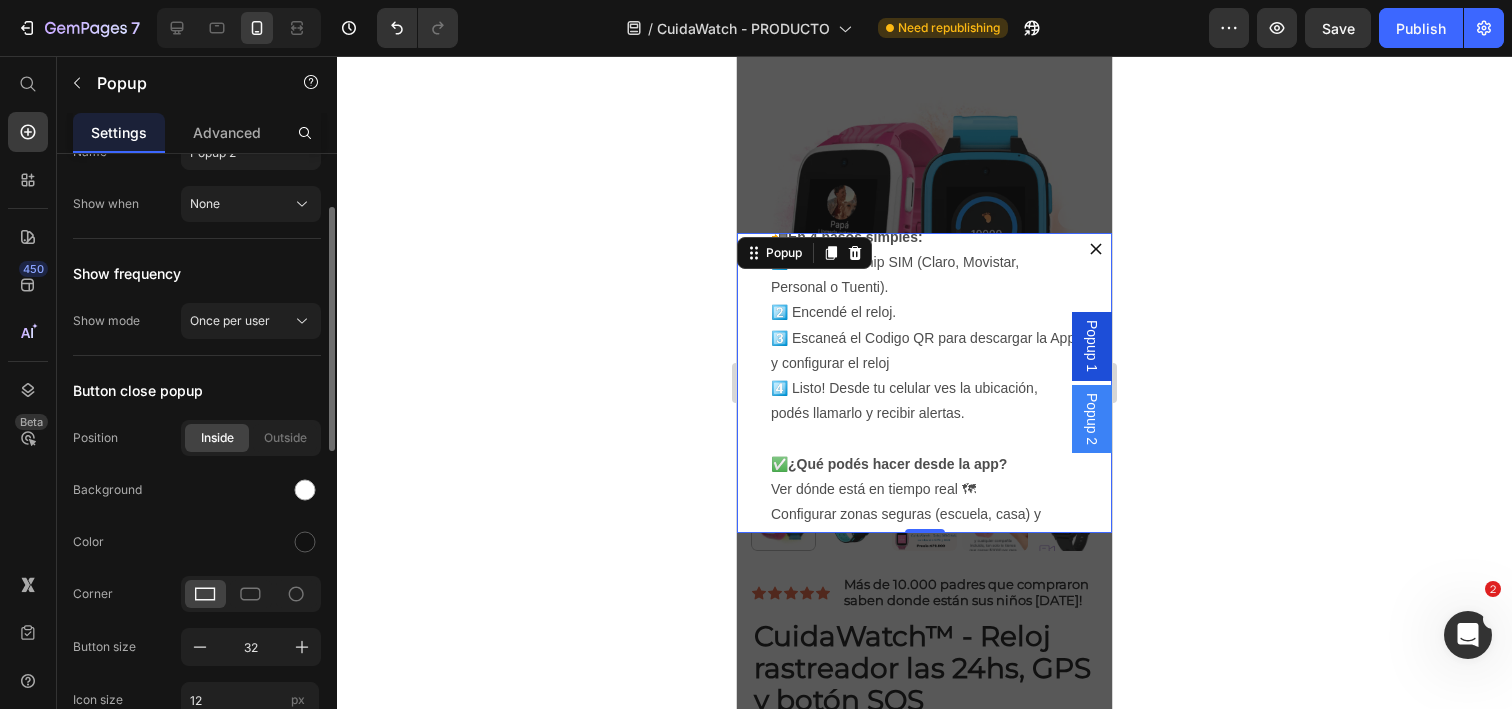 scroll, scrollTop: 51, scrollLeft: 0, axis: vertical 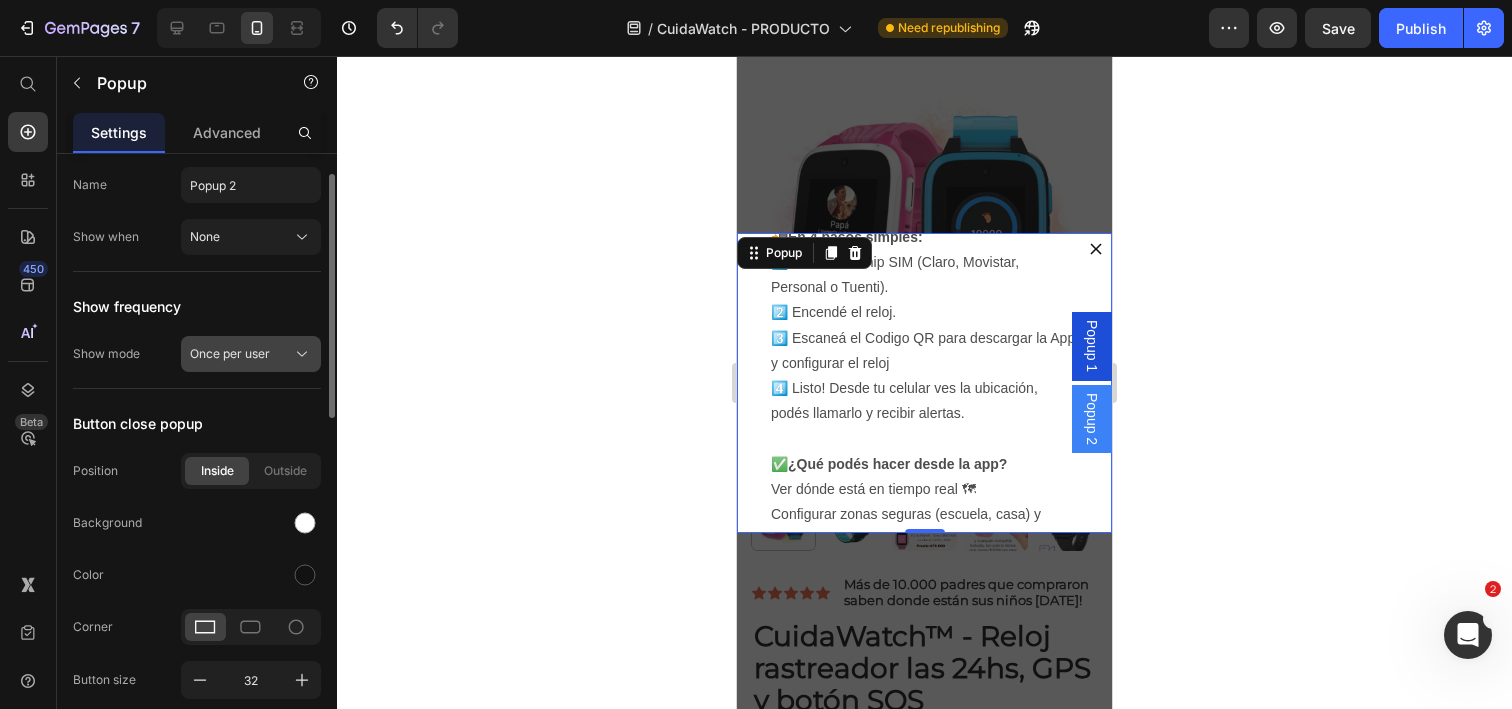 click on "Once per user" at bounding box center (251, 354) 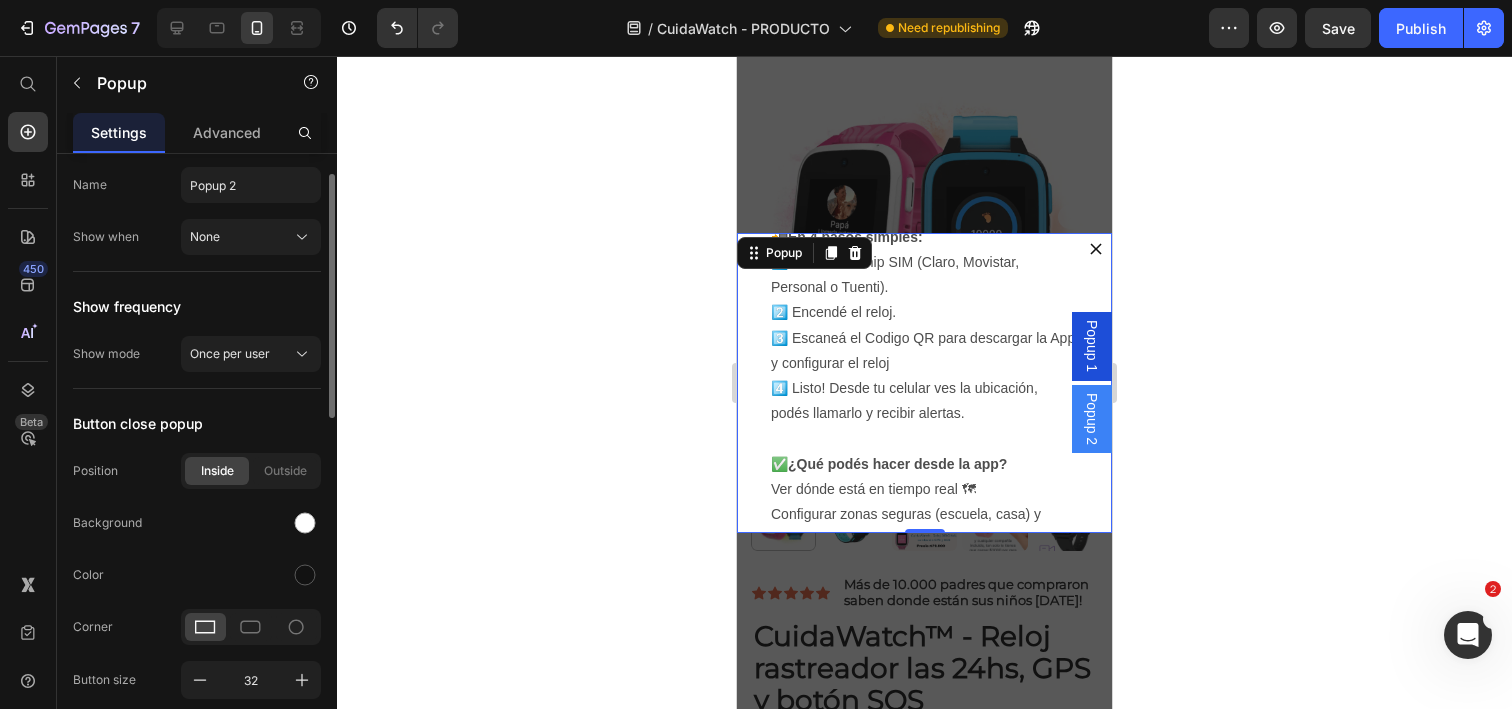click on "Show frequency" at bounding box center (197, 306) 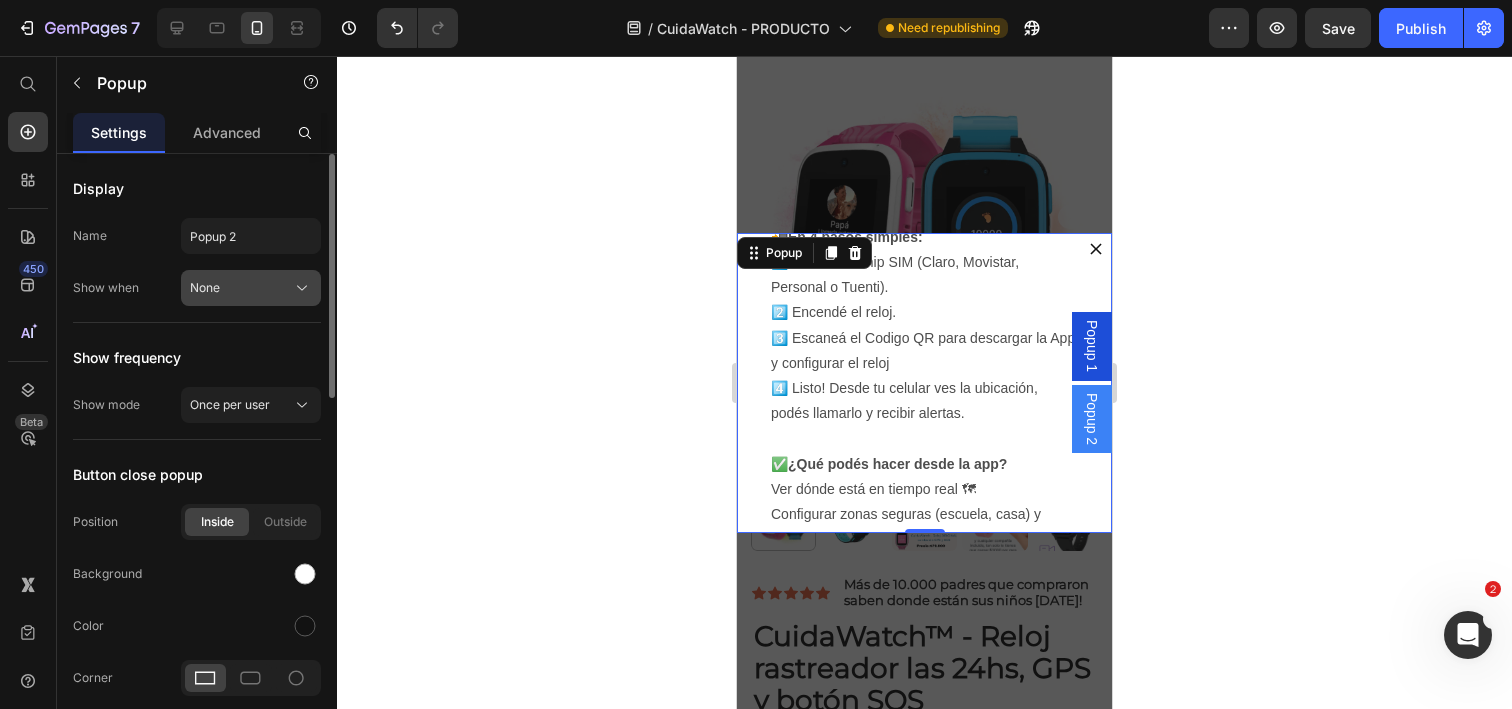 click on "None" 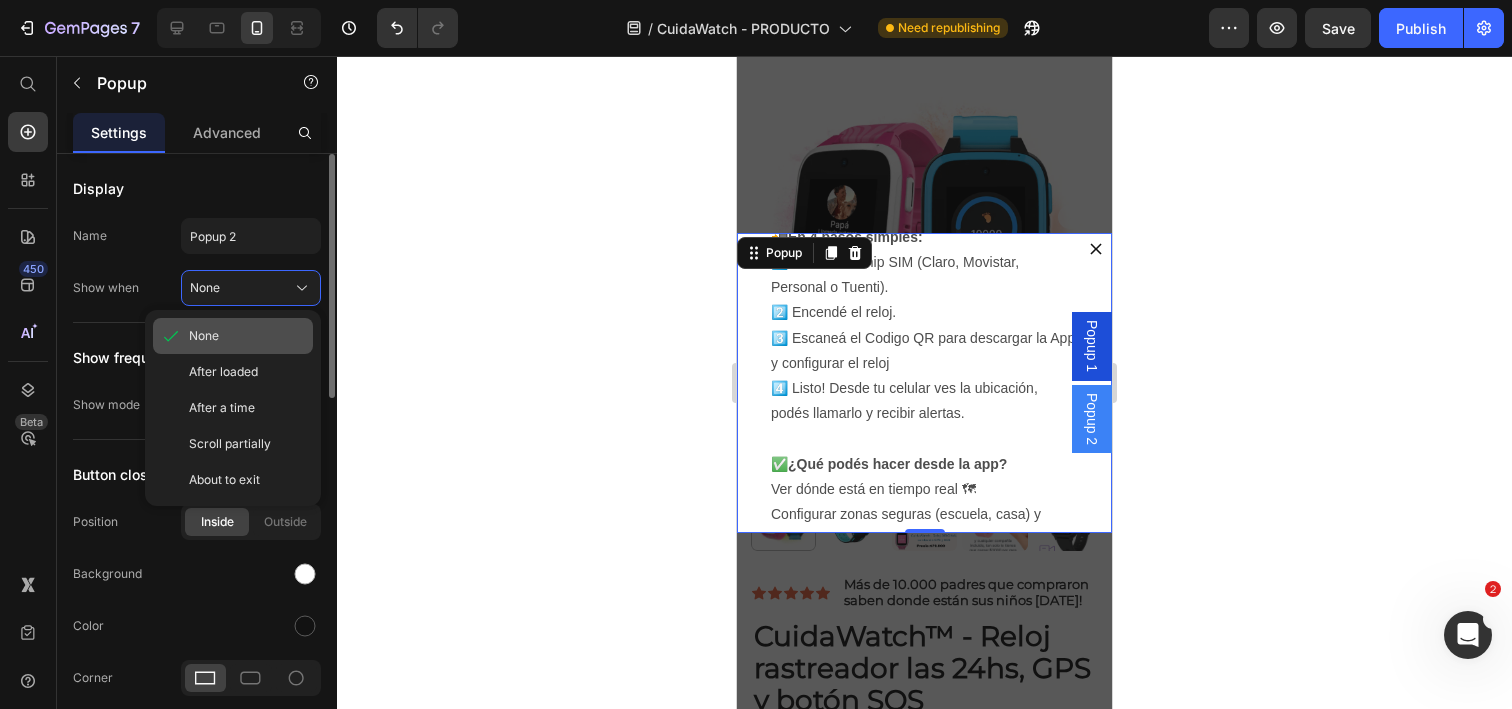 click on "None" at bounding box center (247, 336) 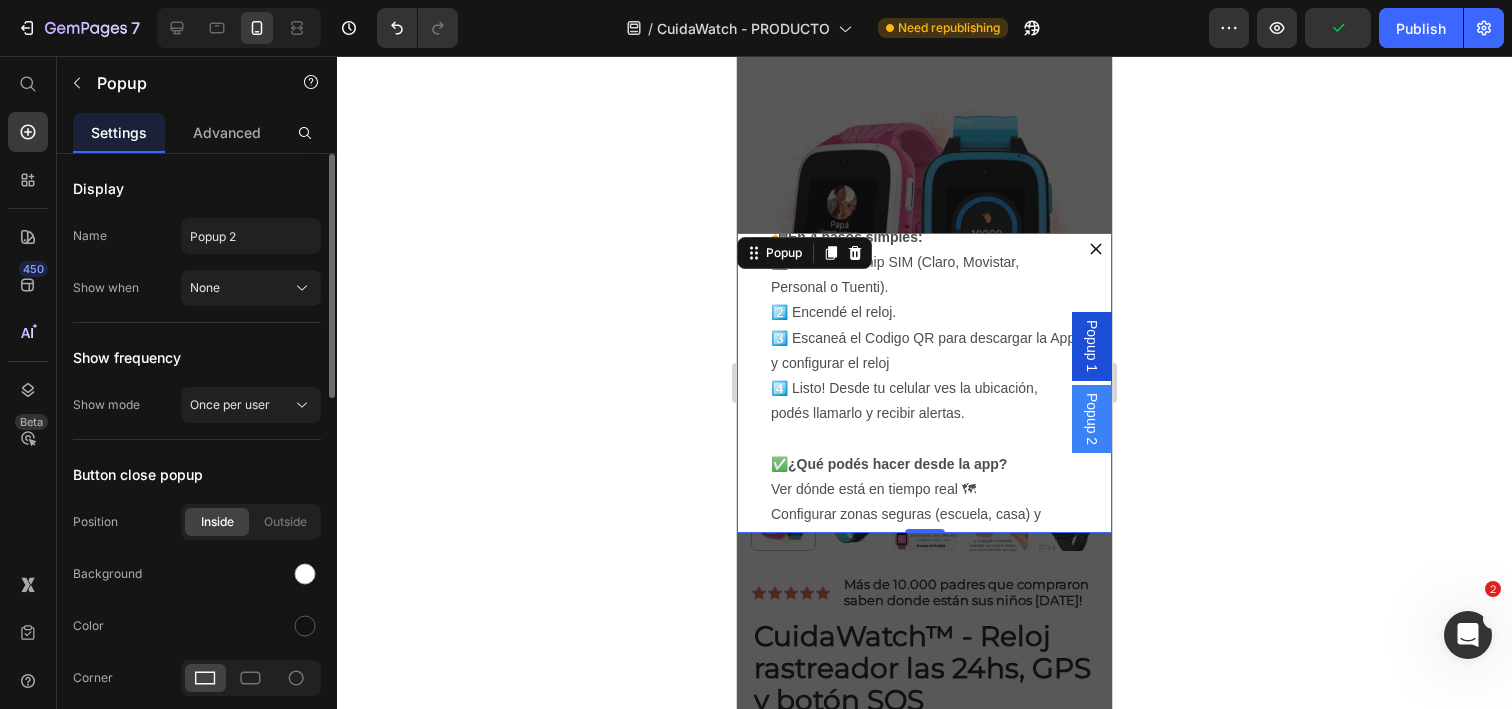 click on "Display Name Popup 2 Show when None Show frequency Show mode Once per user Button close popup Position Inside Outside Background Color Corner Button size 32 Icon size 12 px Size Full screen Width 100 px % Height px % Background  Color  Overlay Color Opacity 70 % Click overlay to close popup Position Effect Fade" at bounding box center [197, 869] 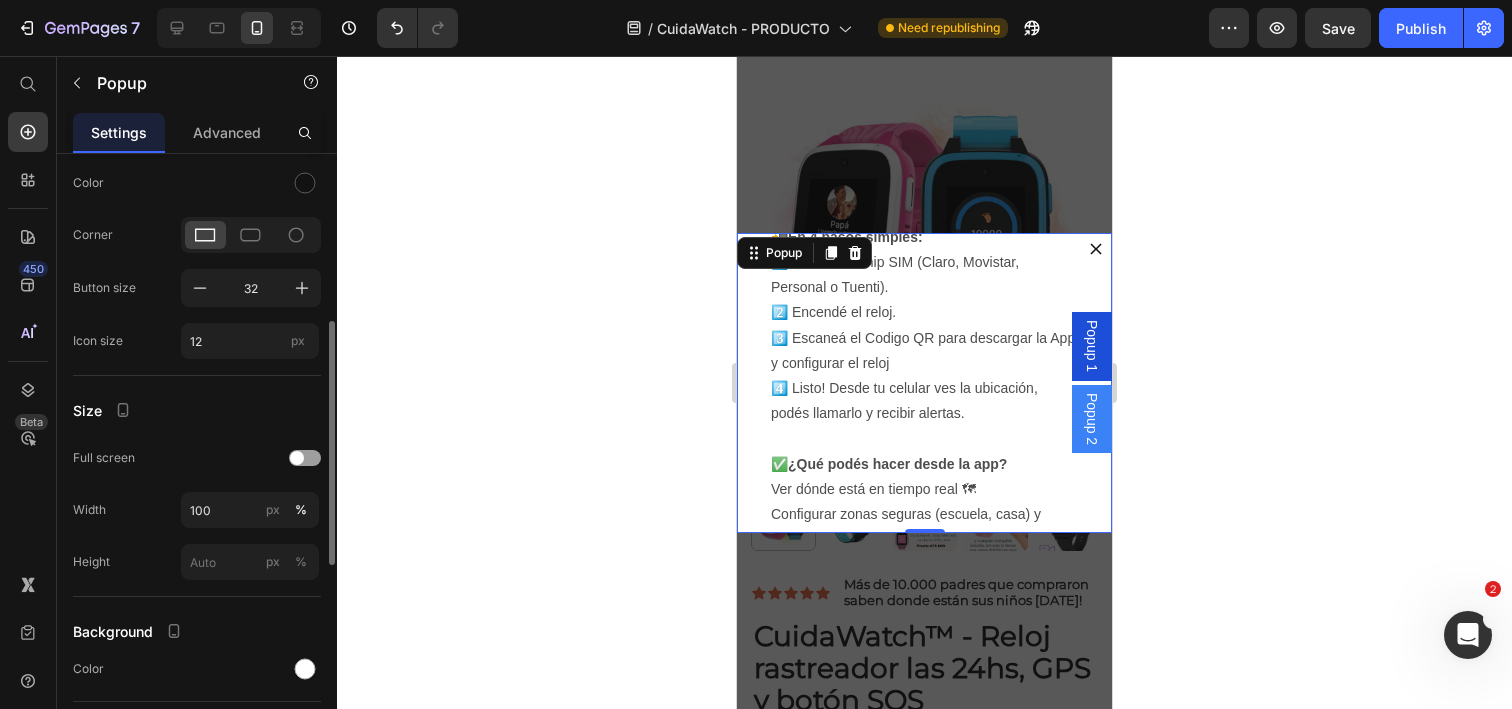 scroll, scrollTop: 457, scrollLeft: 0, axis: vertical 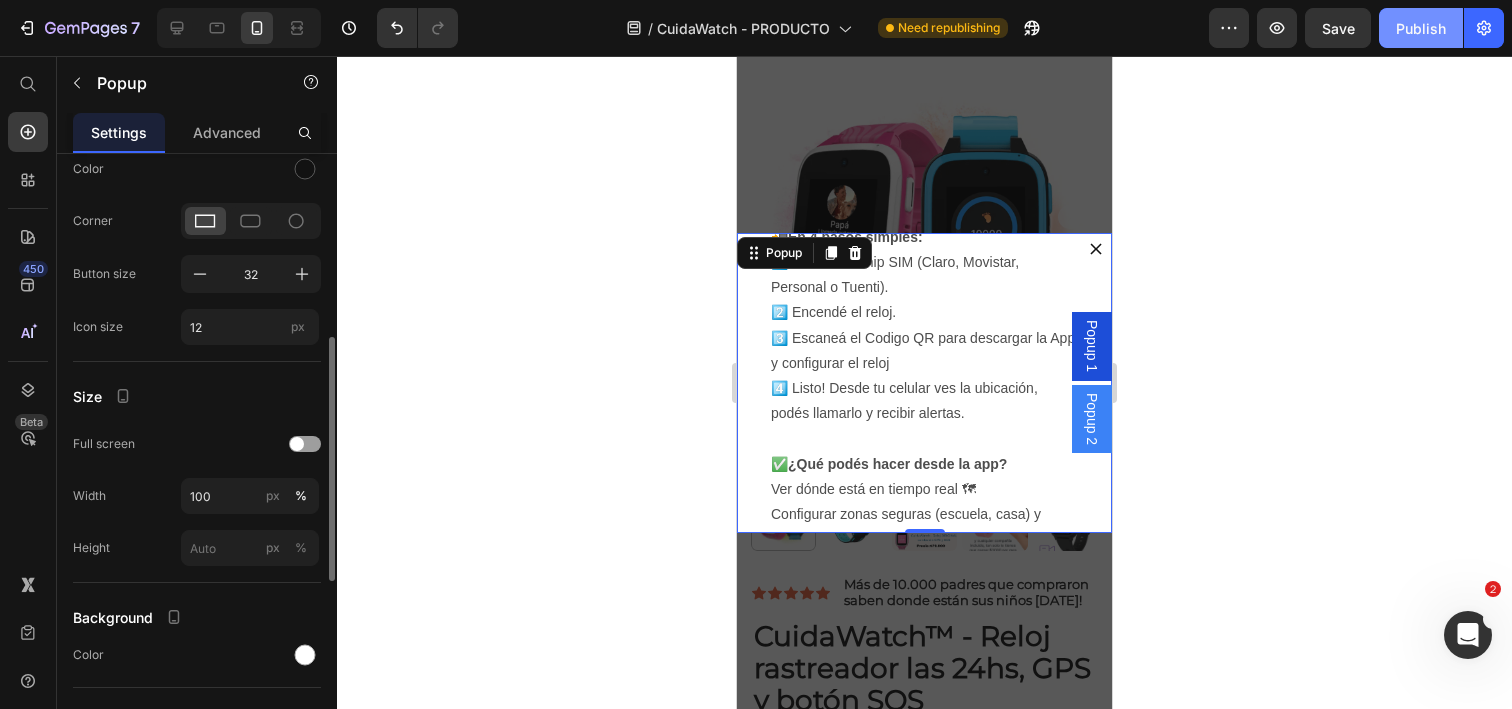 click on "Publish" at bounding box center (1421, 28) 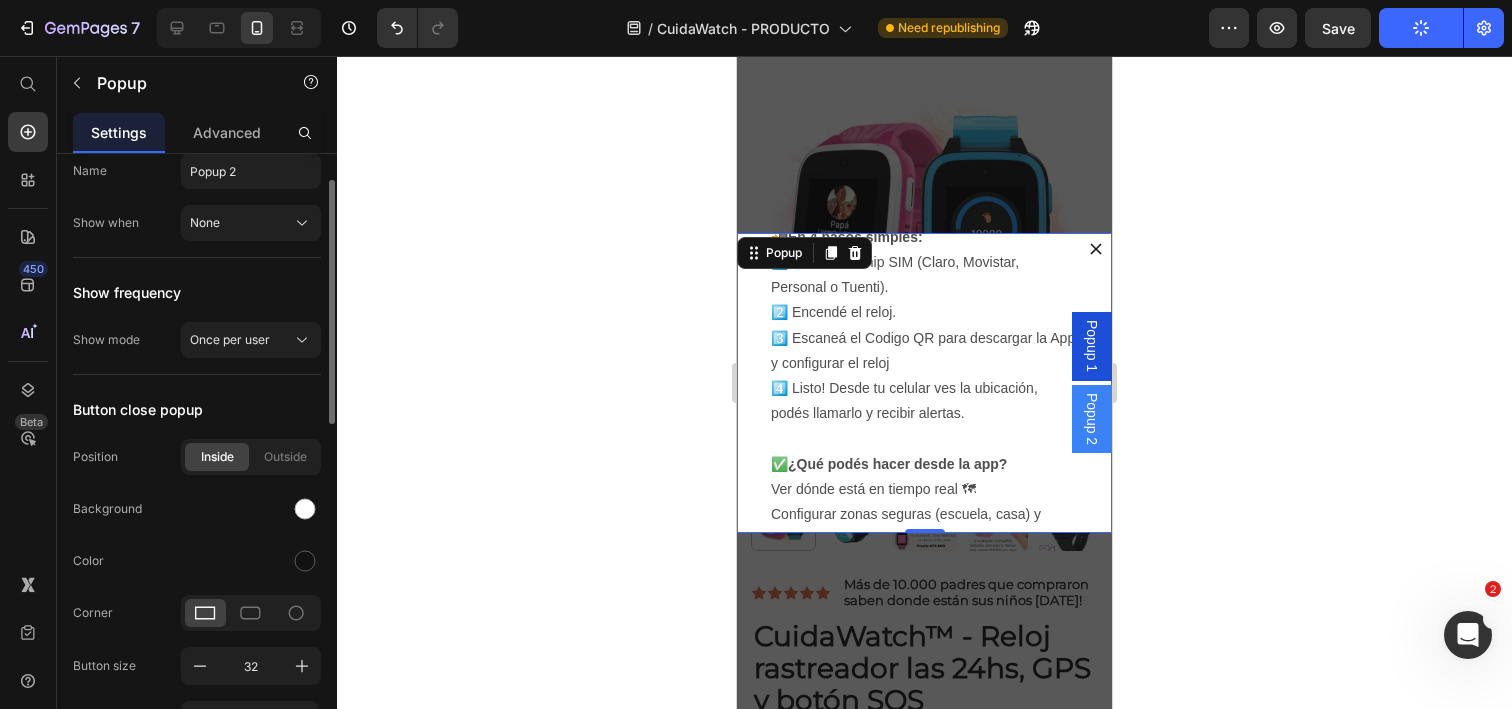 scroll, scrollTop: 0, scrollLeft: 0, axis: both 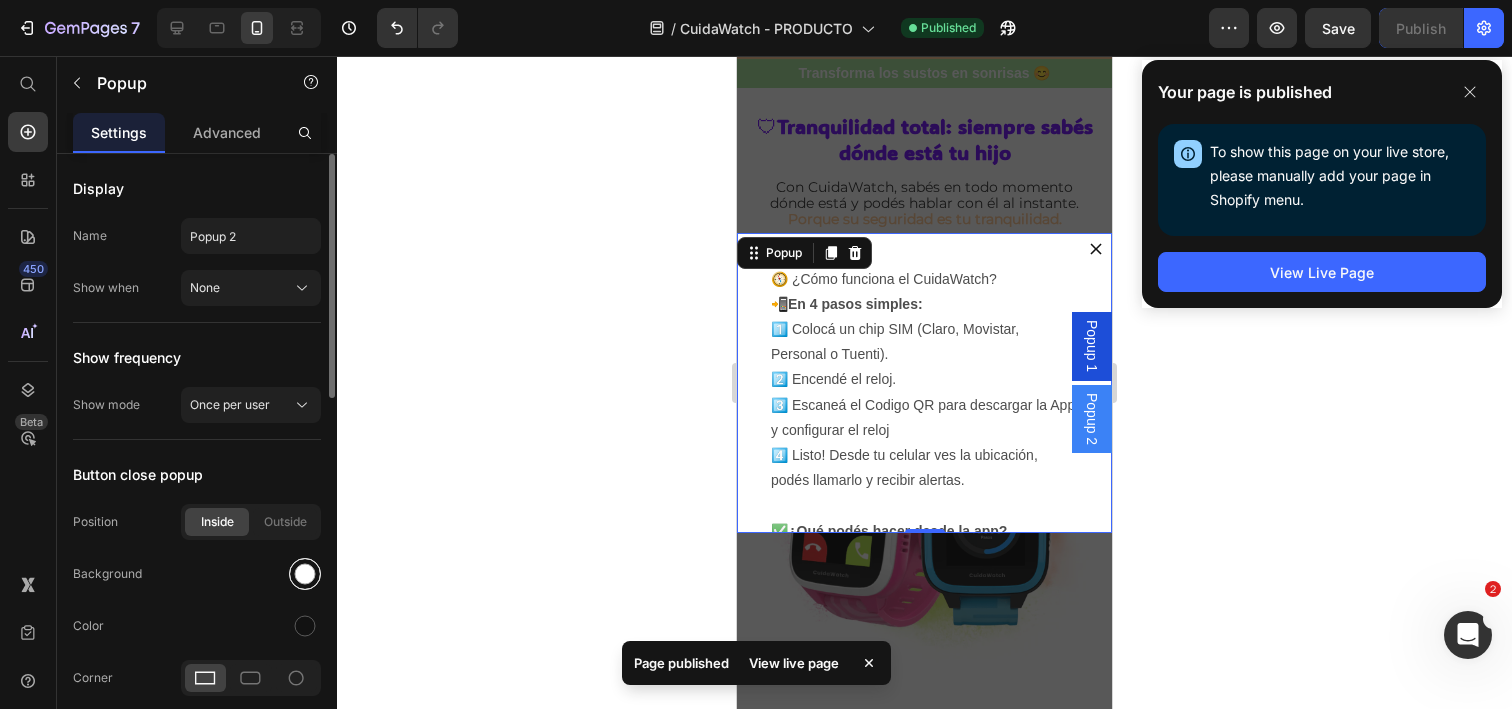 click at bounding box center [305, 574] 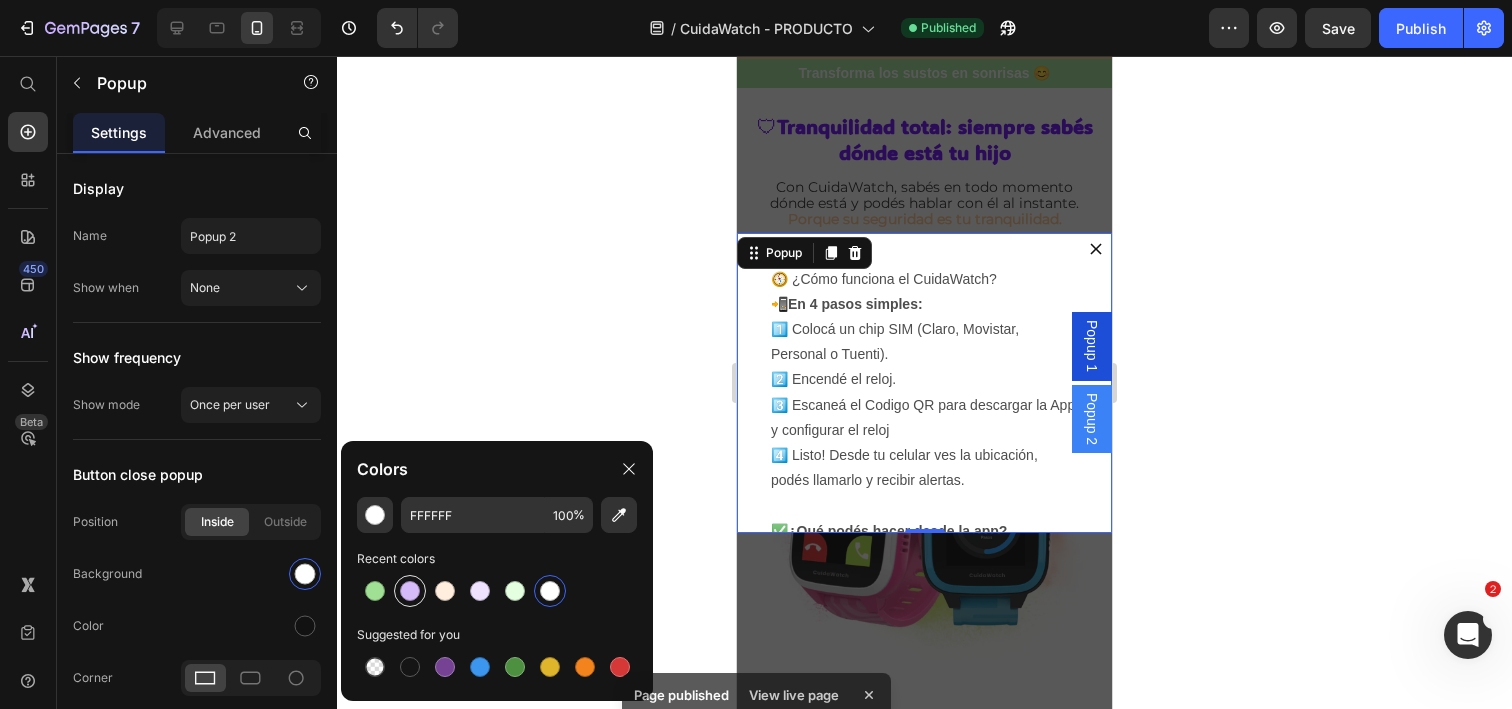 click at bounding box center (410, 591) 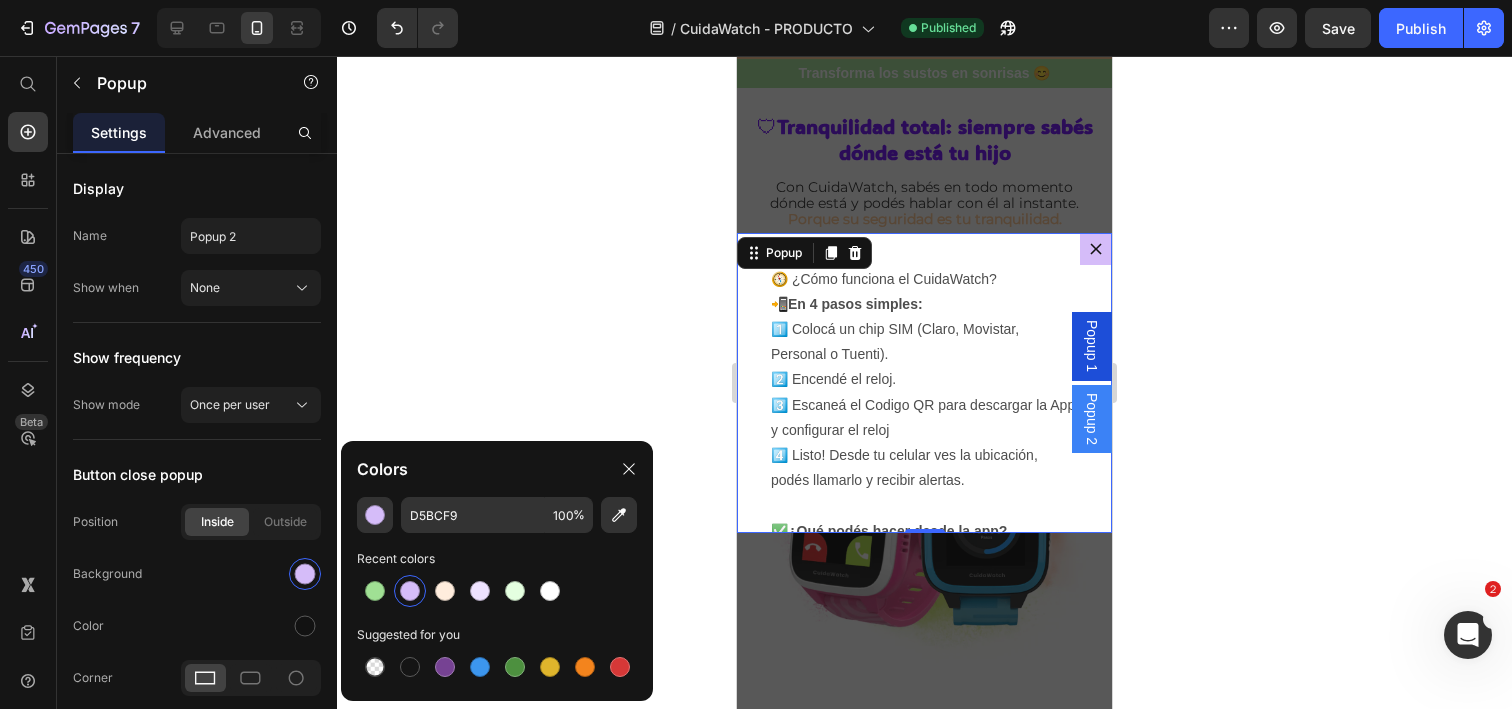 click at bounding box center (410, 591) 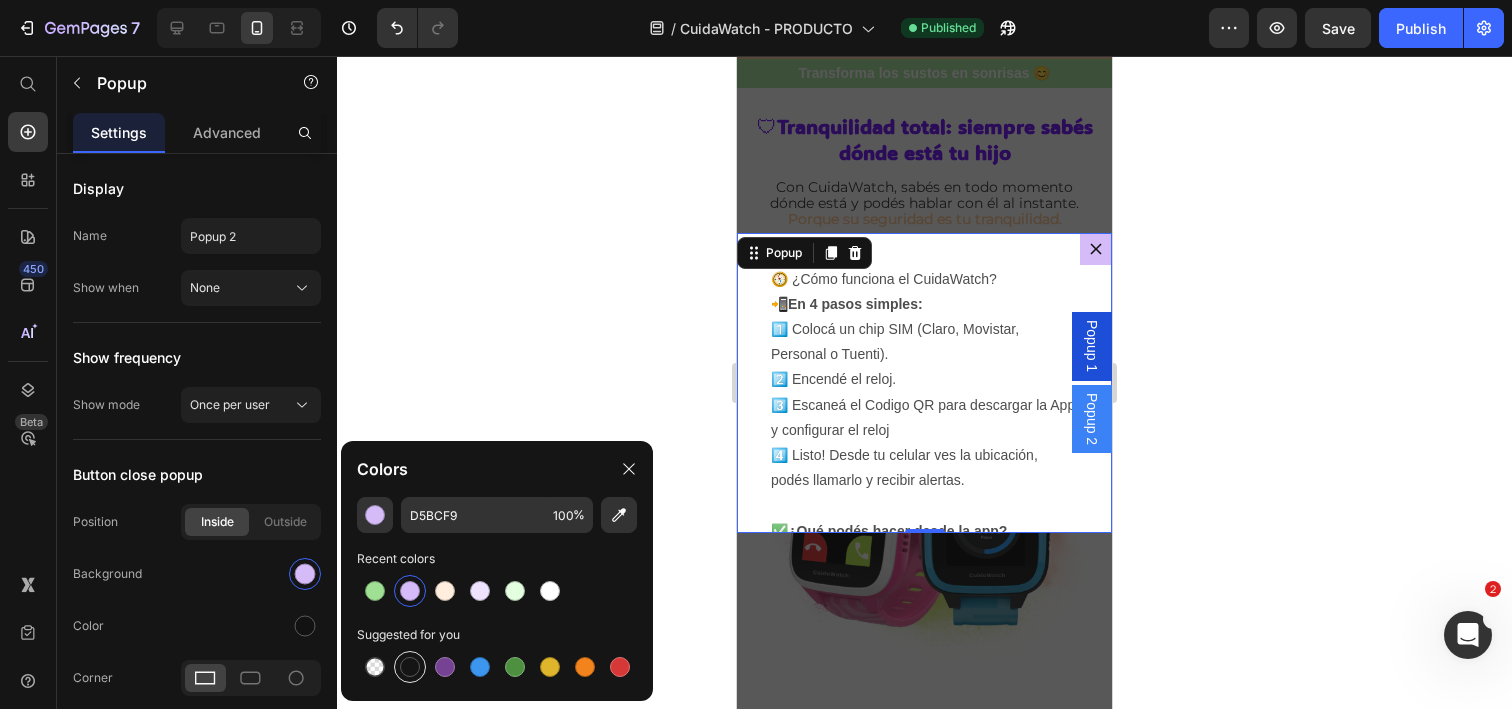 click at bounding box center [410, 667] 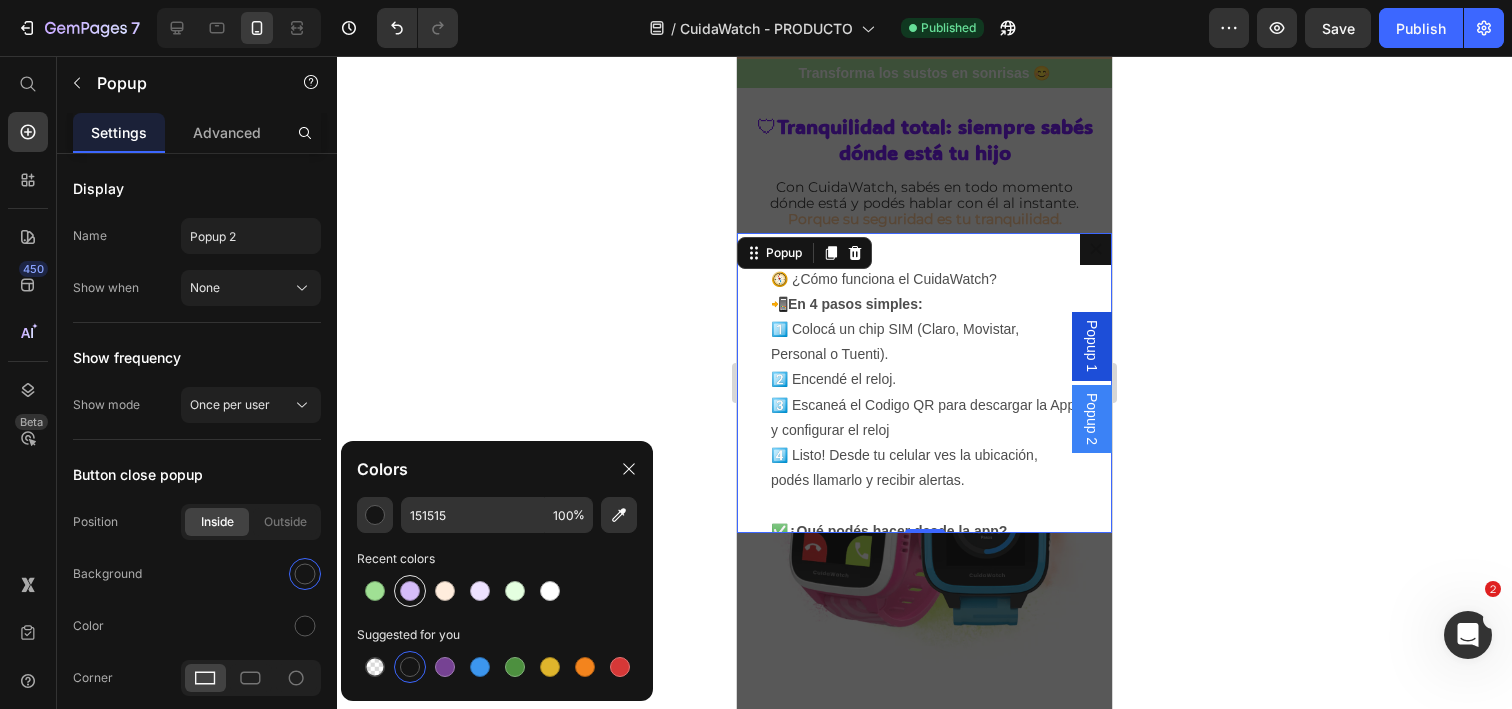 click at bounding box center (410, 591) 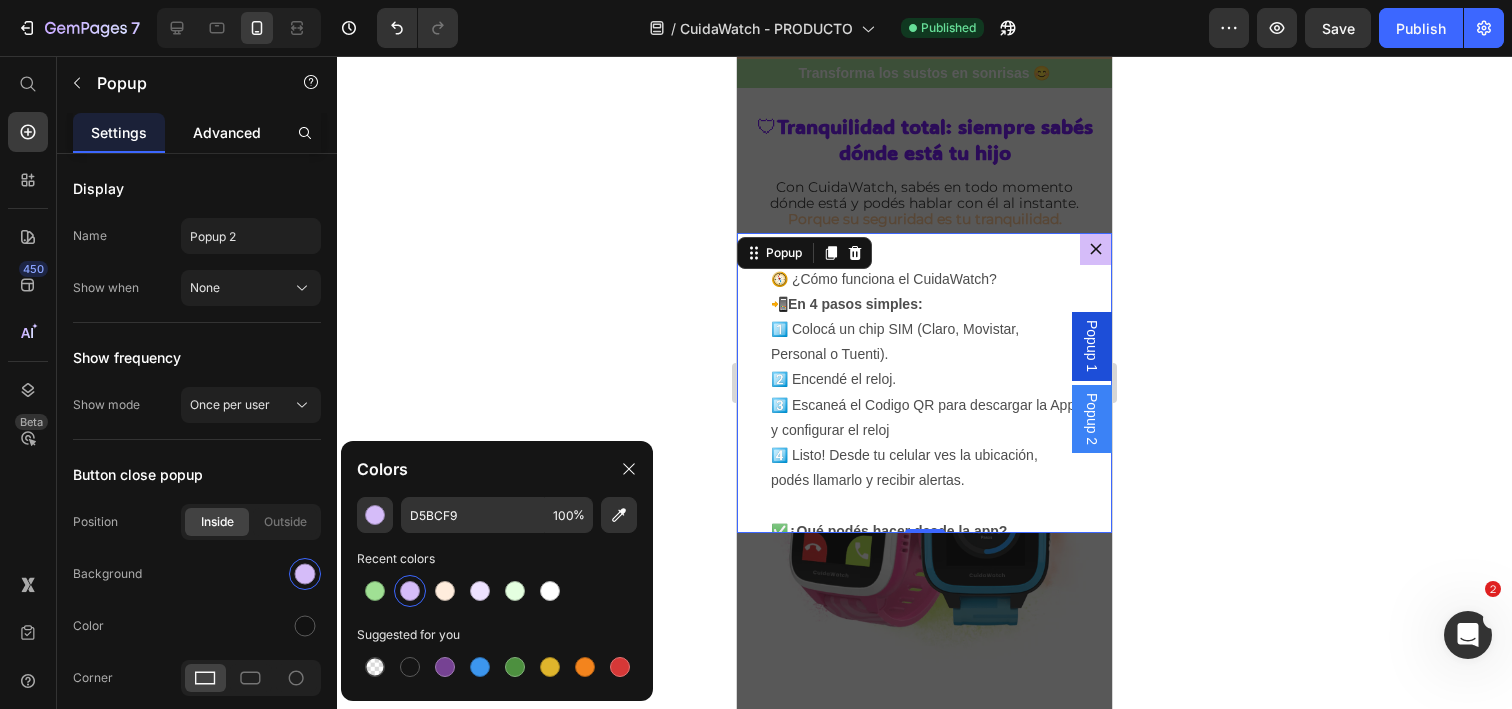 click on "Advanced" at bounding box center [227, 132] 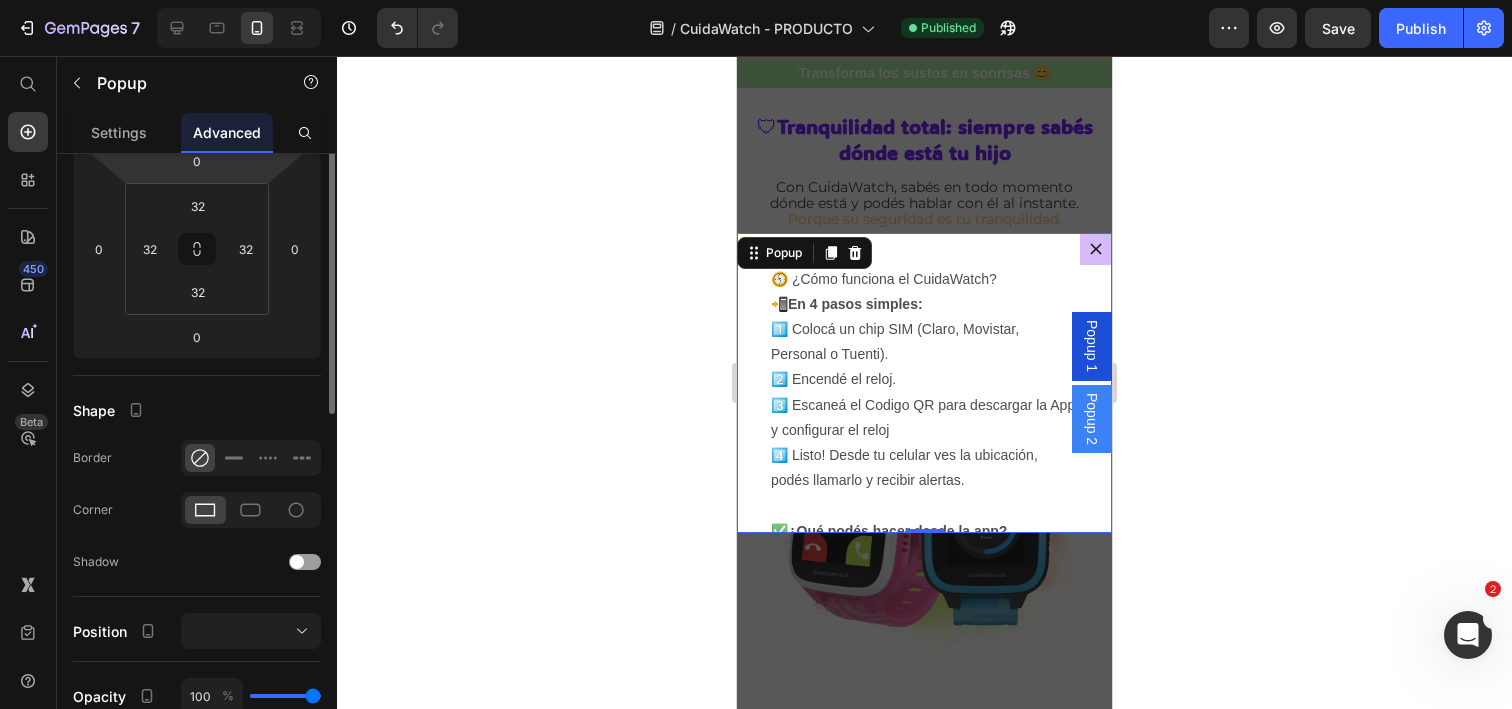 scroll, scrollTop: 334, scrollLeft: 0, axis: vertical 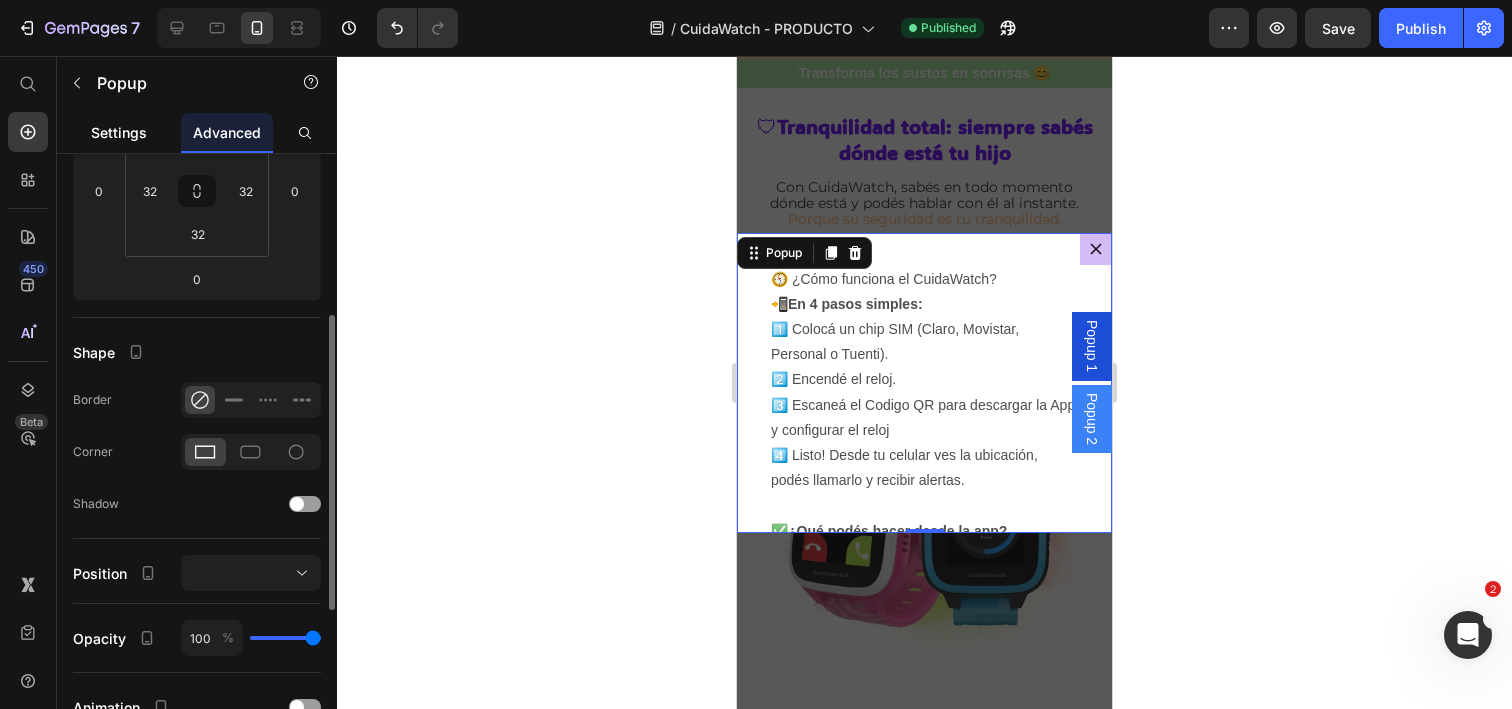 click on "Settings" at bounding box center (119, 132) 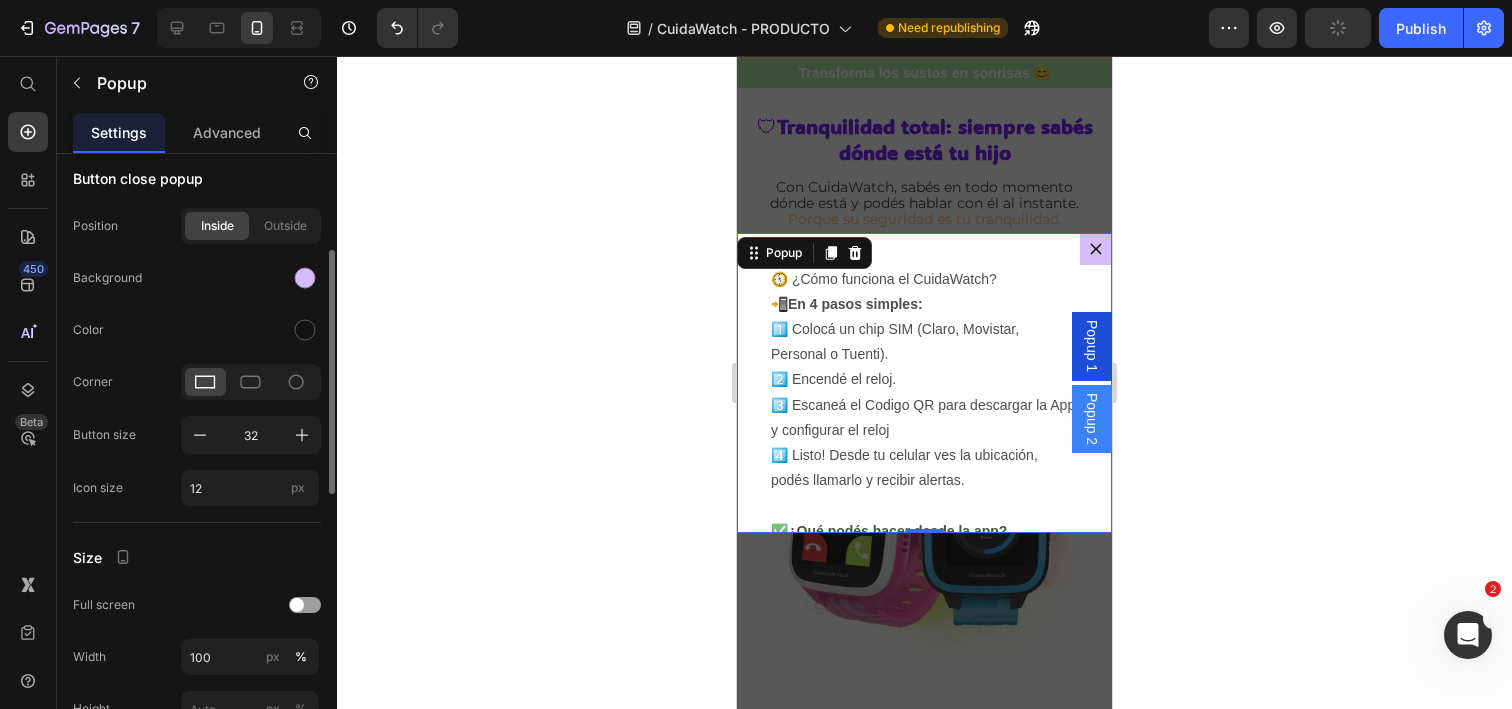 scroll, scrollTop: 305, scrollLeft: 0, axis: vertical 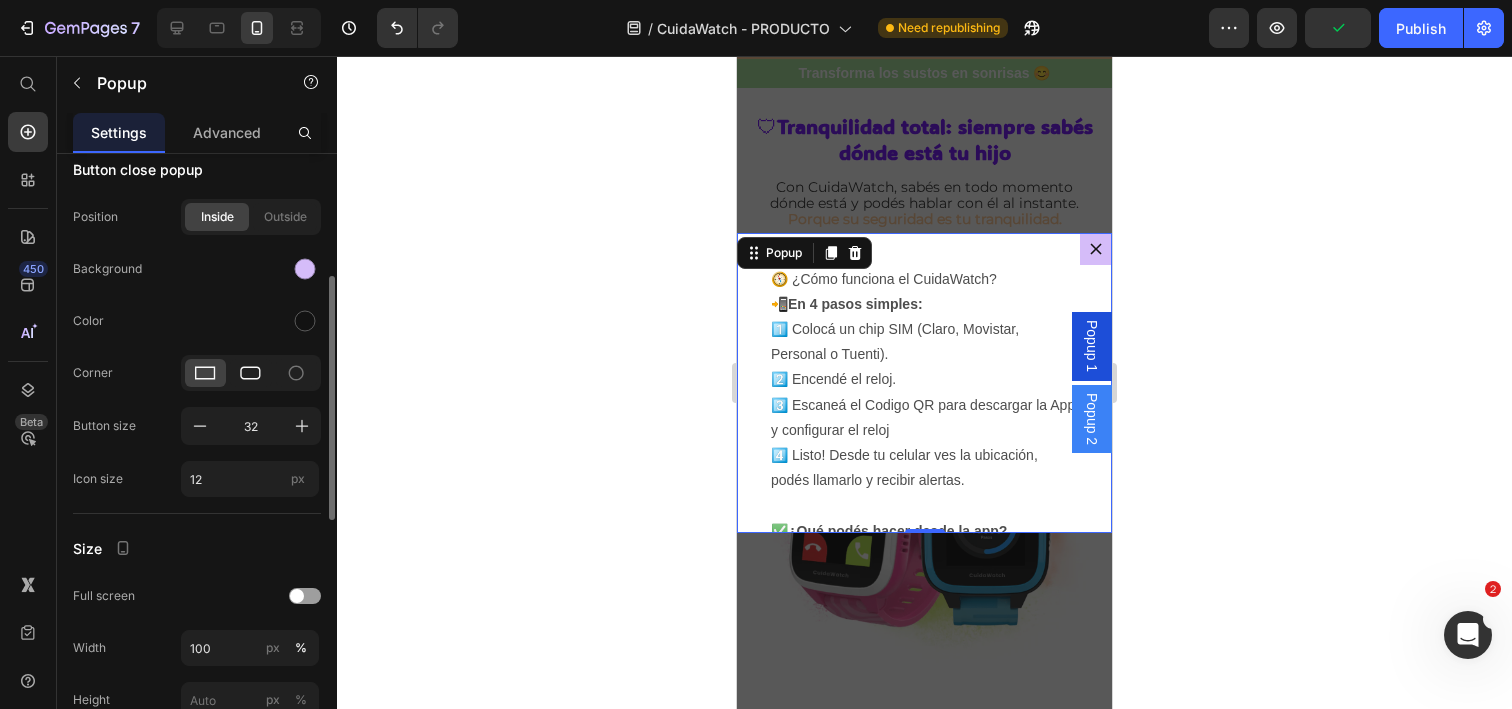 click 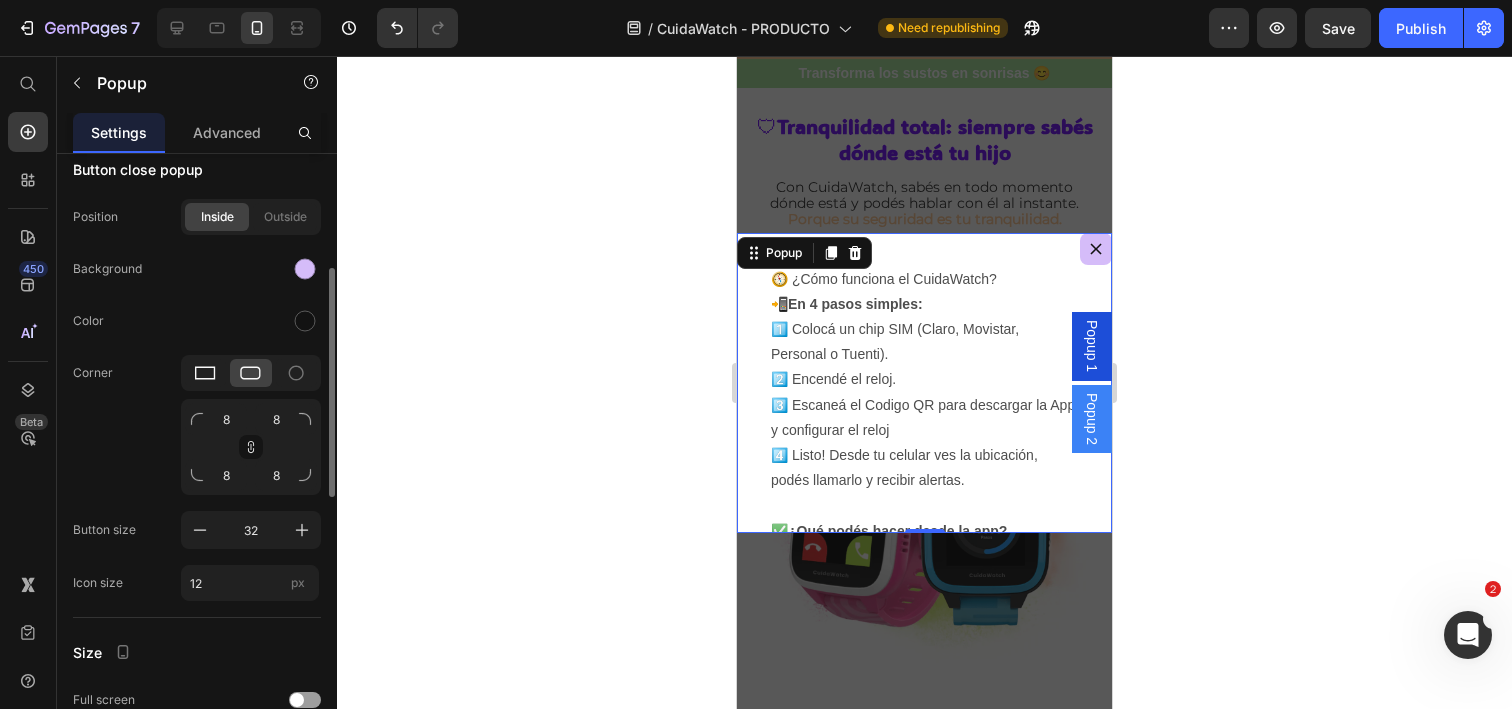 click 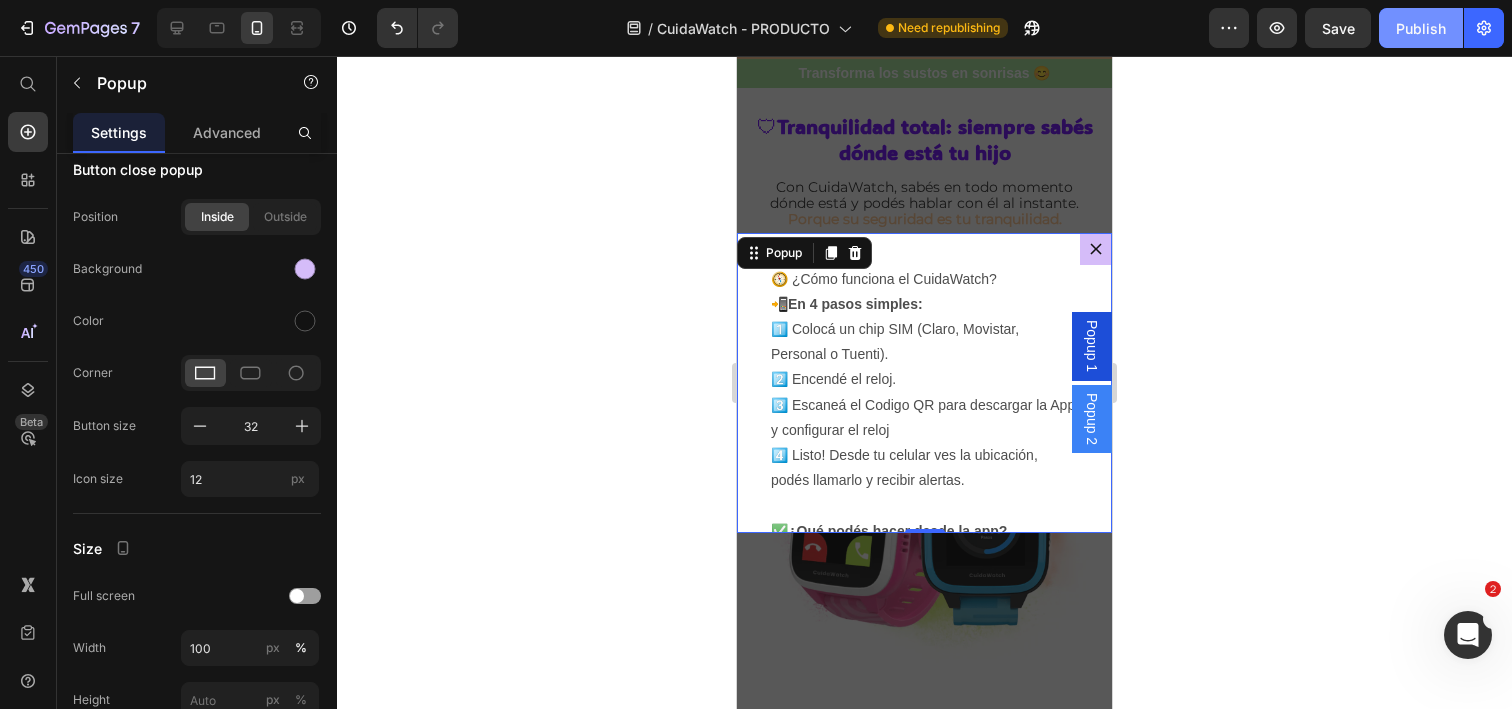 click on "Publish" 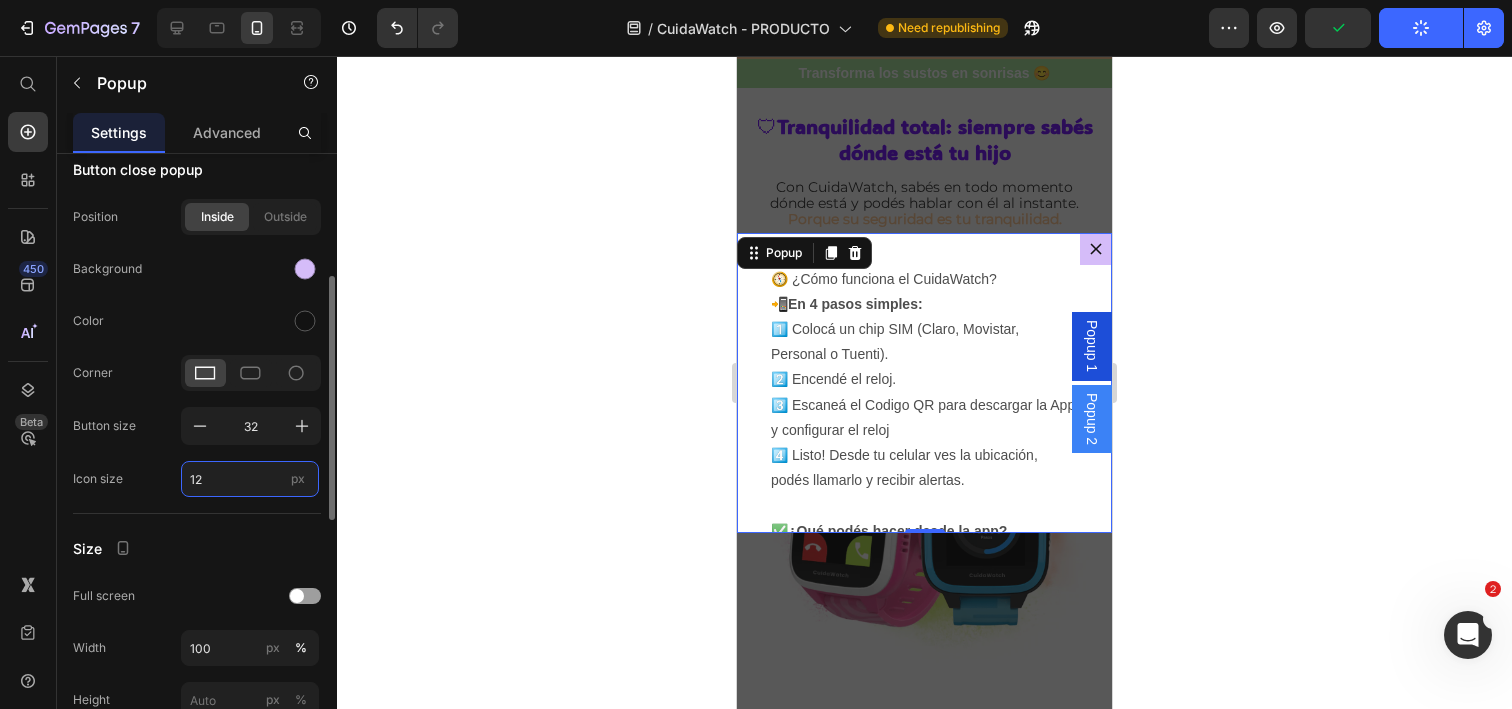 click on "12" at bounding box center [250, 479] 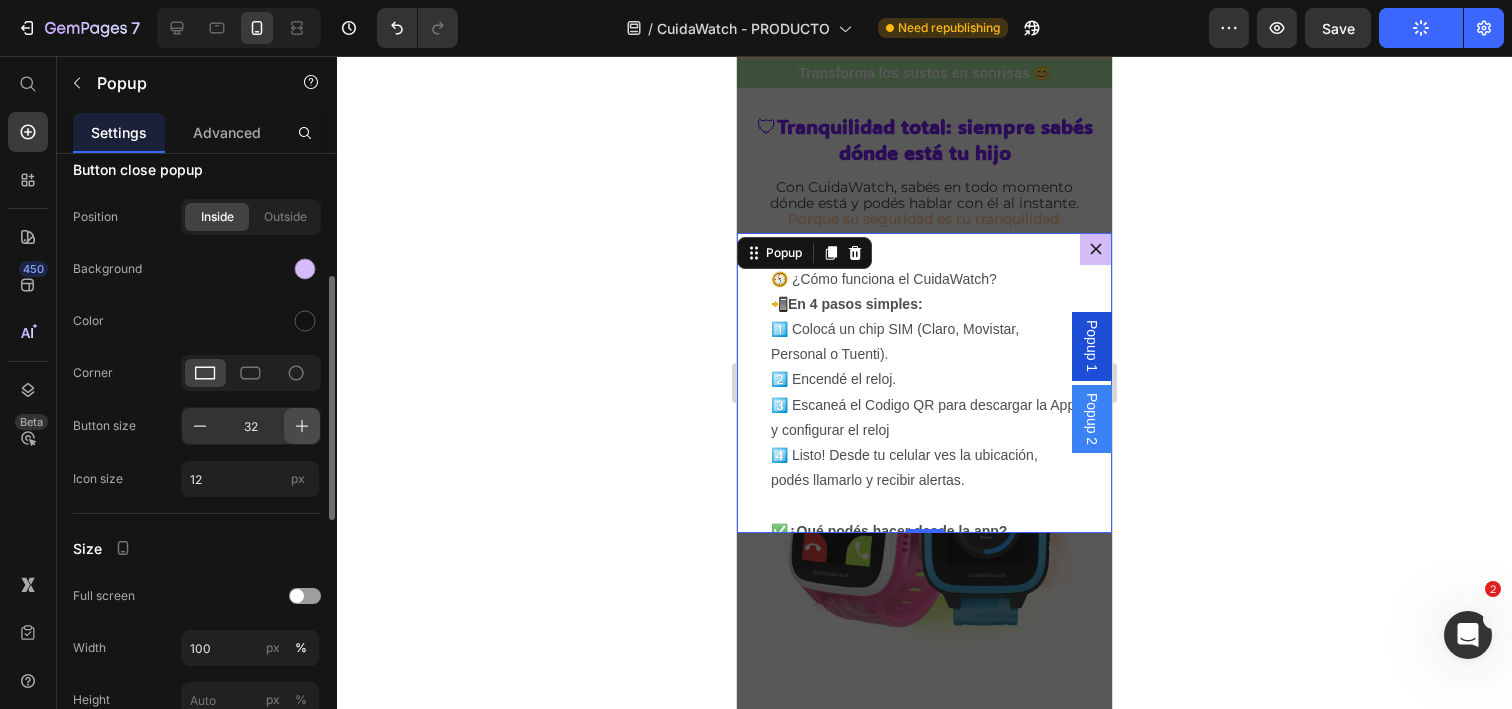 click 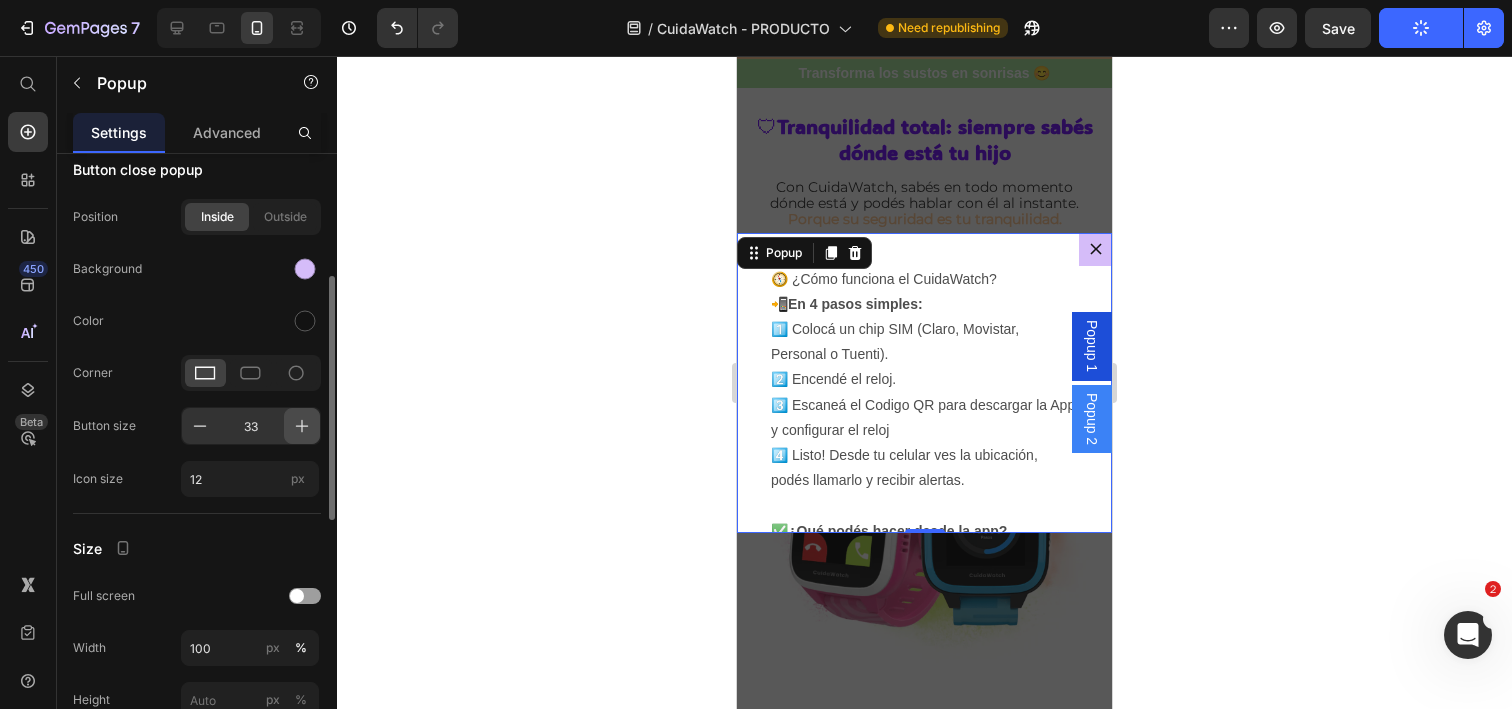 click 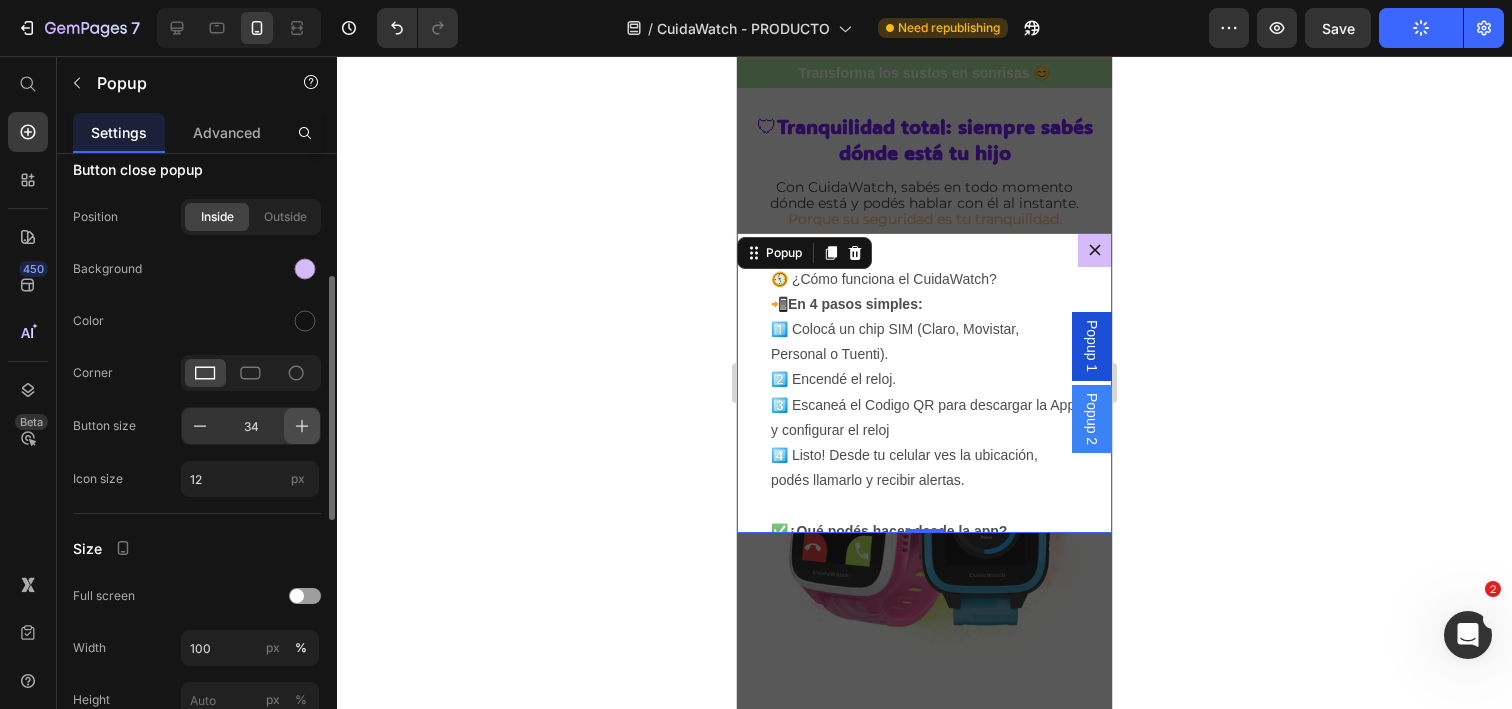 click 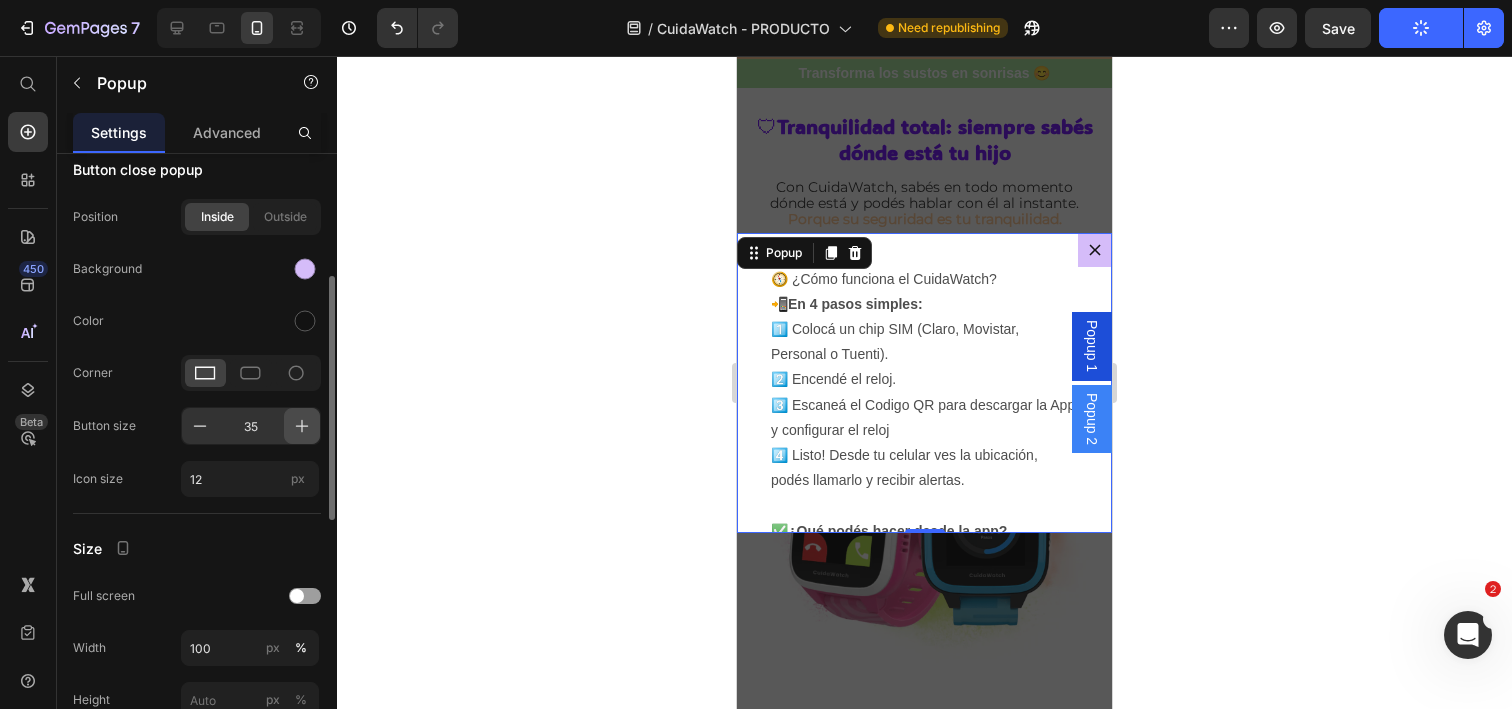 click 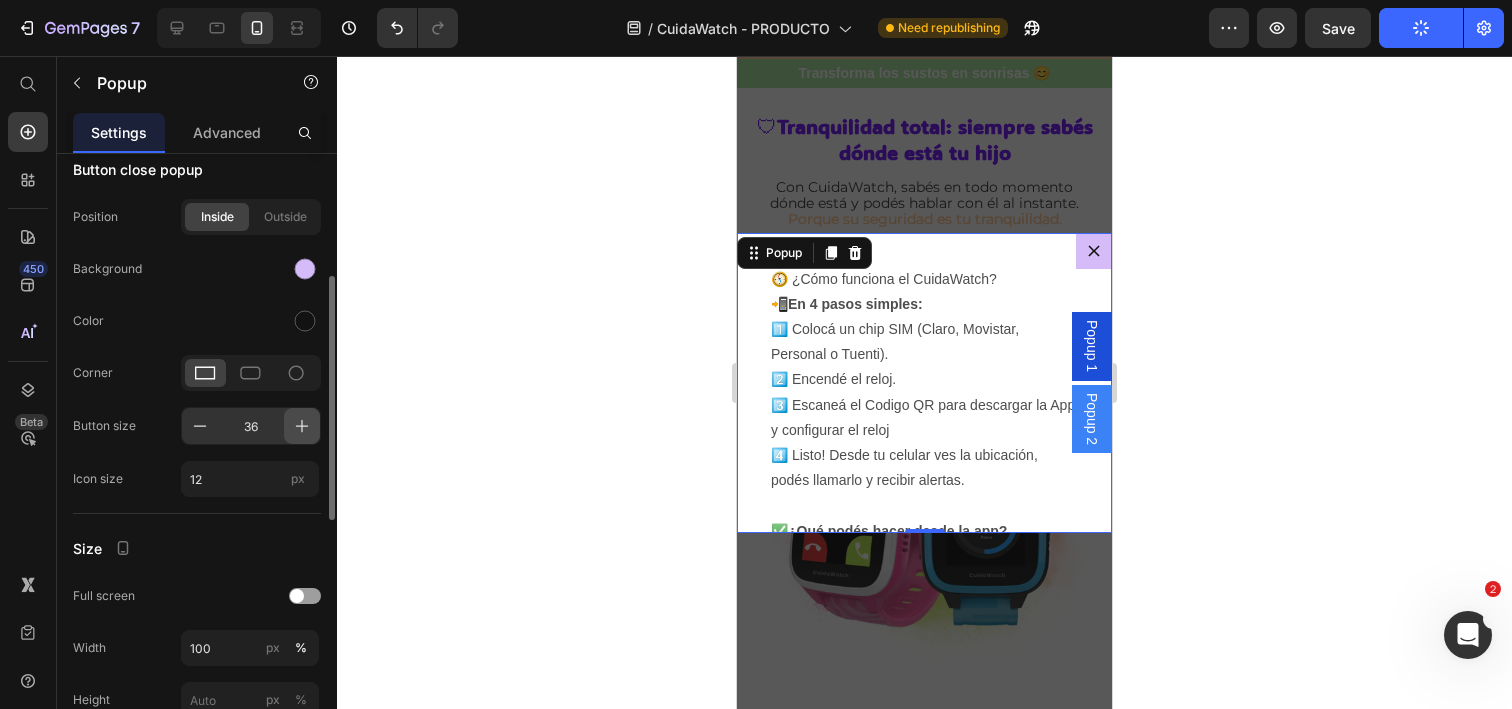 click 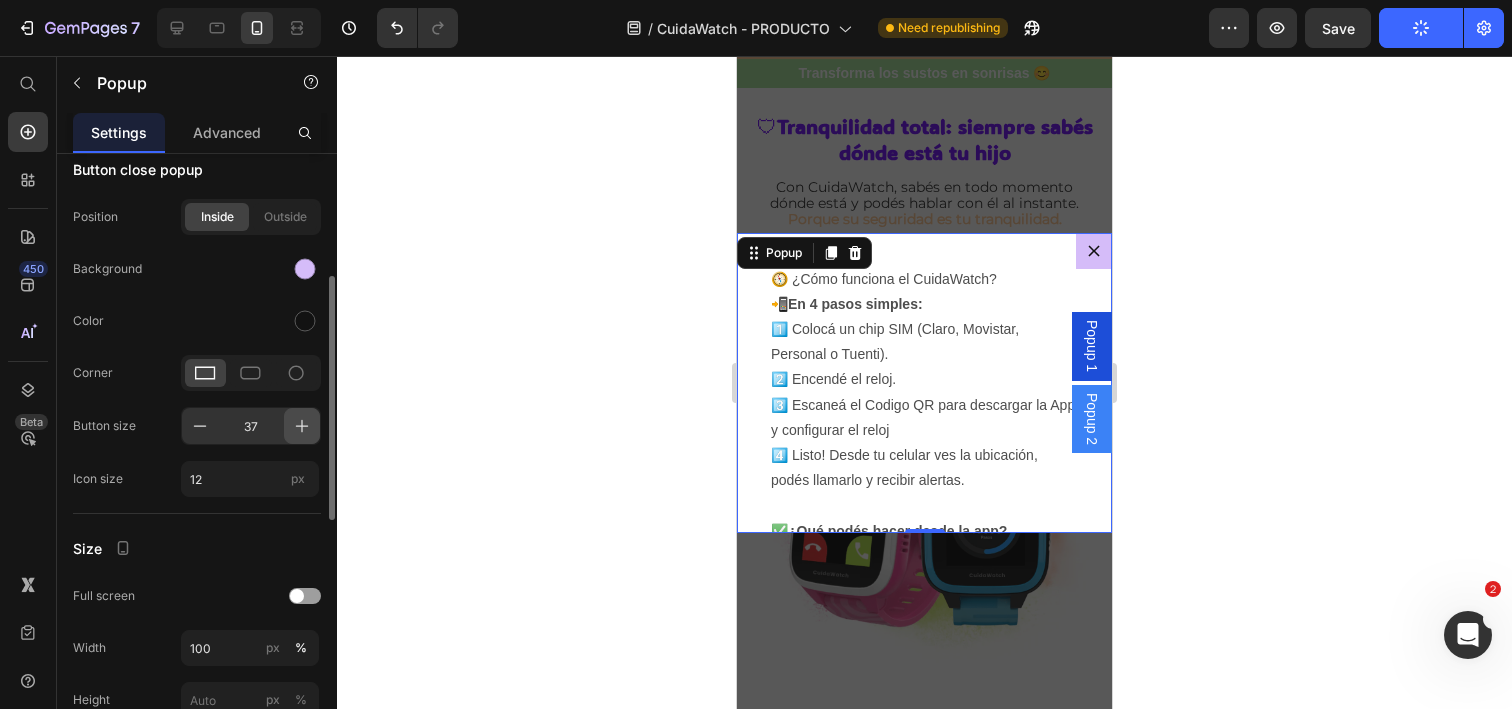 click 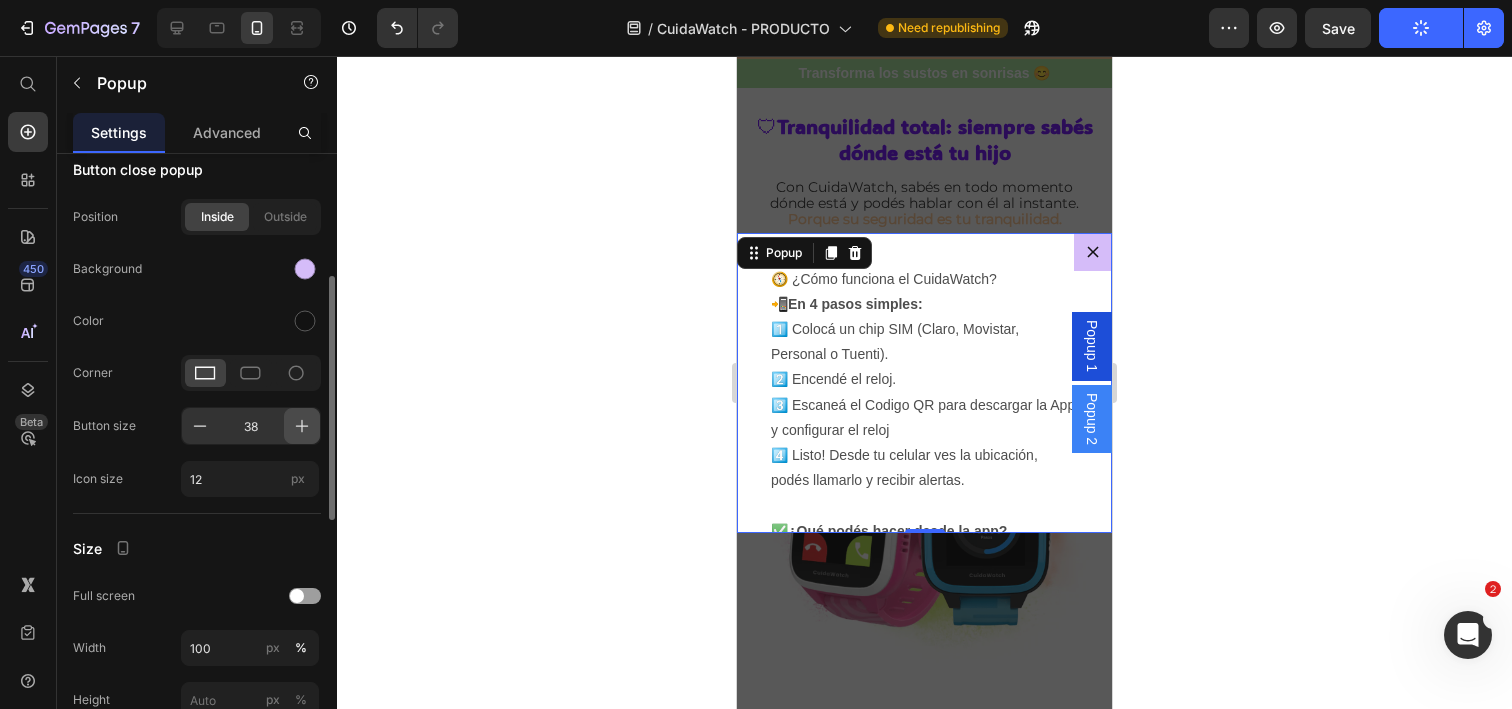 click 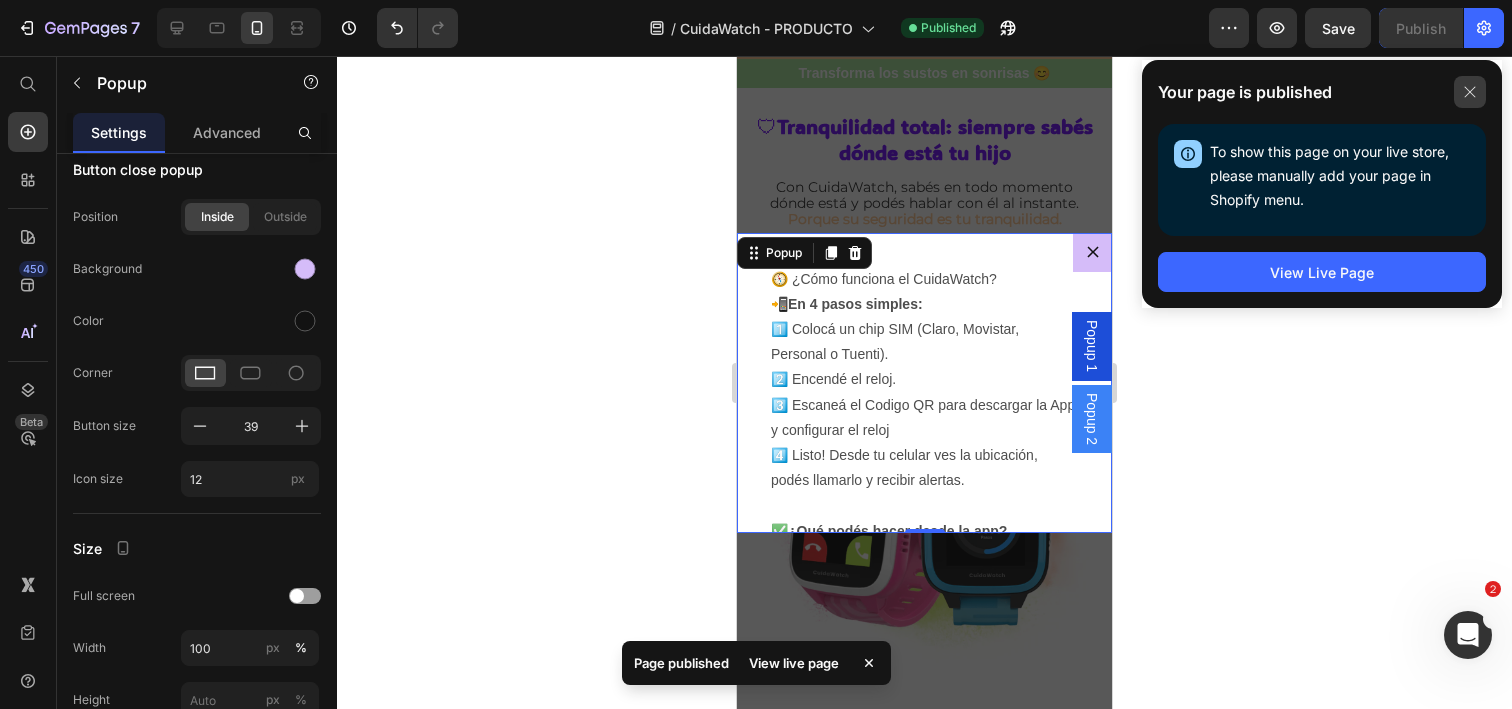 click 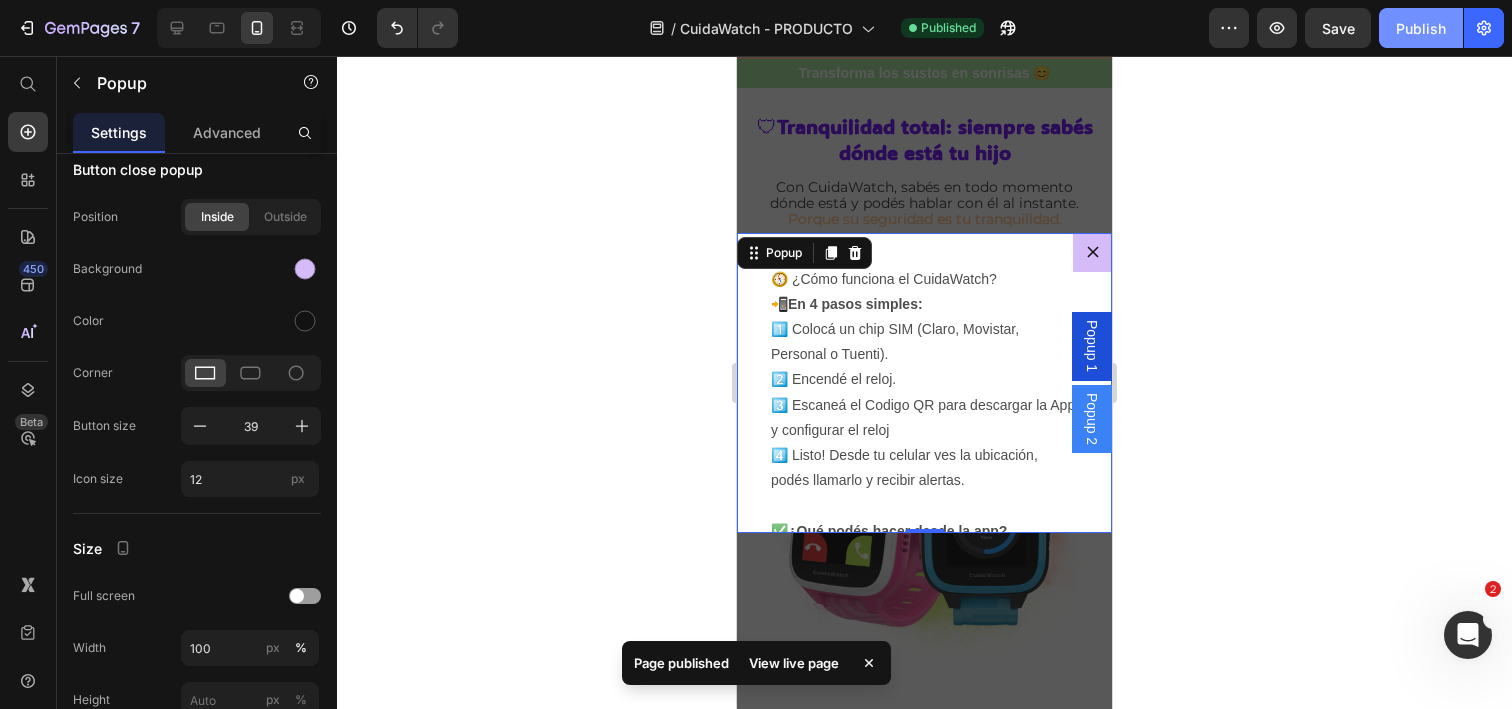 click on "Publish" at bounding box center (1421, 28) 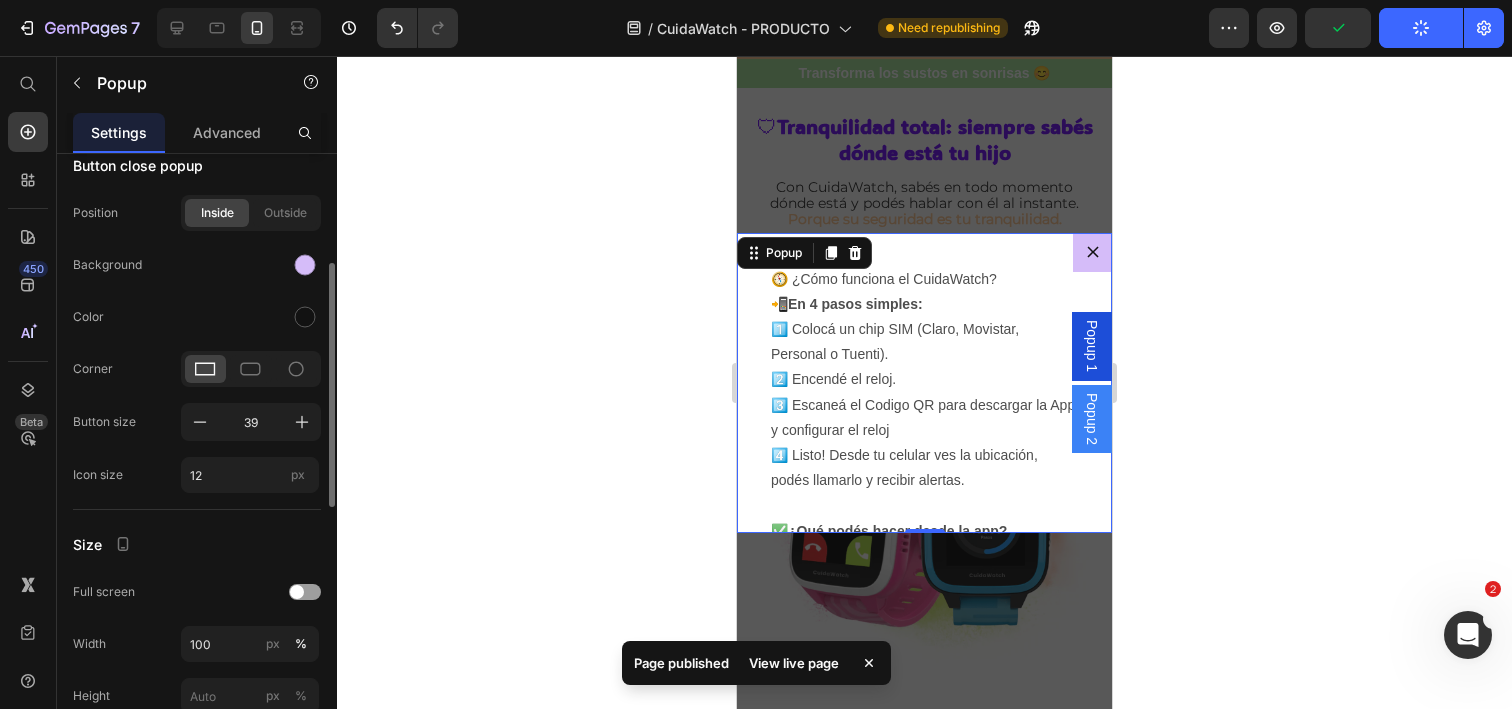 scroll, scrollTop: 299, scrollLeft: 0, axis: vertical 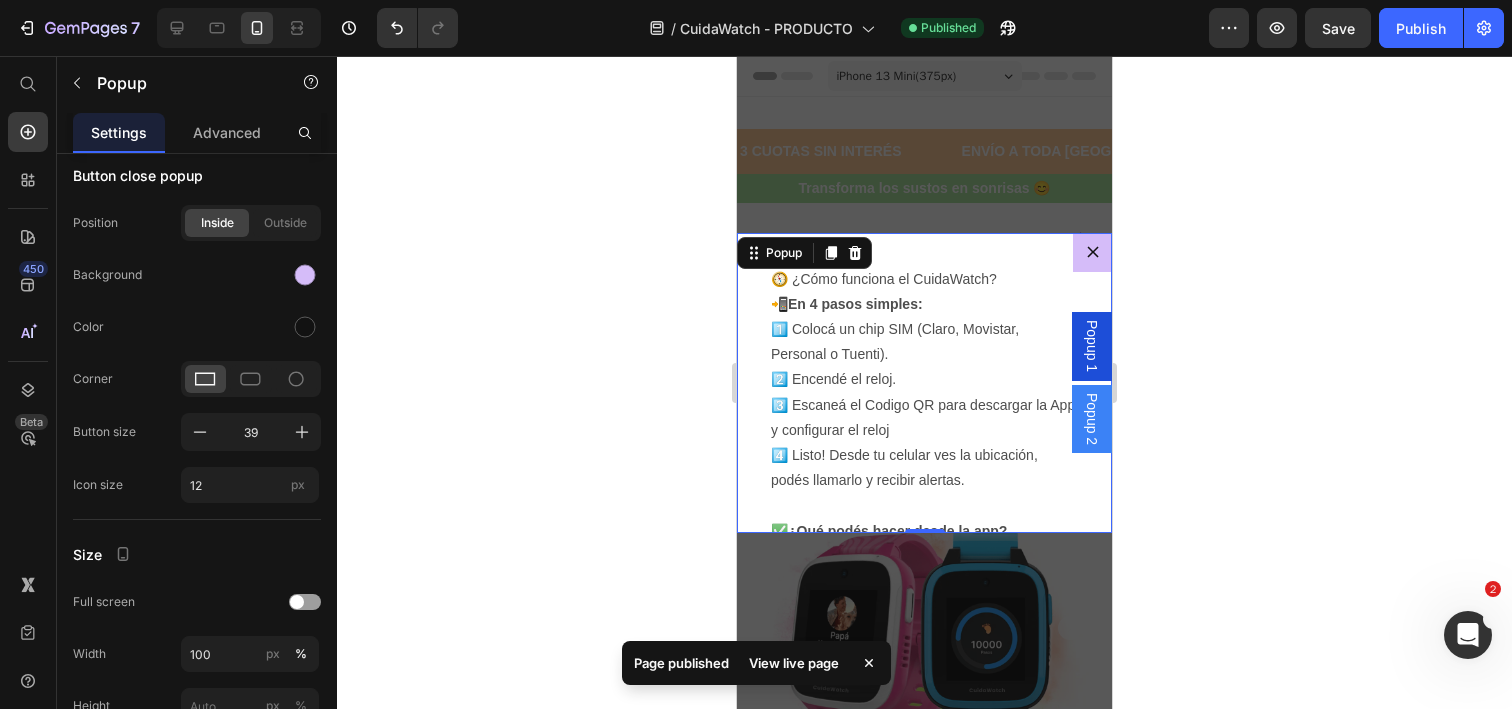 click at bounding box center [1092, 252] 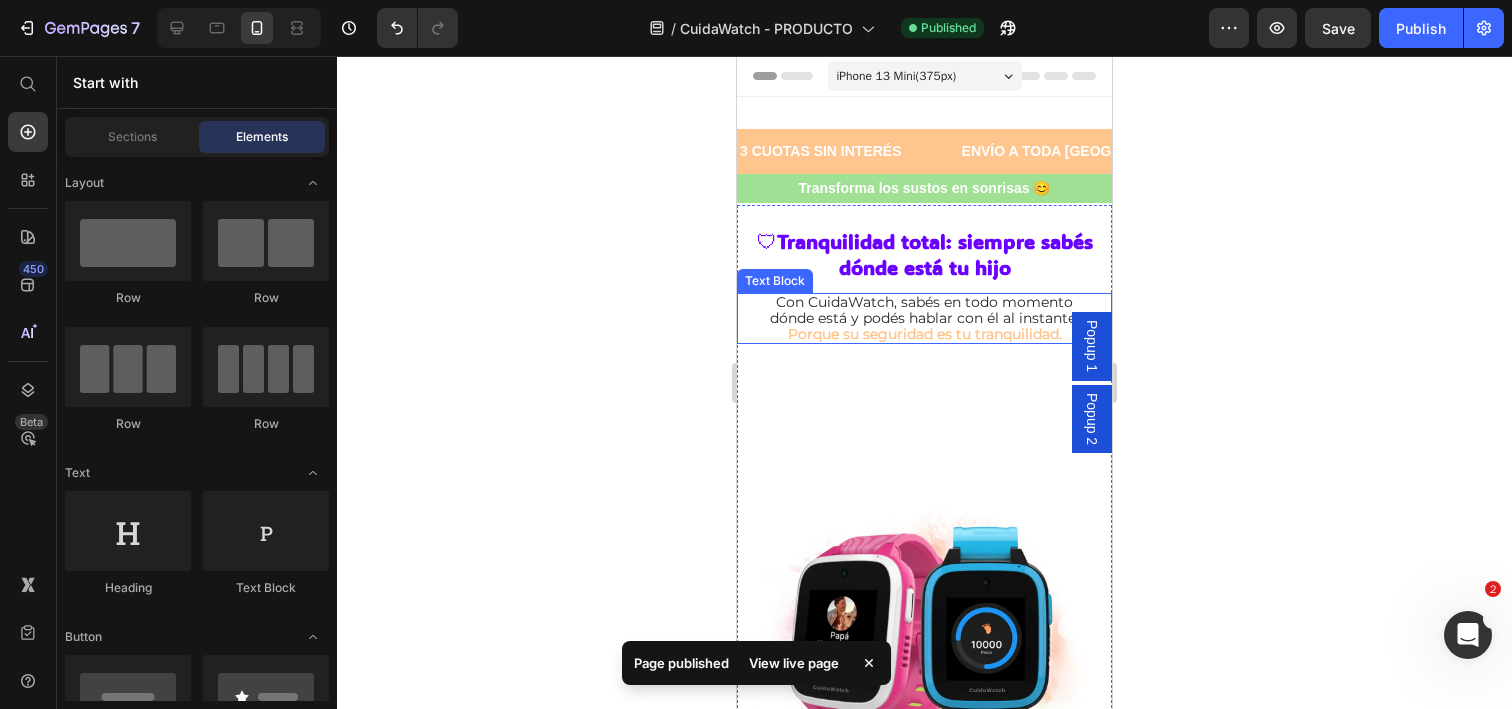 drag, startPoint x: 1089, startPoint y: 346, endPoint x: 1069, endPoint y: 322, distance: 31.241 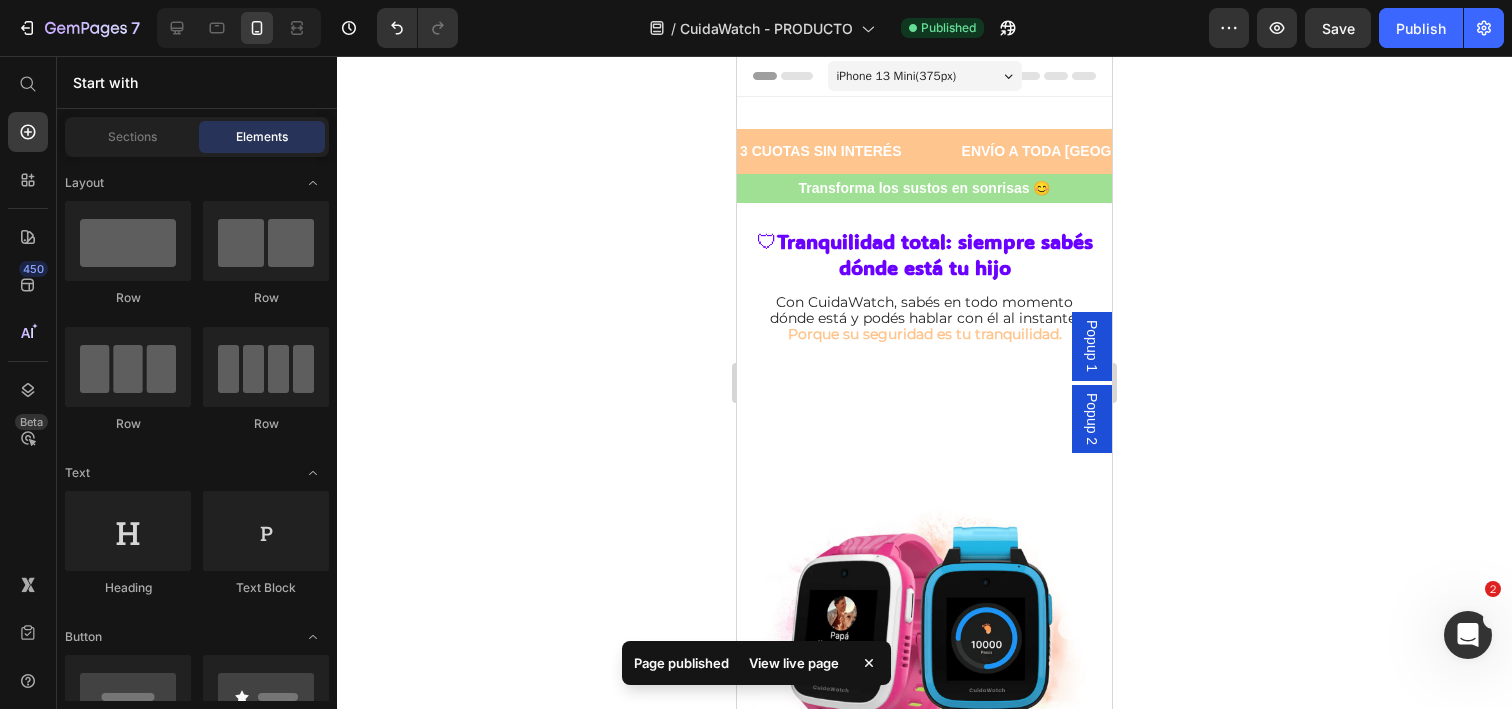 click on "Popup 1" at bounding box center [1092, 346] 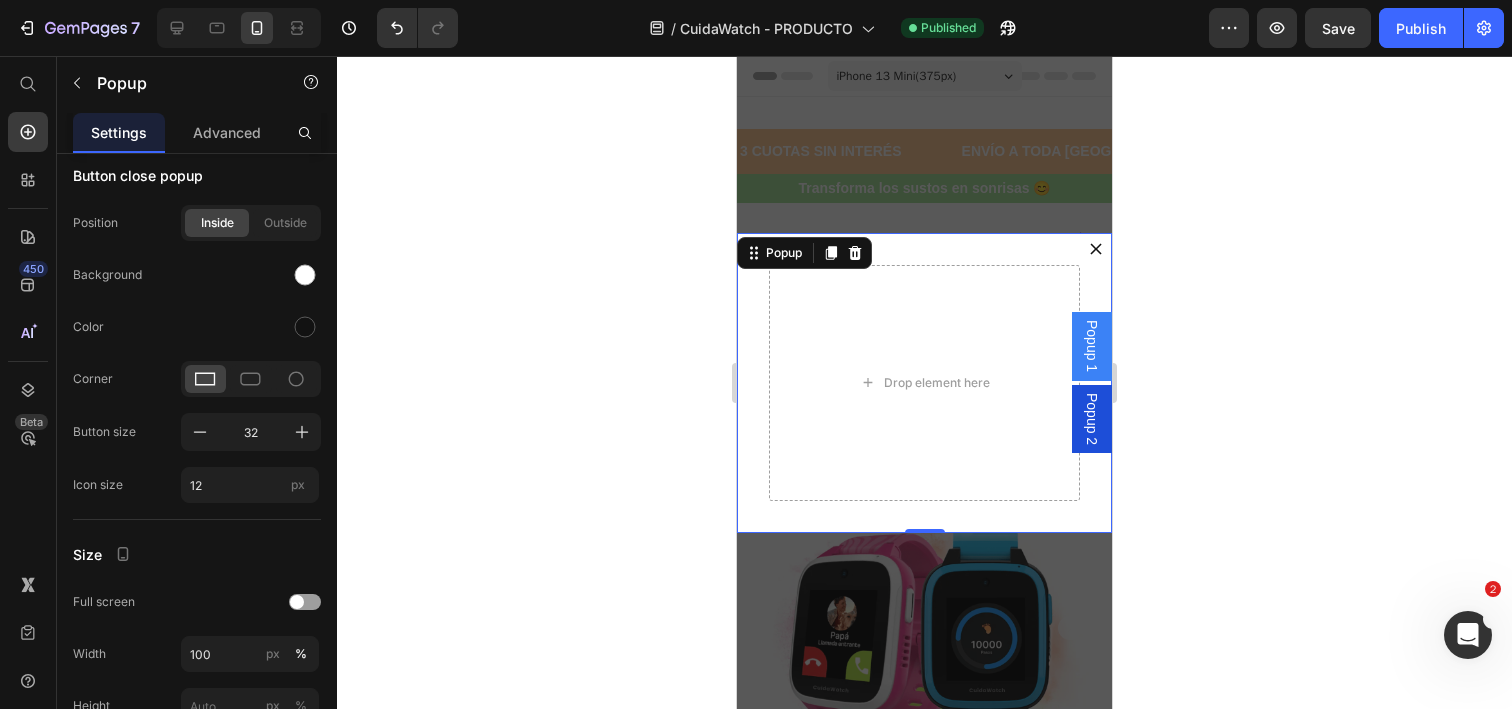 click on "Popup 2" at bounding box center [1092, 419] 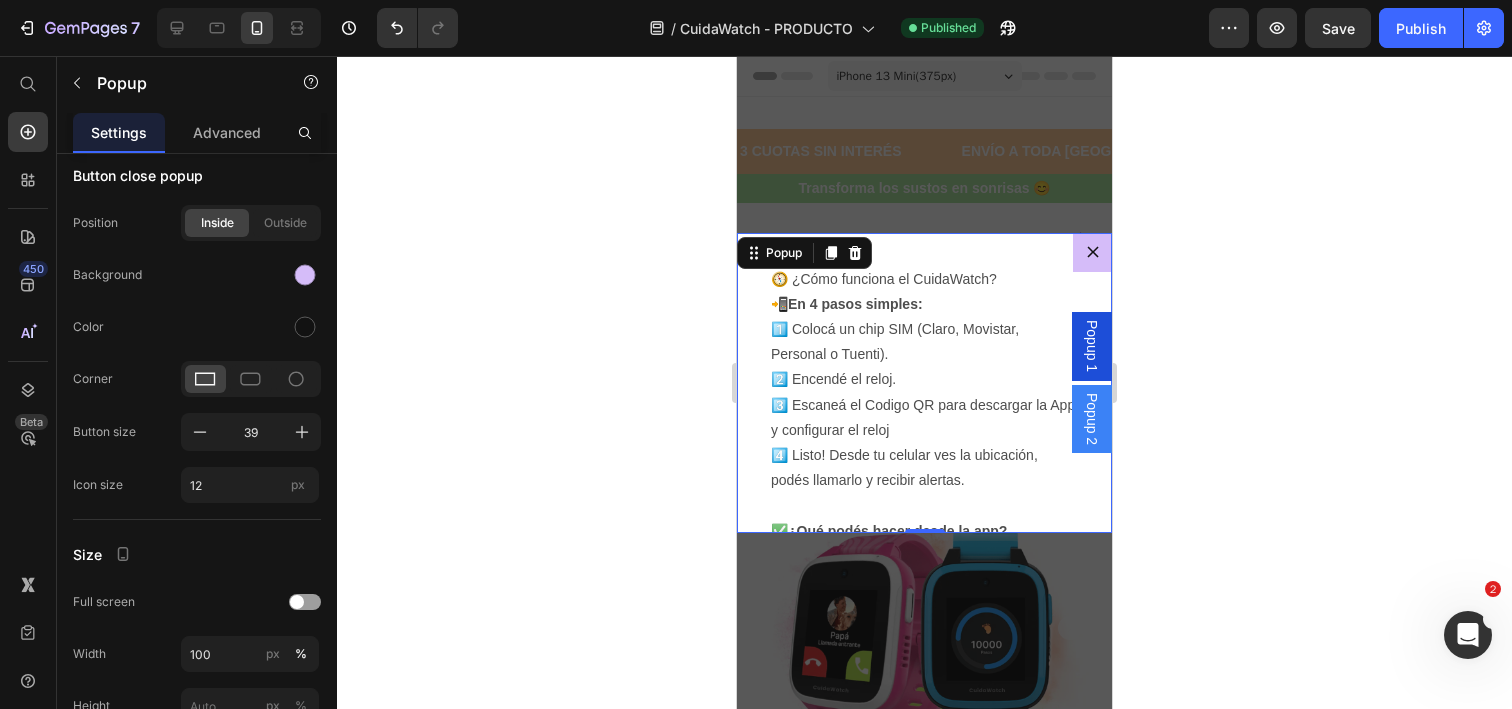 click on "Popup 1" at bounding box center [1092, 346] 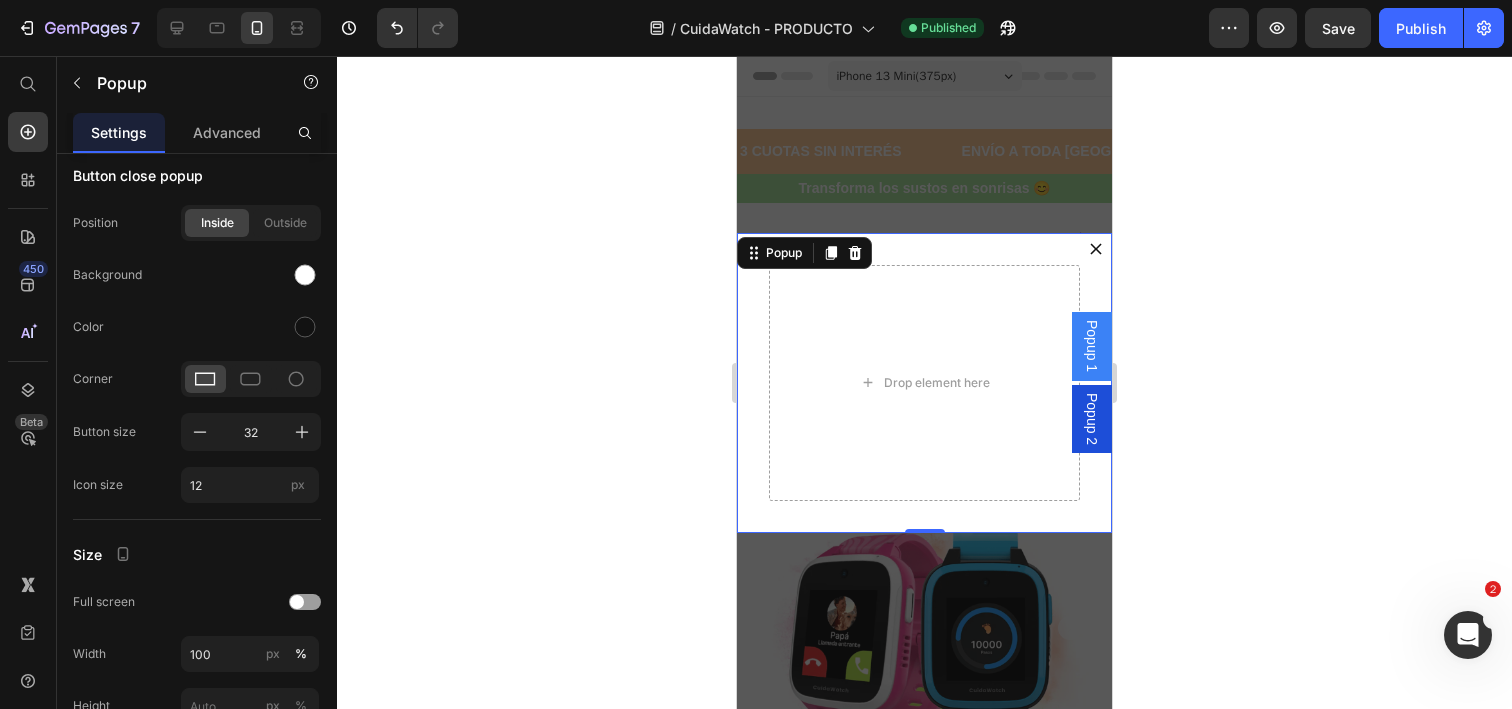 click 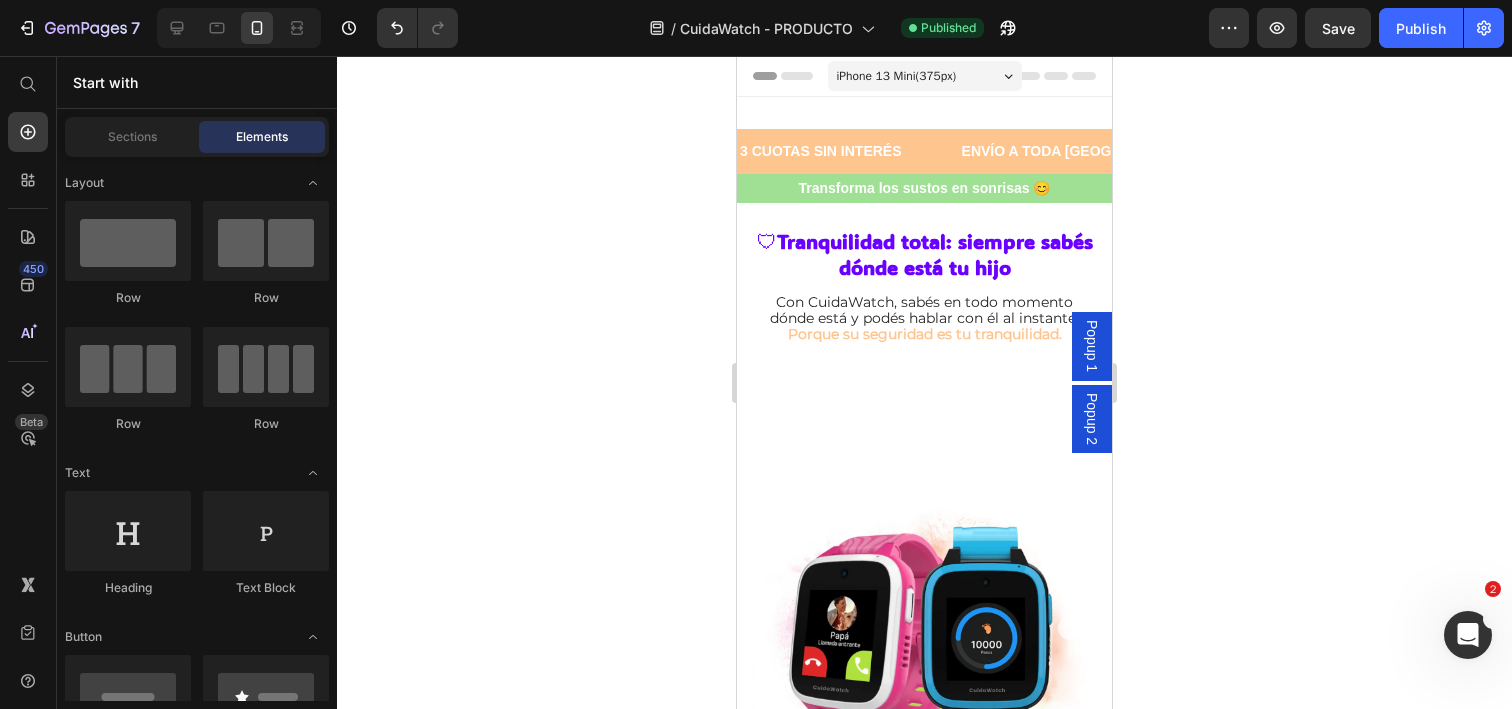 click on "Popup 1" at bounding box center (1092, 346) 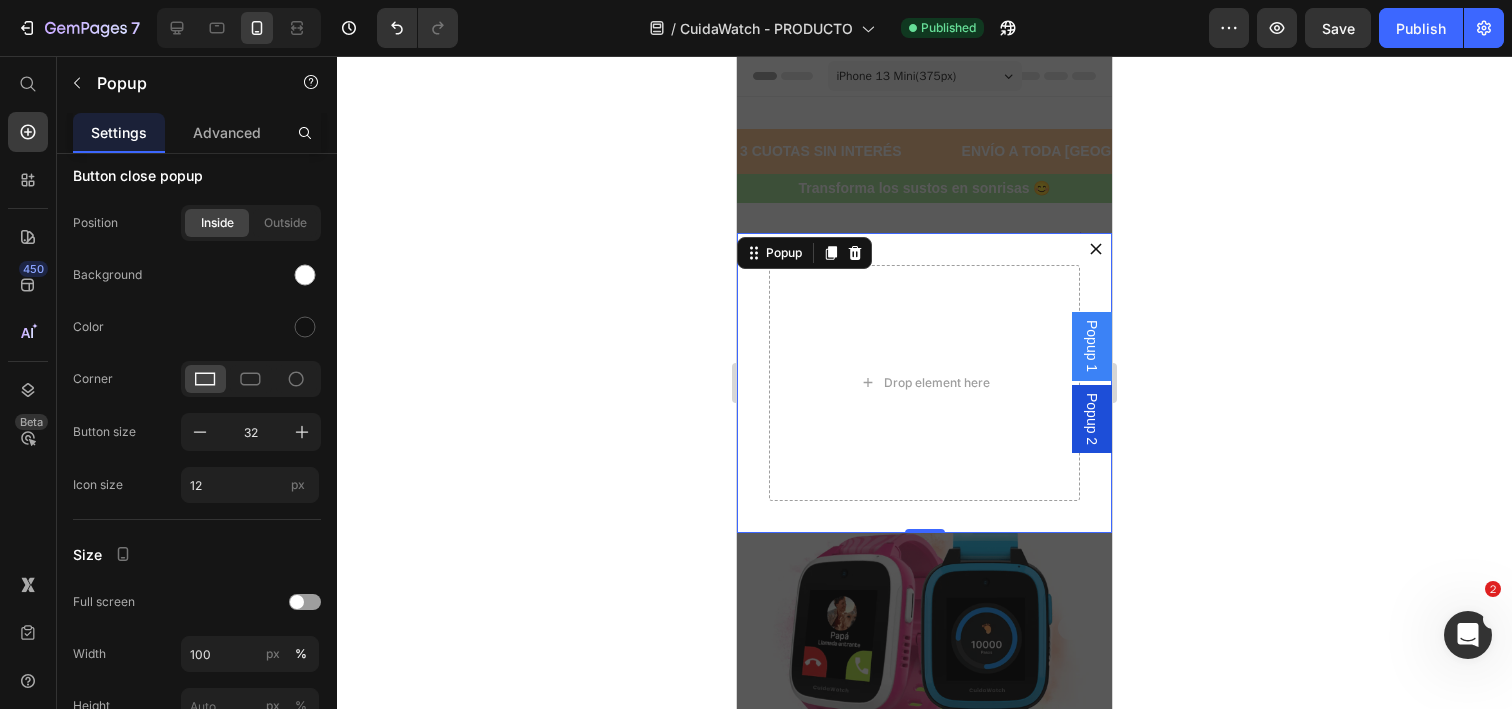 click on "Popup 1" at bounding box center (1092, 346) 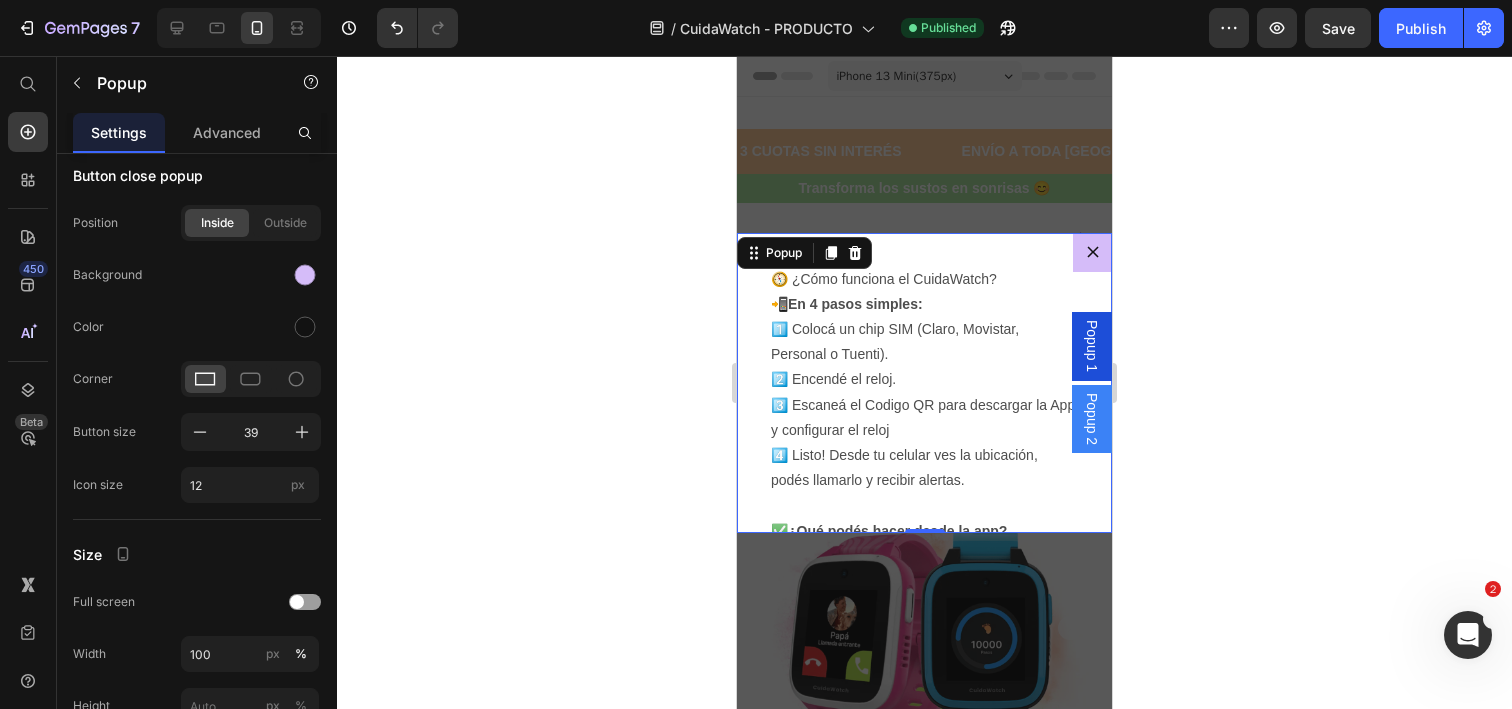 click on "Popup 1" at bounding box center (1092, 346) 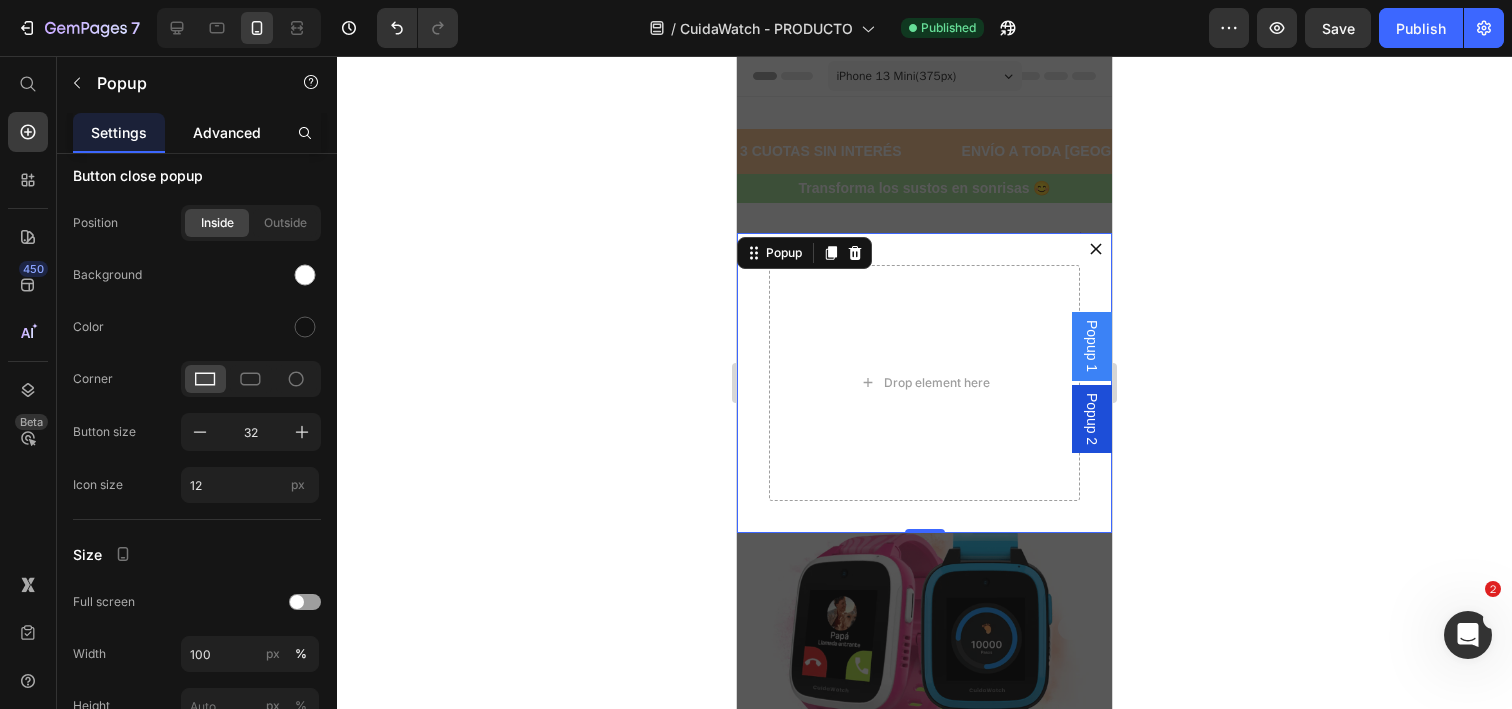 click on "Advanced" at bounding box center [227, 132] 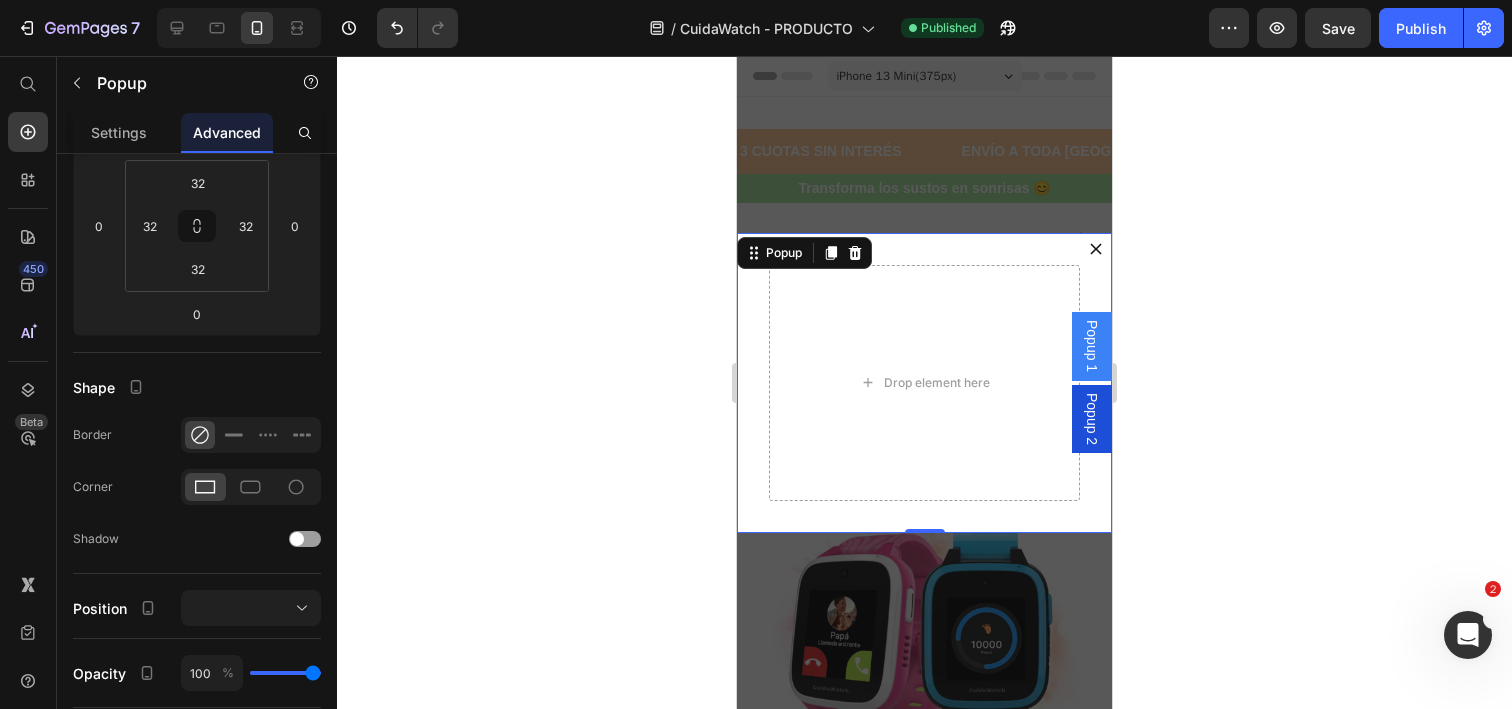 scroll, scrollTop: 0, scrollLeft: 0, axis: both 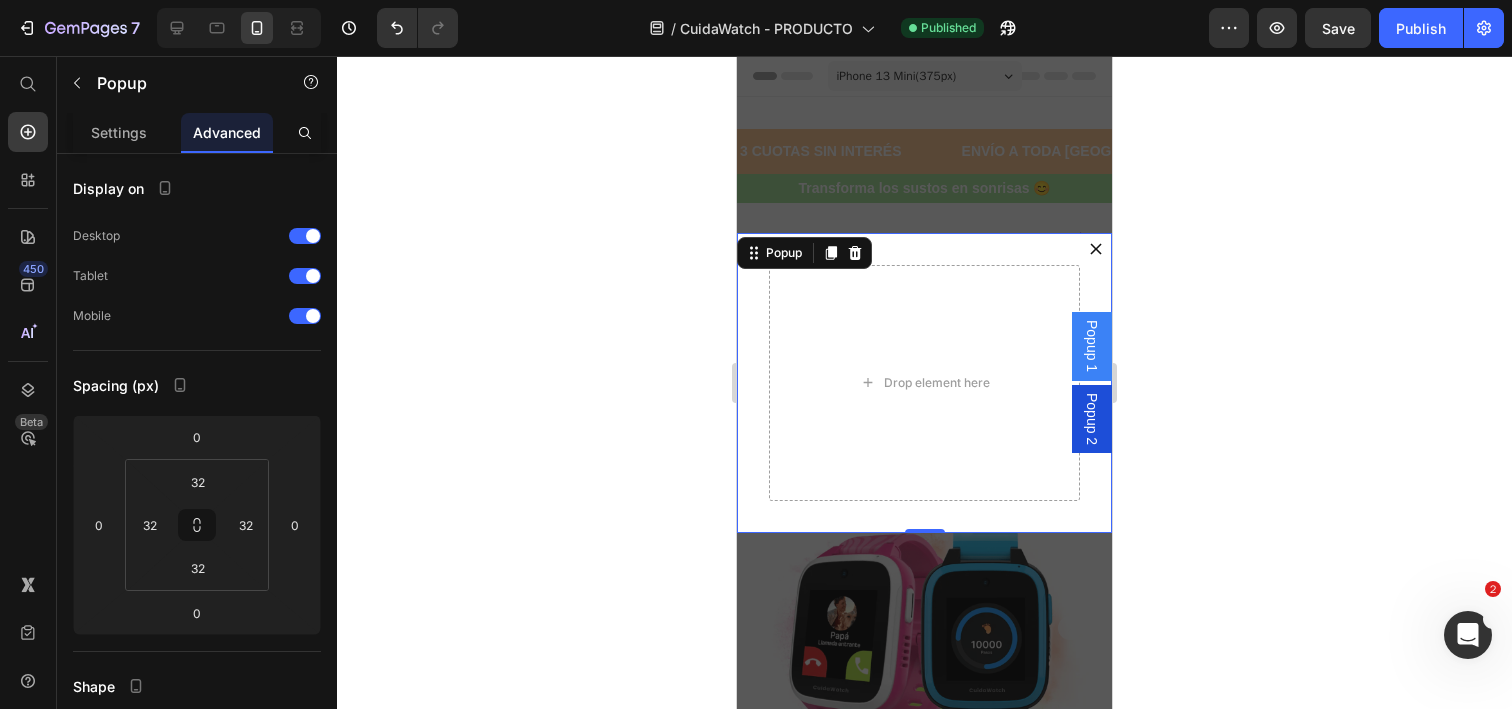 click on "Popup 2" at bounding box center (1092, 419) 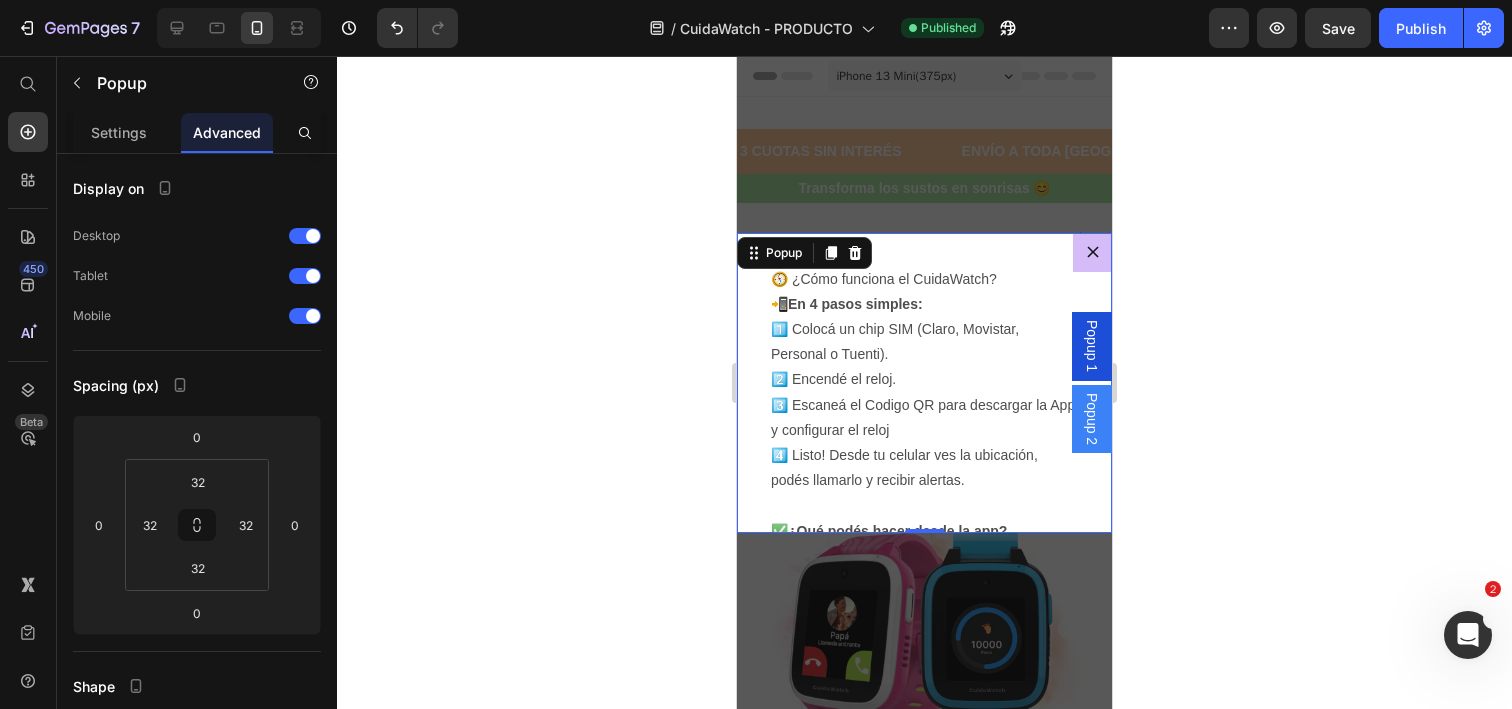 click 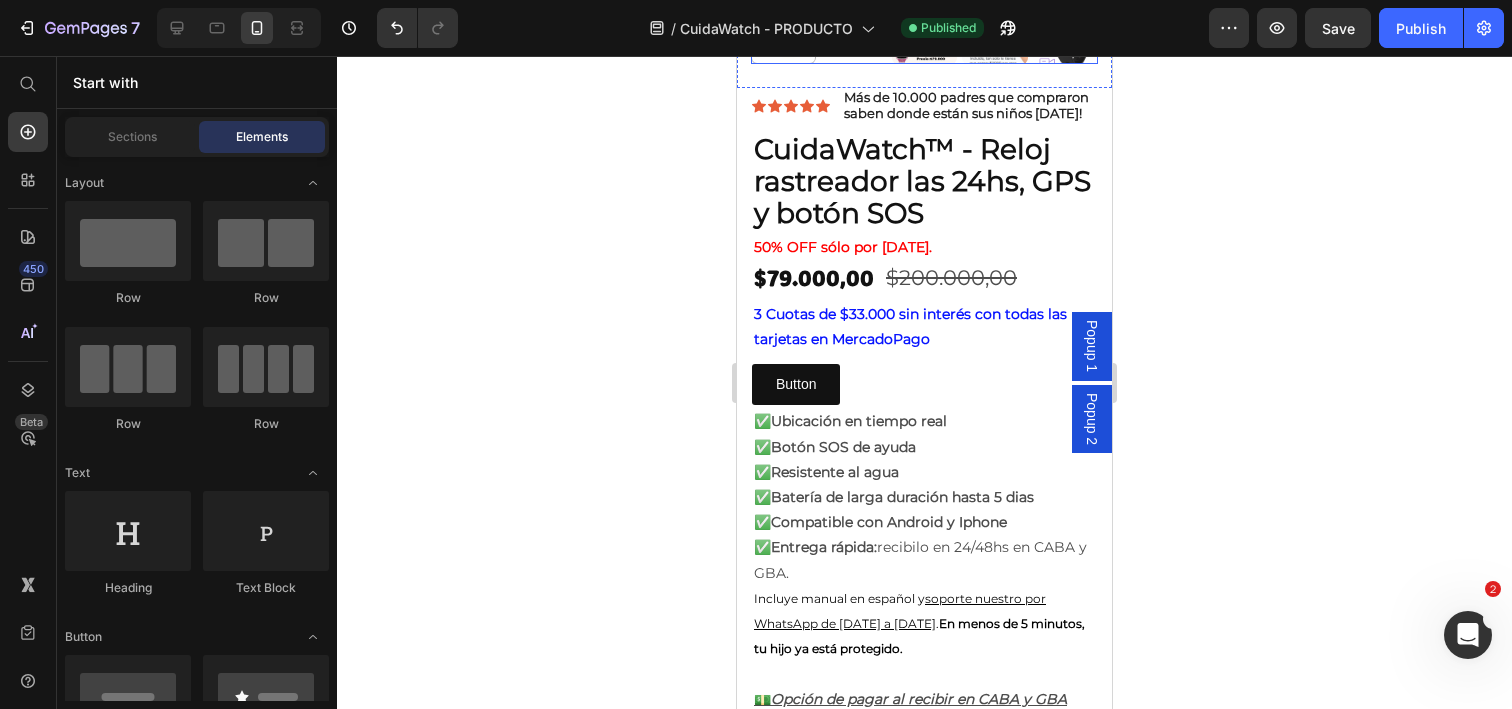 scroll, scrollTop: 906, scrollLeft: 0, axis: vertical 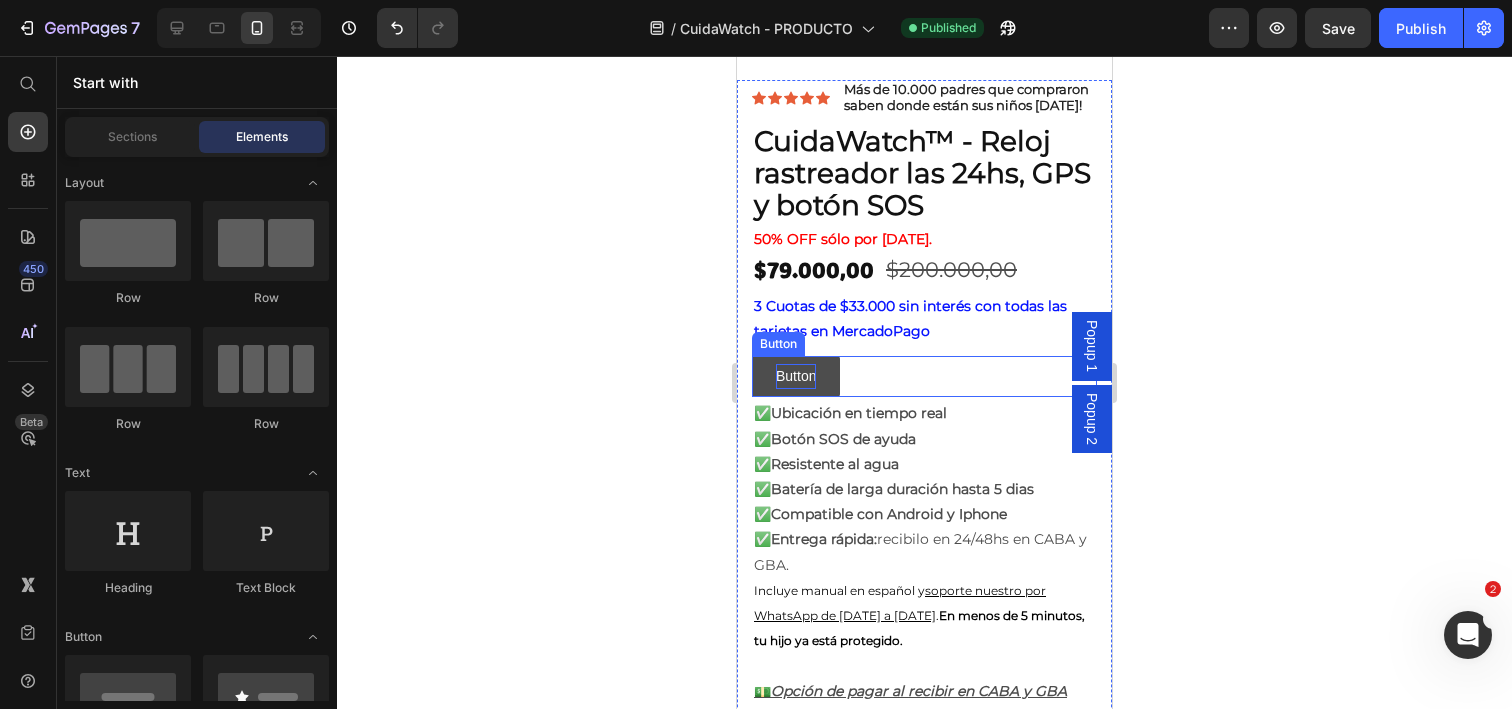 click on "Button" at bounding box center [796, 376] 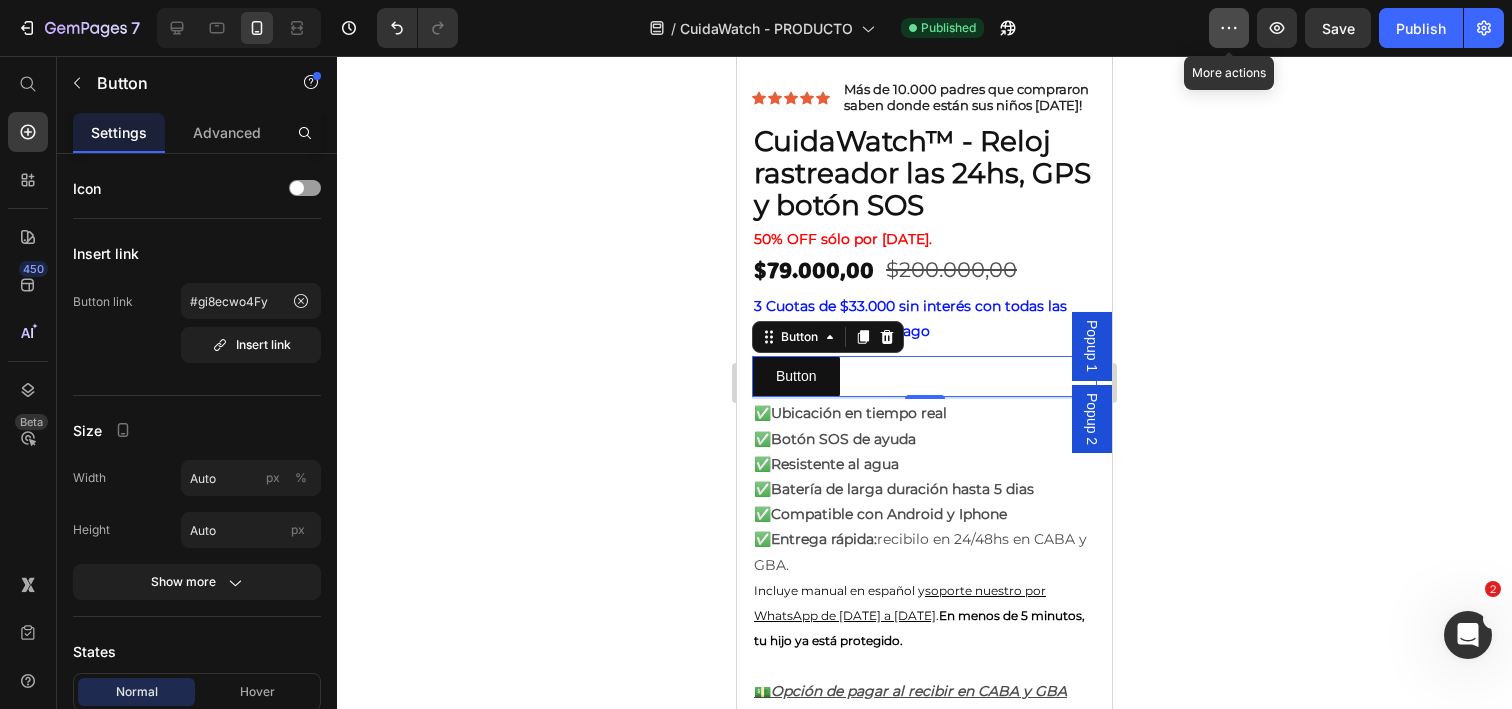 click 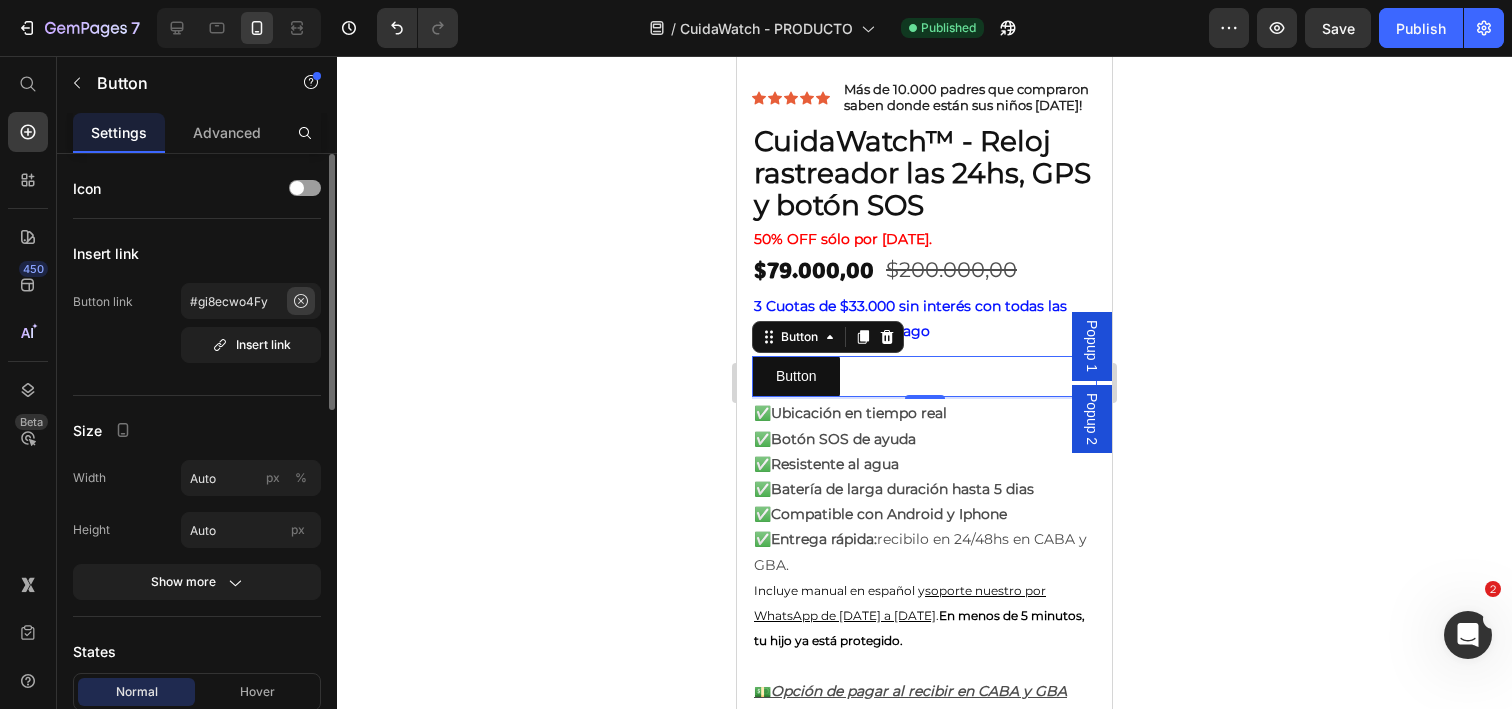 click 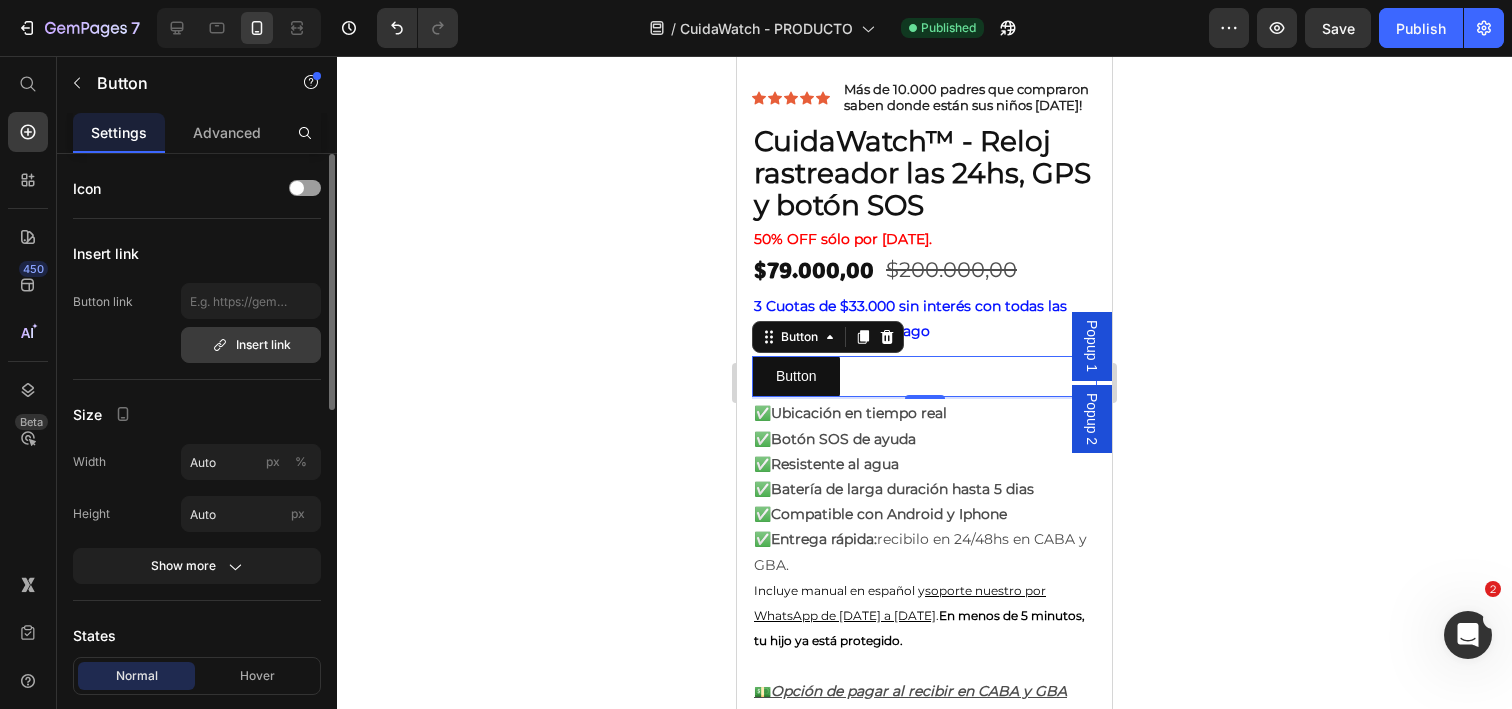 click on "Insert link" at bounding box center [251, 345] 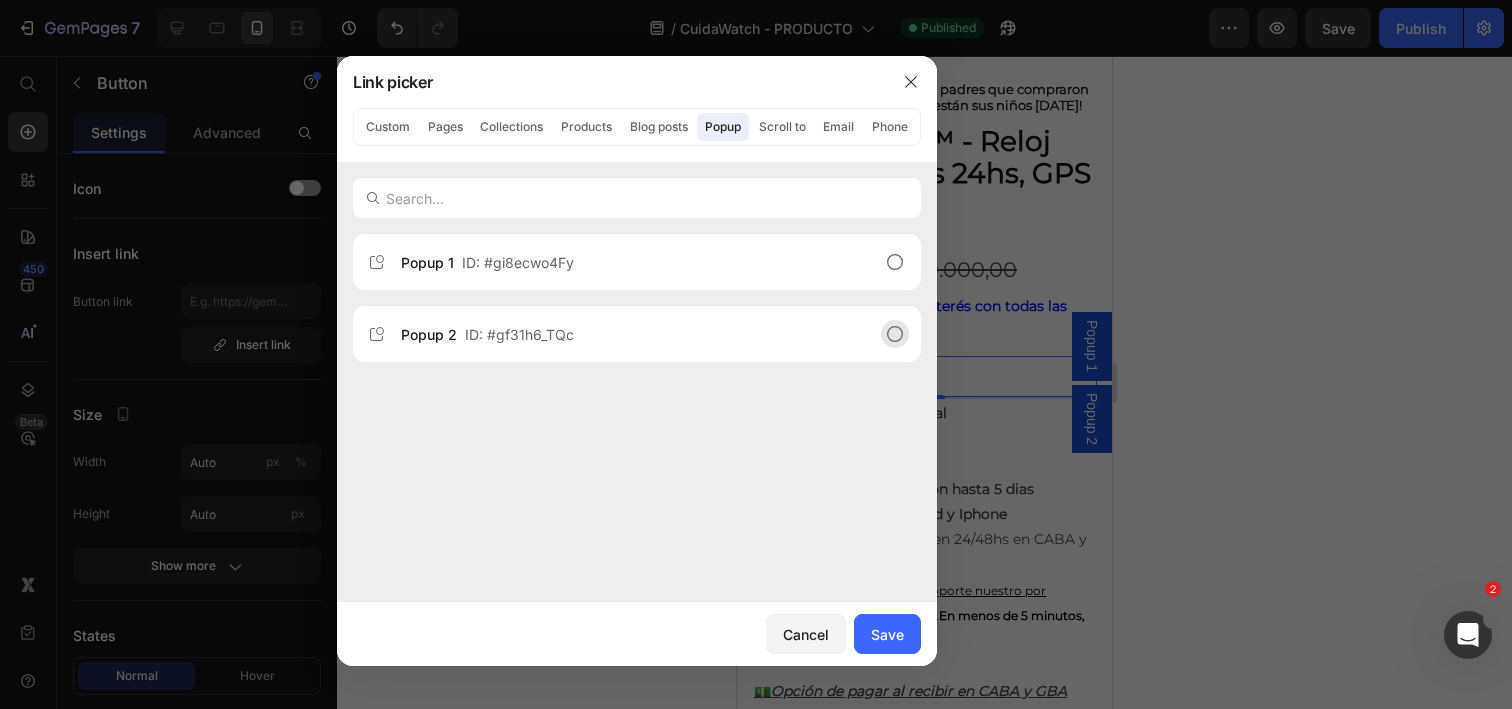 click on "Popup 2  ID: #gf31h6_TQc" at bounding box center (621, 334) 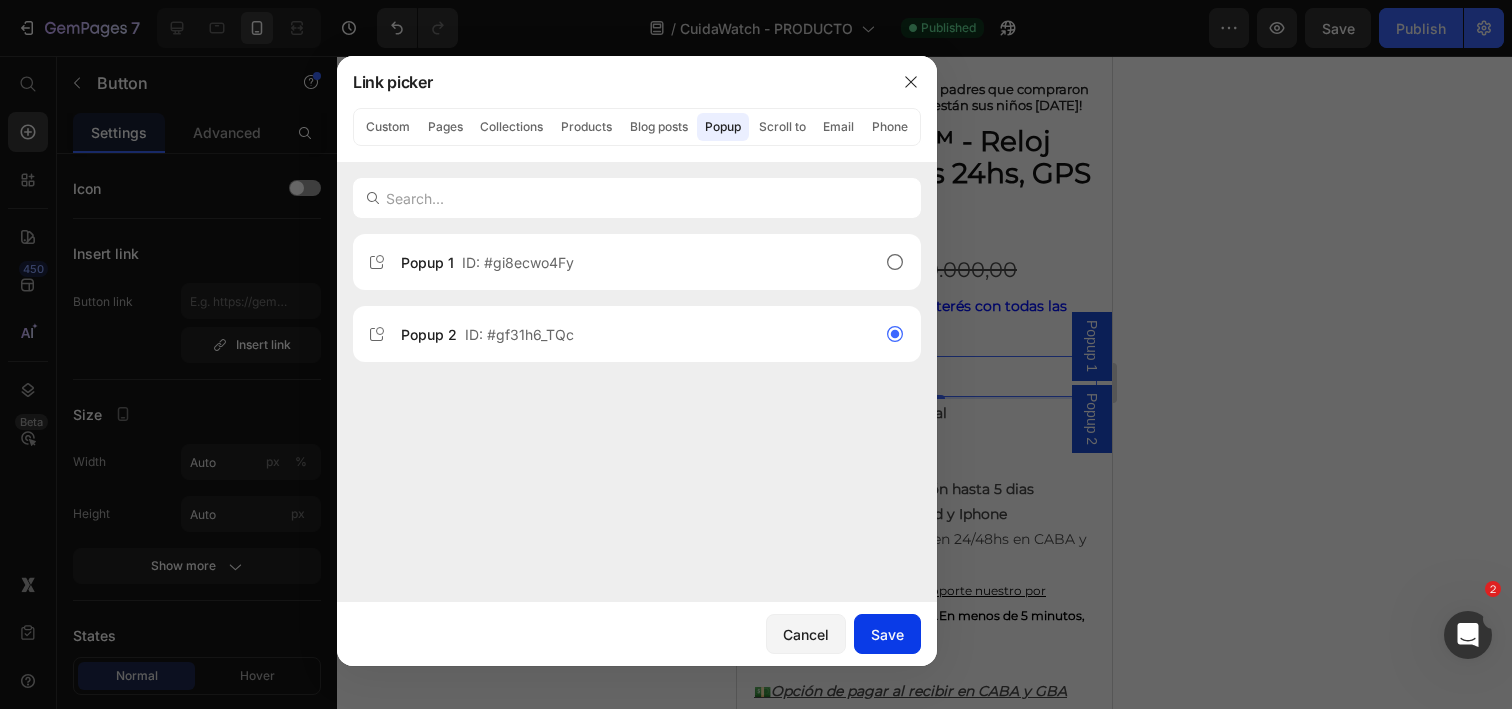 click on "Save" at bounding box center [887, 634] 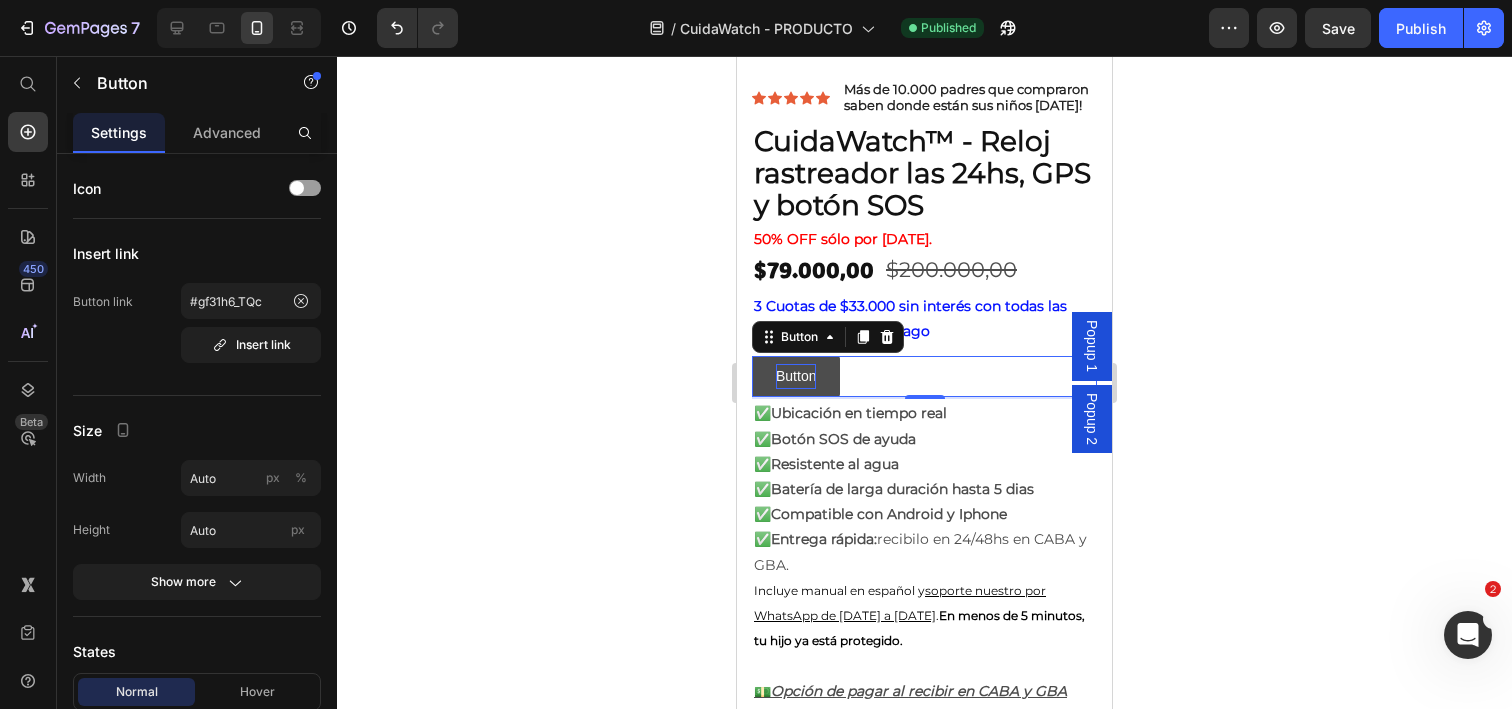 click on "Button" at bounding box center [796, 376] 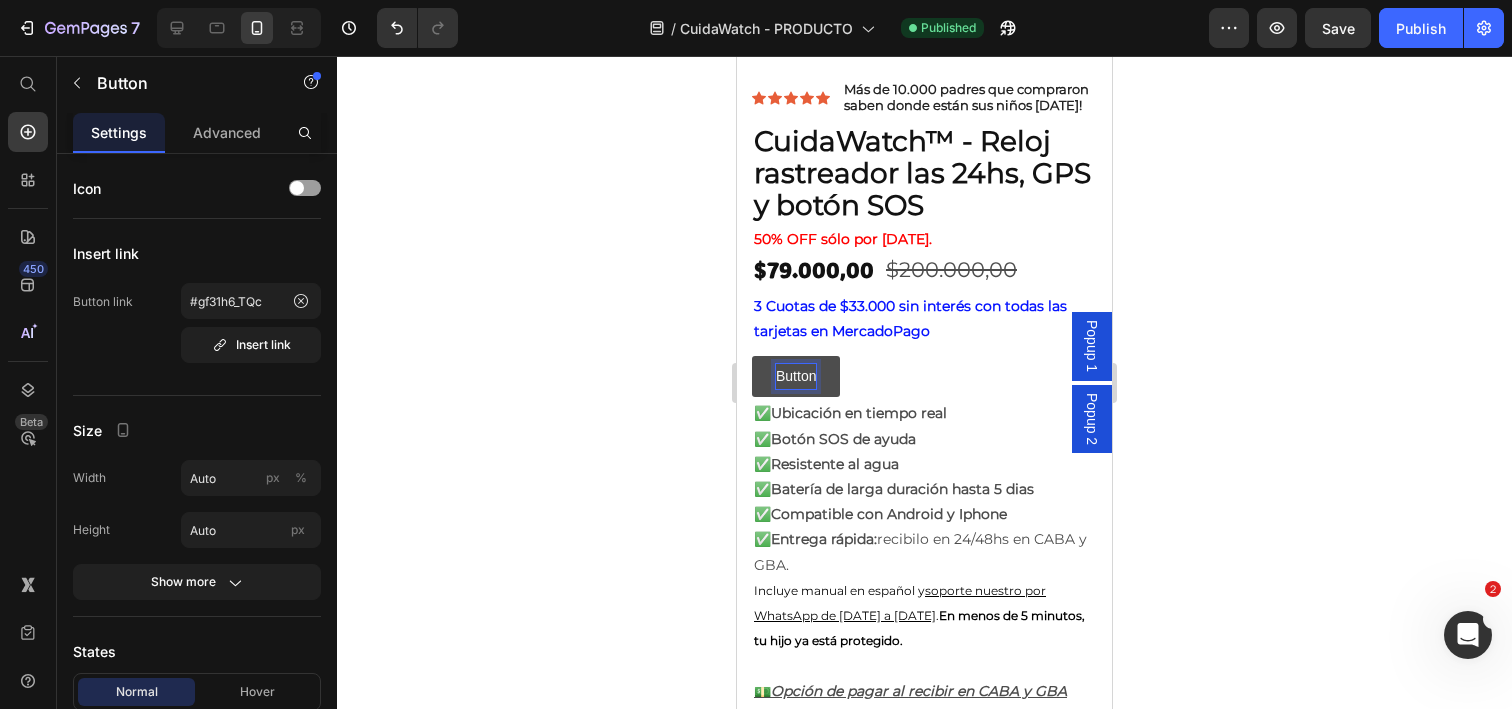 click on "Button" at bounding box center [796, 376] 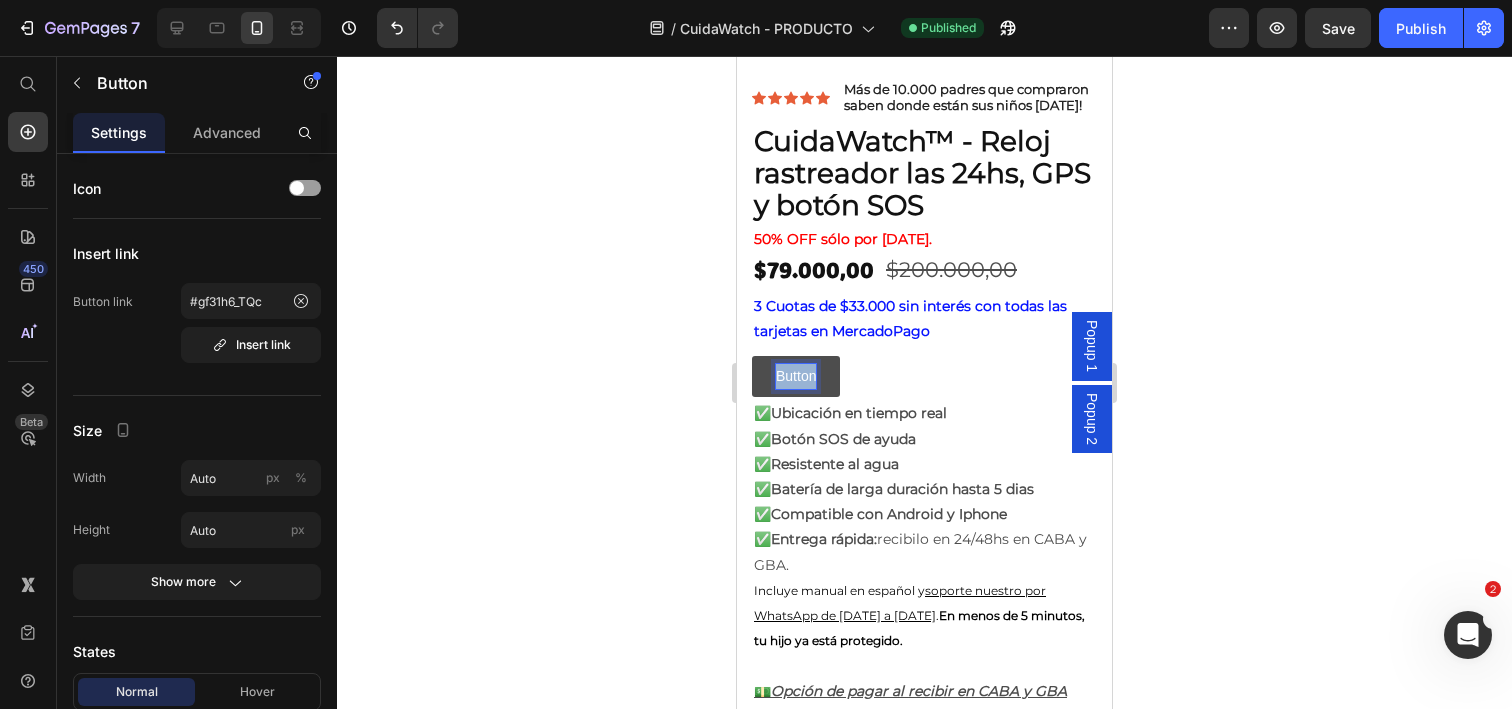 click on "Button" at bounding box center (796, 376) 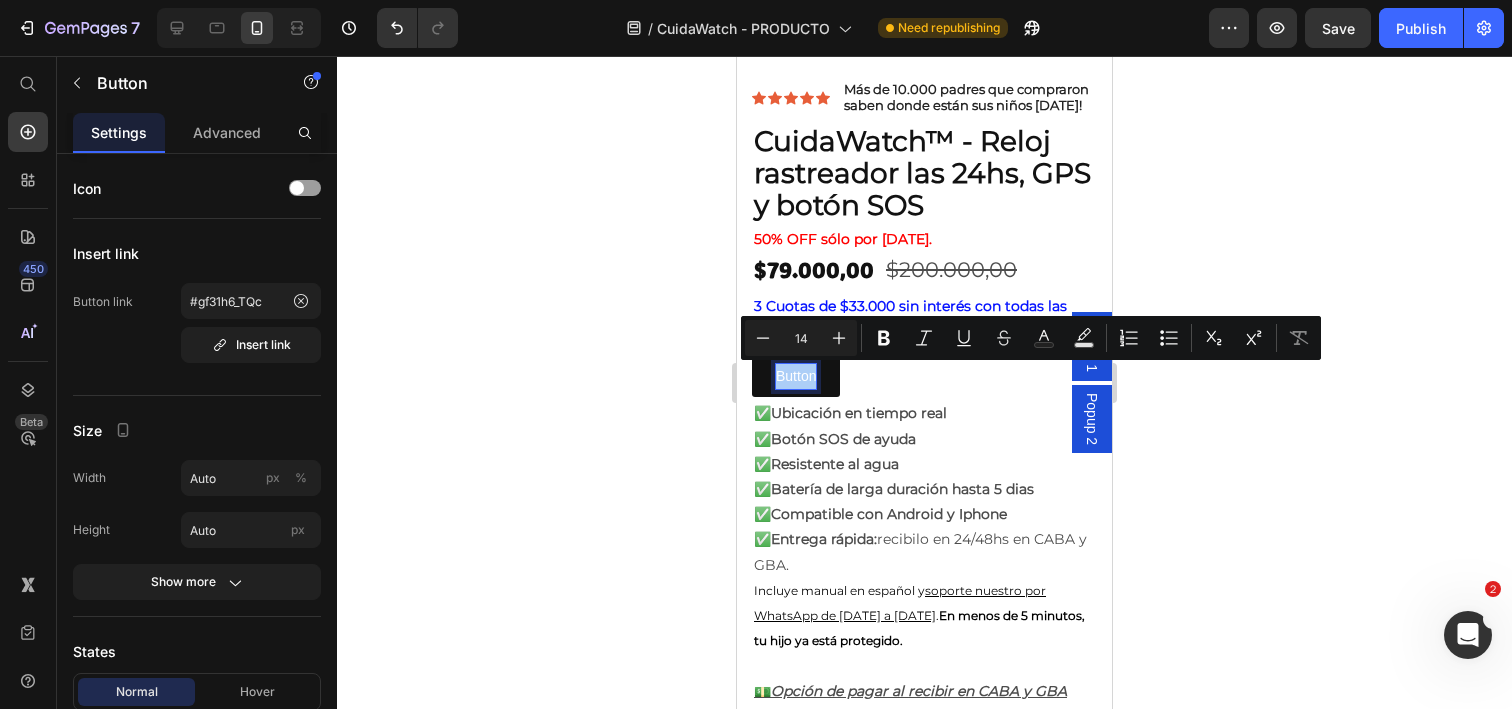 click 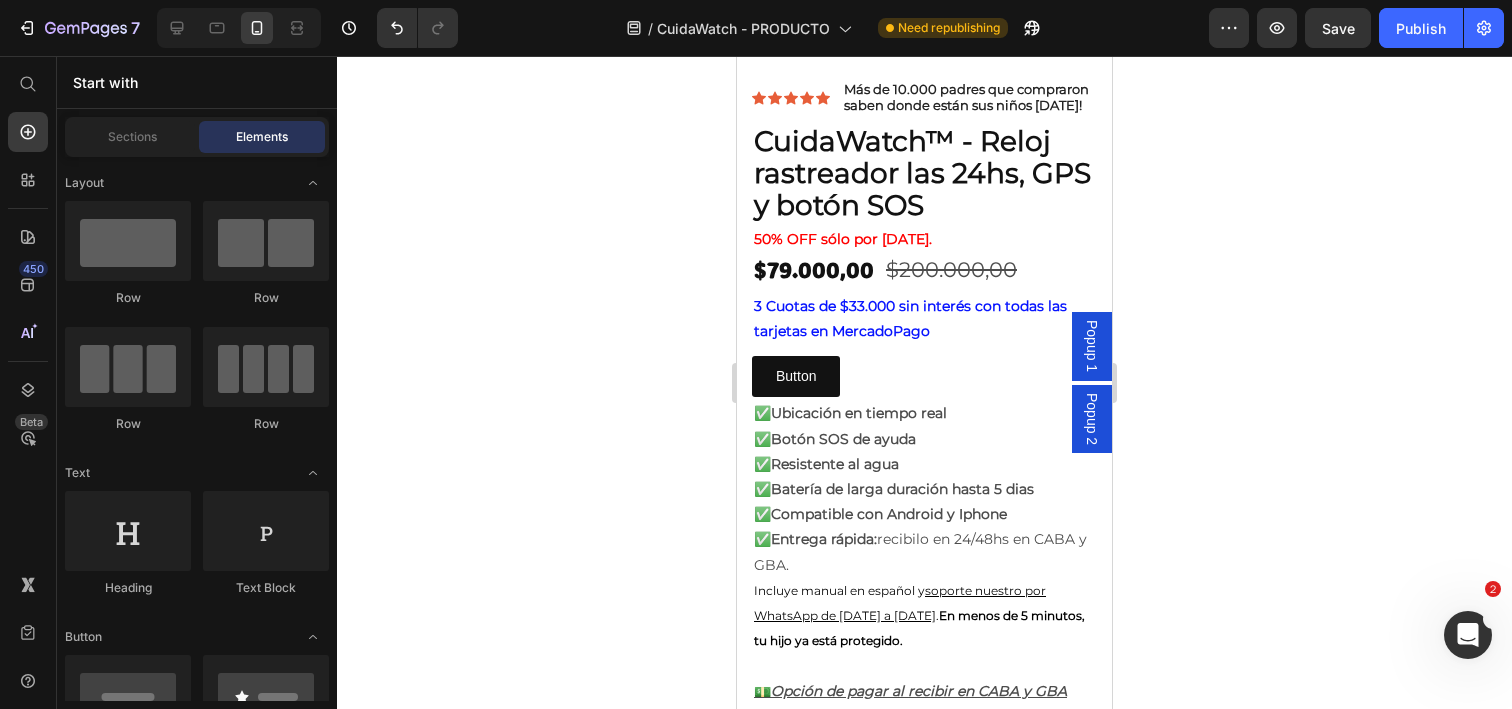 click on "Popup 1" at bounding box center [1092, 346] 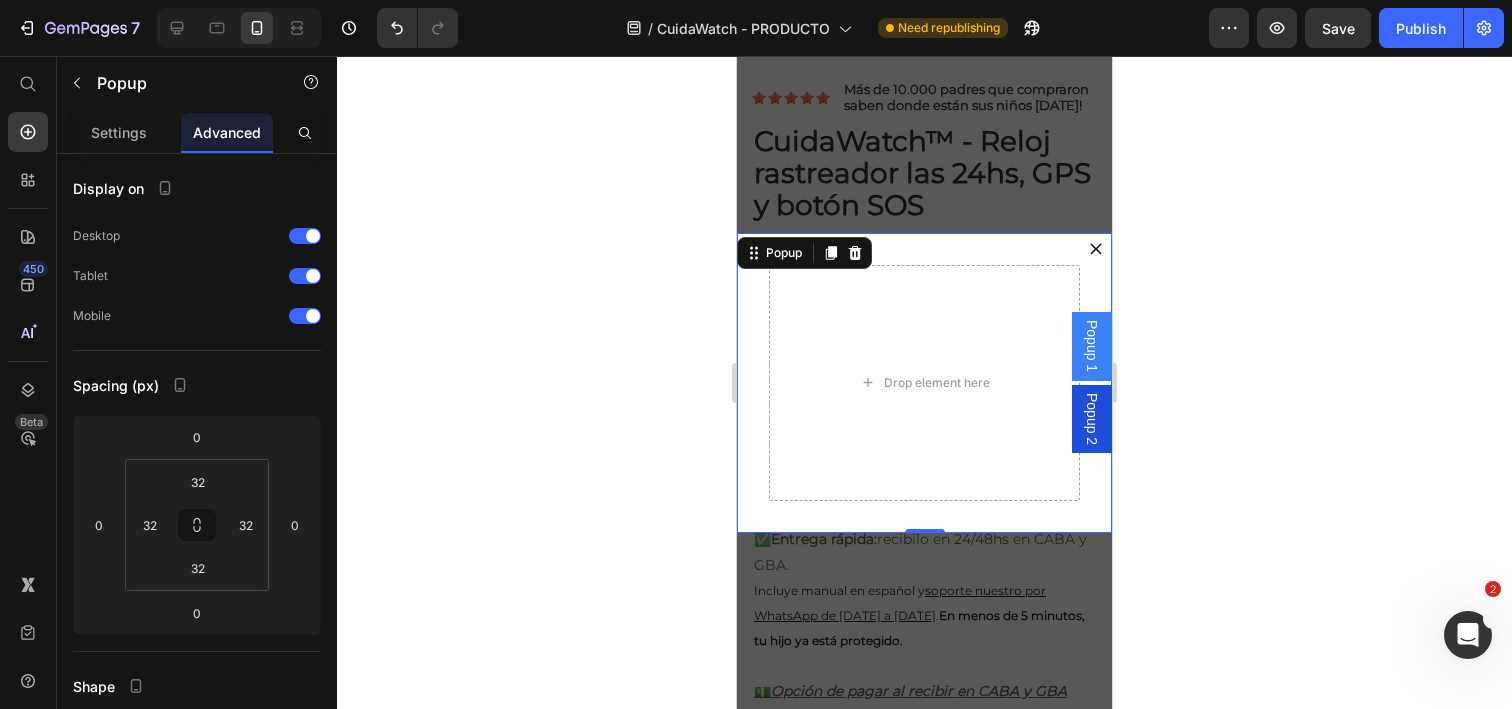 click at bounding box center (1096, 249) 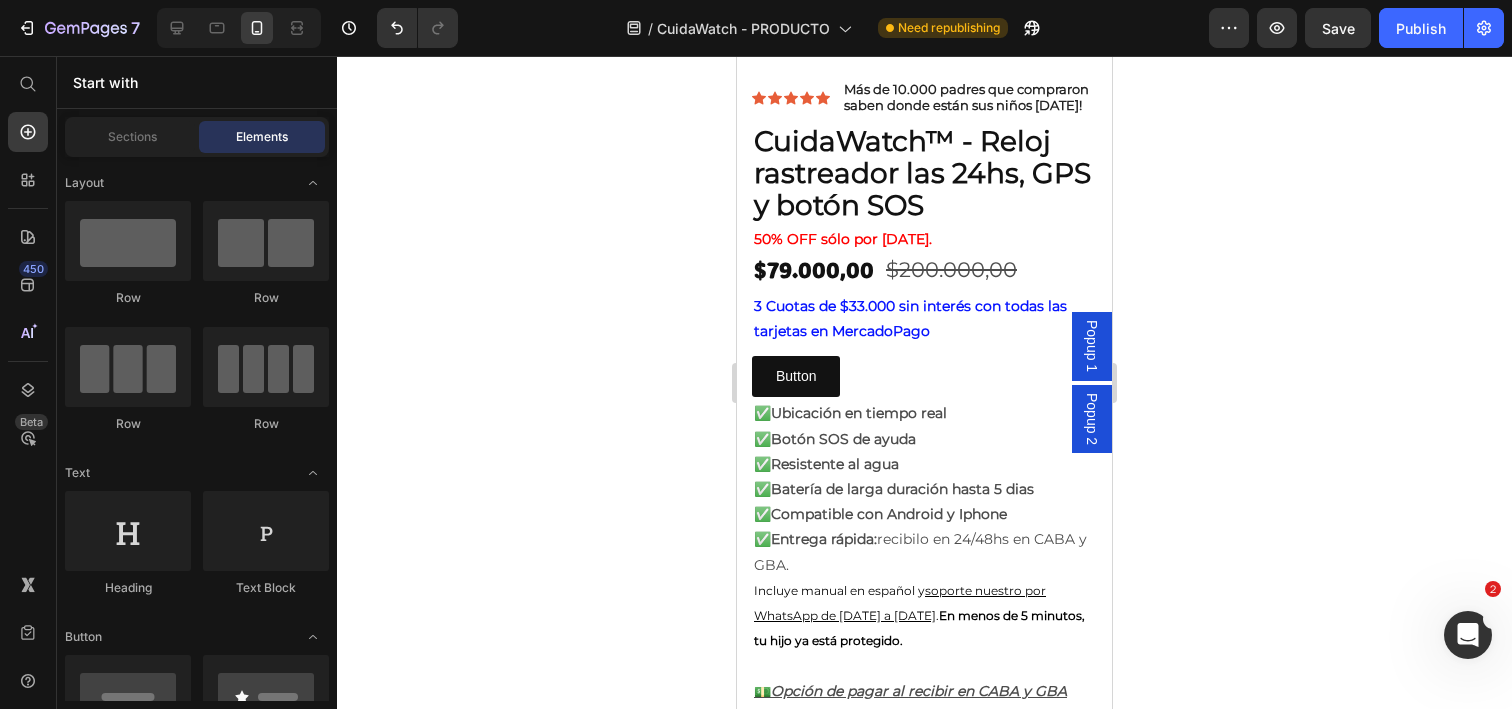 click on "Popup 2" at bounding box center (1092, 419) 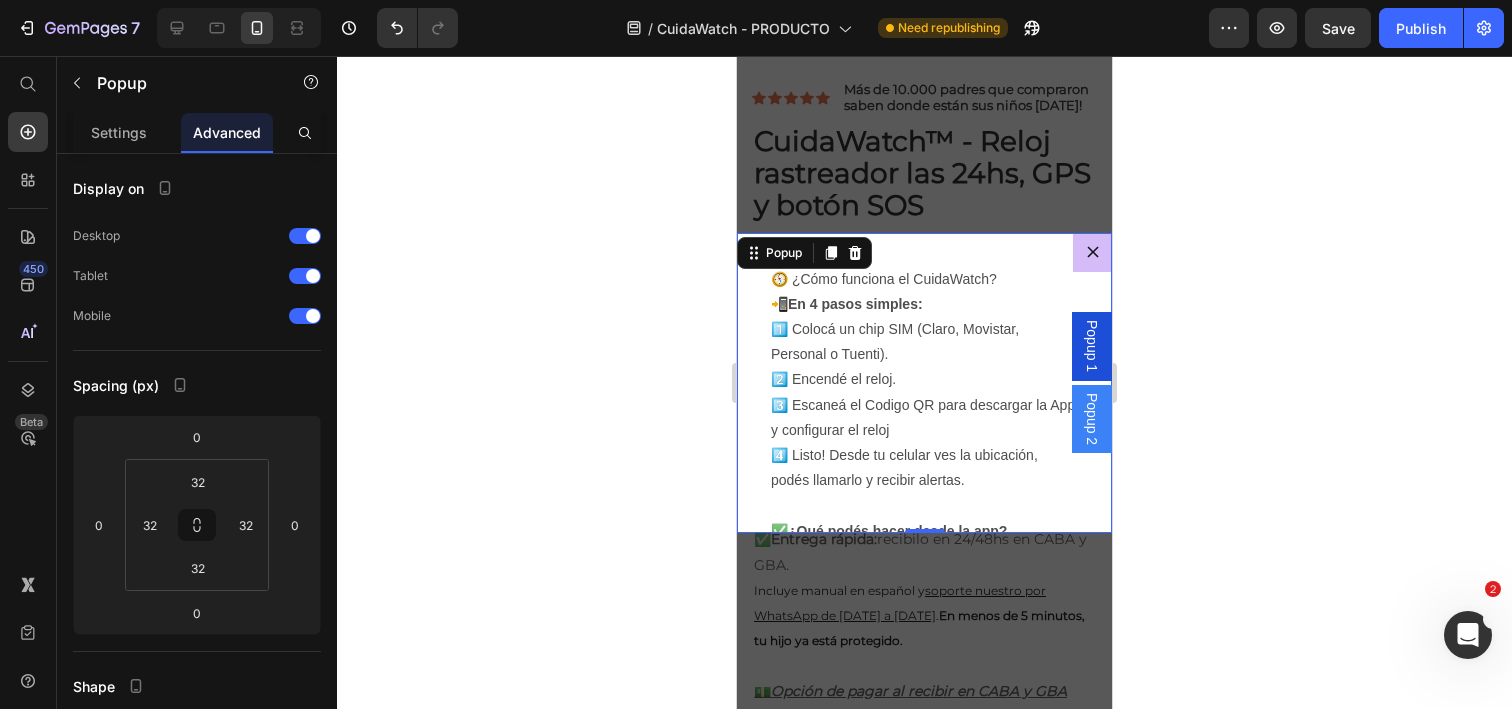click 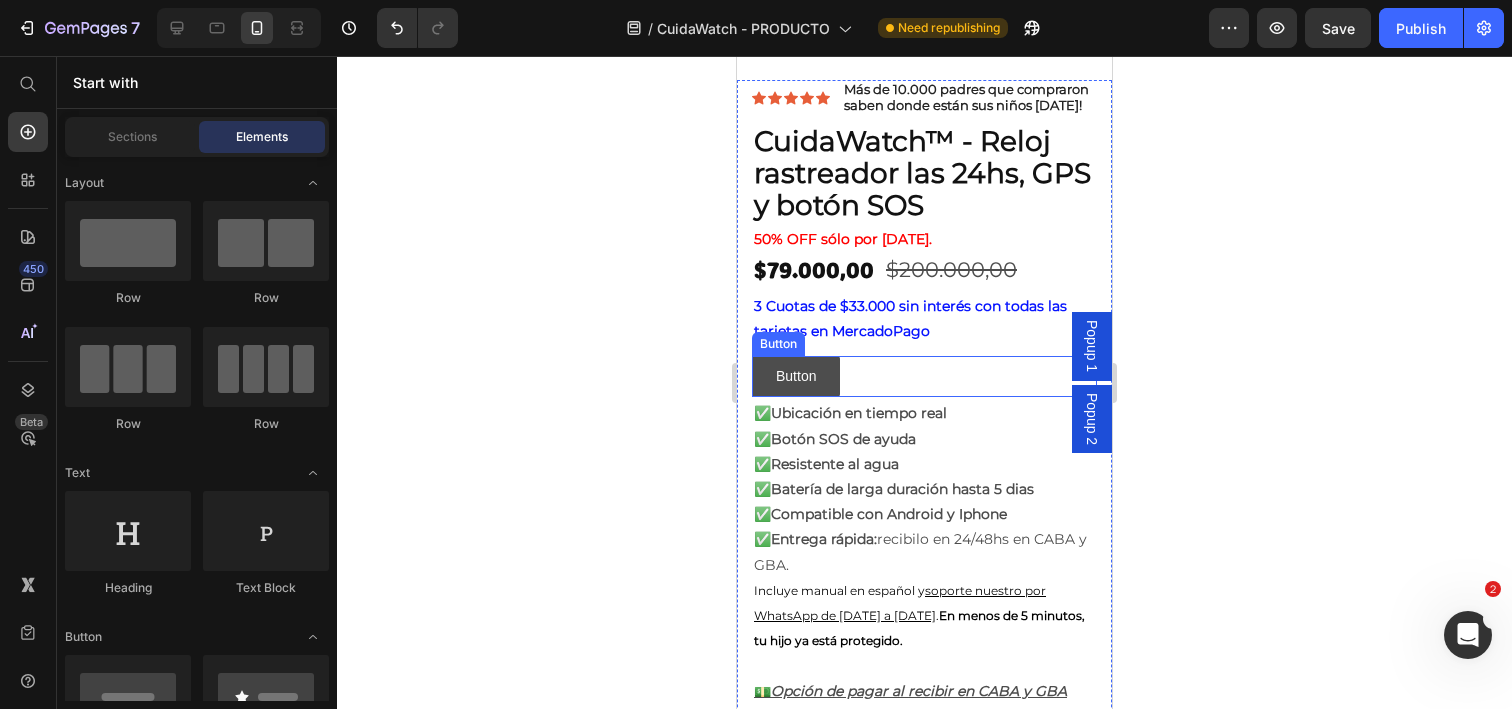 click on "Button" at bounding box center (796, 376) 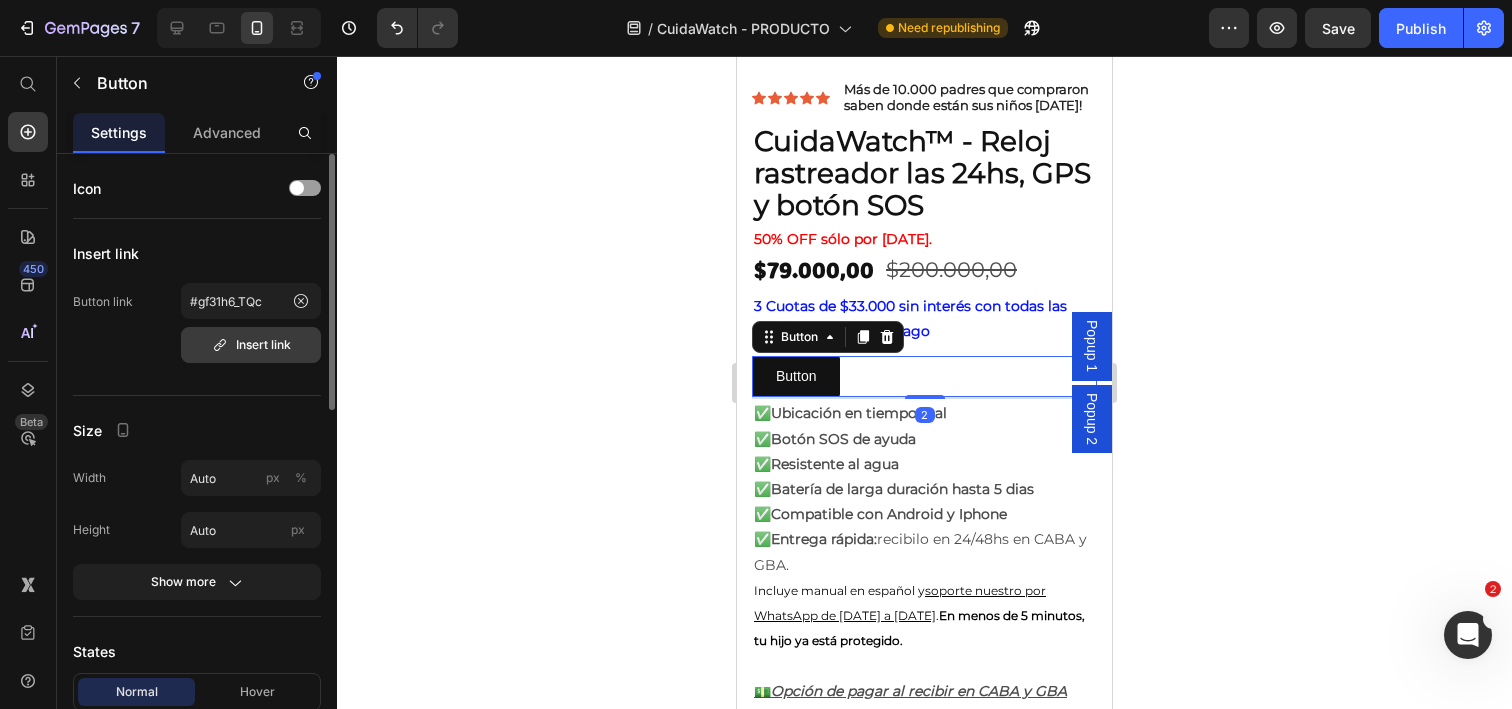 click on "Insert link" at bounding box center (251, 345) 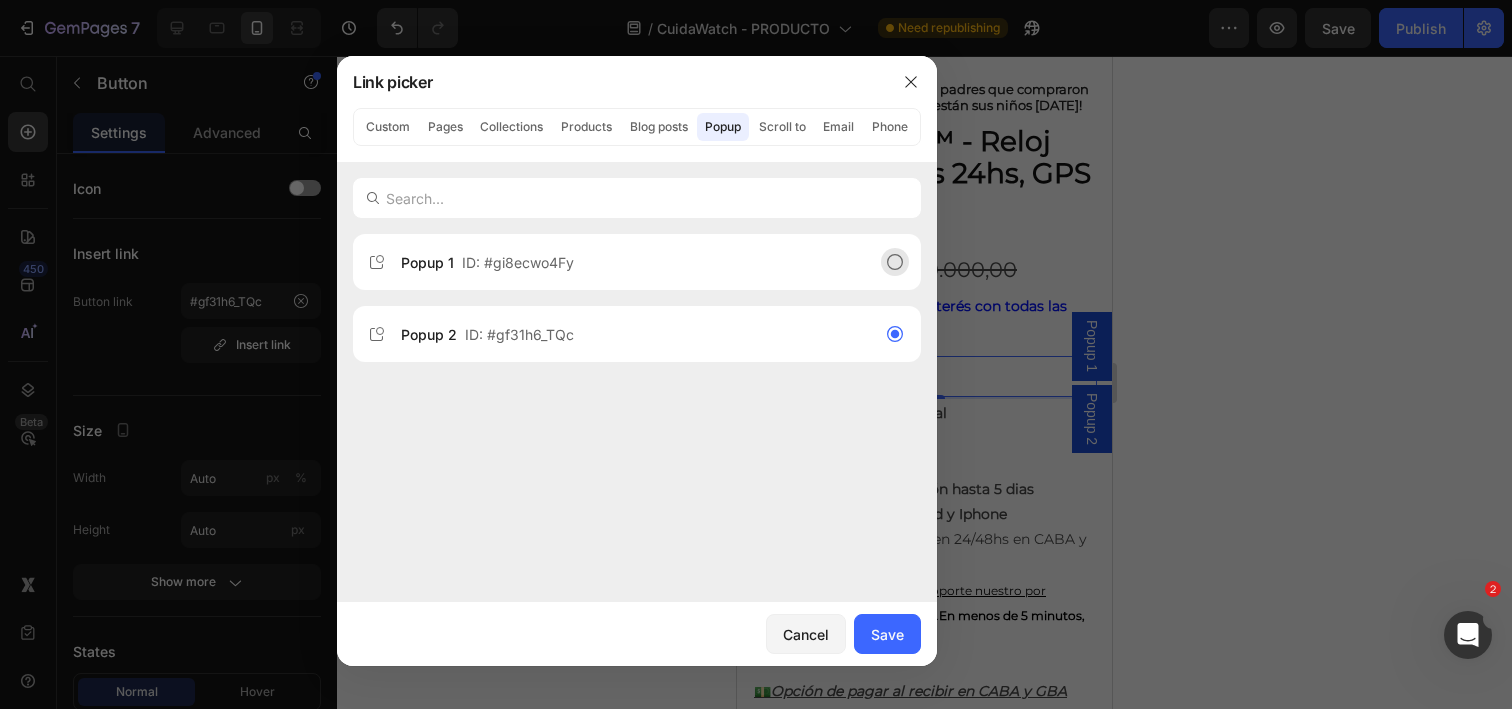 click on "Popup 1  ID: #gi8ecwo4Fy" at bounding box center (621, 262) 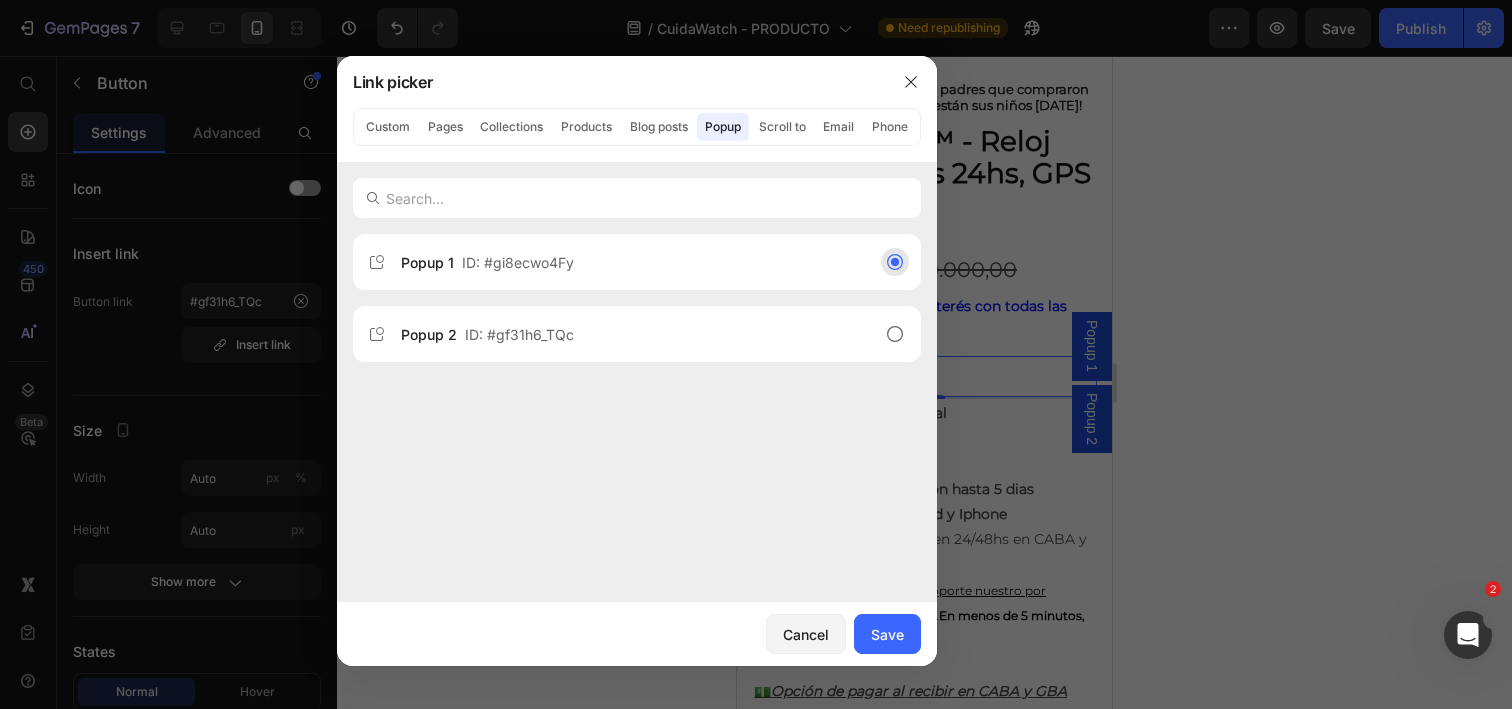 click 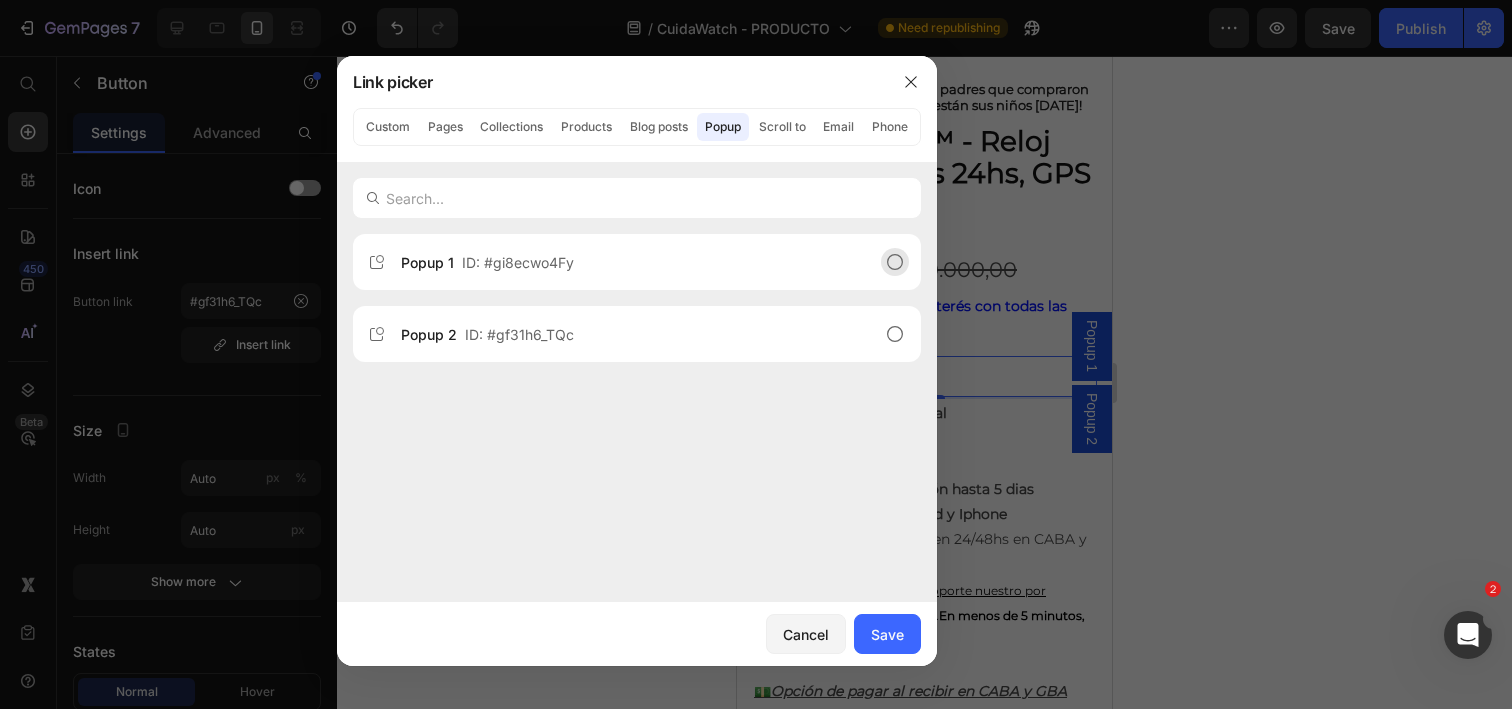click 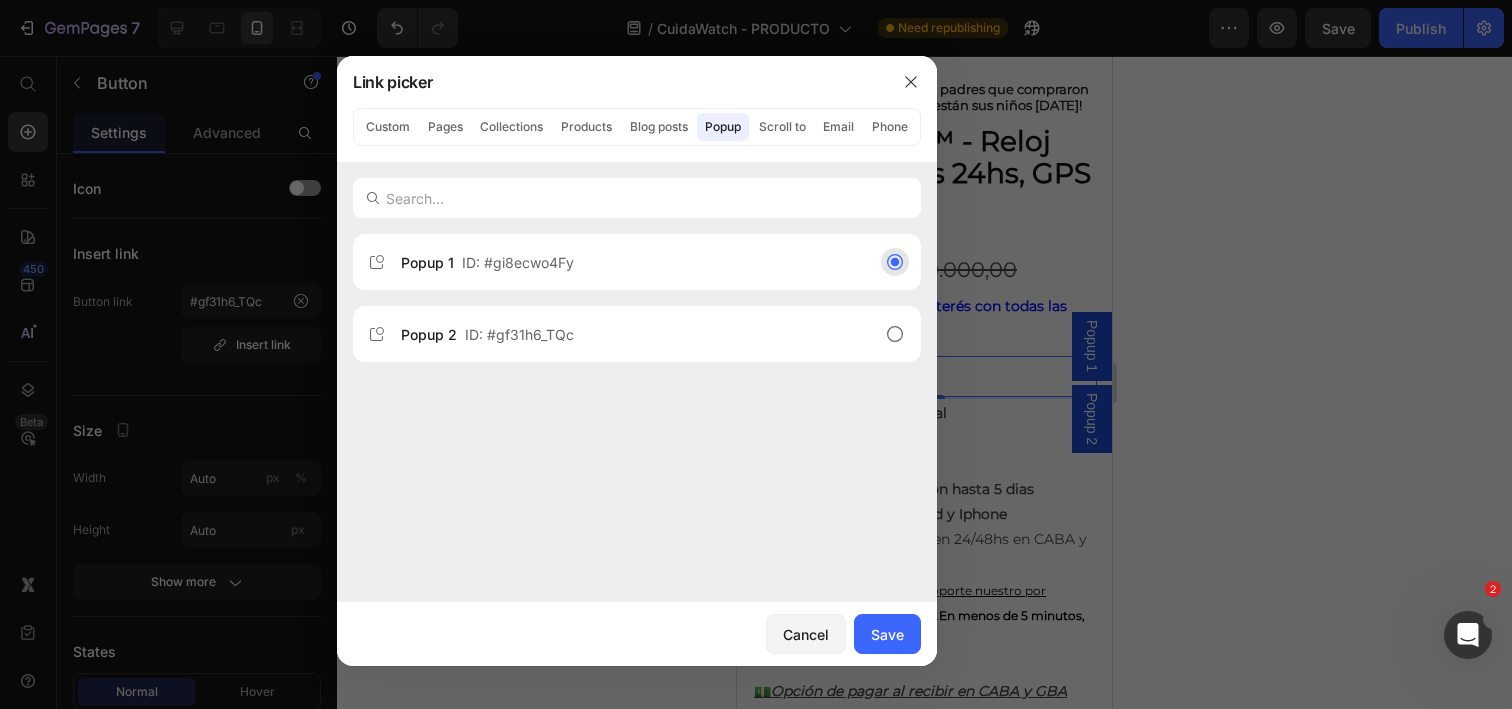 click 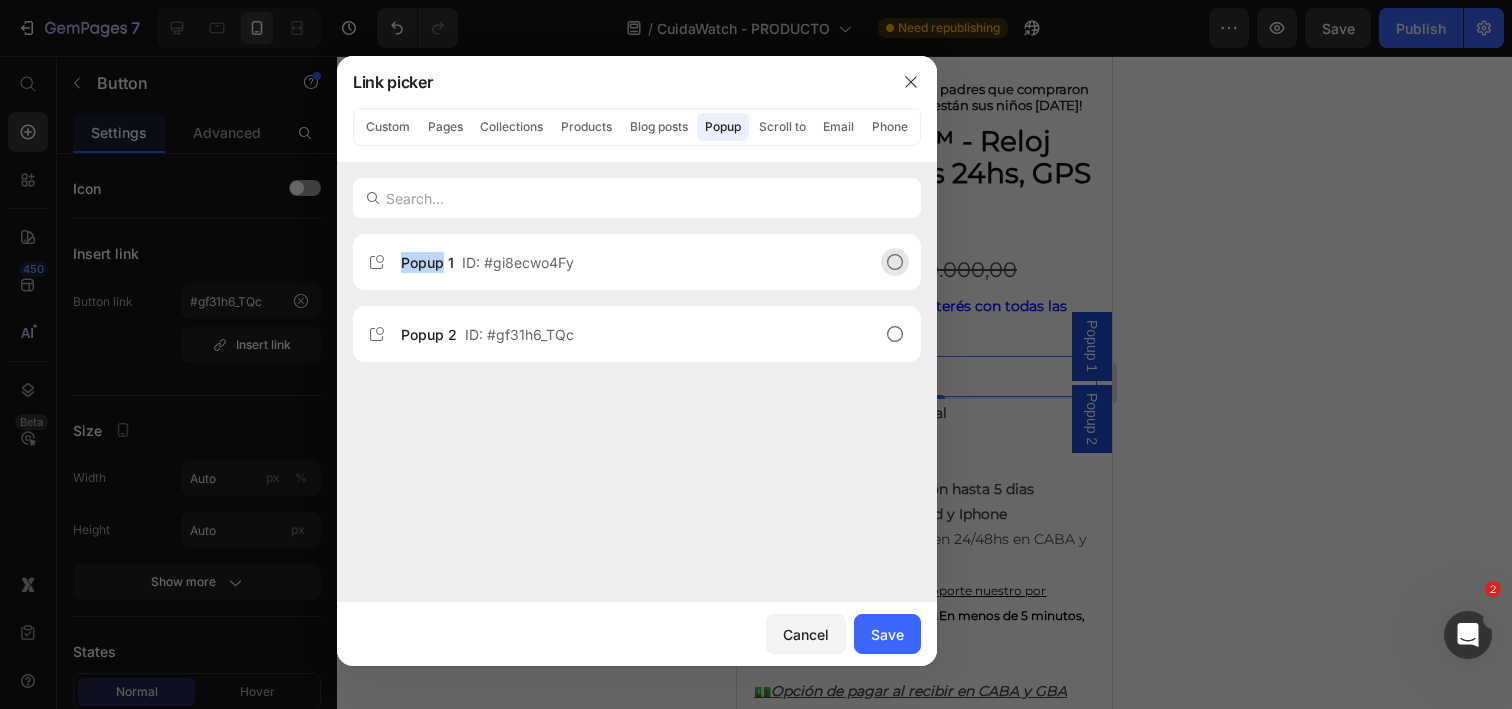 click 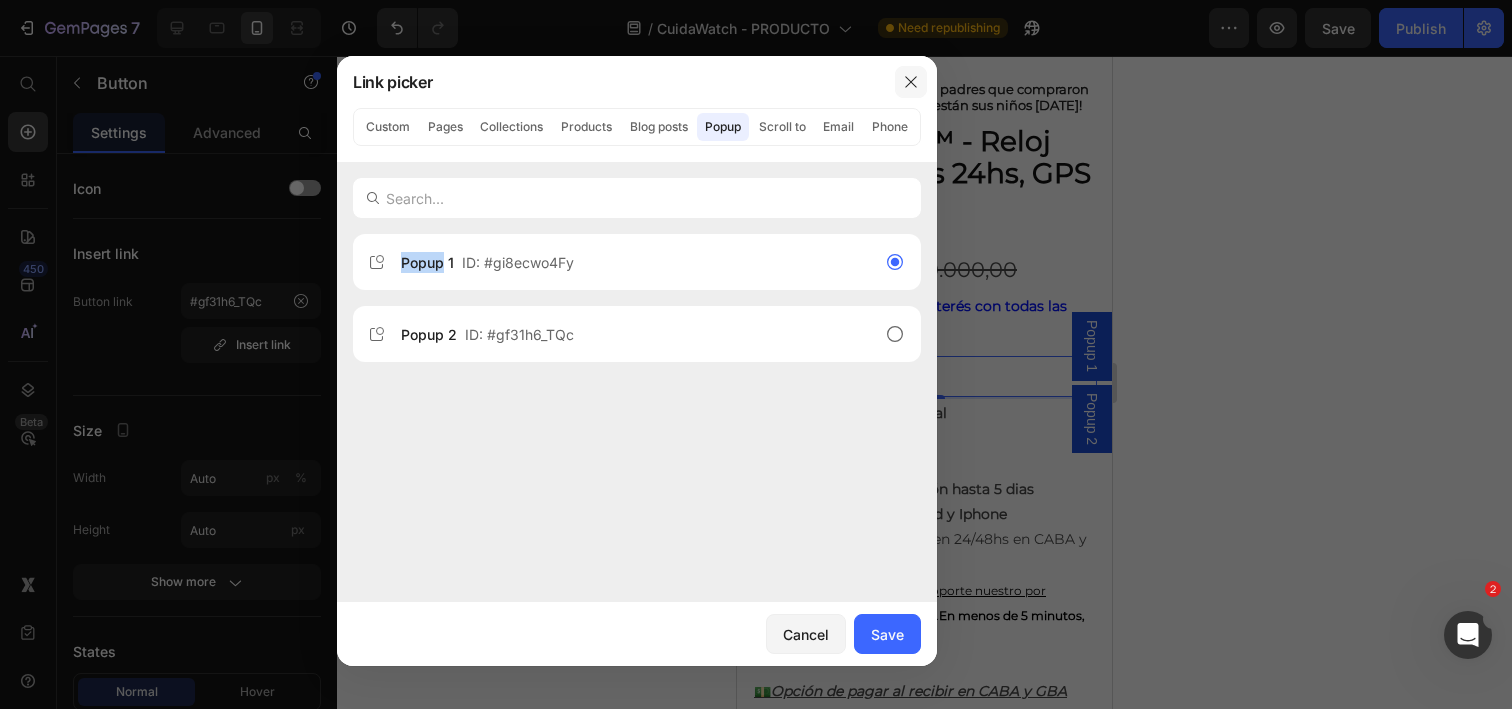 click 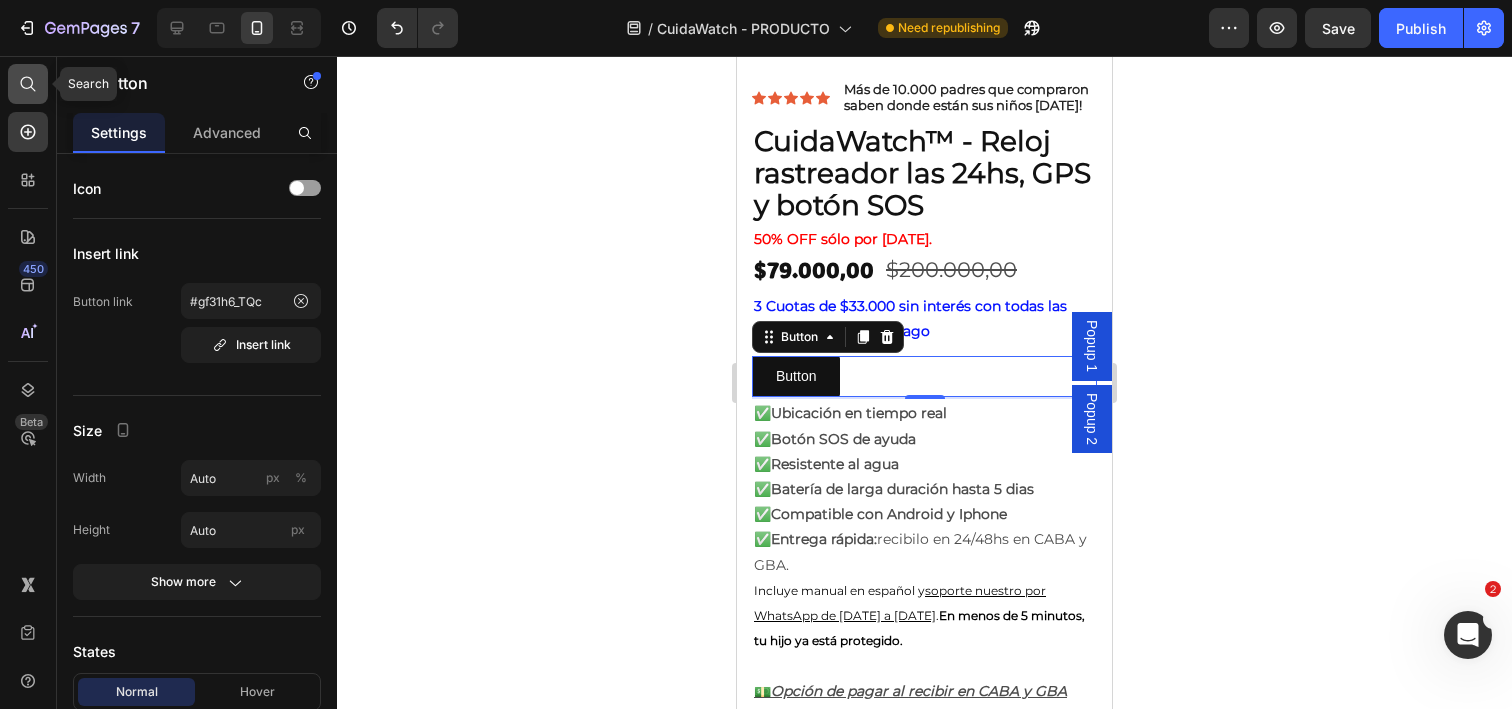 click 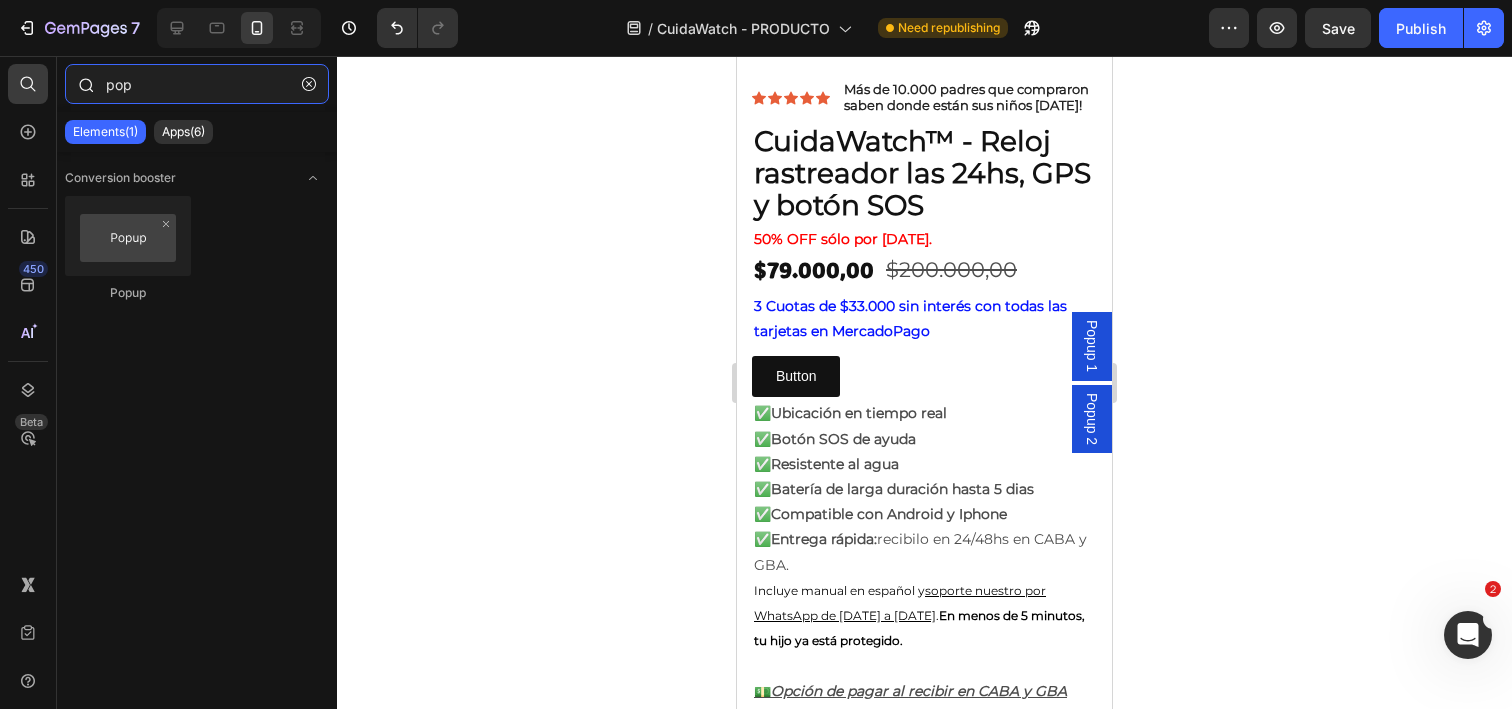 click on "pop" at bounding box center (197, 84) 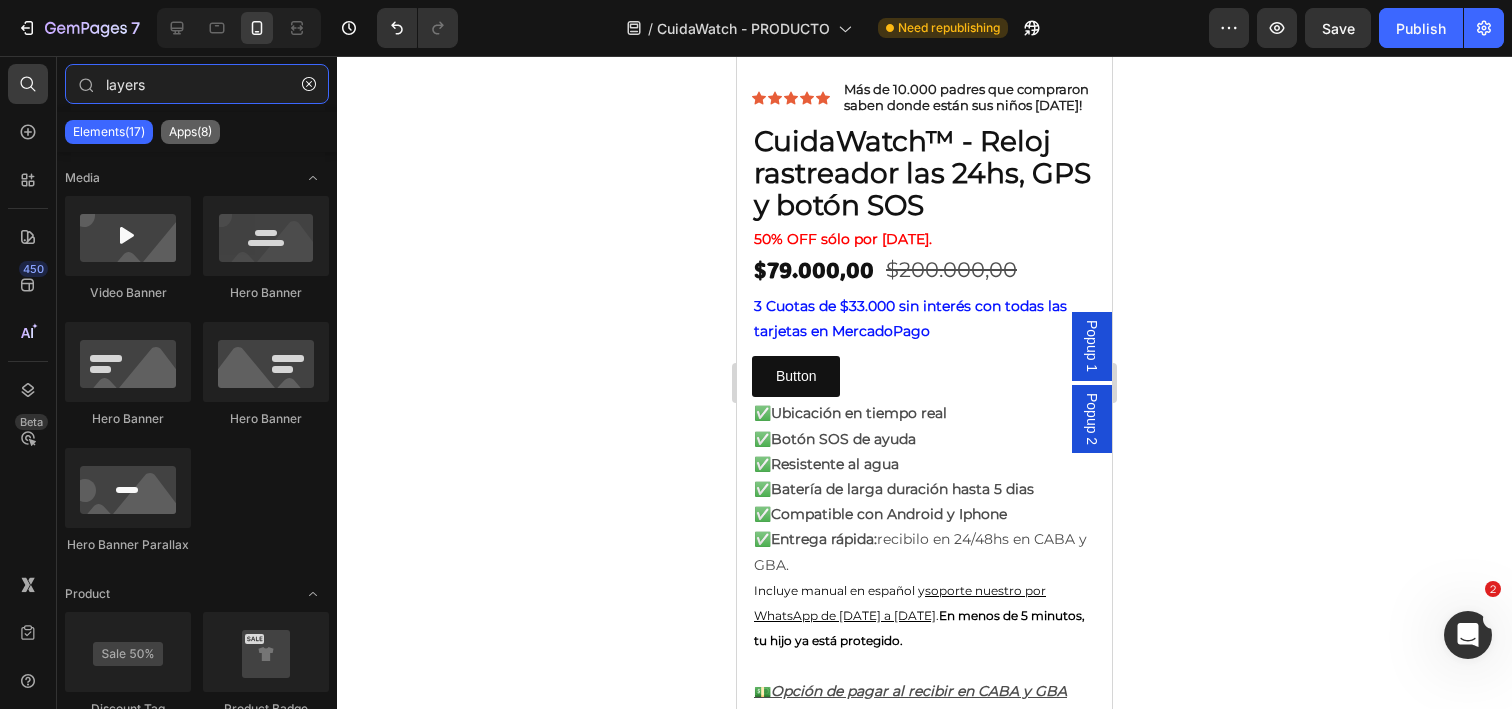 type on "layers" 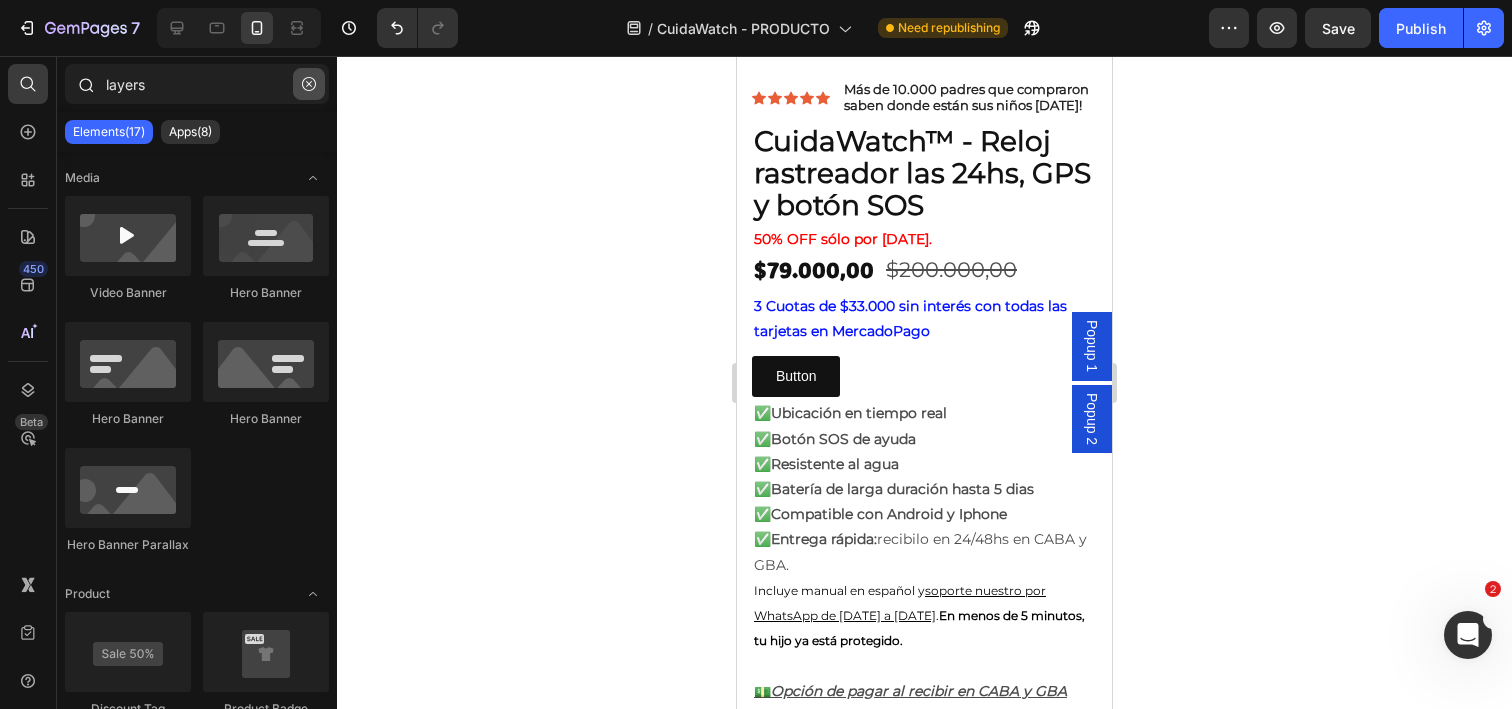 click 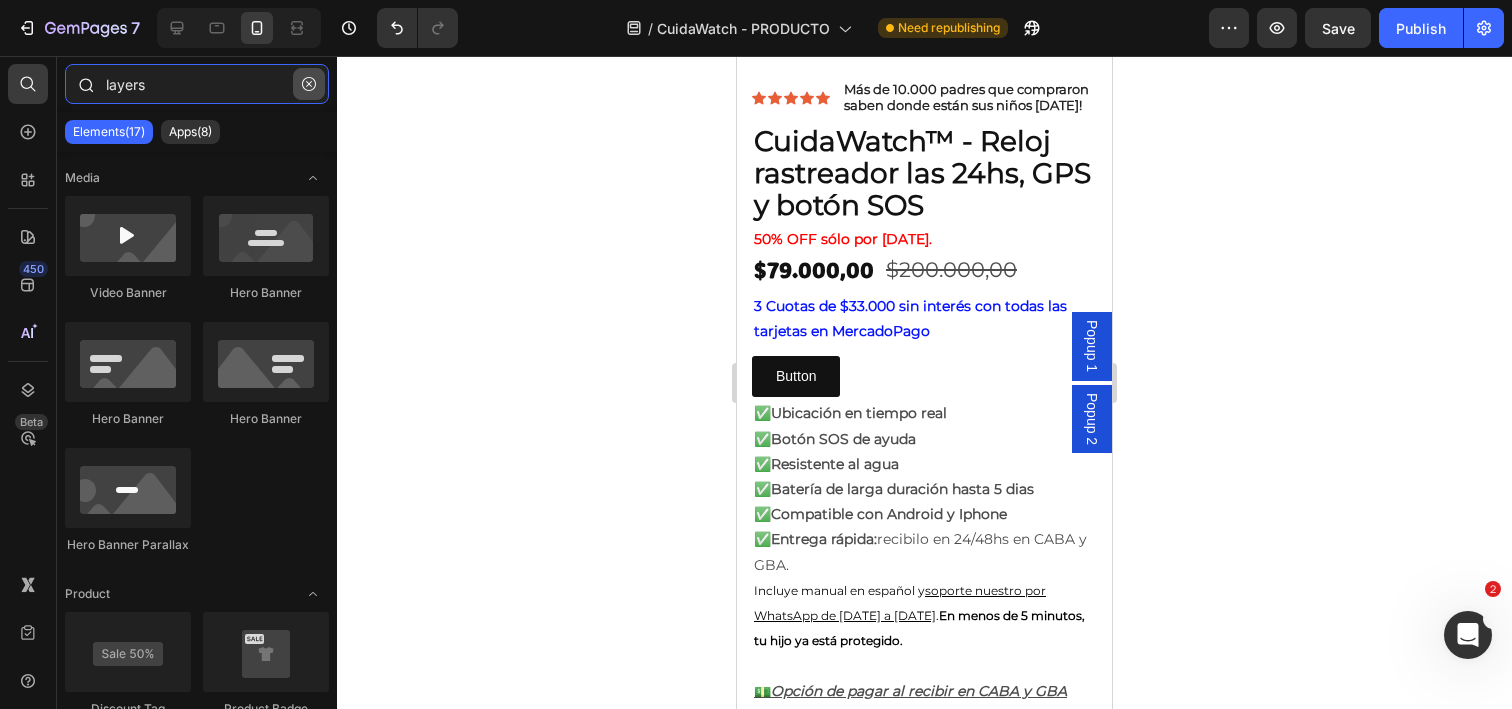type 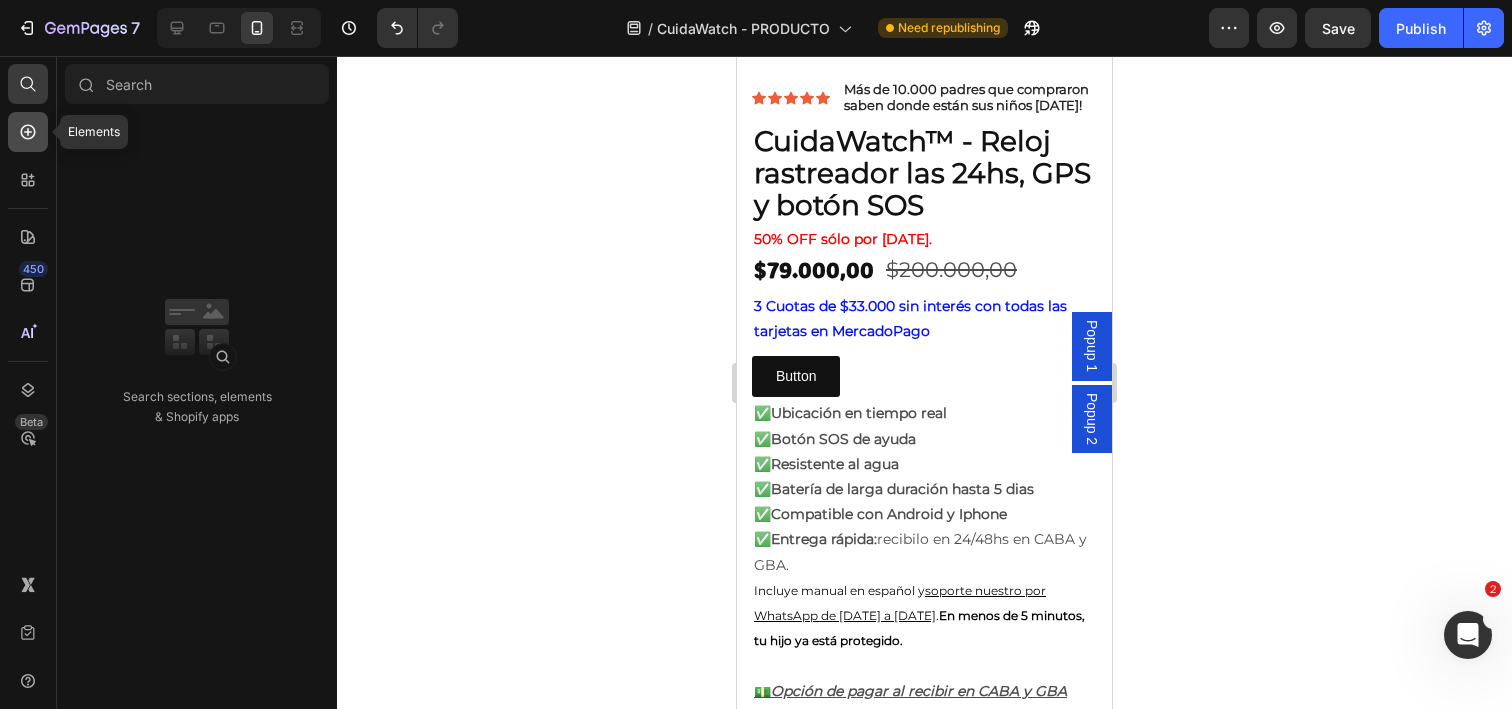 click 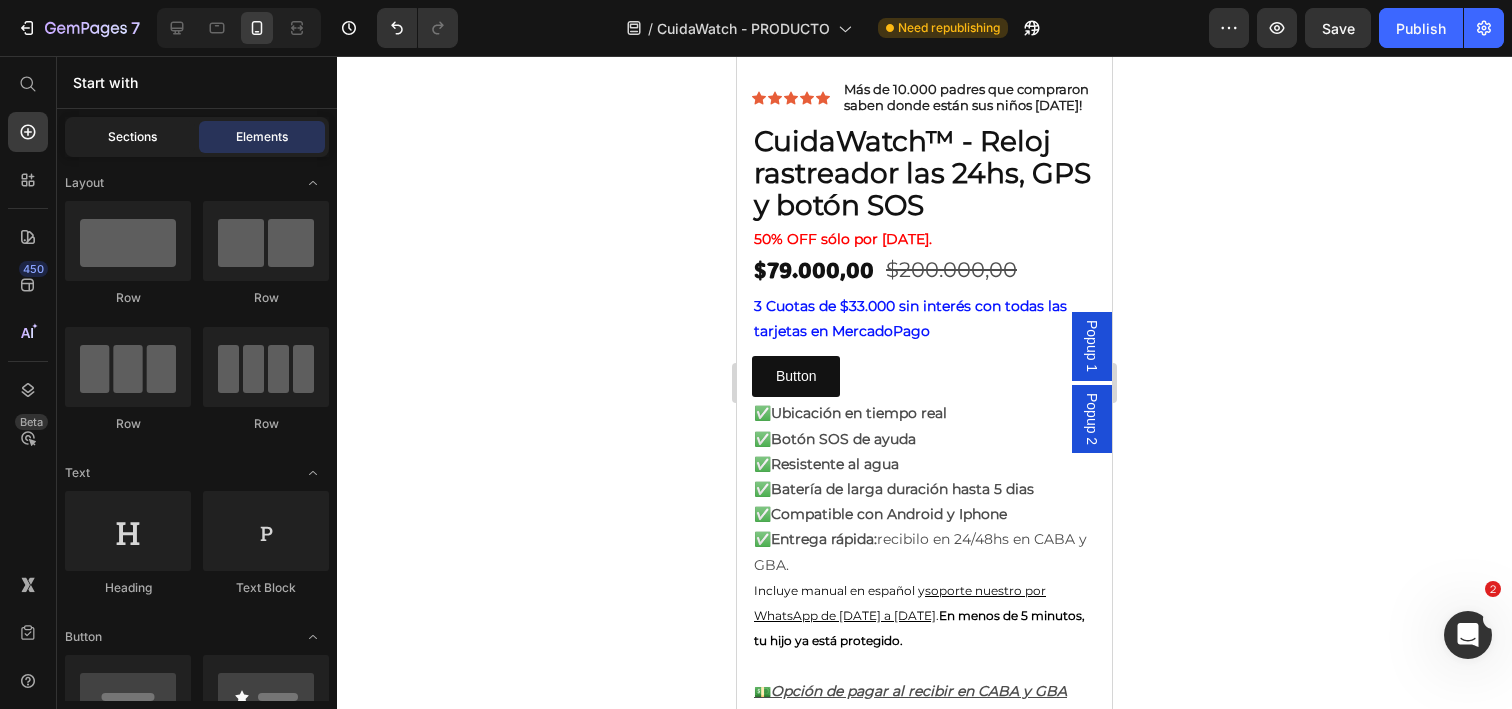 click on "Sections" at bounding box center (132, 137) 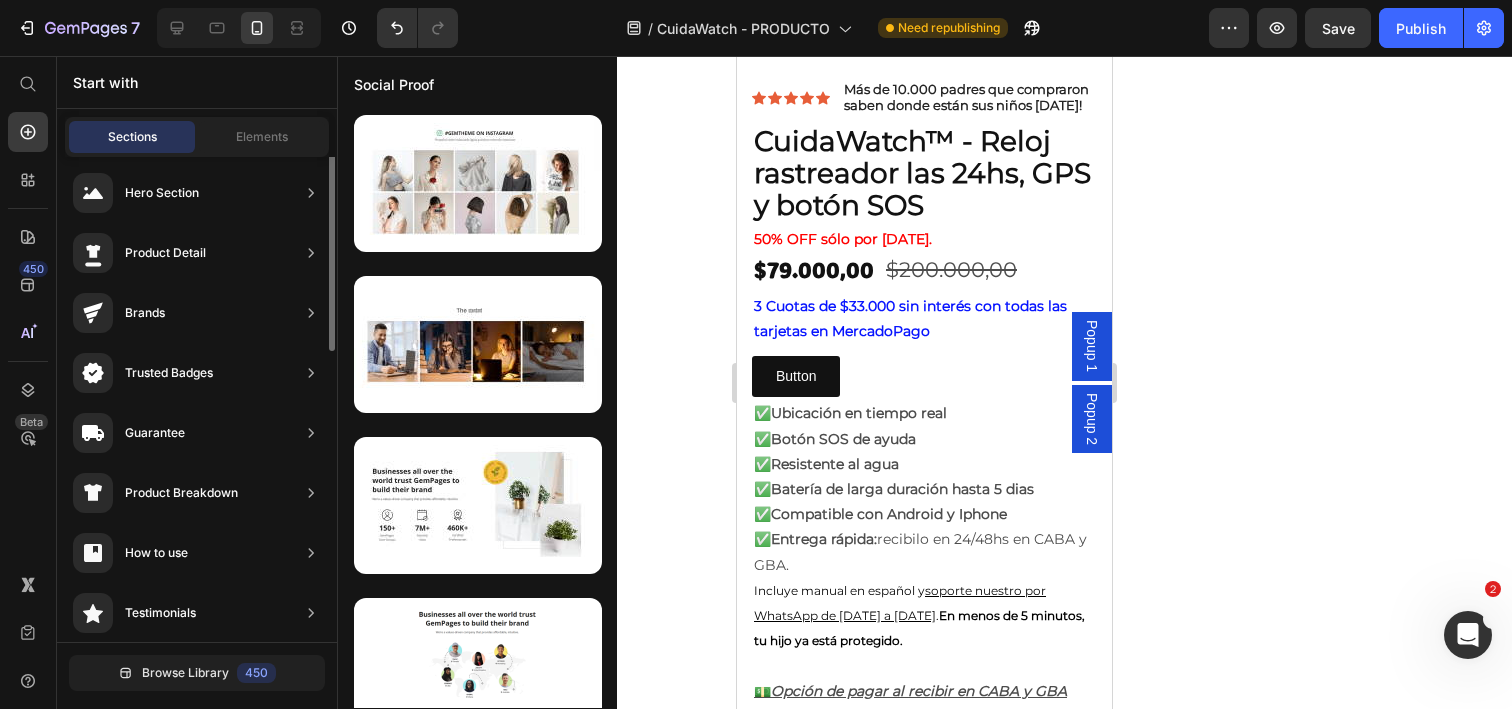 scroll, scrollTop: 0, scrollLeft: 0, axis: both 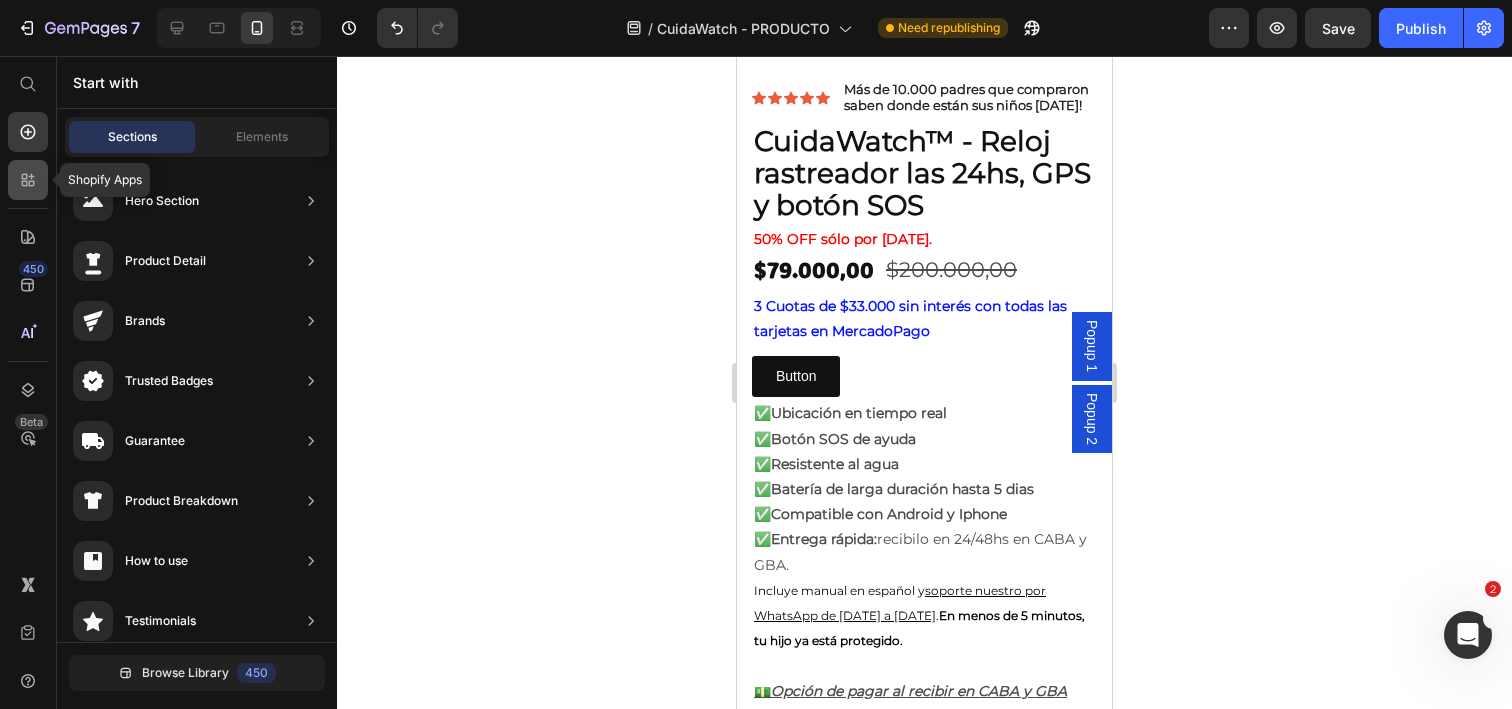 click 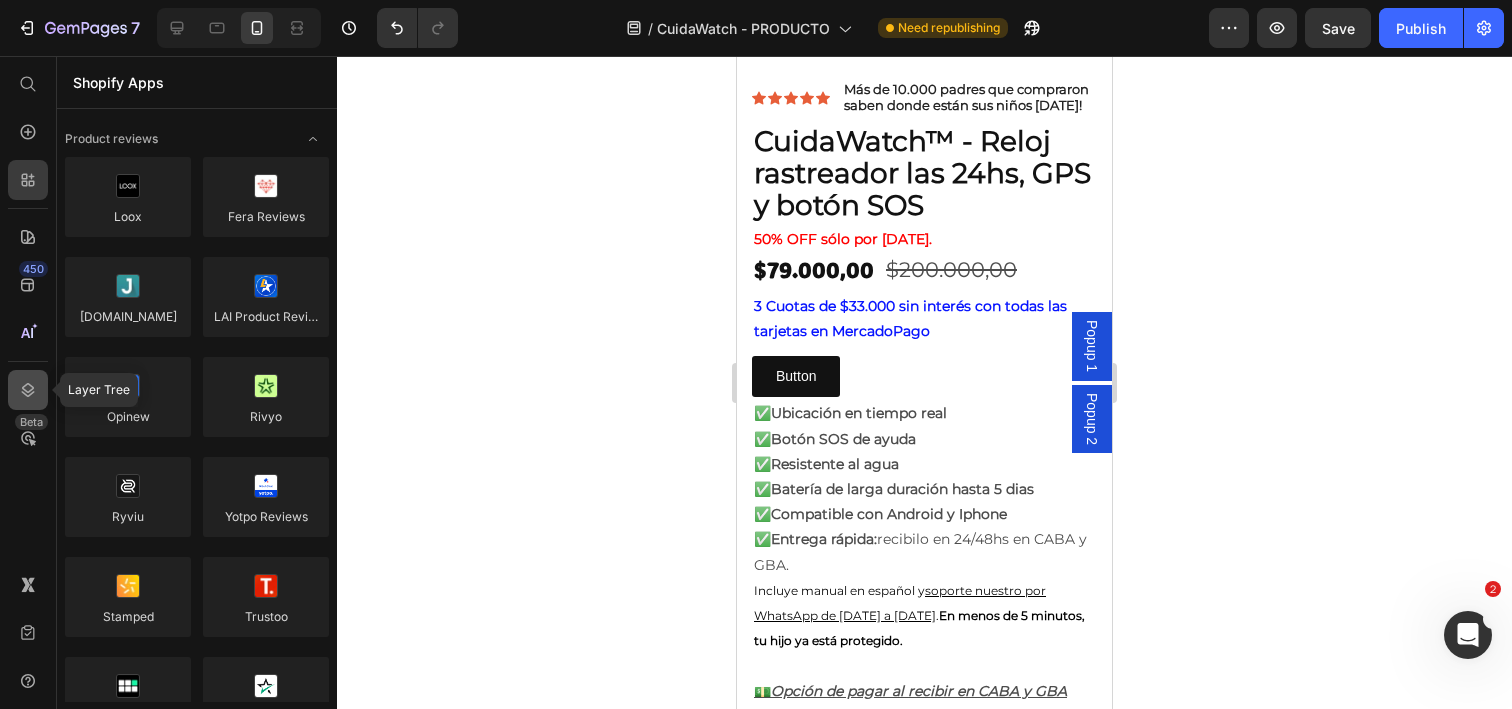 click 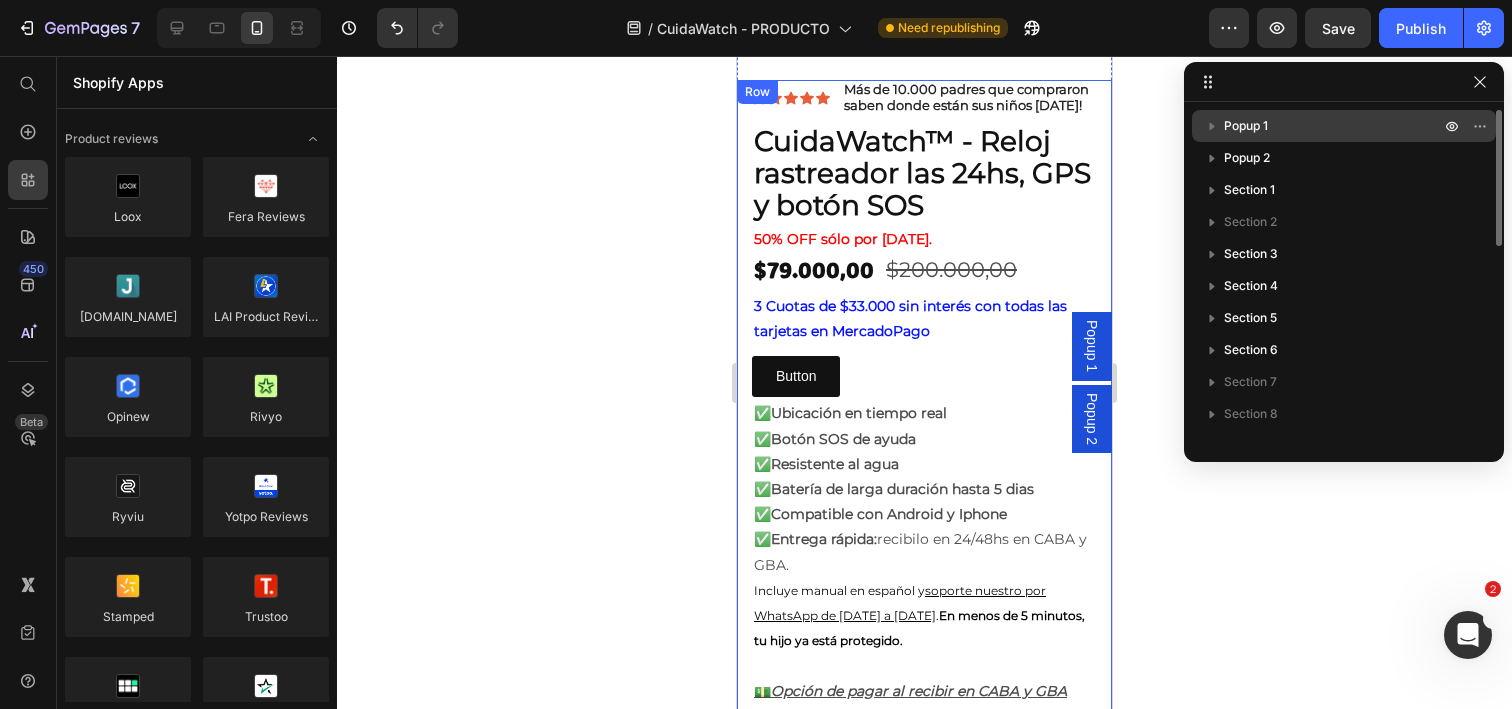 click on "Popup 1" at bounding box center [1246, 126] 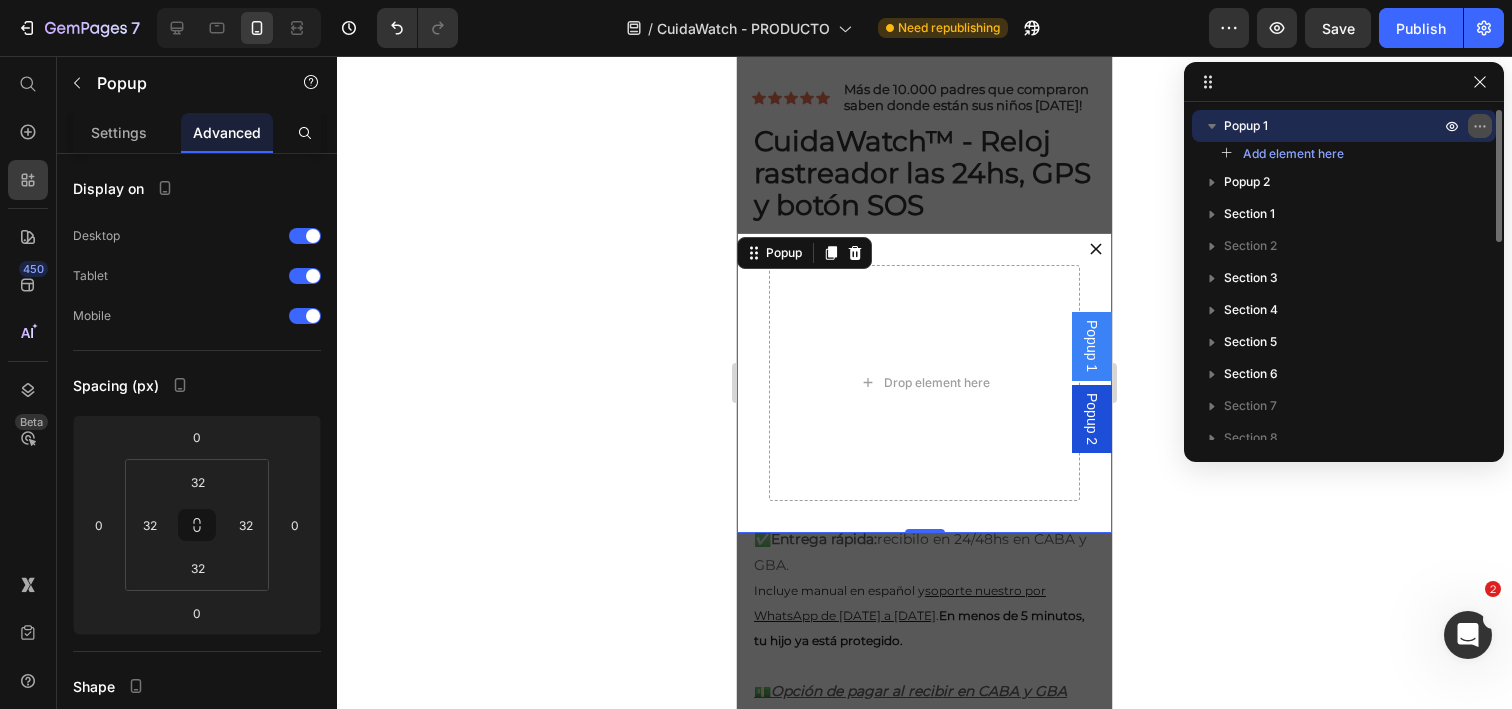 click 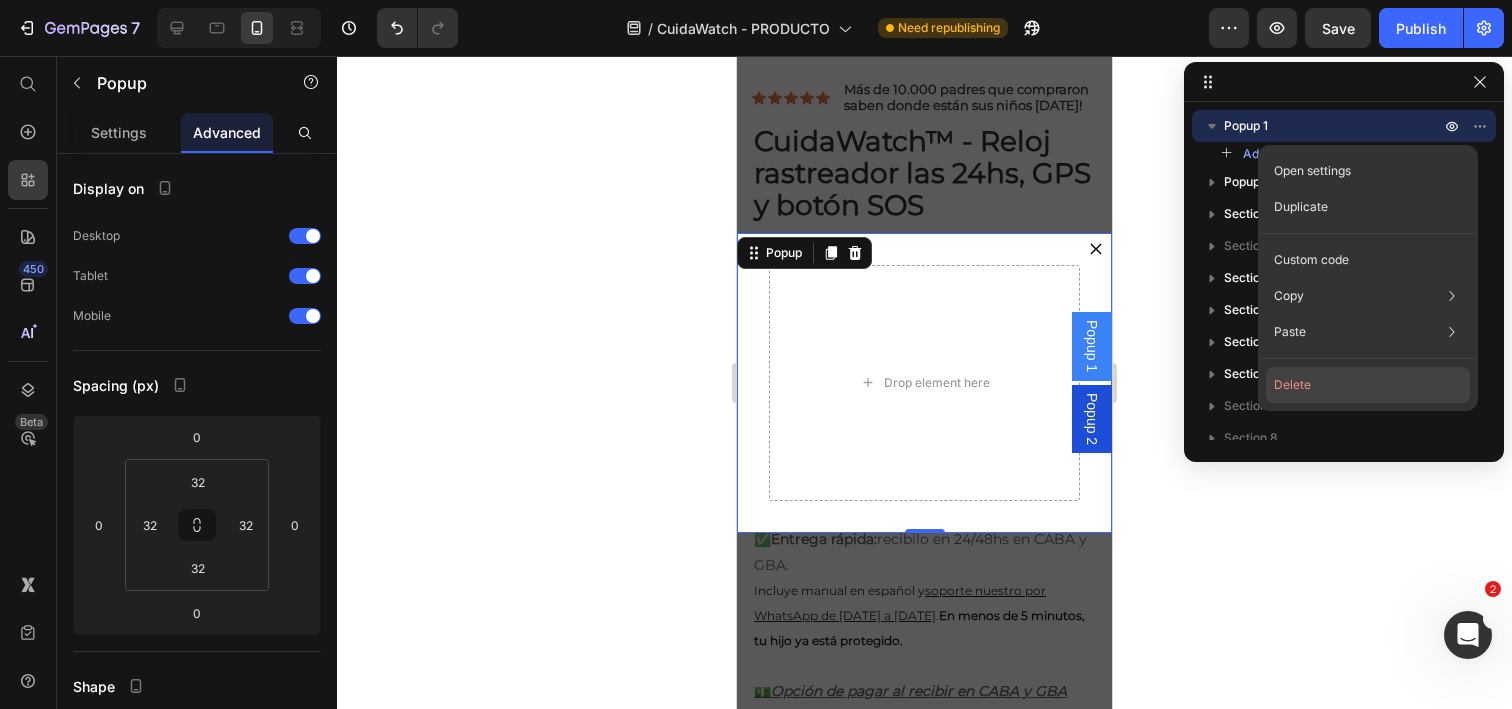 click on "Delete" 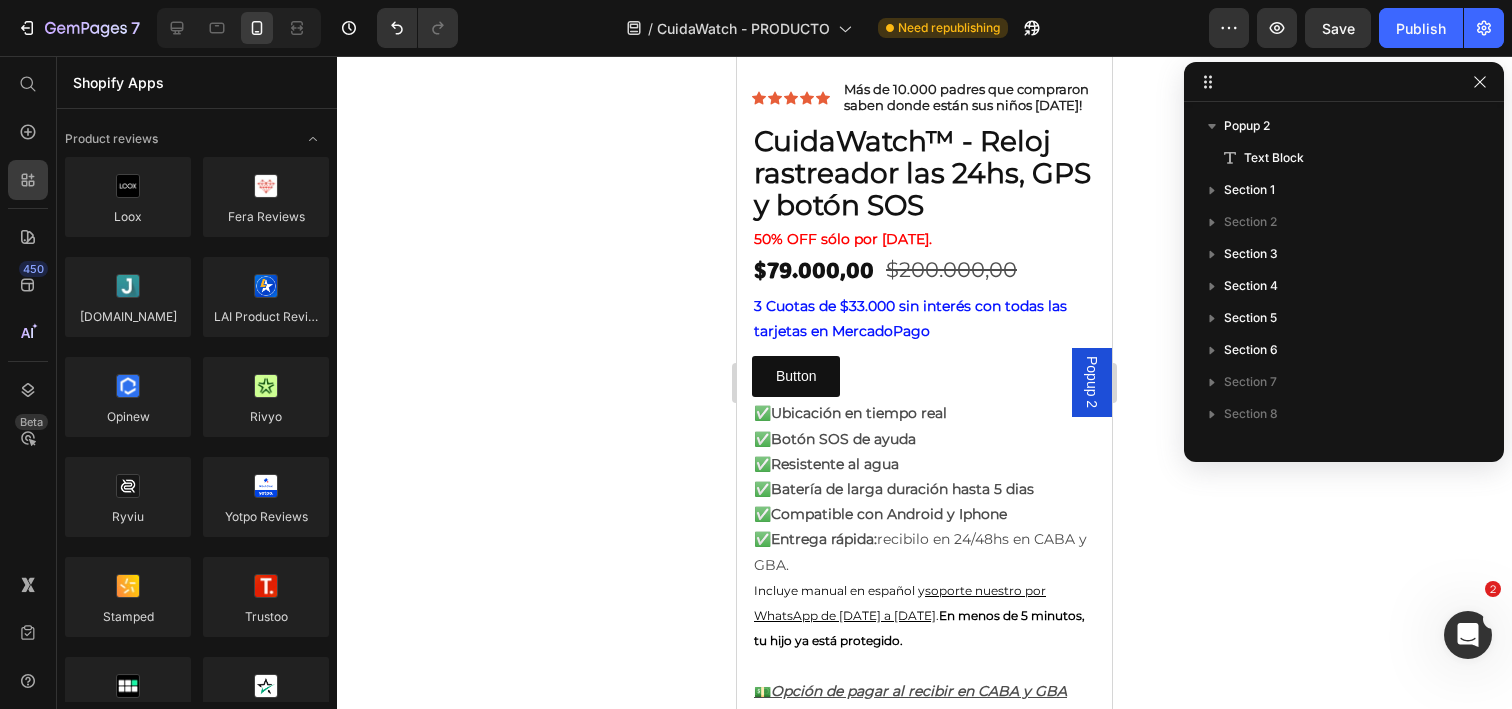 click 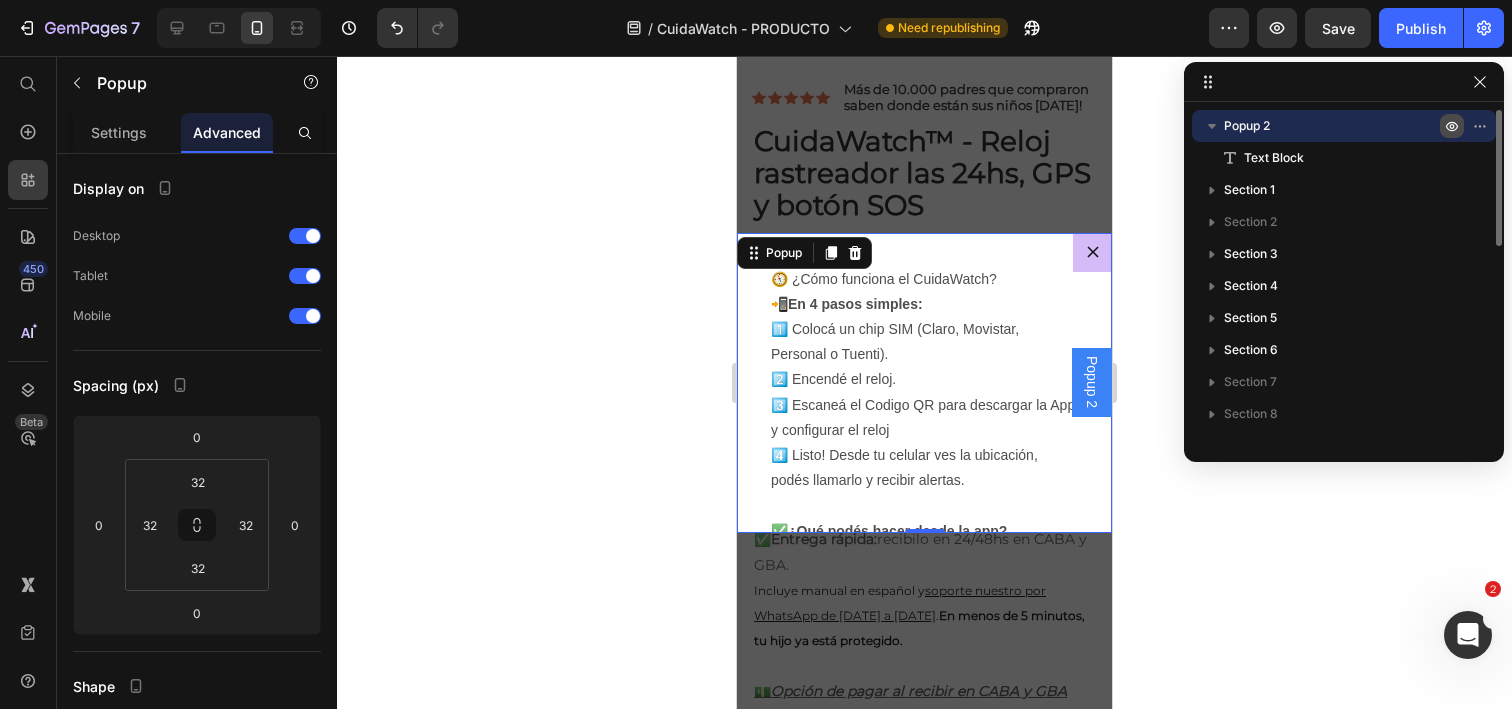 click 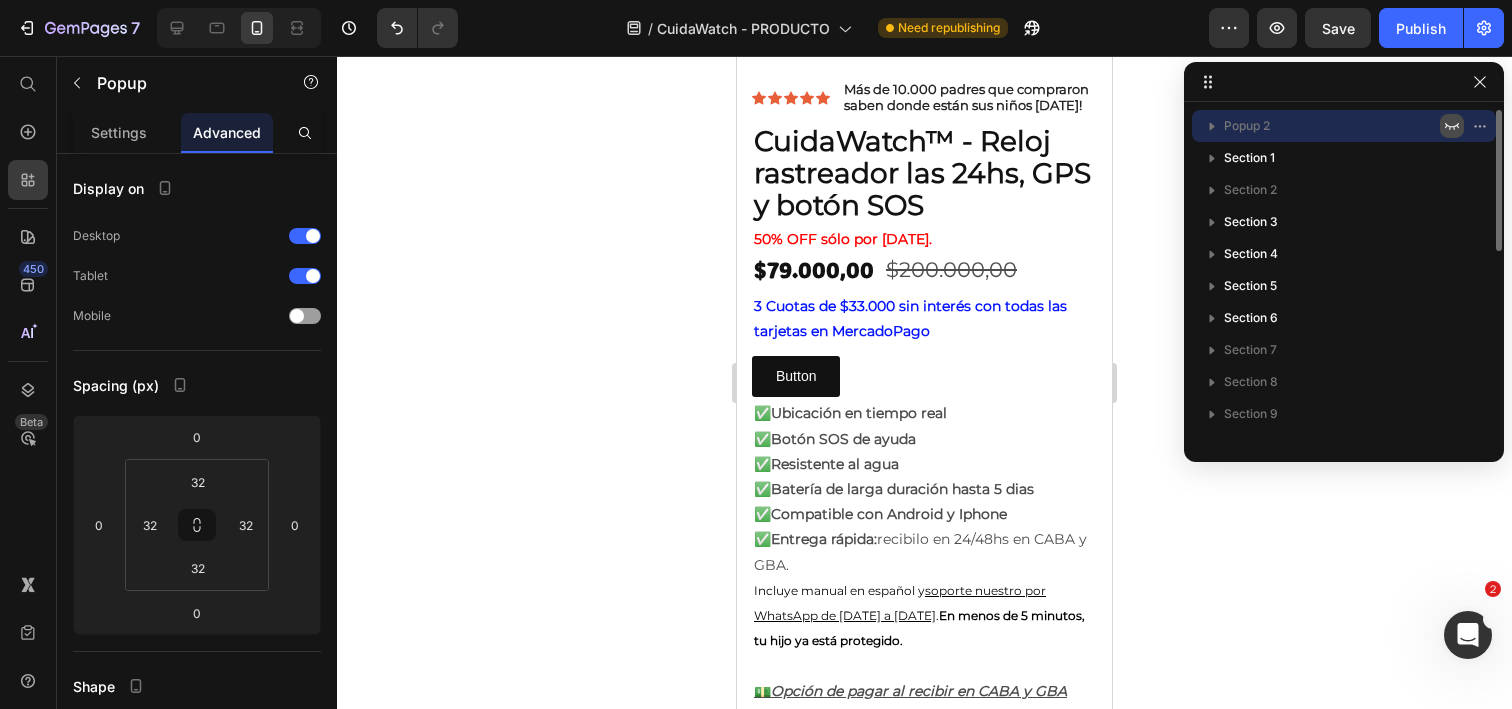 click 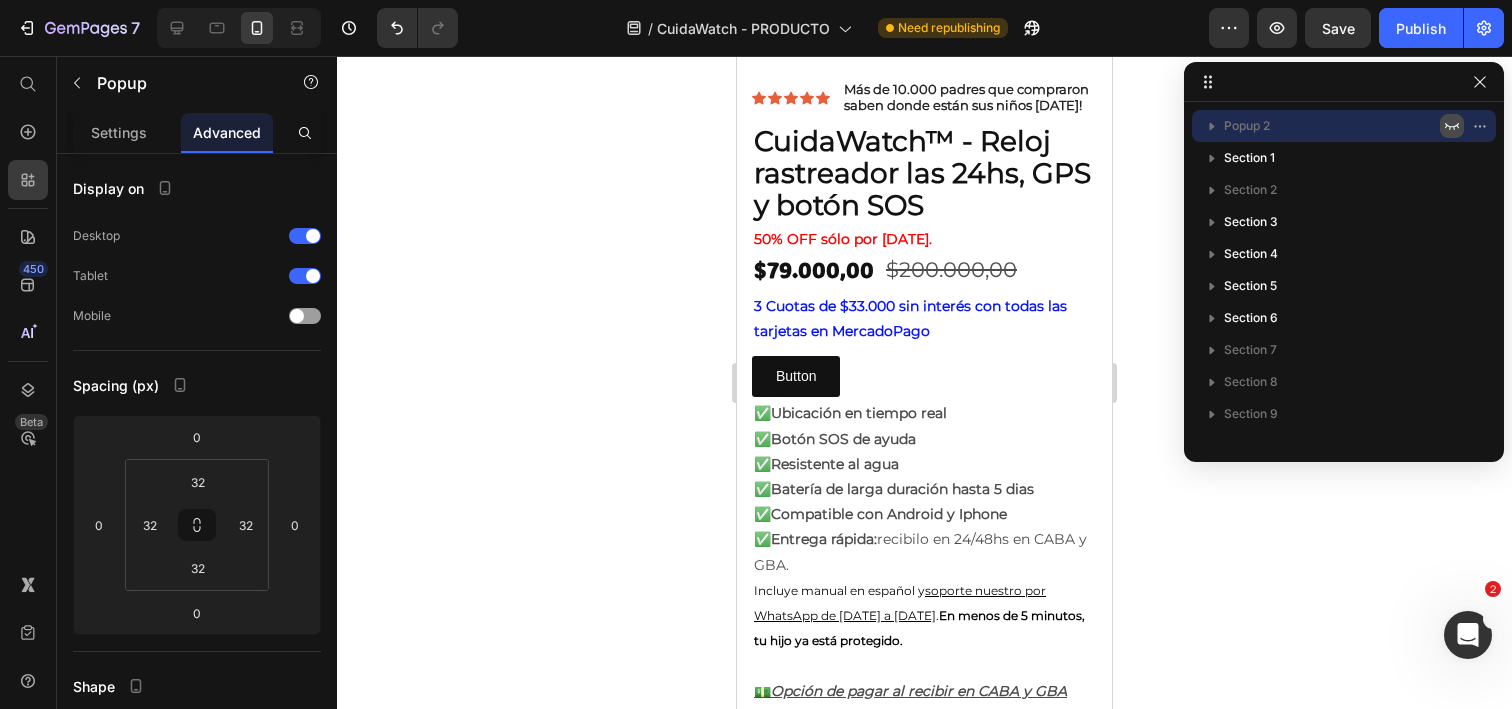 click 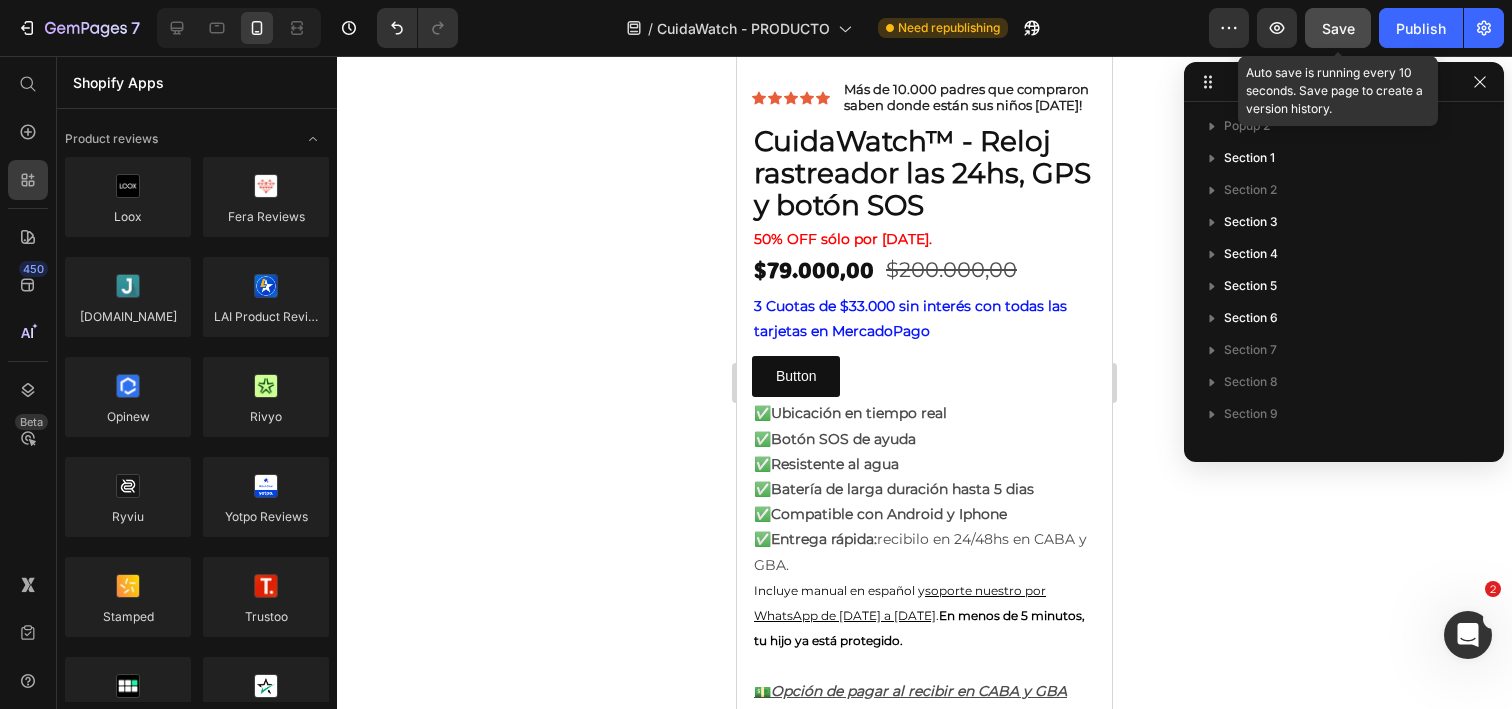 click on "Save" 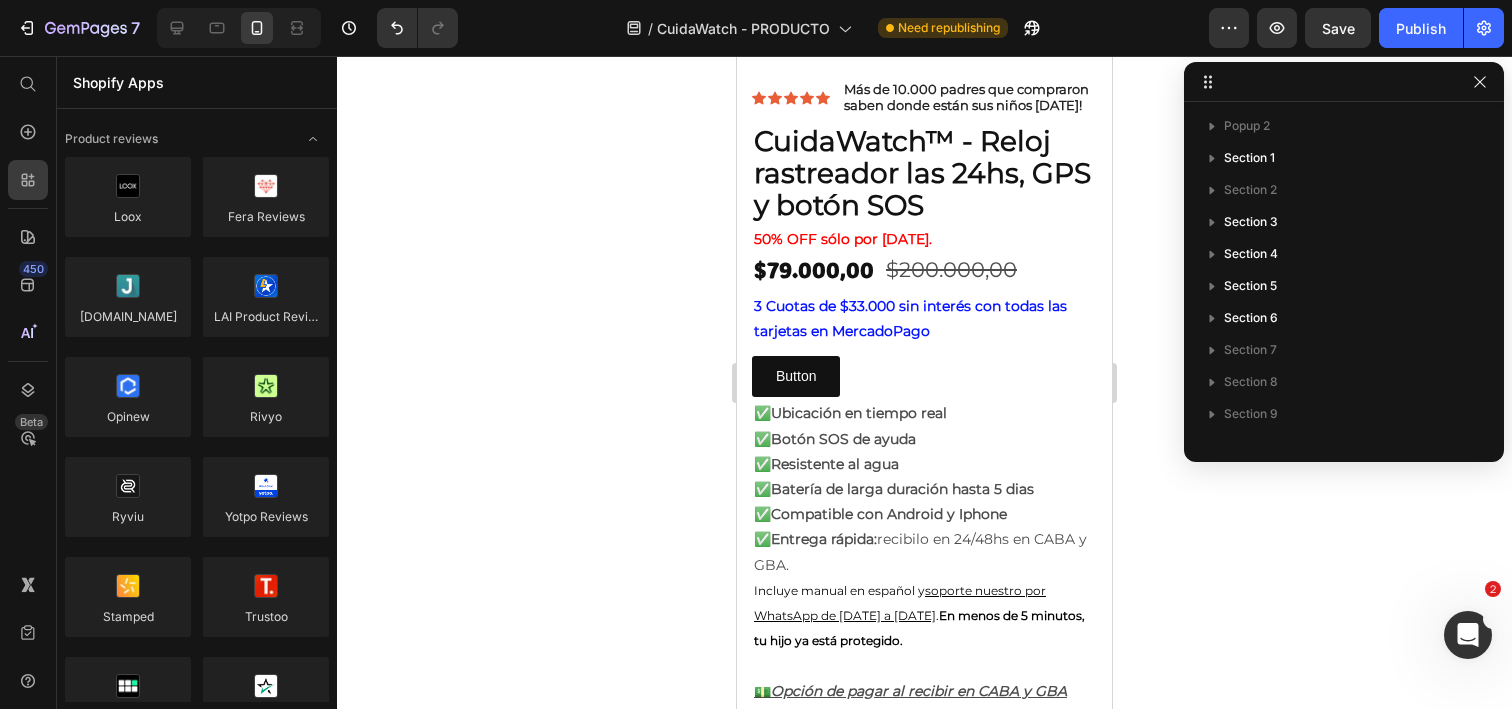 click 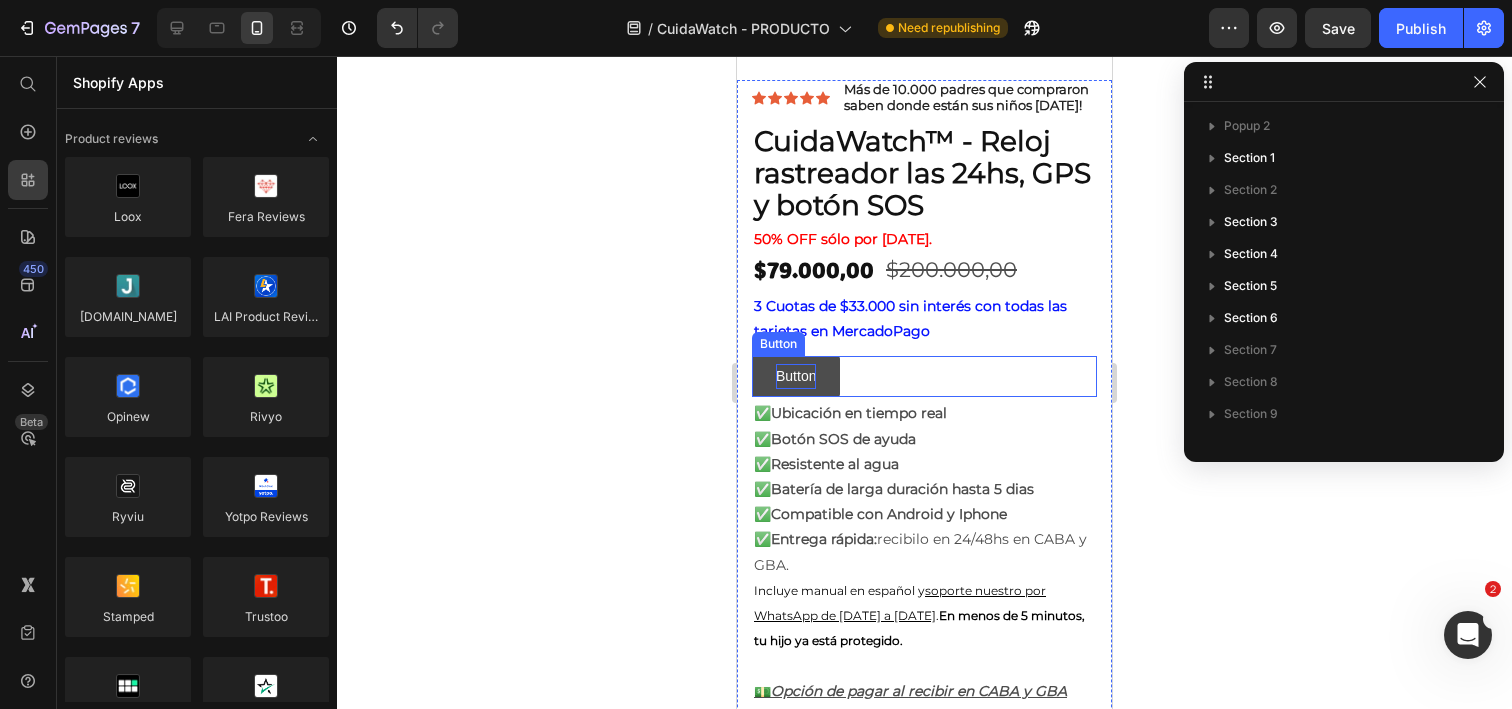 click on "Button" at bounding box center (796, 376) 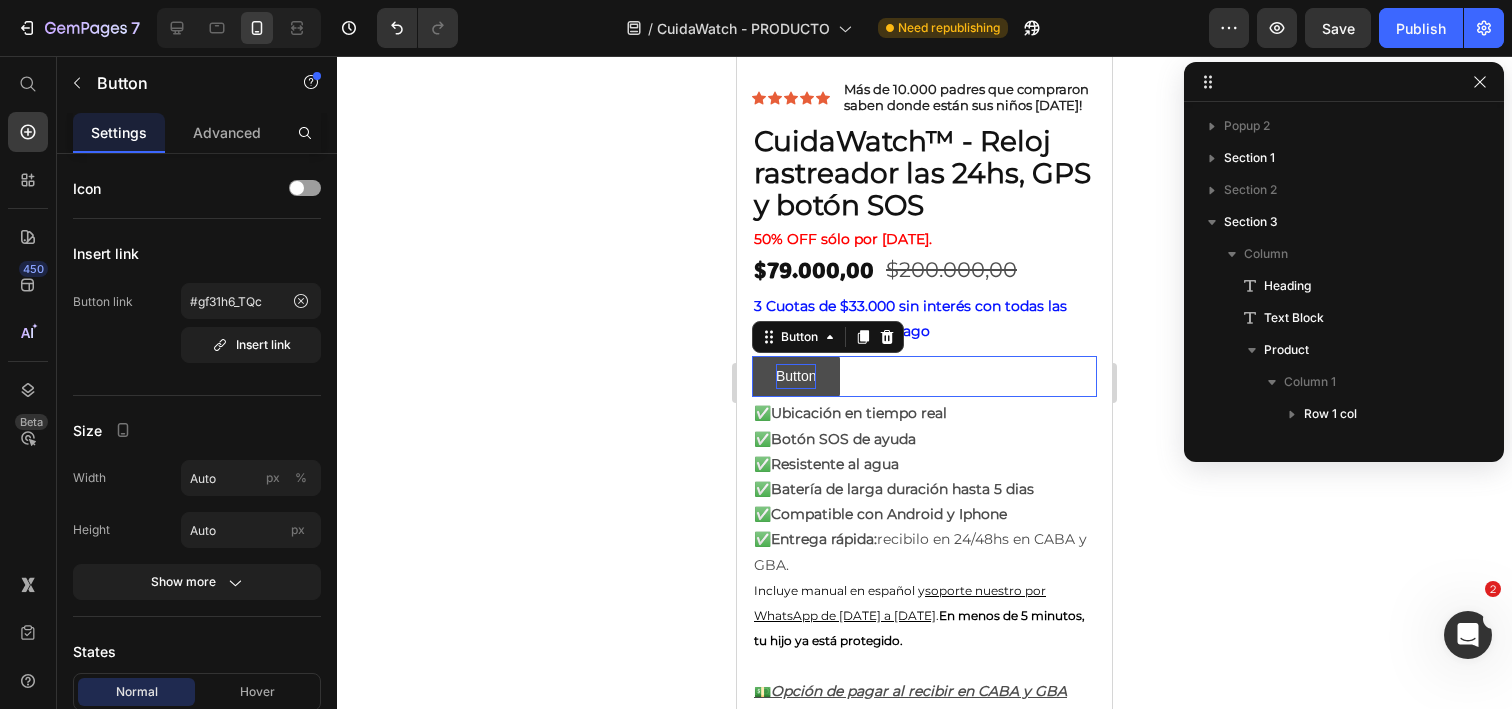 scroll, scrollTop: 442, scrollLeft: 0, axis: vertical 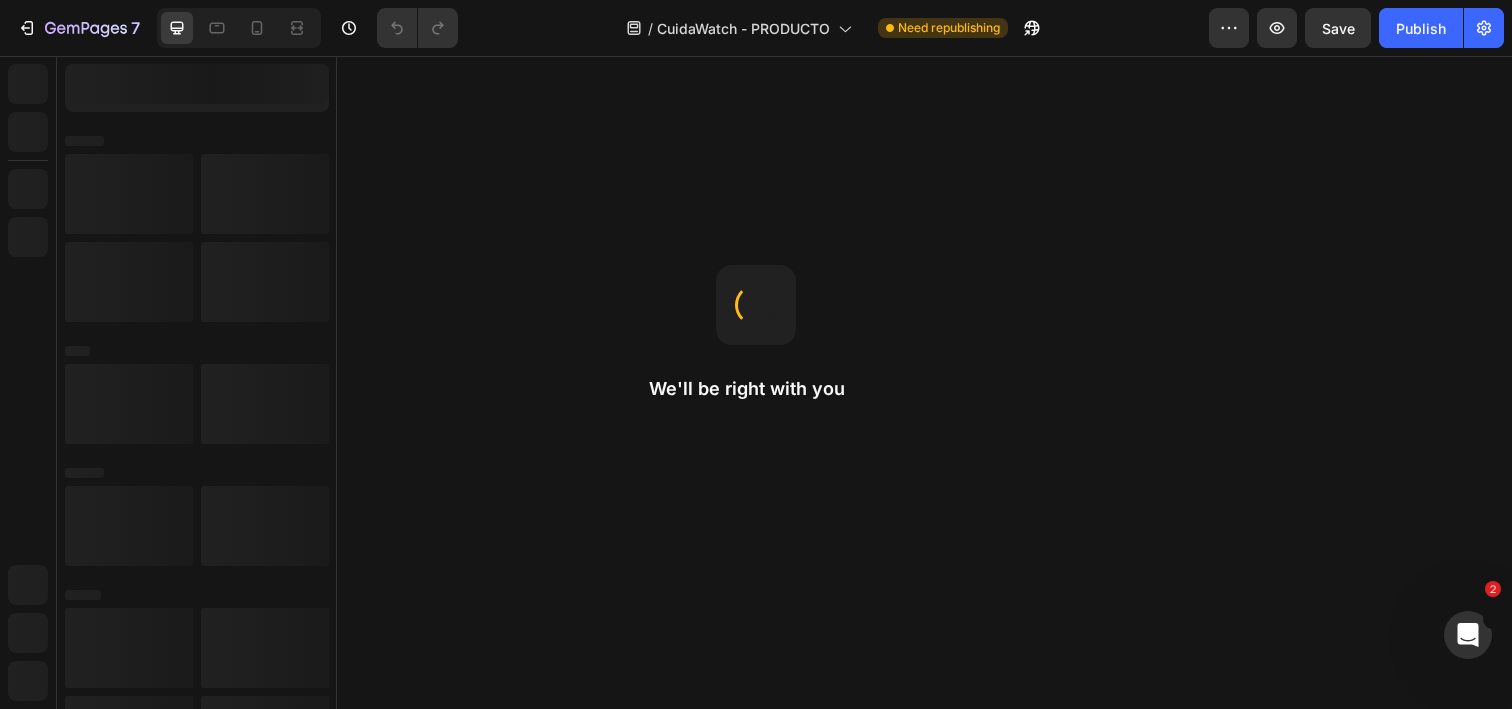 radio on "false" 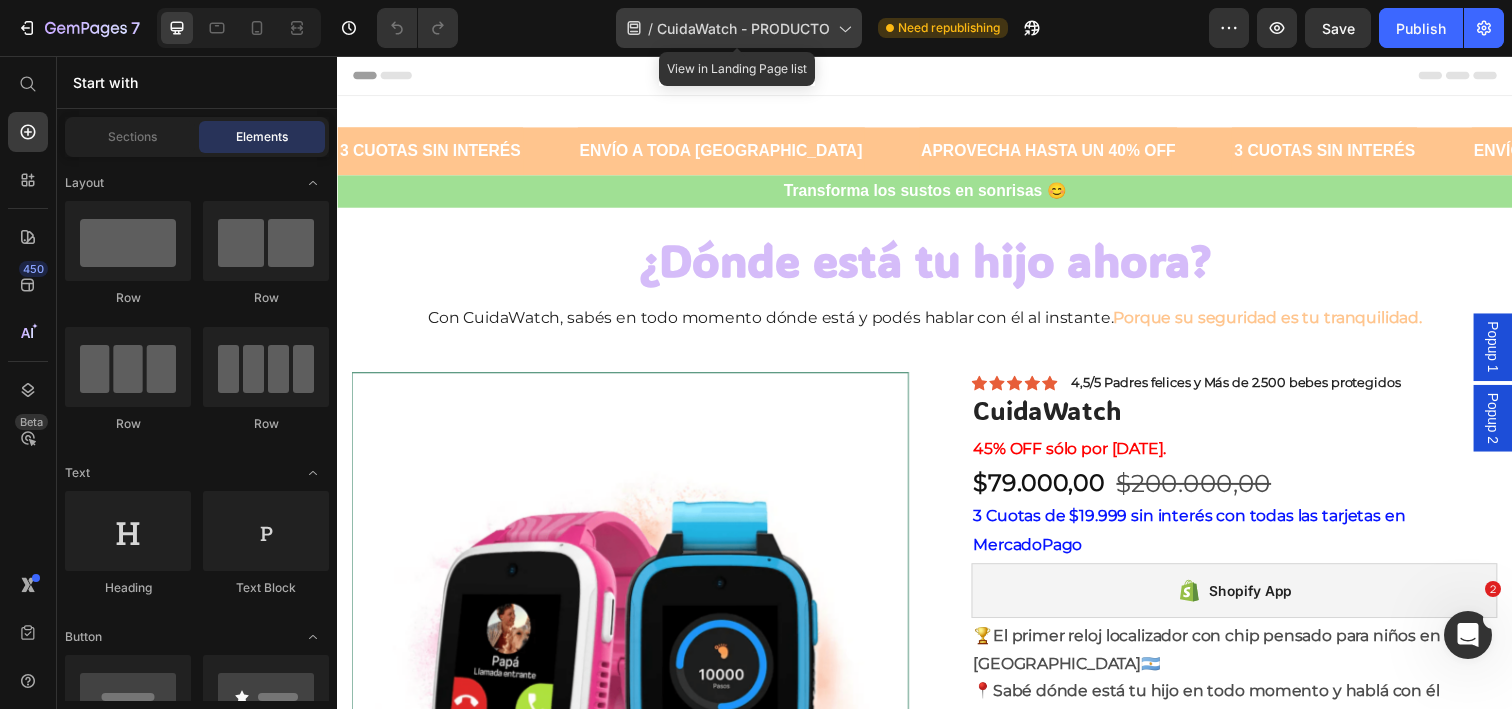 click on "CuidaWatch - PRODUCTO" at bounding box center [743, 28] 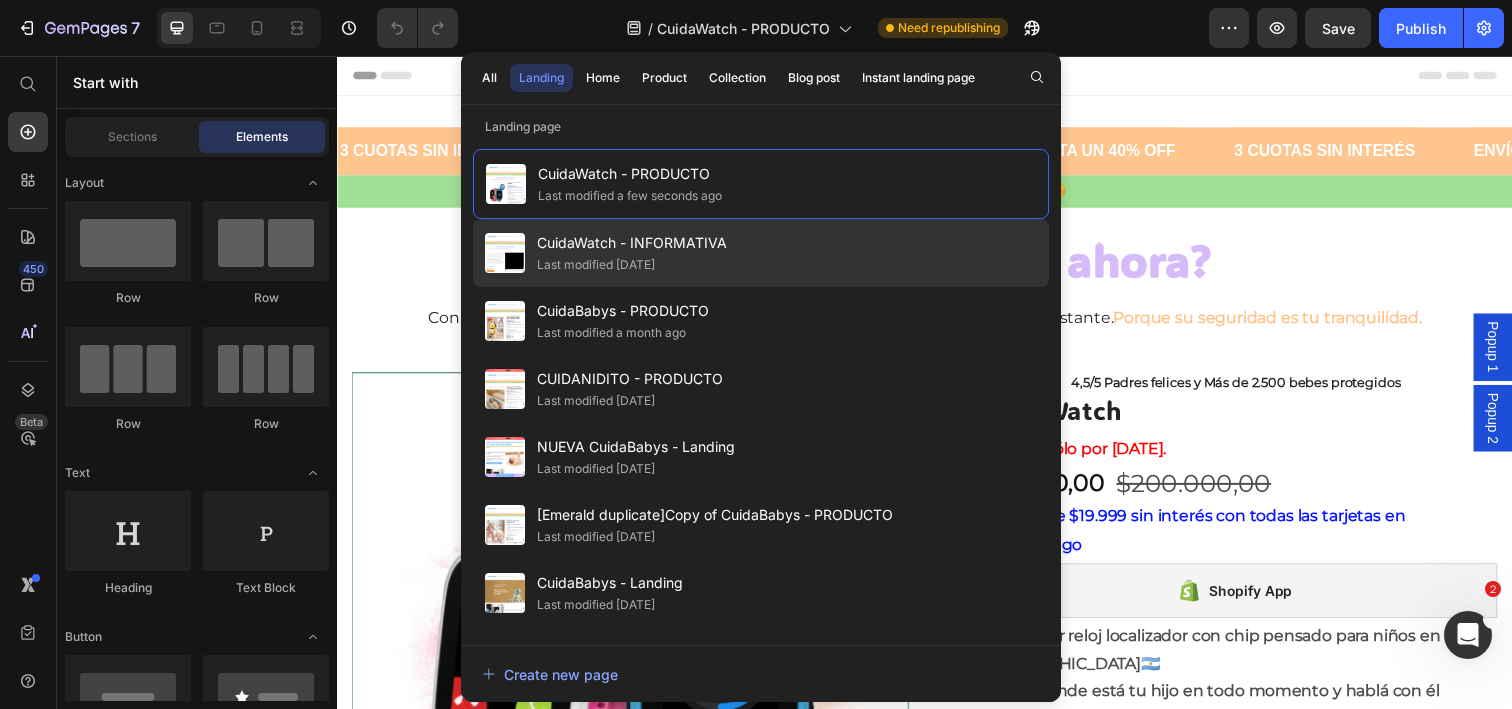 click on "Last modified [DATE]" 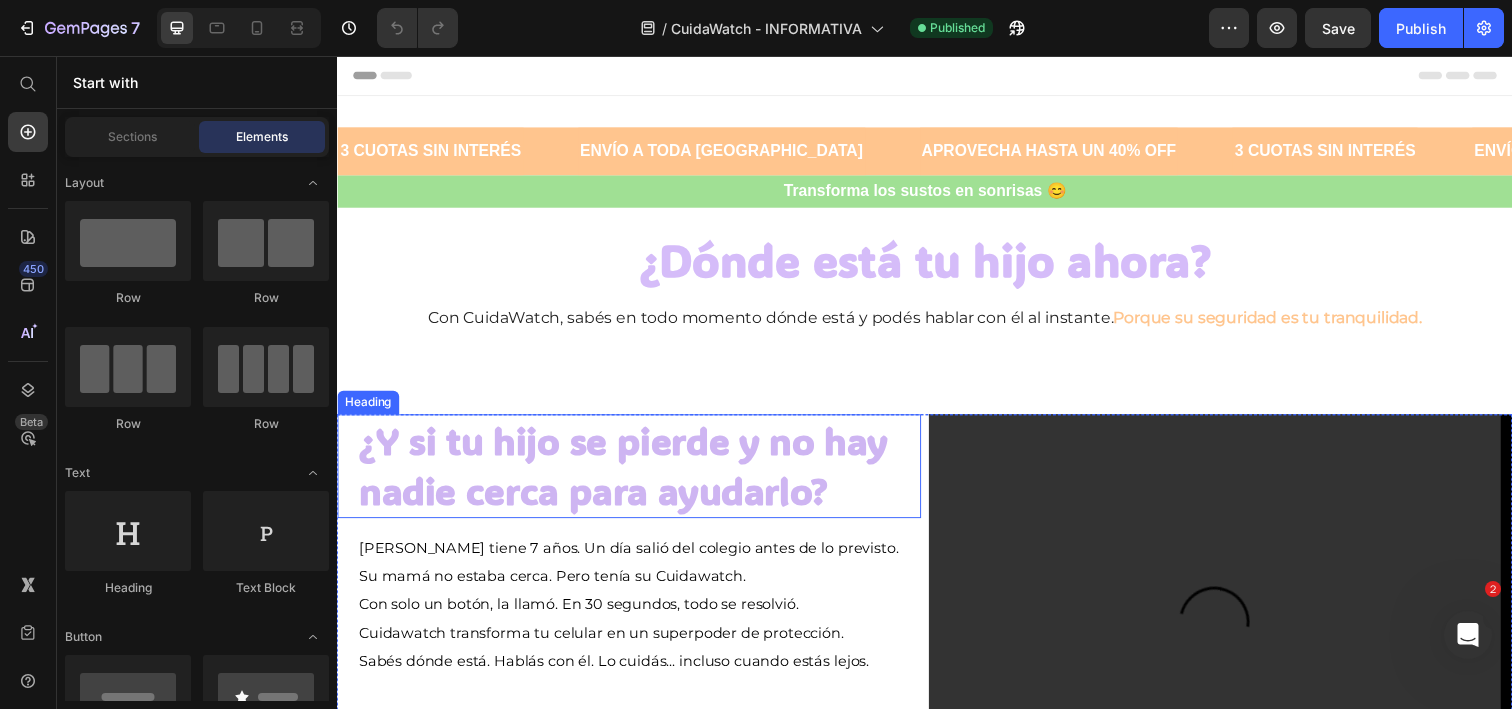 scroll, scrollTop: 27, scrollLeft: 0, axis: vertical 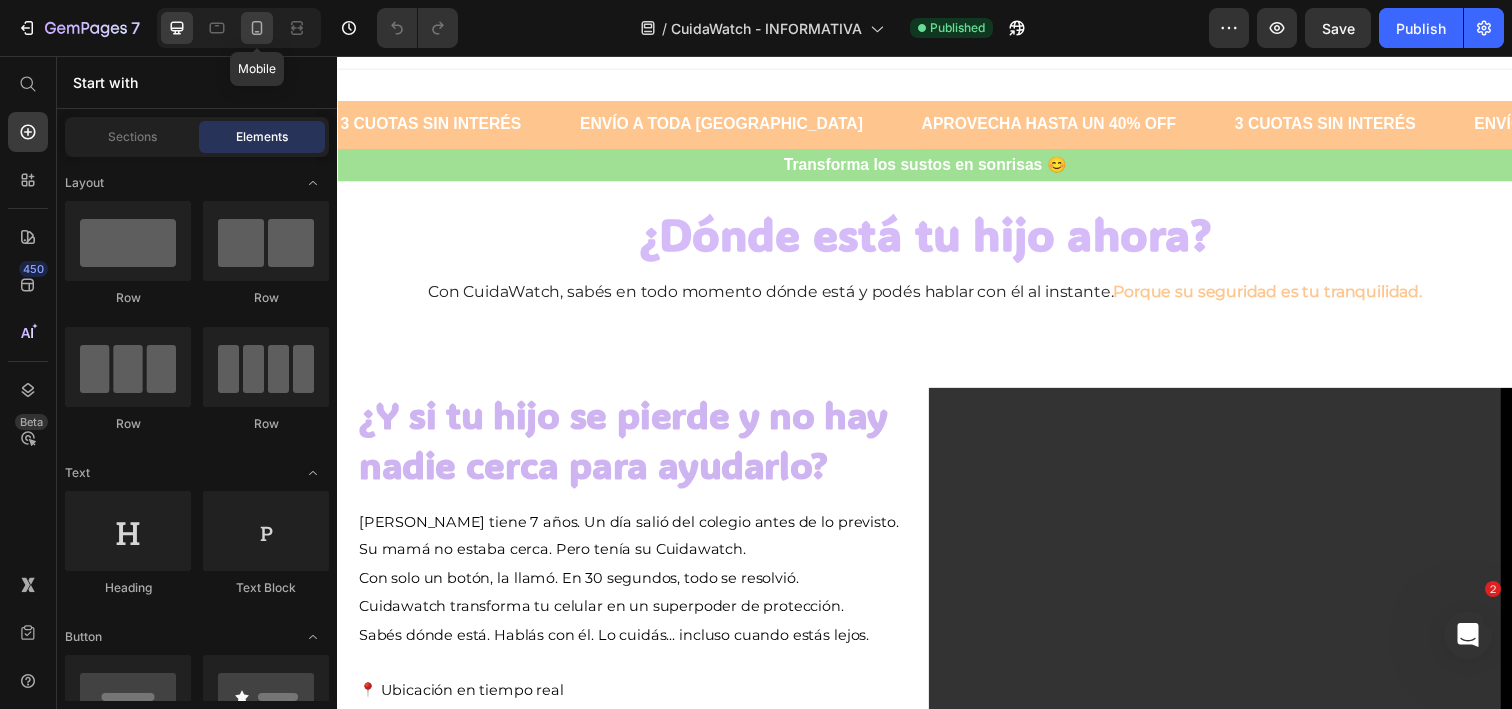 click 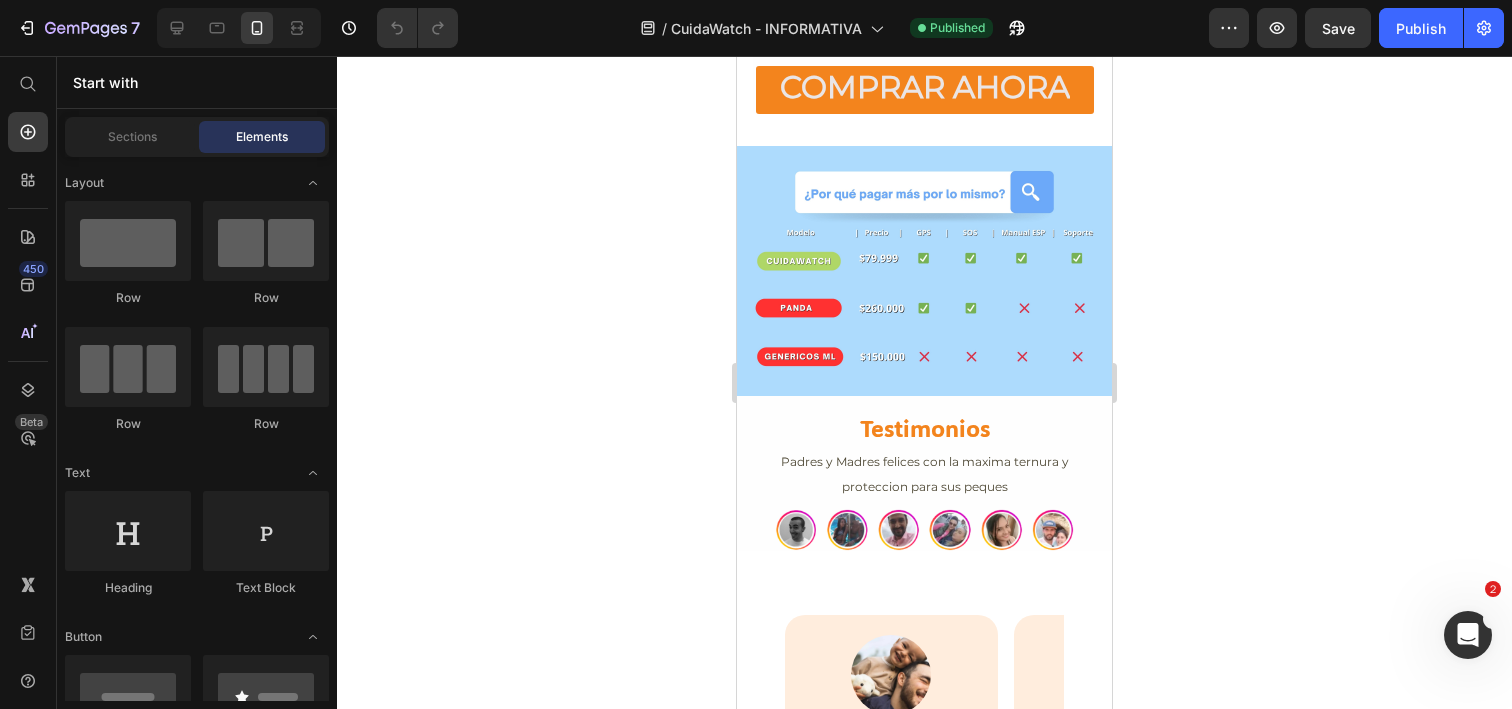 scroll, scrollTop: 1952, scrollLeft: 0, axis: vertical 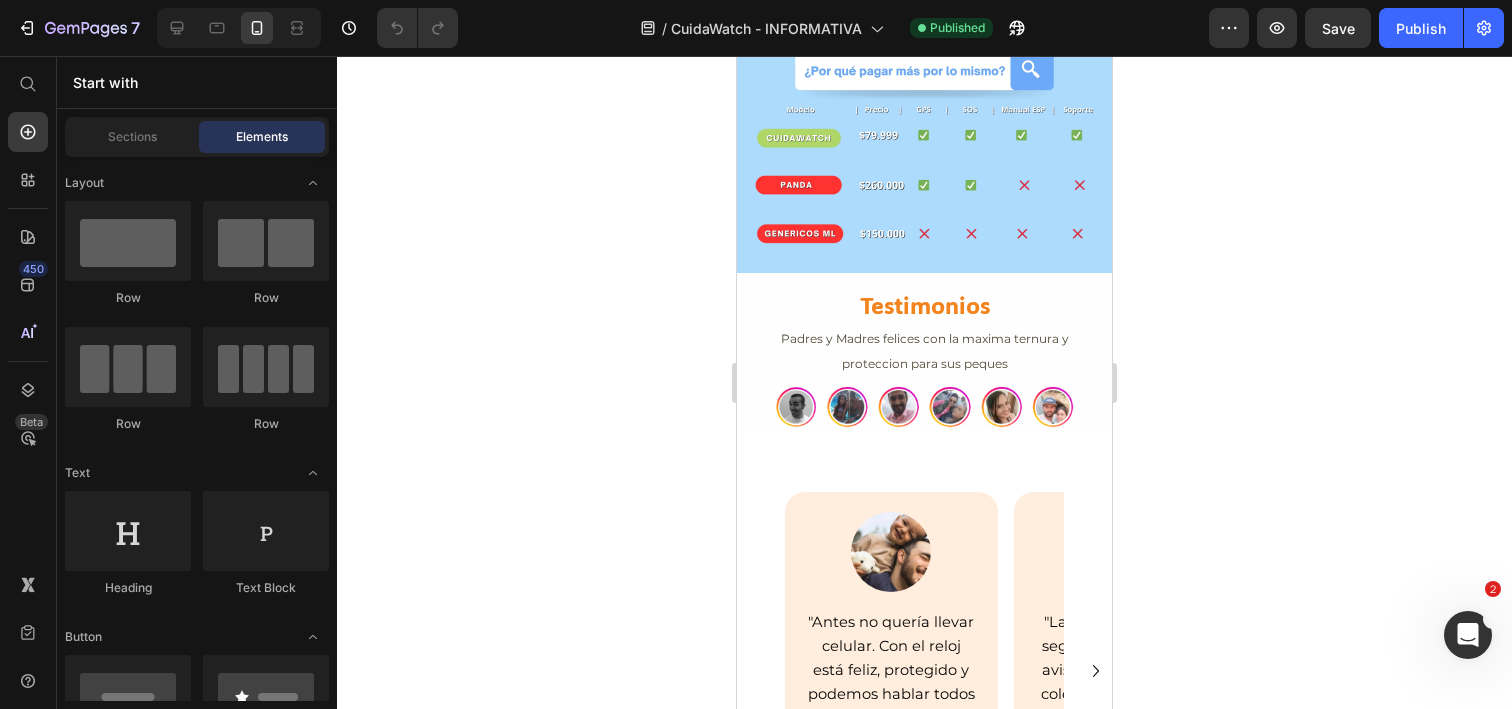 click on "COMPRAR AHORA" at bounding box center (925, -36) 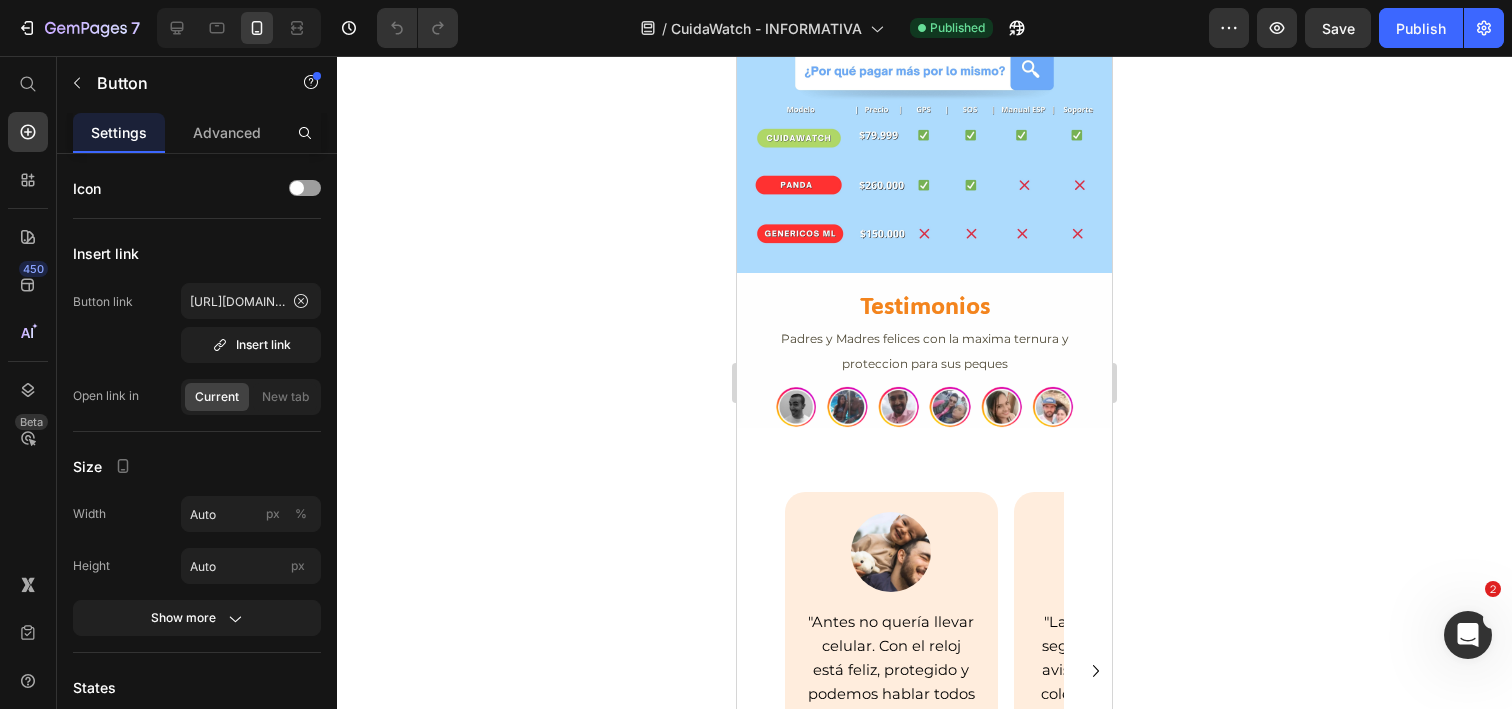 click on "COMPRAR AHORA" at bounding box center [925, -36] 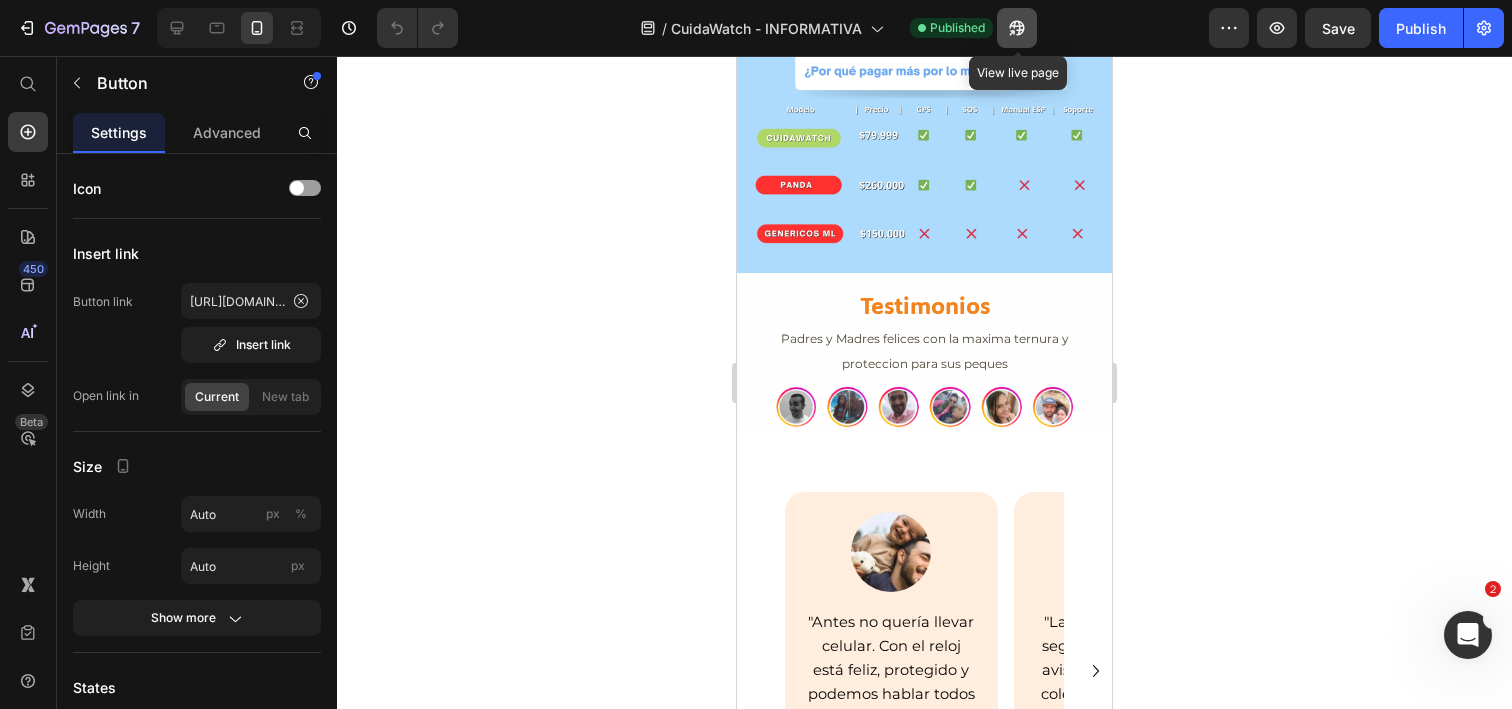 click 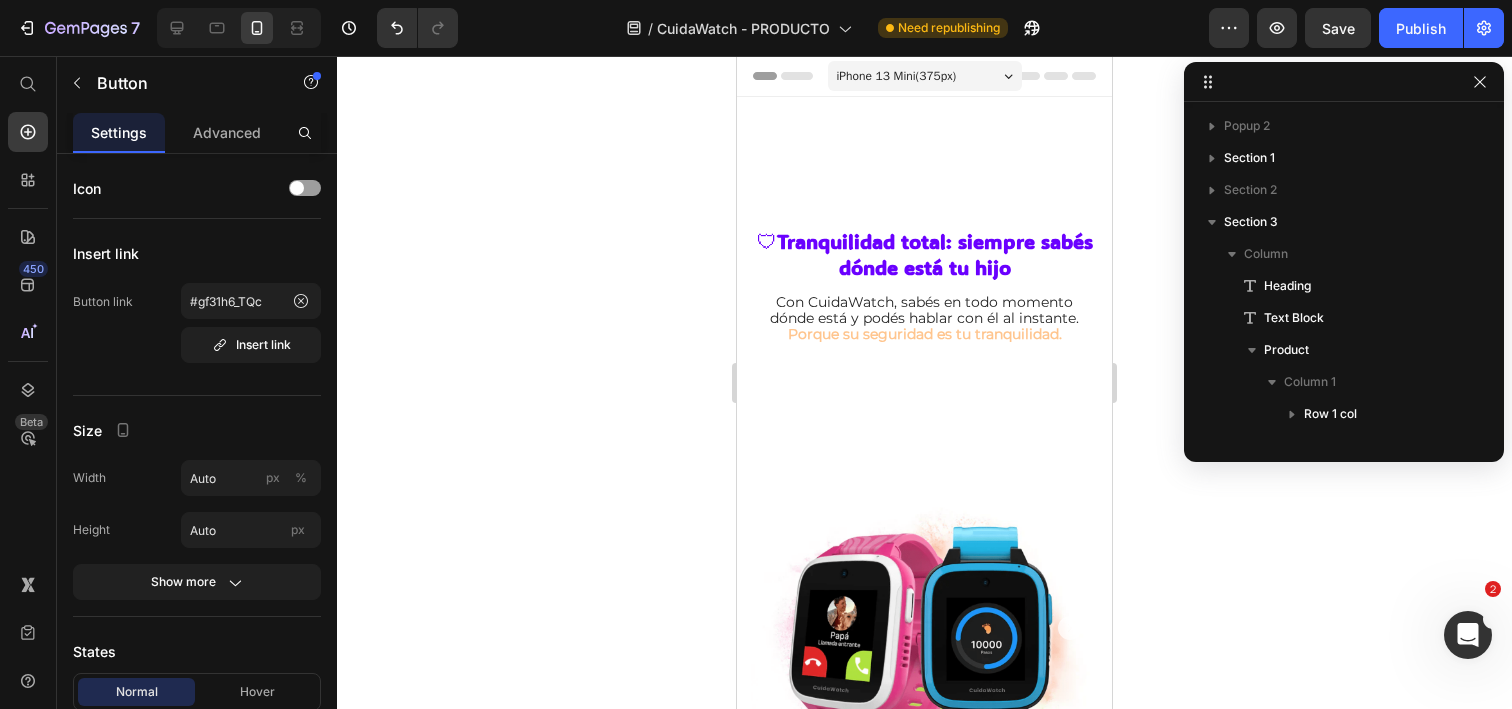 scroll, scrollTop: 906, scrollLeft: 0, axis: vertical 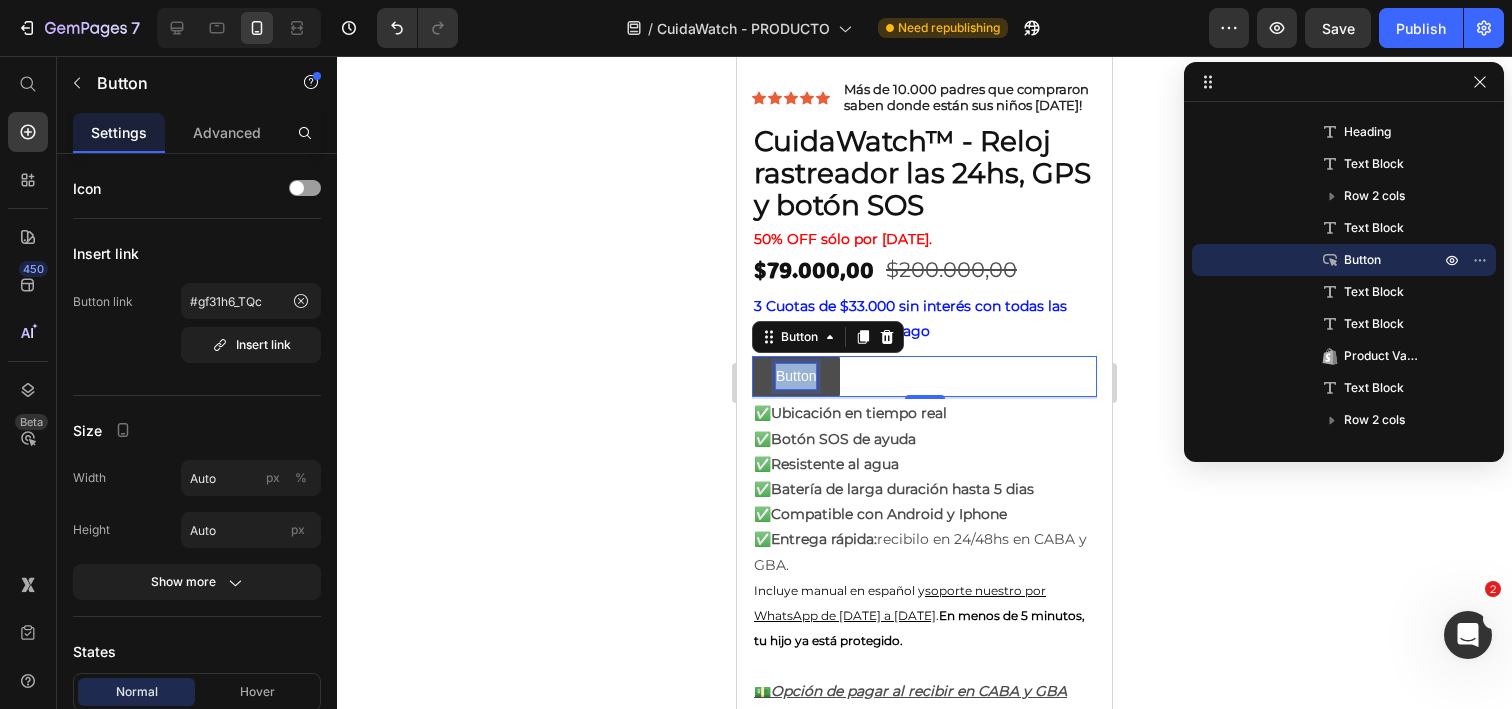 click on "Button" at bounding box center (796, 376) 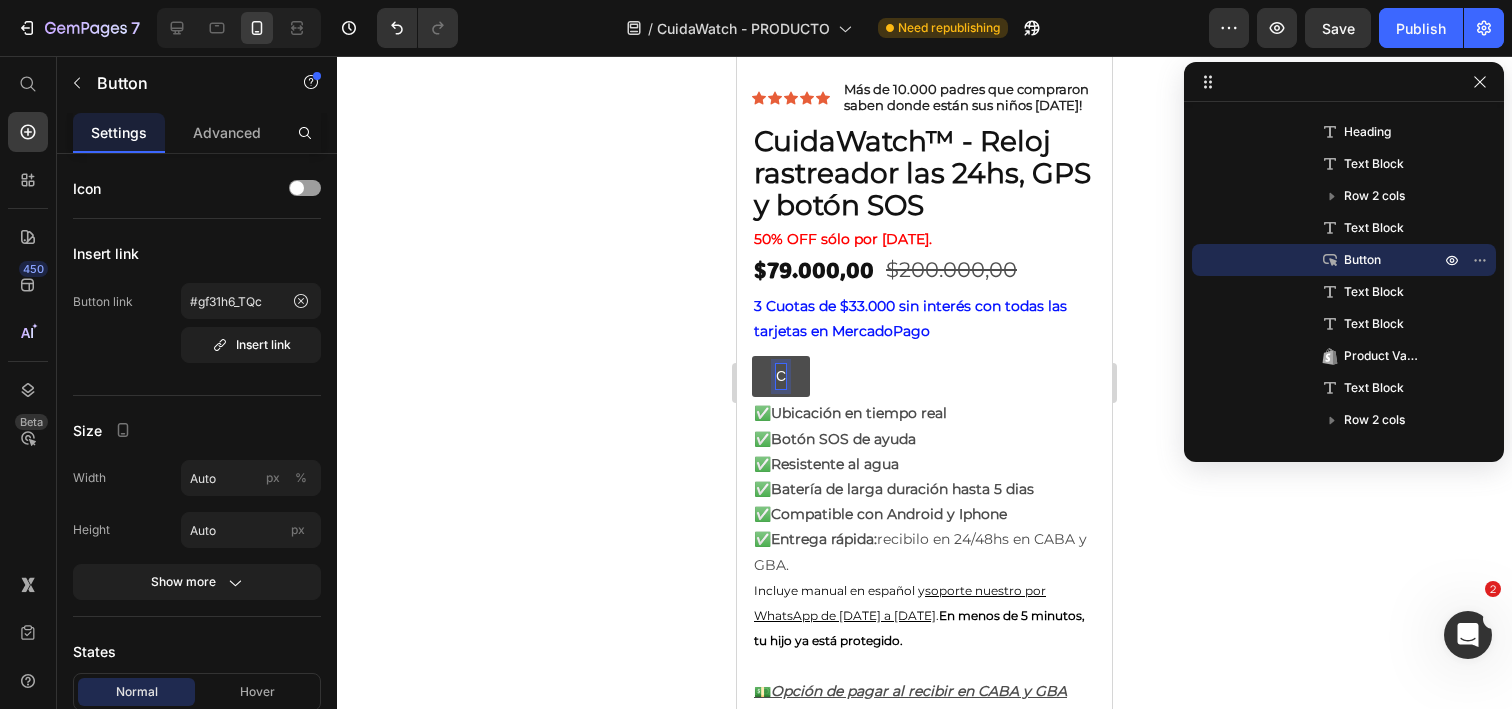 type 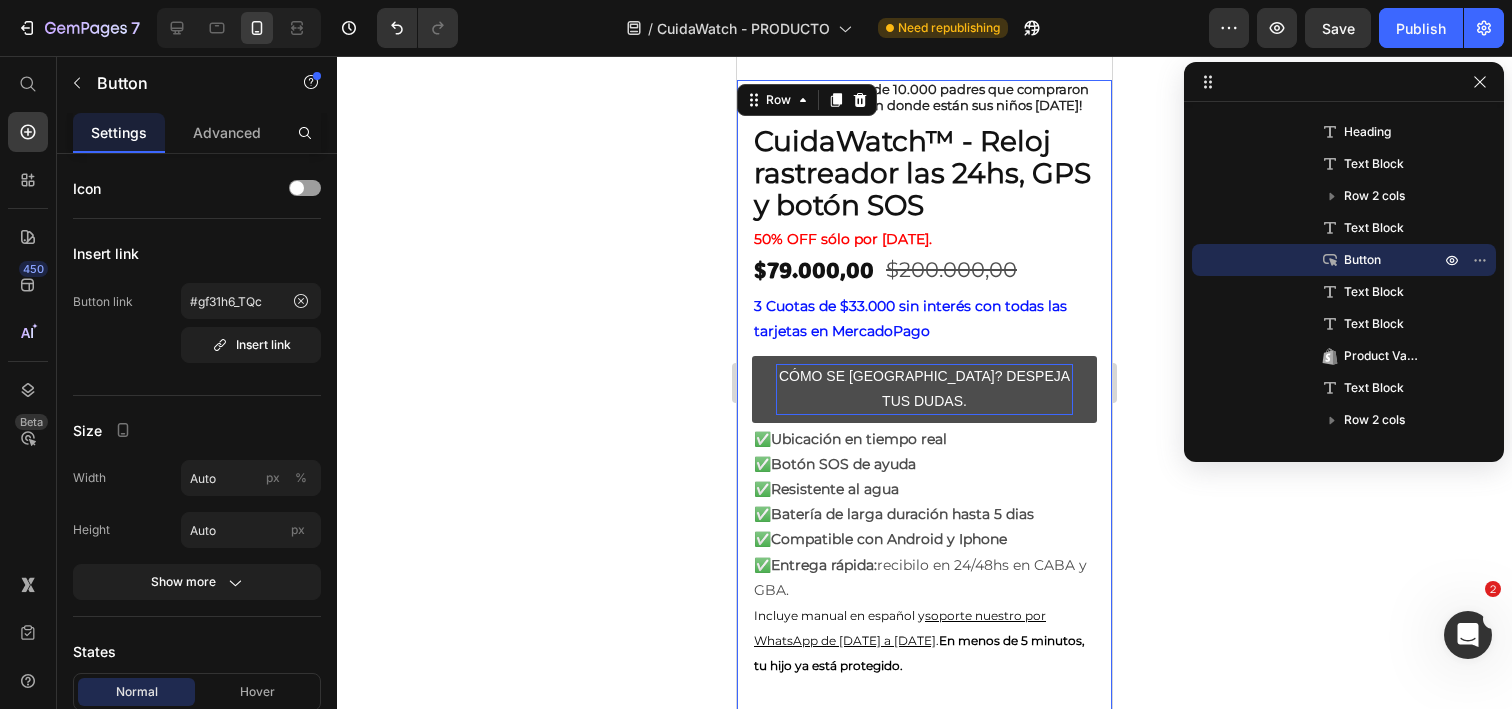 click on "Icon Icon Icon Icon Icon Icon List Más de 10.000 padres que compraron saben donde están sus niños [DATE]! Text Block Row CuidaWatch™ - Reloj rastreador las 24hs, GPS y botón SOS Heading 50% OFF sólo por [DATE]. Text Block $79.000,00 Product Price $200.000,00 Product Price Row 3 Cuotas de $33.000 sin interés con todas las tarjetas en MercadoPago Text Block CÓMO SE [GEOGRAPHIC_DATA]? DESPEJA TUS DUDAS. Button ✅  Ubicación en tiempo real ✅  Botón SOS de ayuda ✅  Resistente al agua ✅  Batería de larga duración hasta 5 dias ✅  Compatible con Android y Iphone ✅  Entrega rápida:  recibilo en 24/48hs en CABA y GBA. Incluye manual en español y  soporte nuestro por WhatsApp de [DATE] a [DATE] .  En menos de 5 minutos, tu hijo ya está protegido. 💵  Opción de pagar al recibir en CABA y GBA Text Block Elegí el modelo 👇🏽 Text Block Color: Negro Negro Negro Negro Verde Claro Verde Claro Verde Claro Product Variants & Swatches 🎁 20% OFF llevando más de 2 unidades! Text Block 1 Product Quantity Row Row" at bounding box center (924, 616) 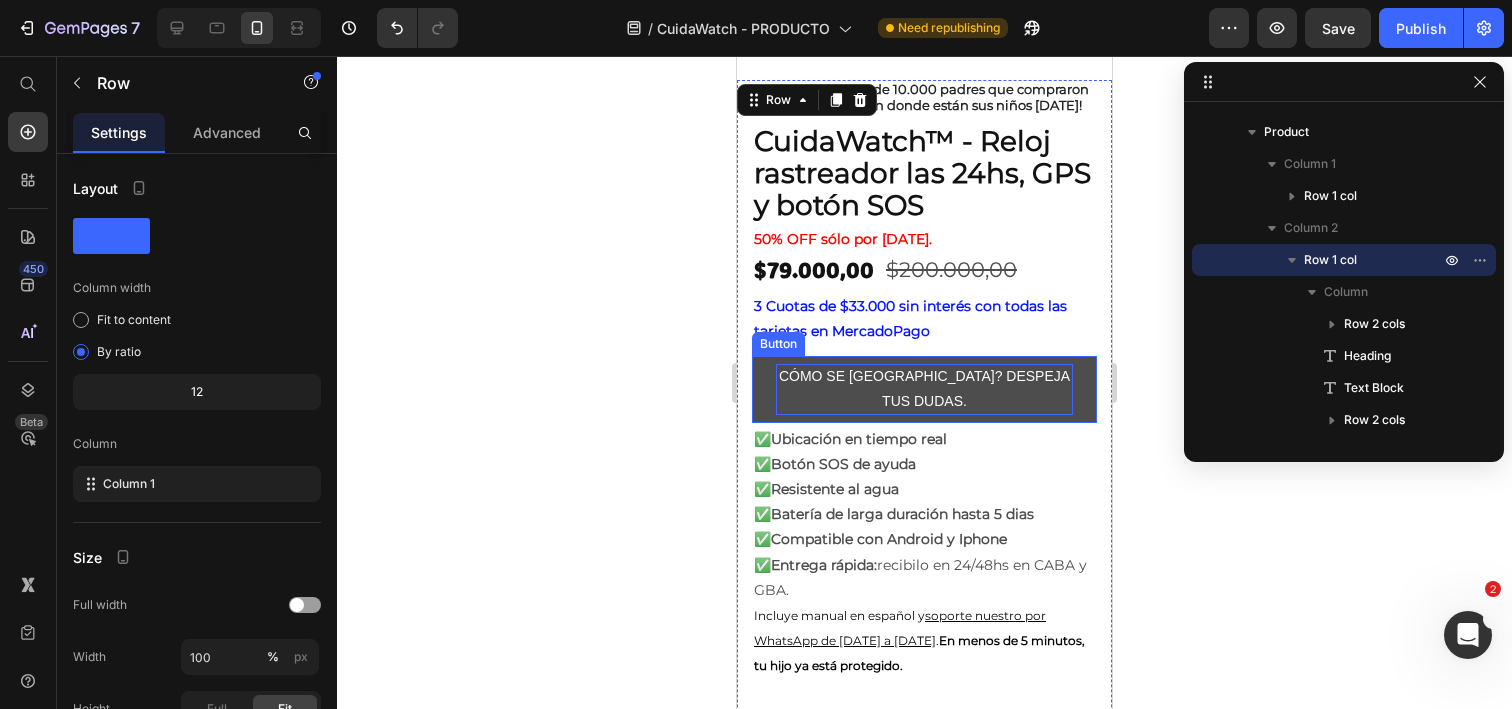 click on "CÓMO SE USA? DESPEJA TUS DUDAS." at bounding box center [924, 389] 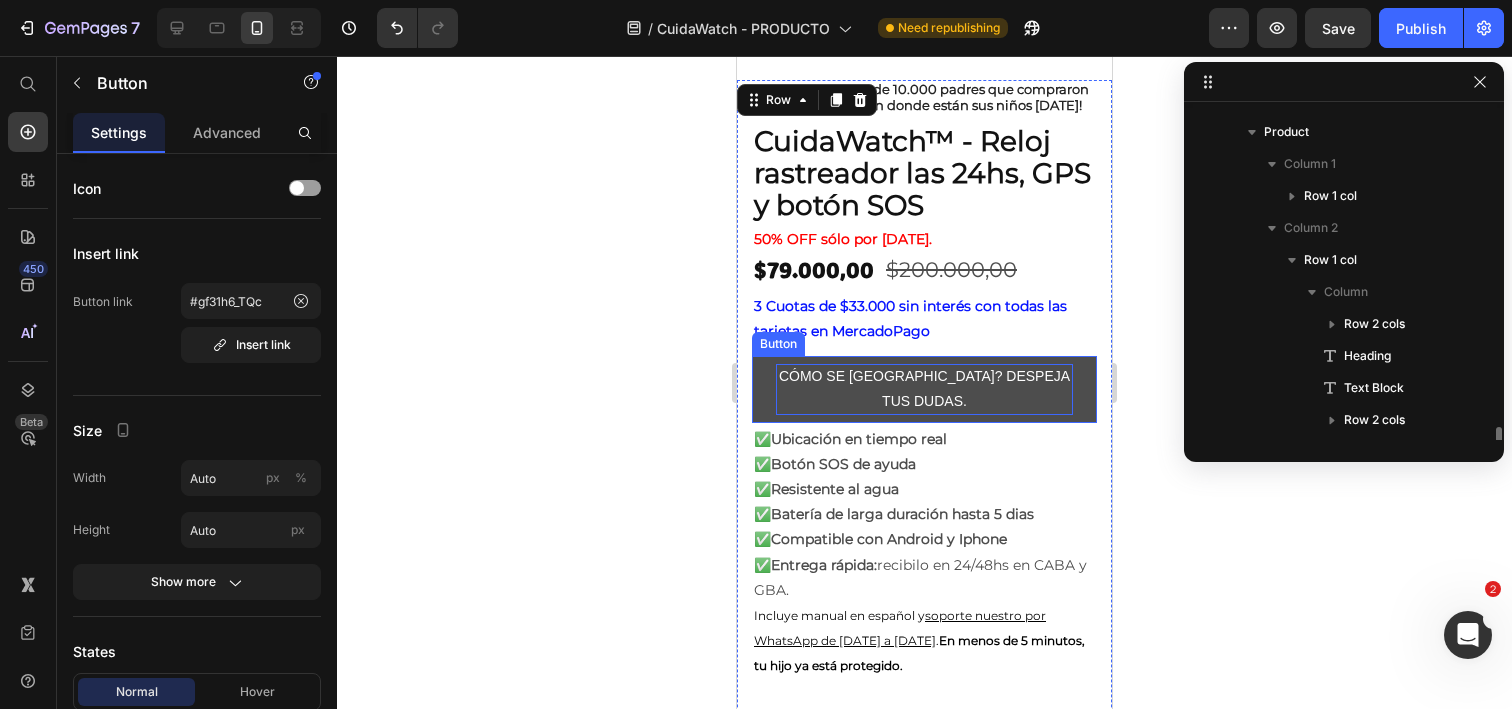 scroll, scrollTop: 442, scrollLeft: 0, axis: vertical 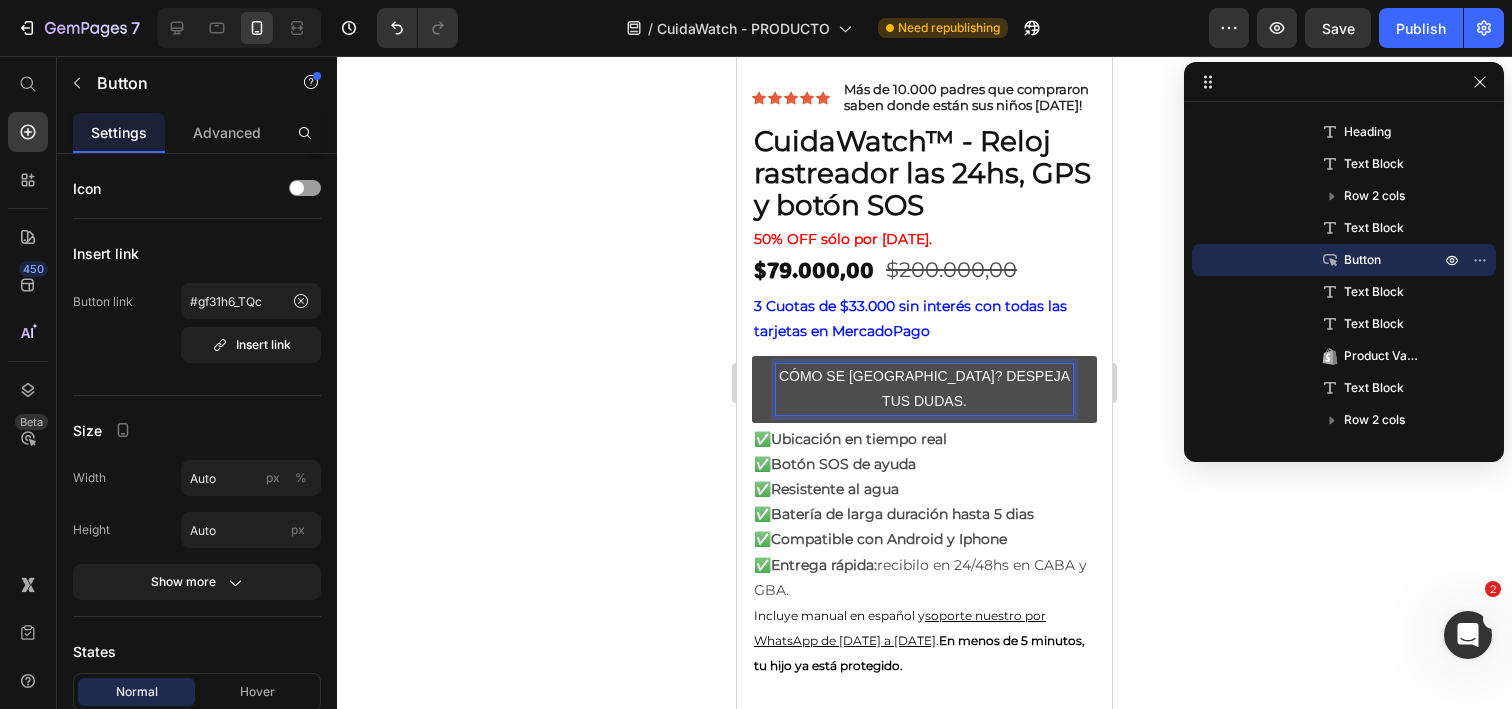 click on "CÓMO SE USA? DESPEJA TUS DUDAS." at bounding box center (924, 389) 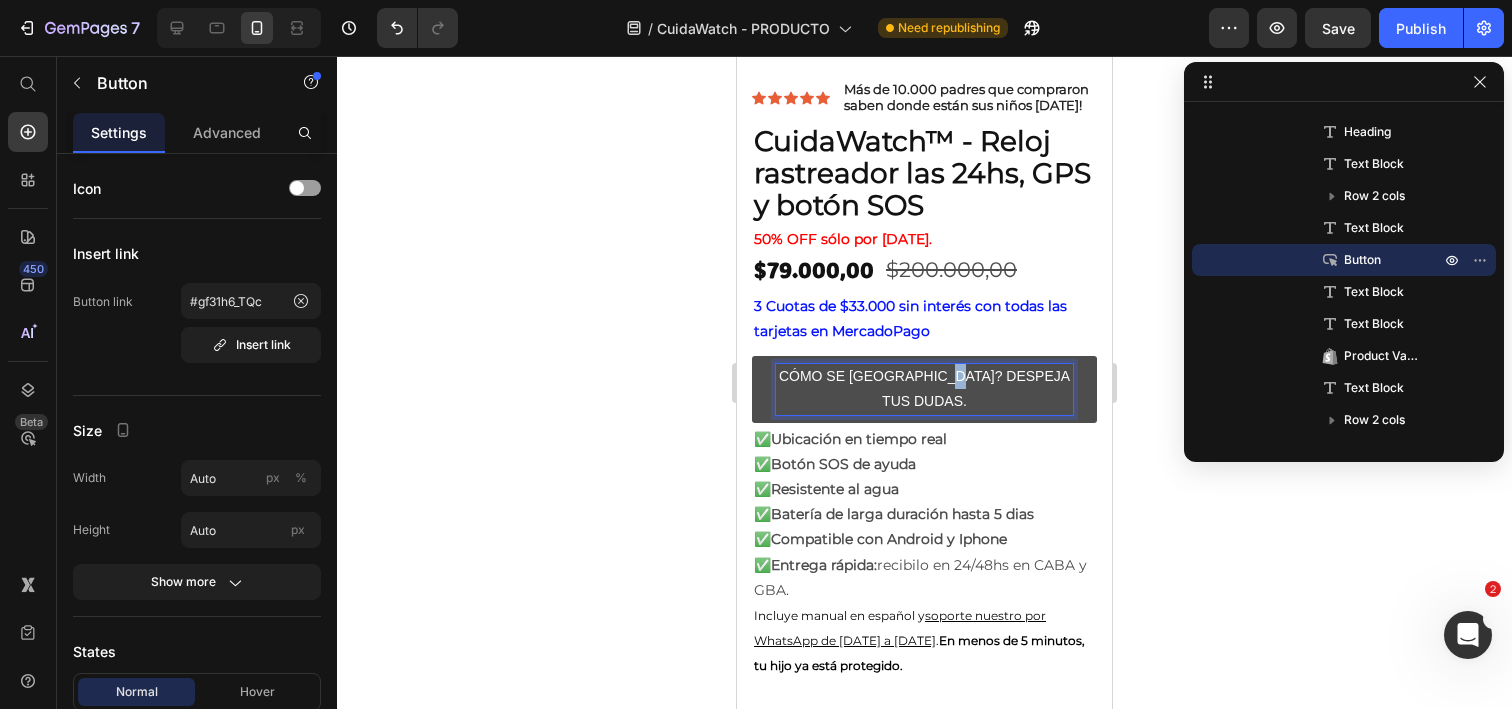 click on "CÓMO SE USA? DESPEJA TUS DUDAS." at bounding box center (924, 389) 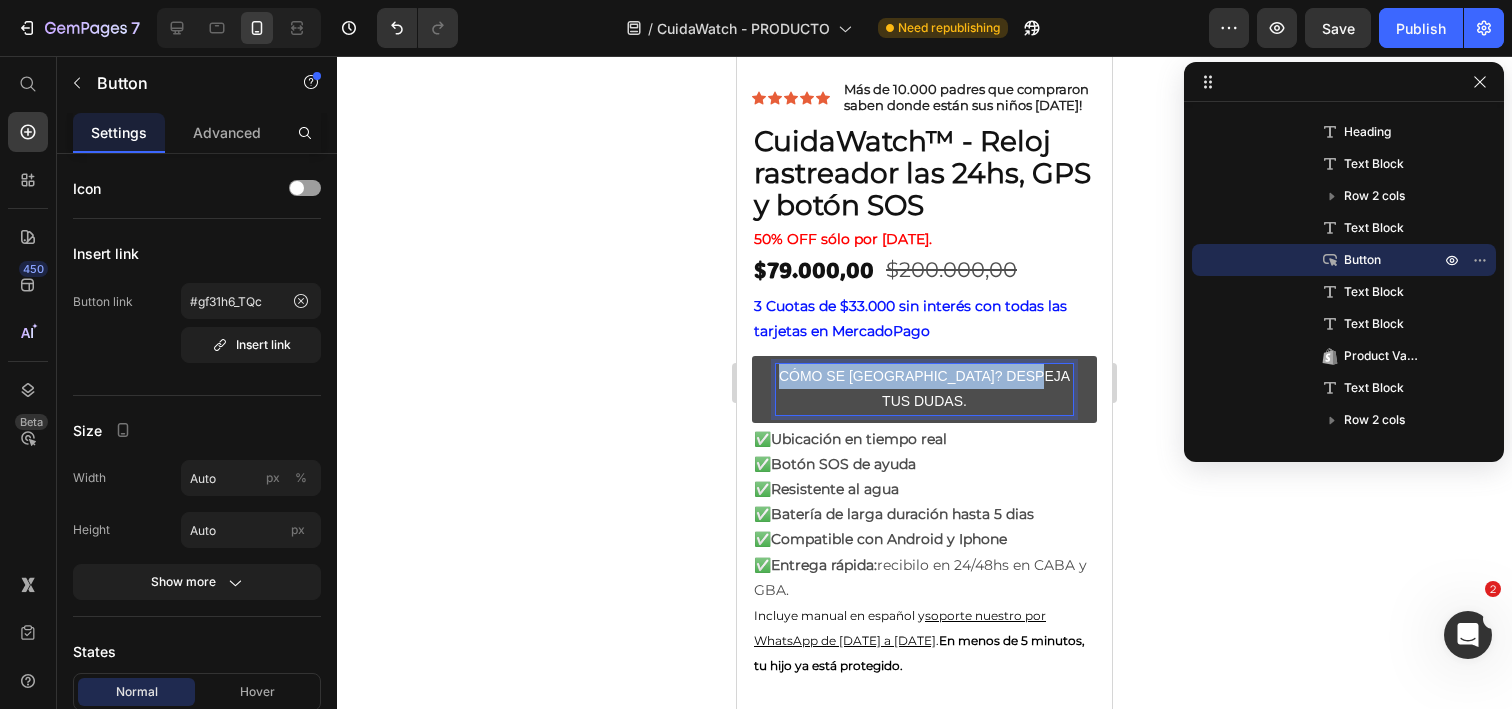 click on "CÓMO SE USA? DESPEJA TUS DUDAS." at bounding box center (924, 389) 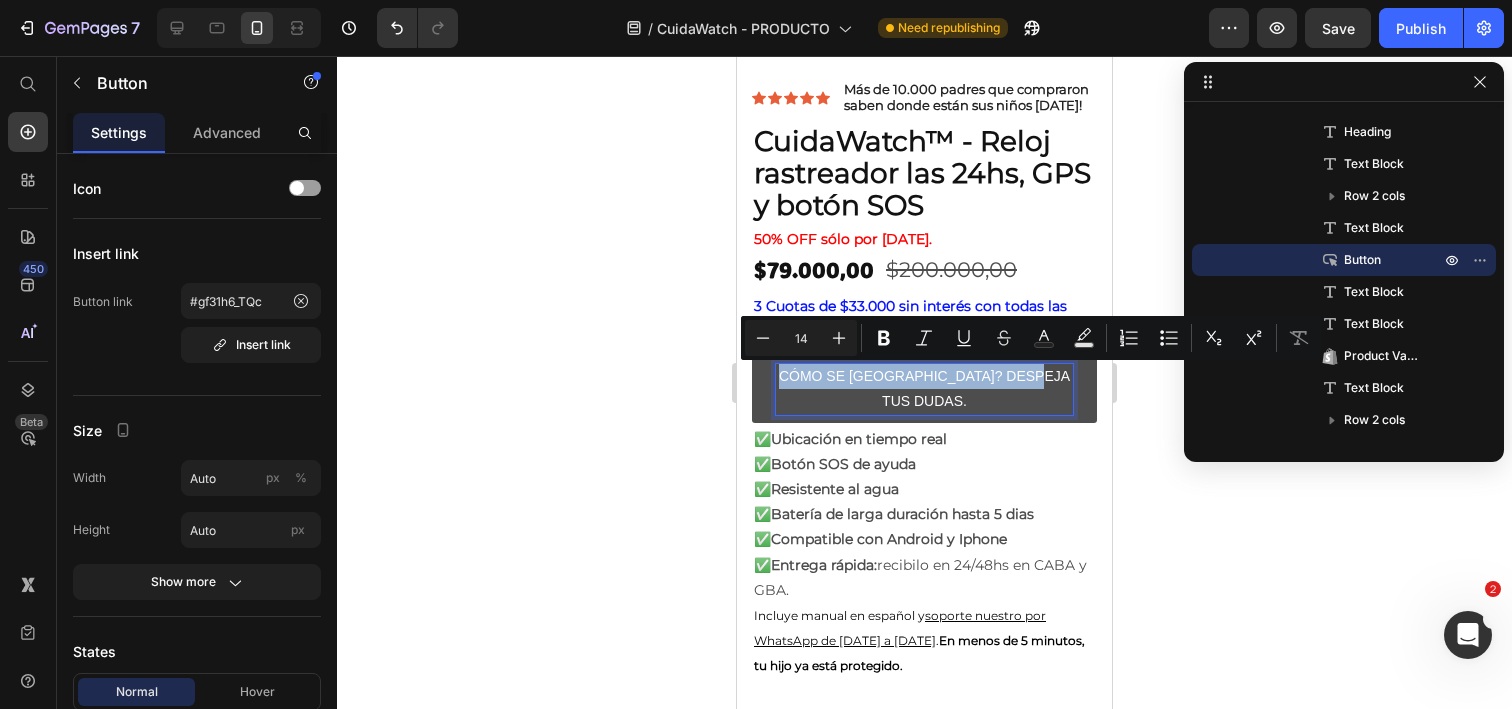 copy on "CÓMO SE USA? DESPEJA TUS DUDAS." 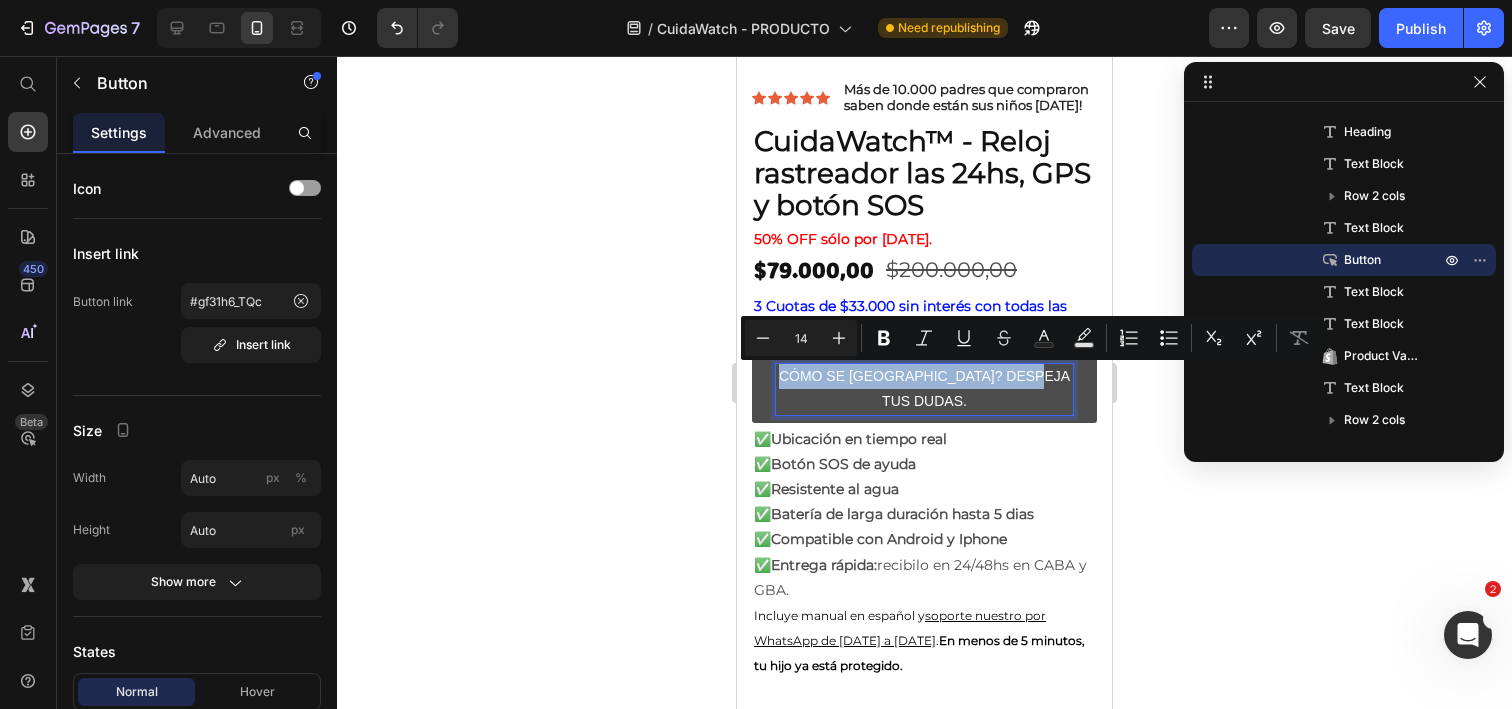 click on "CÓMO SE USA? DESPEJA TUS DUDAS." at bounding box center (924, 389) 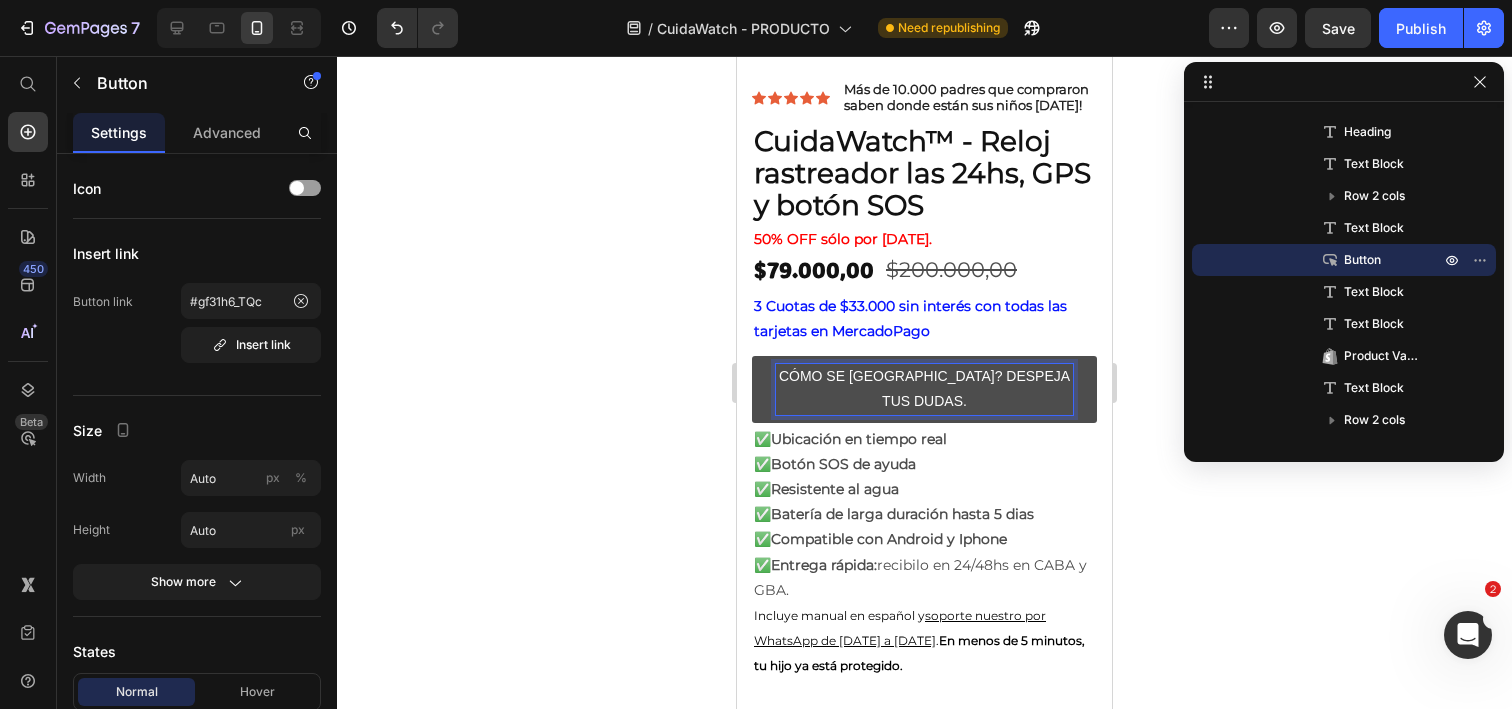 click on "CÓMO SE USA? DESPEJA TUS DUDAS." at bounding box center [924, 389] 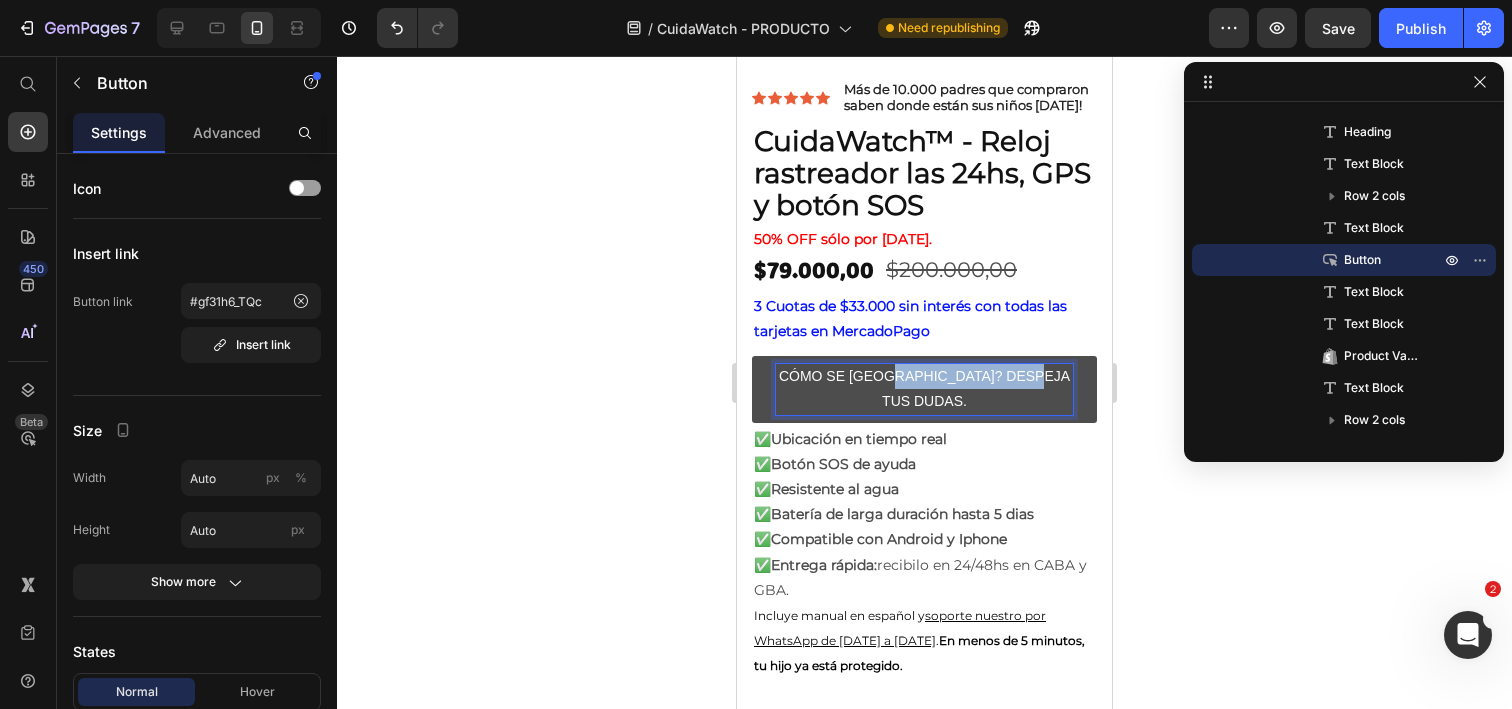 drag, startPoint x: 887, startPoint y: 375, endPoint x: 1036, endPoint y: 378, distance: 149.0302 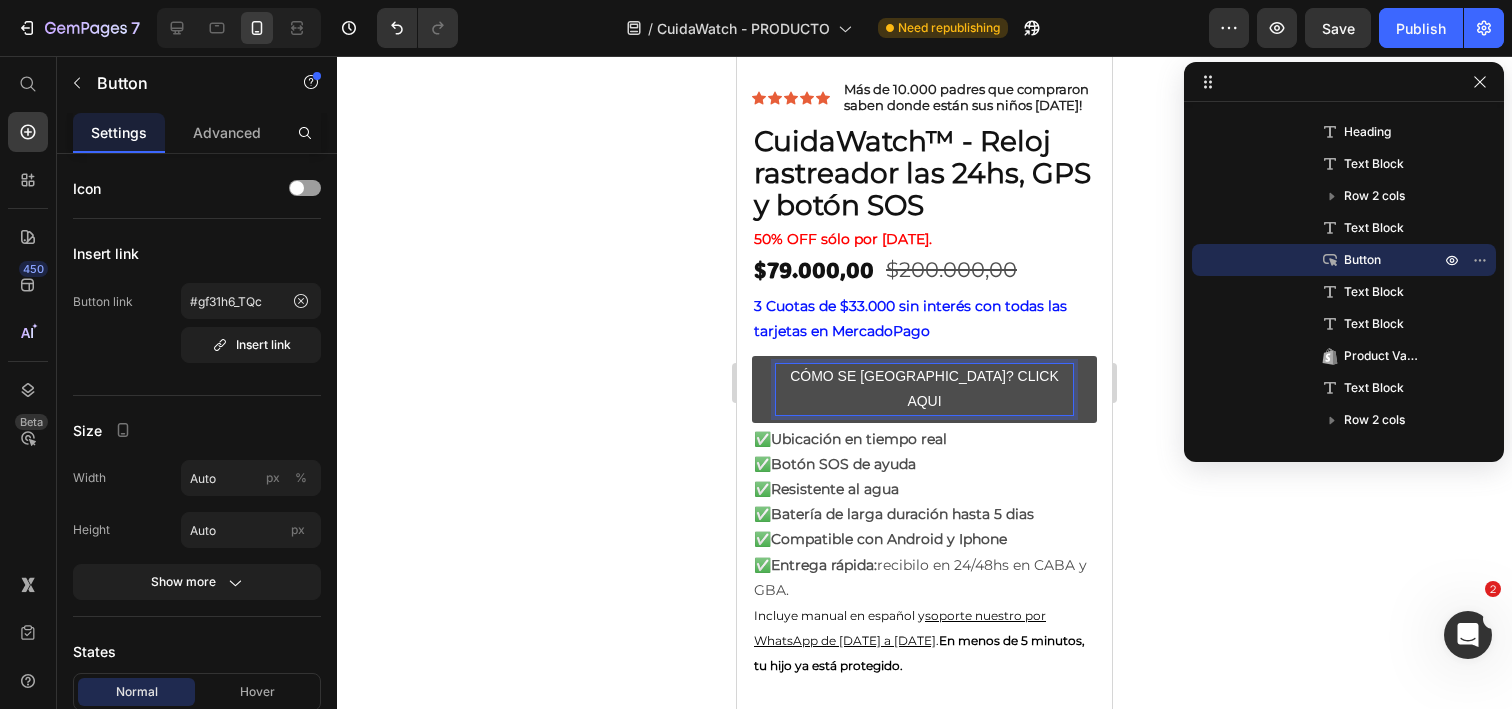 click on "CÓMO SE USA? CLICK AQUI" at bounding box center (924, 389) 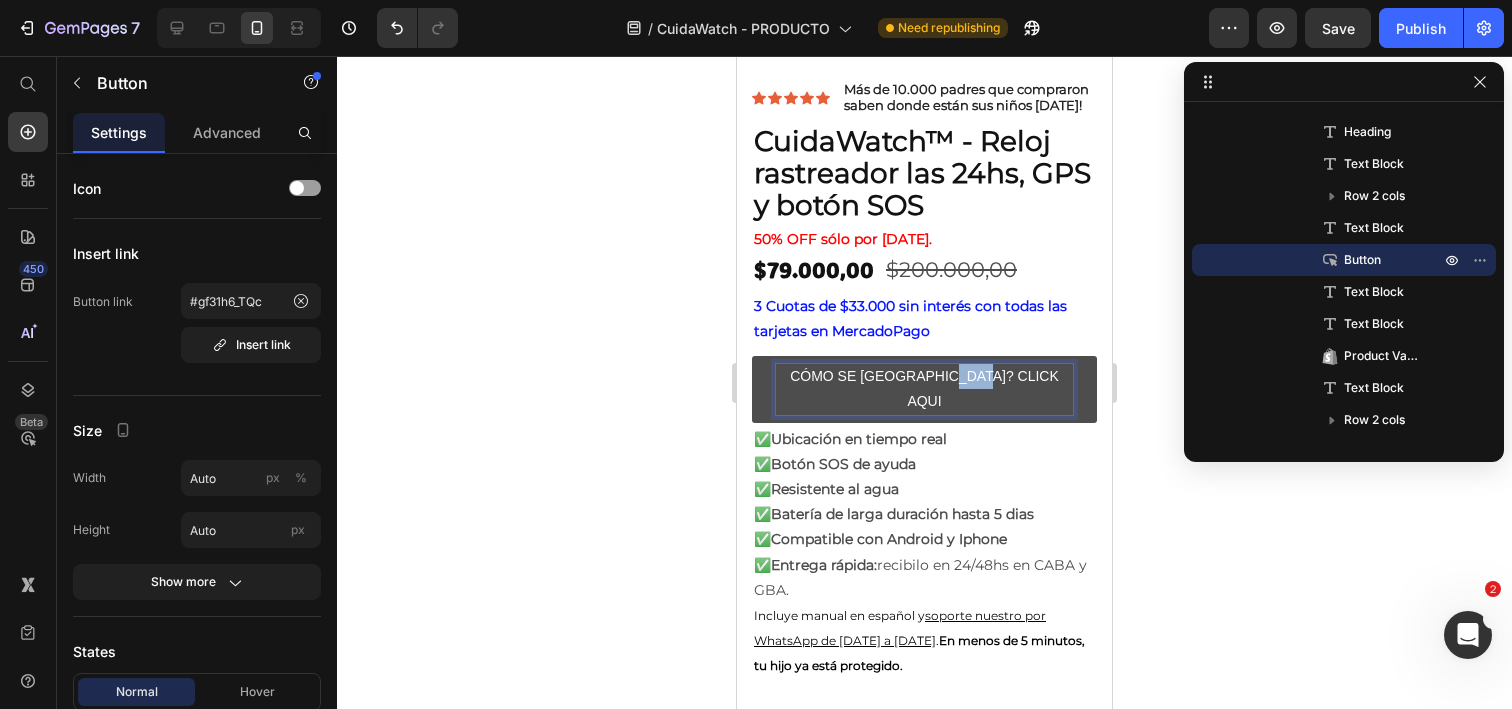 click on "CÓMO SE USA? CLICK AQUI" at bounding box center (924, 389) 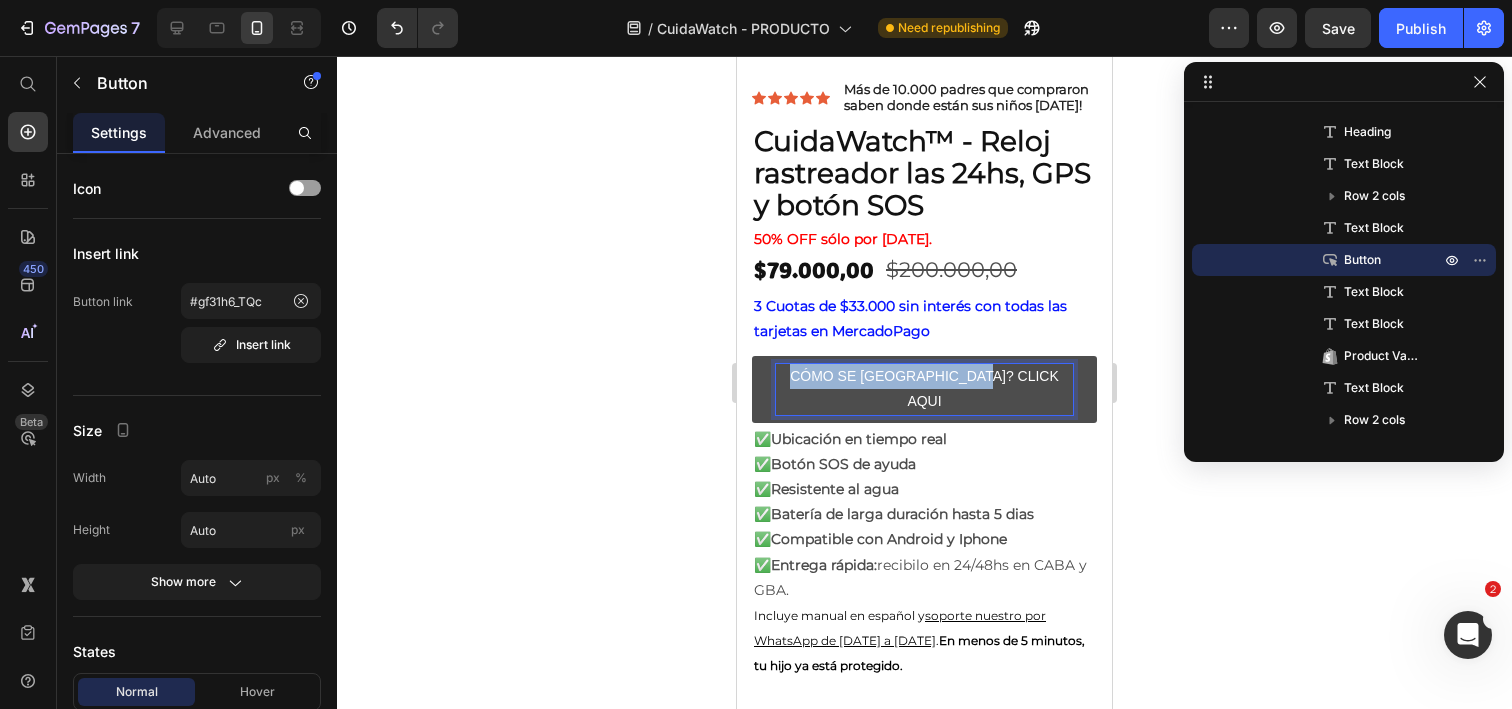 click on "CÓMO SE USA? CLICK AQUI" at bounding box center (924, 389) 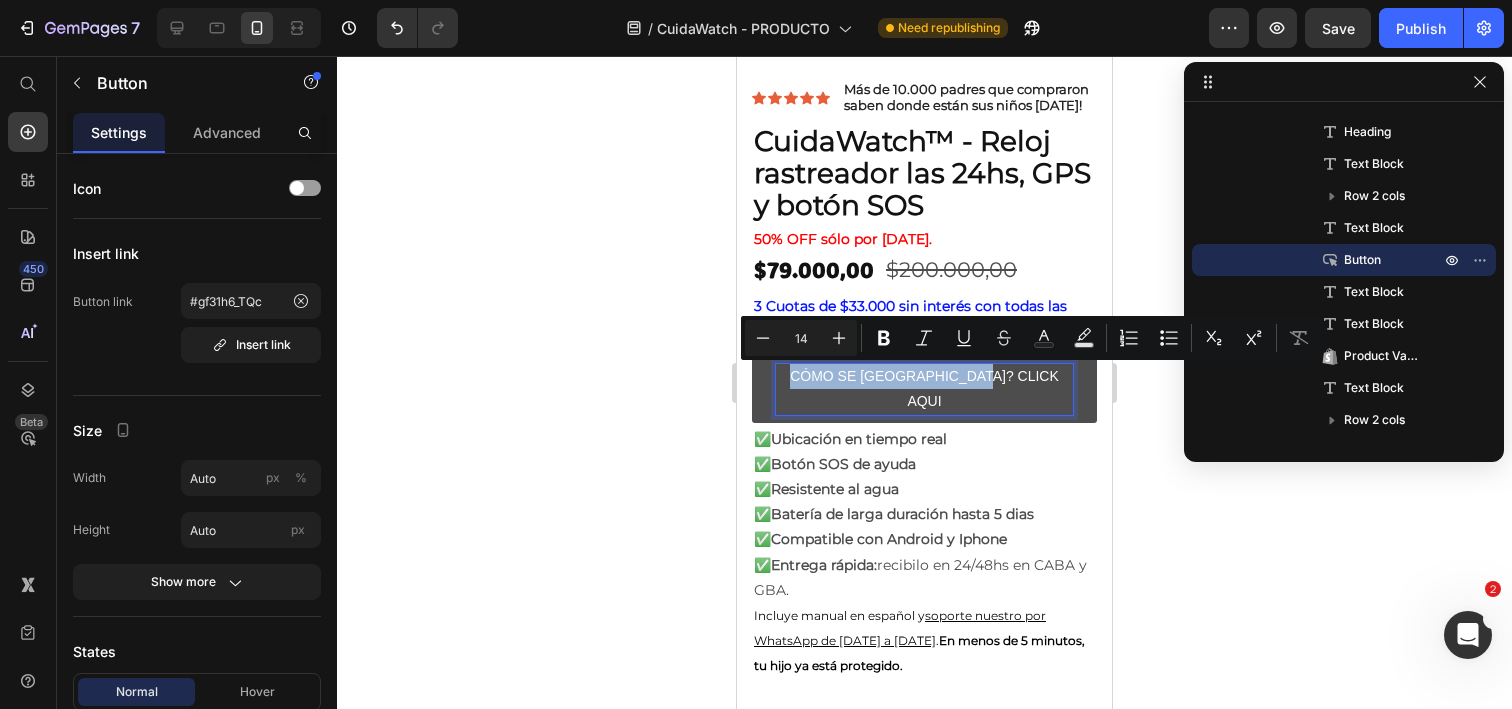 copy on "CÓMO SE USA? CLICK AQUI" 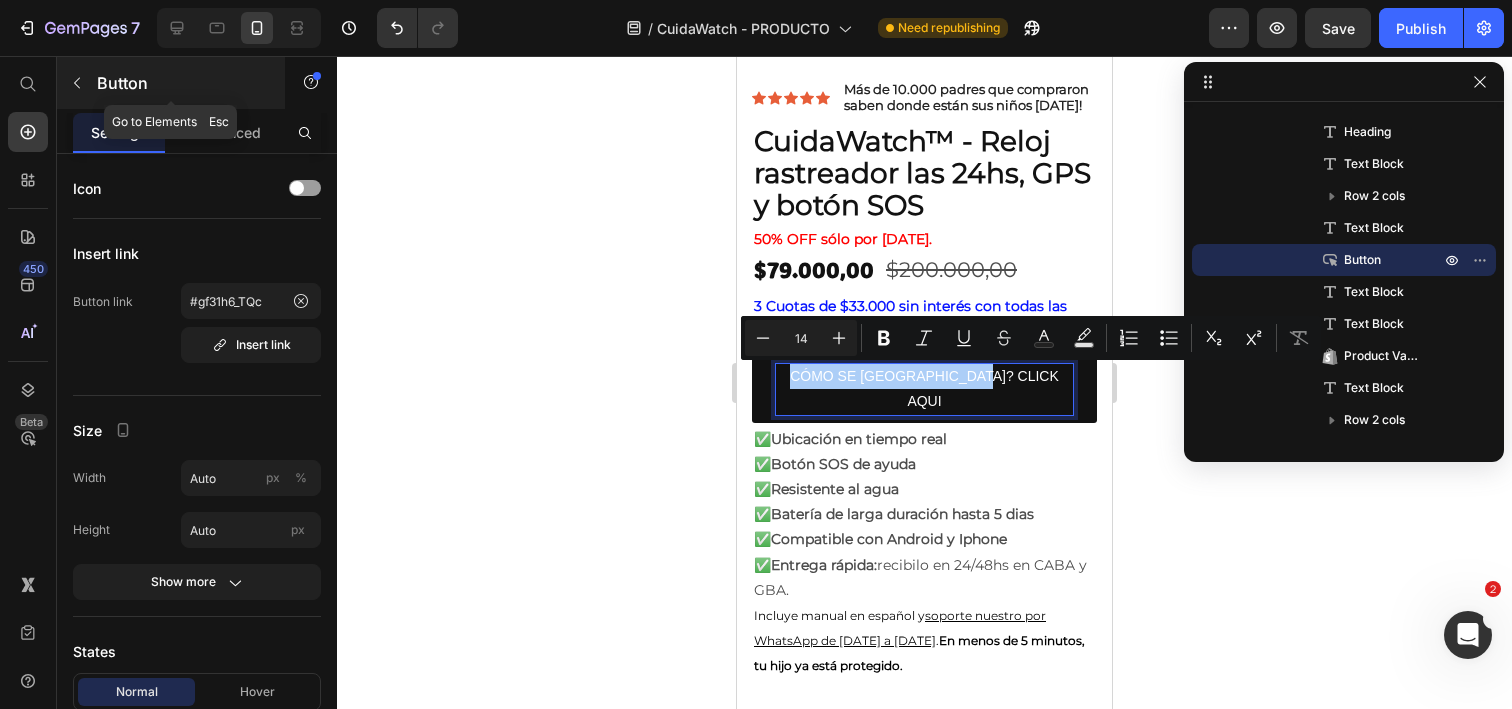 click 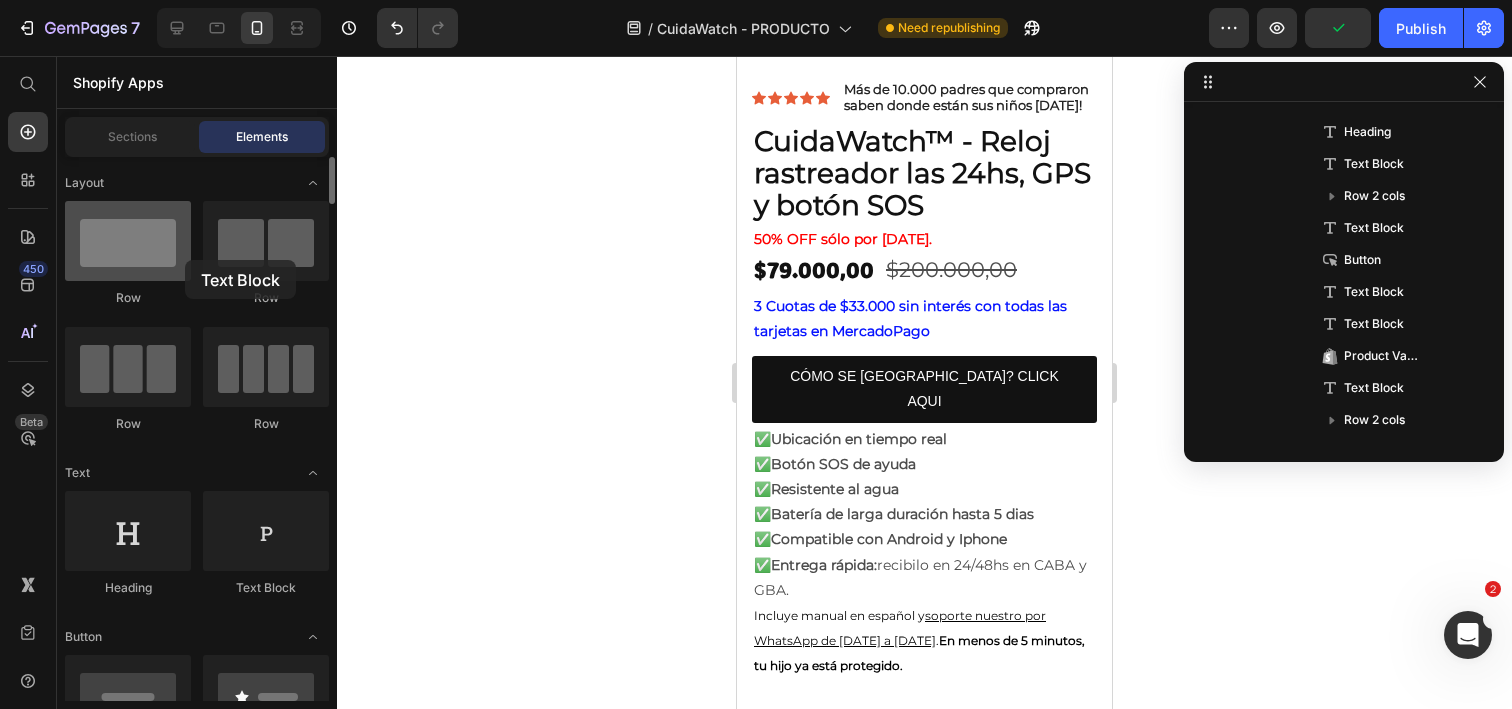drag, startPoint x: 281, startPoint y: 543, endPoint x: 176, endPoint y: 257, distance: 304.6654 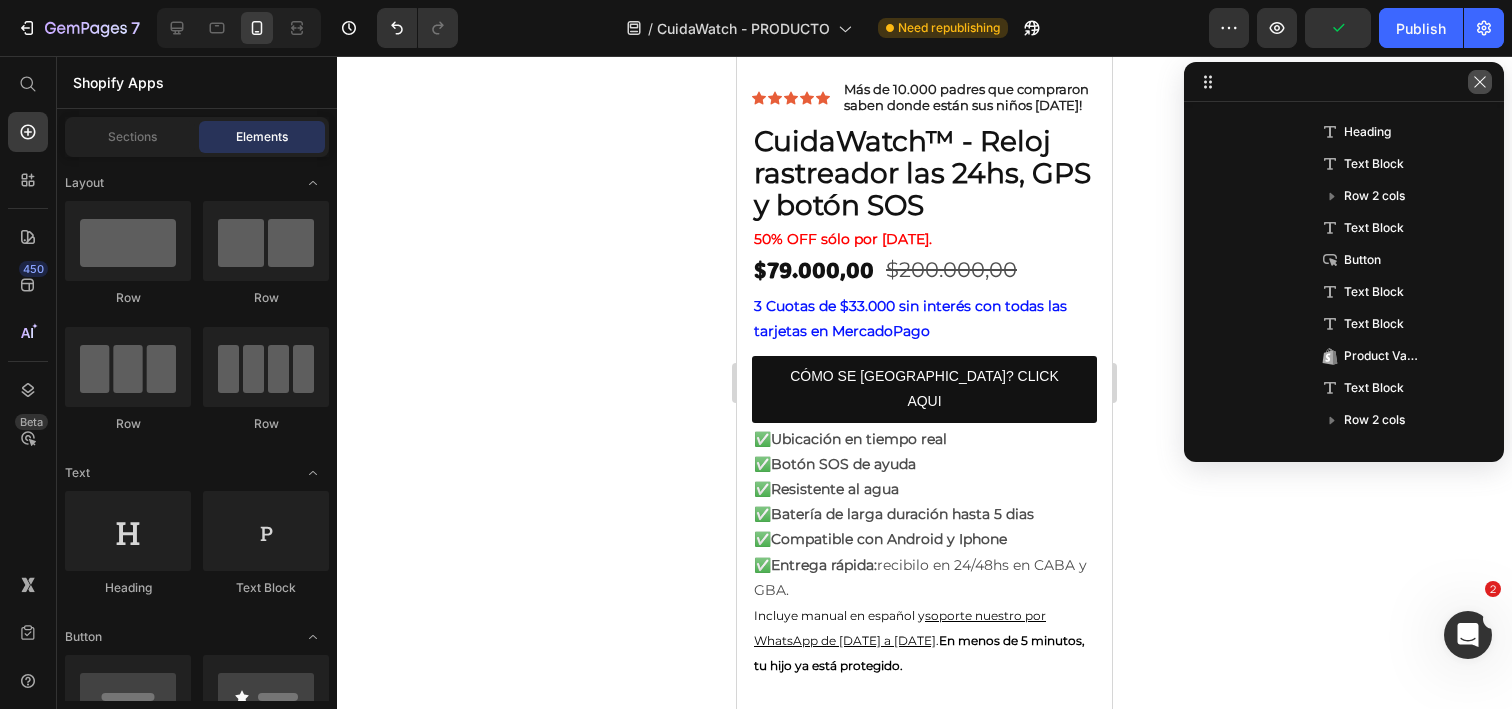 click 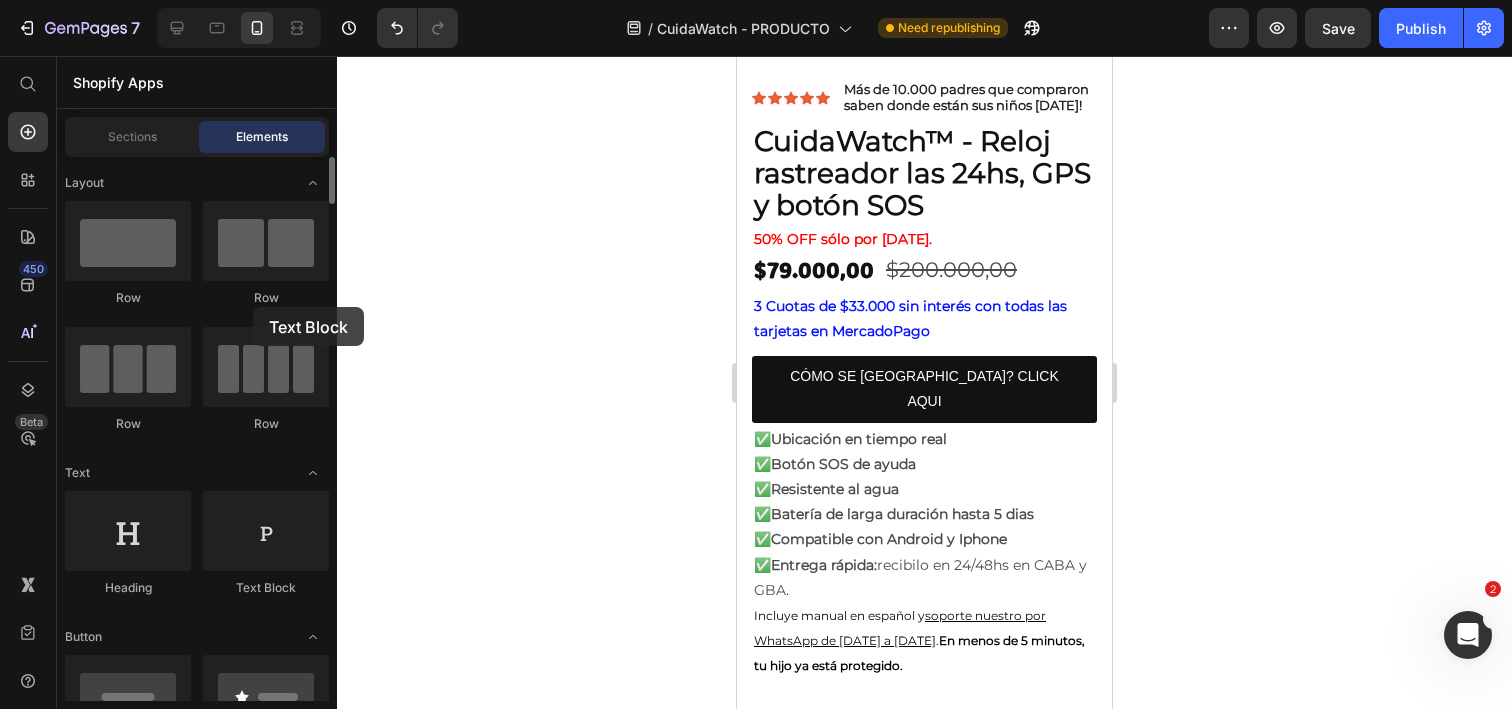 drag, startPoint x: 236, startPoint y: 560, endPoint x: 253, endPoint y: 307, distance: 253.5705 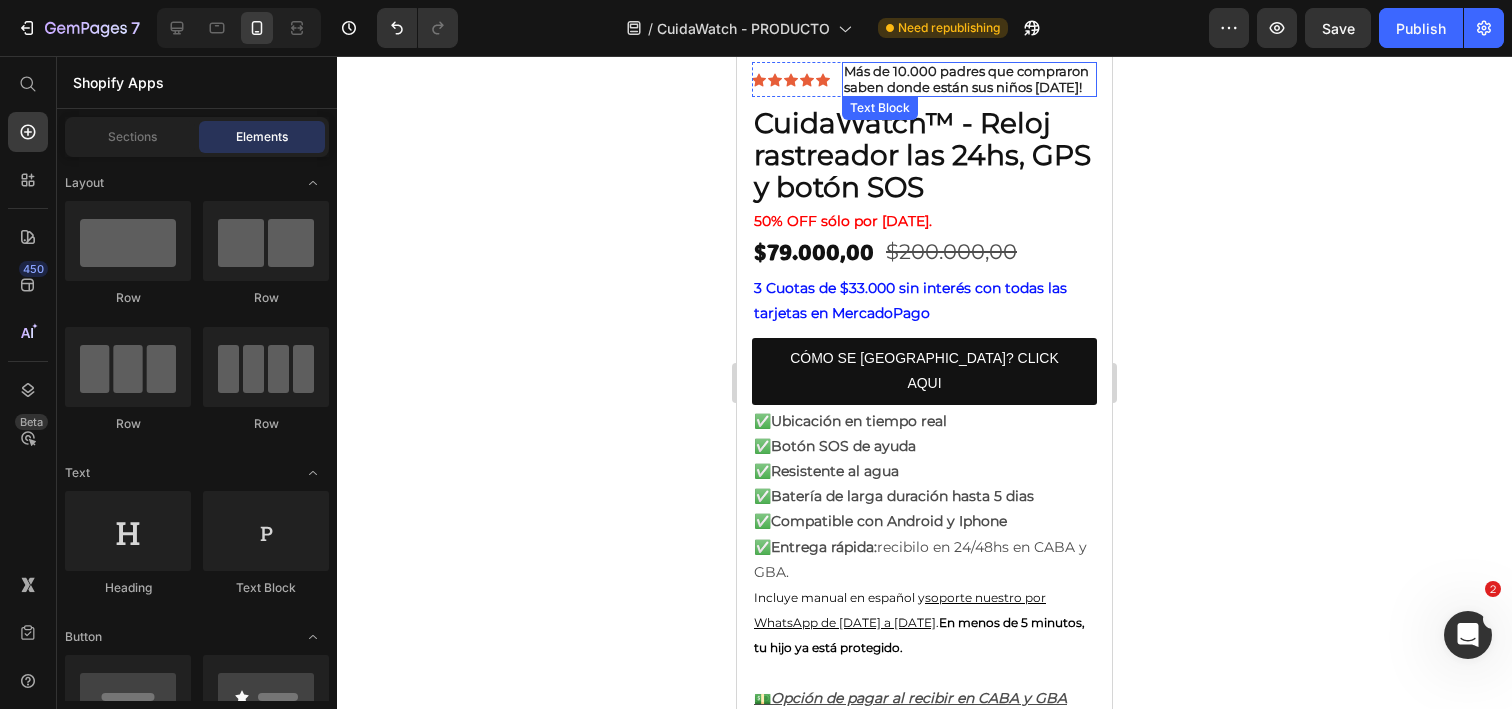 scroll, scrollTop: 940, scrollLeft: 0, axis: vertical 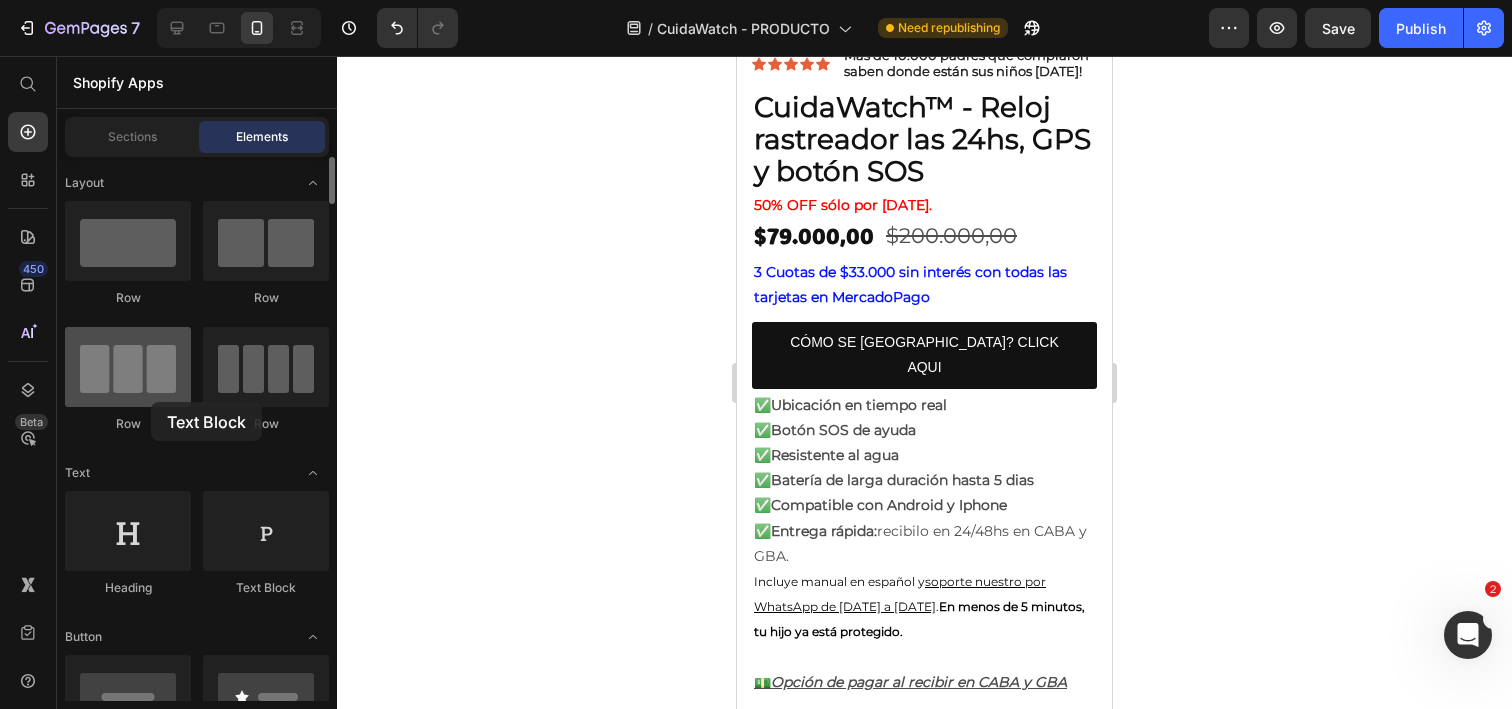 drag, startPoint x: 257, startPoint y: 552, endPoint x: 146, endPoint y: 397, distance: 190.64627 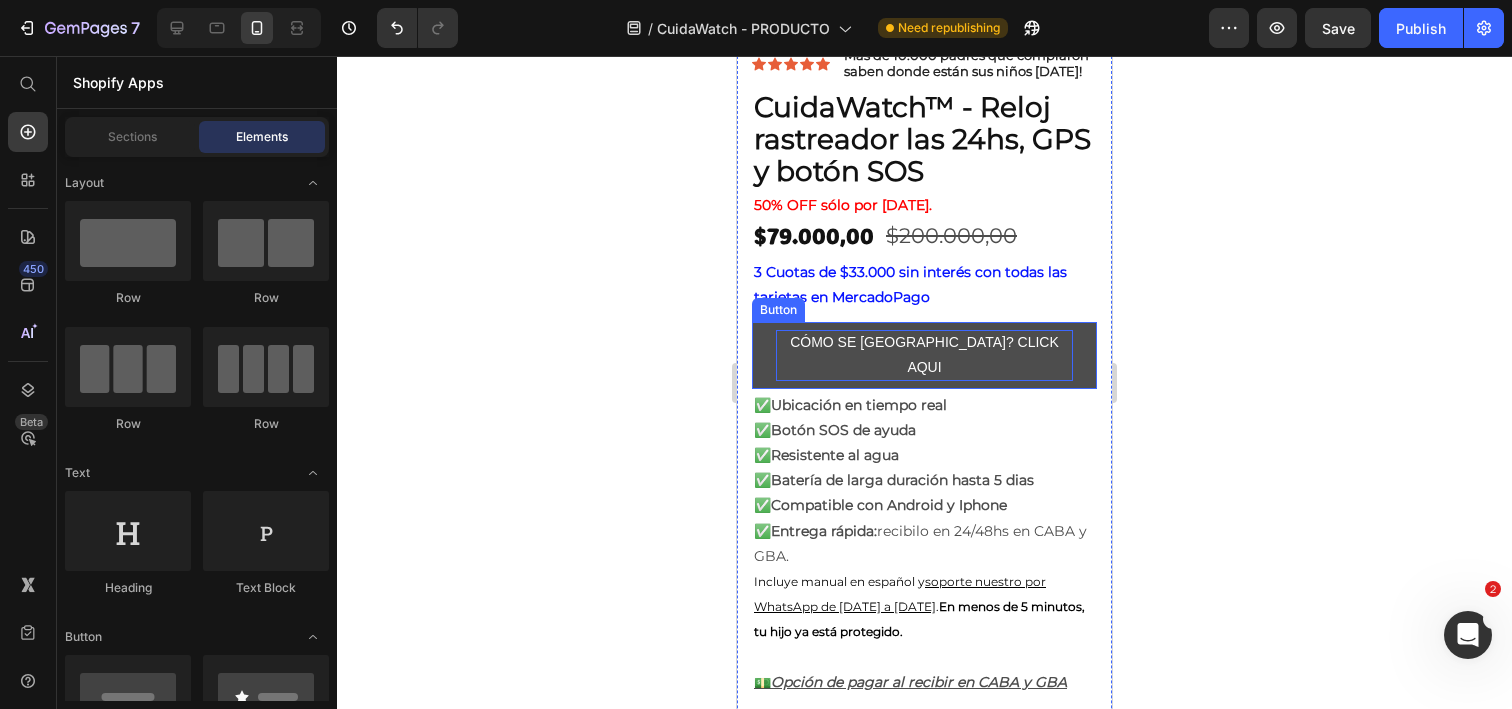 click on "CÓMO SE USA? CLICK AQUI" at bounding box center (924, 355) 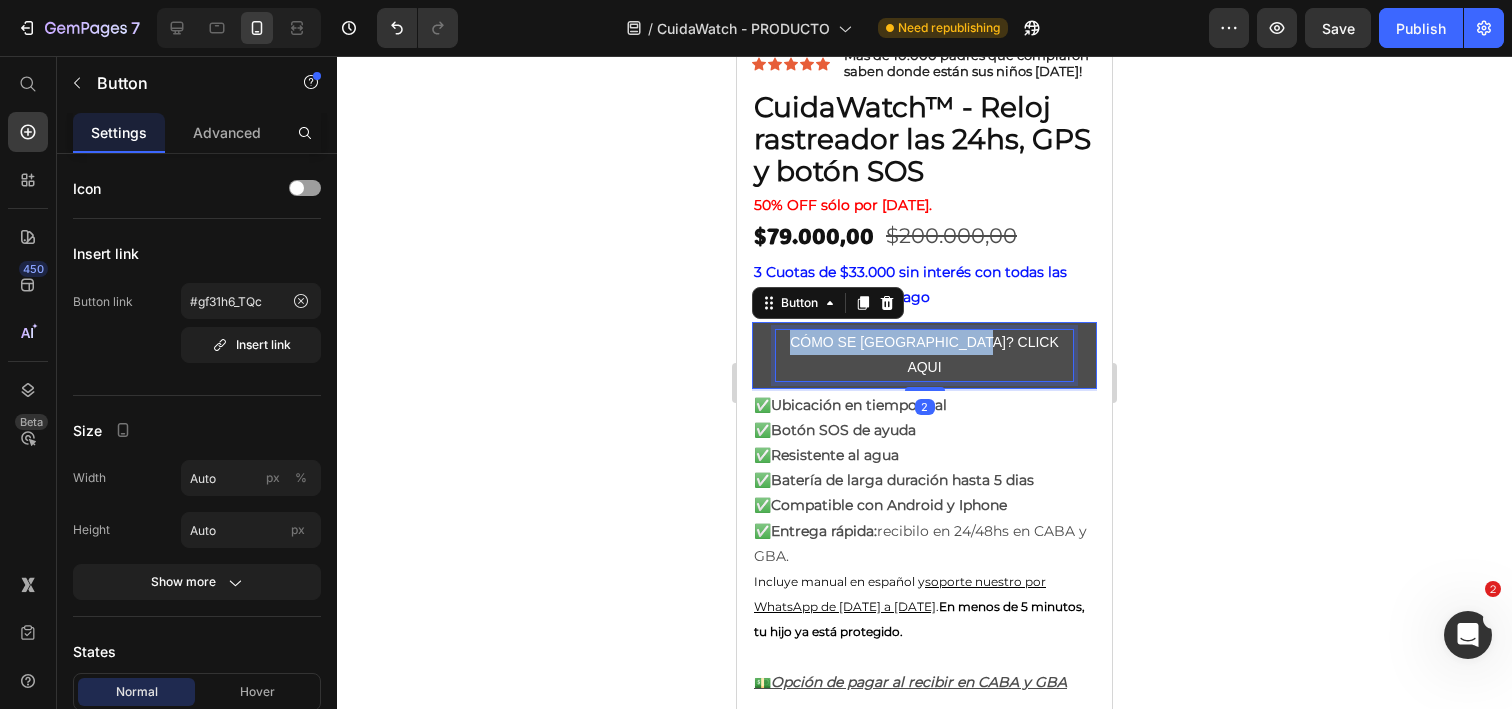 click on "CÓMO SE USA? CLICK AQUI" at bounding box center (924, 355) 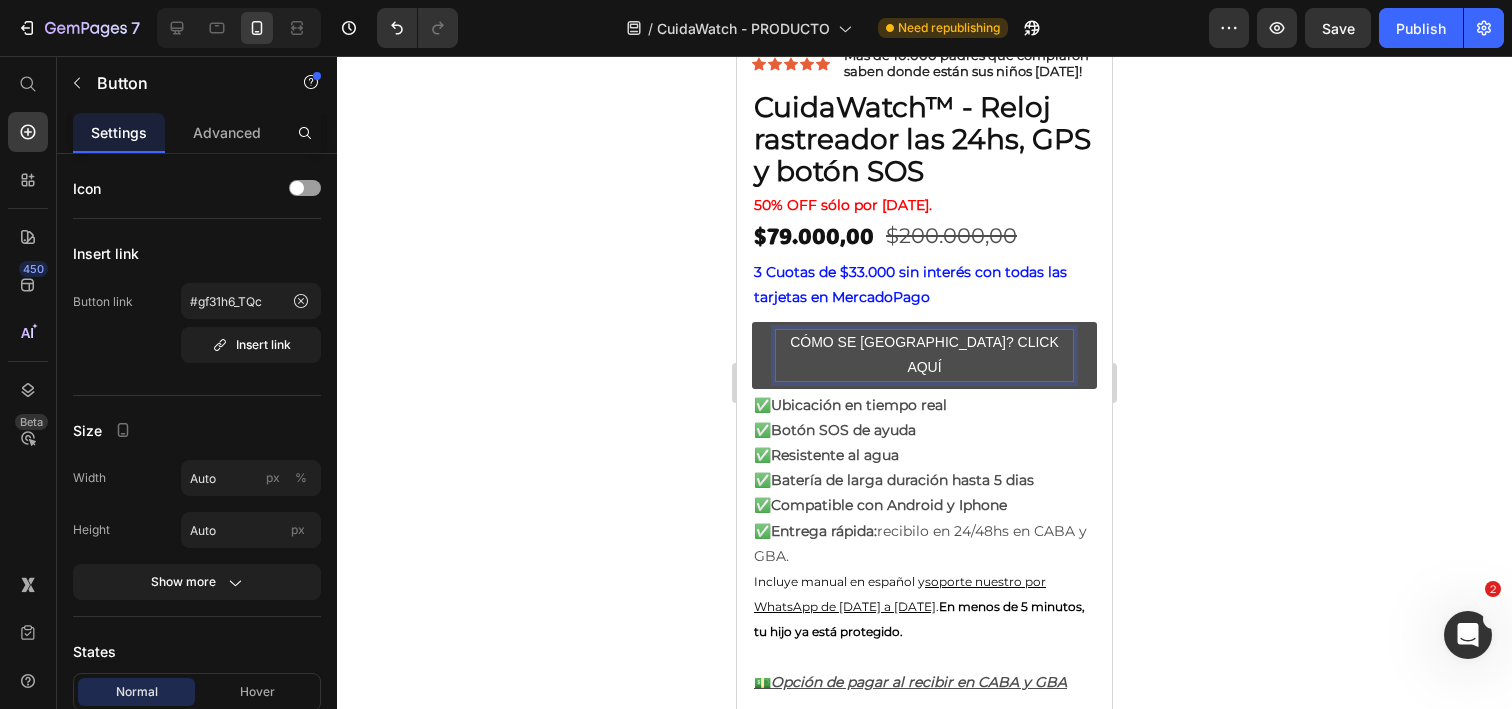 click on "CÓMO SE [GEOGRAPHIC_DATA]? CLICK AQUÍ" at bounding box center (924, 355) 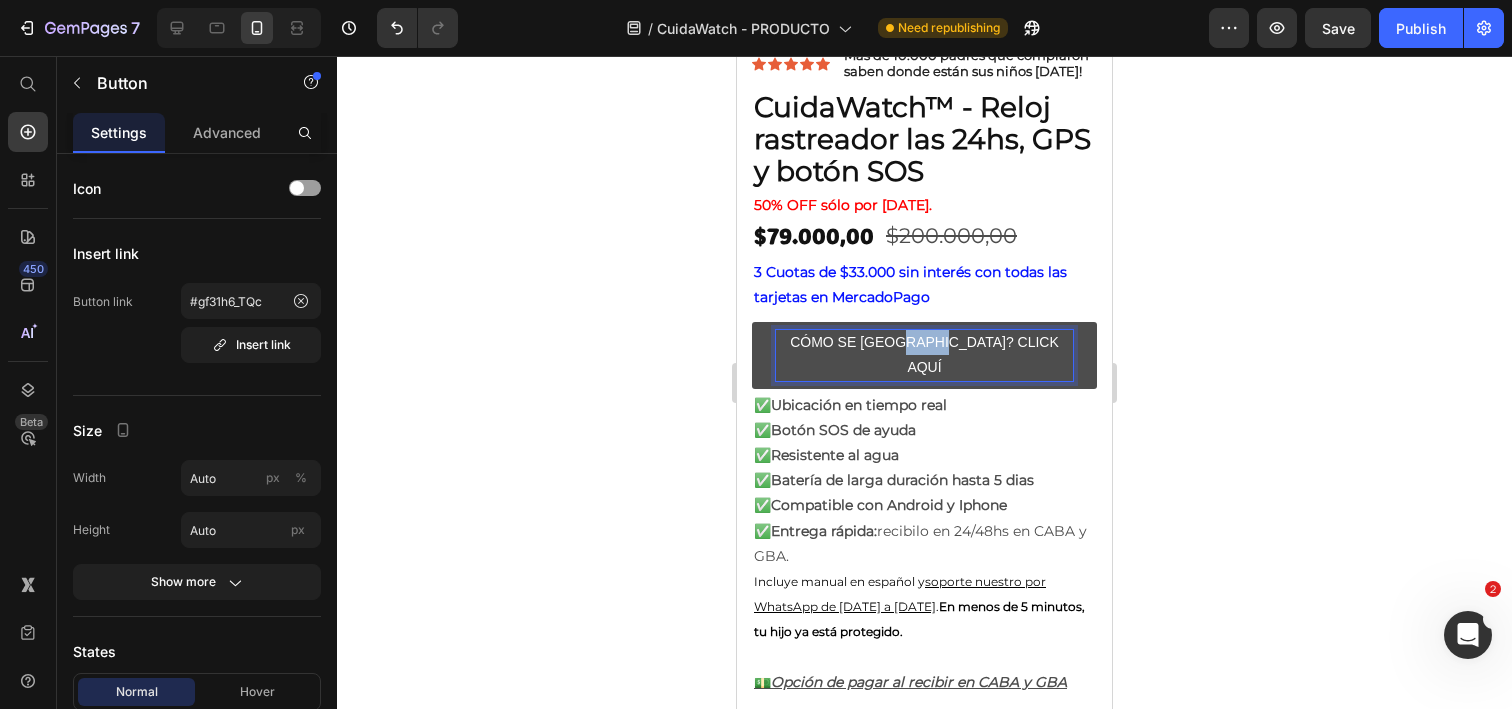 click on "CÓMO SE [GEOGRAPHIC_DATA]? CLICK AQUÍ" at bounding box center [924, 355] 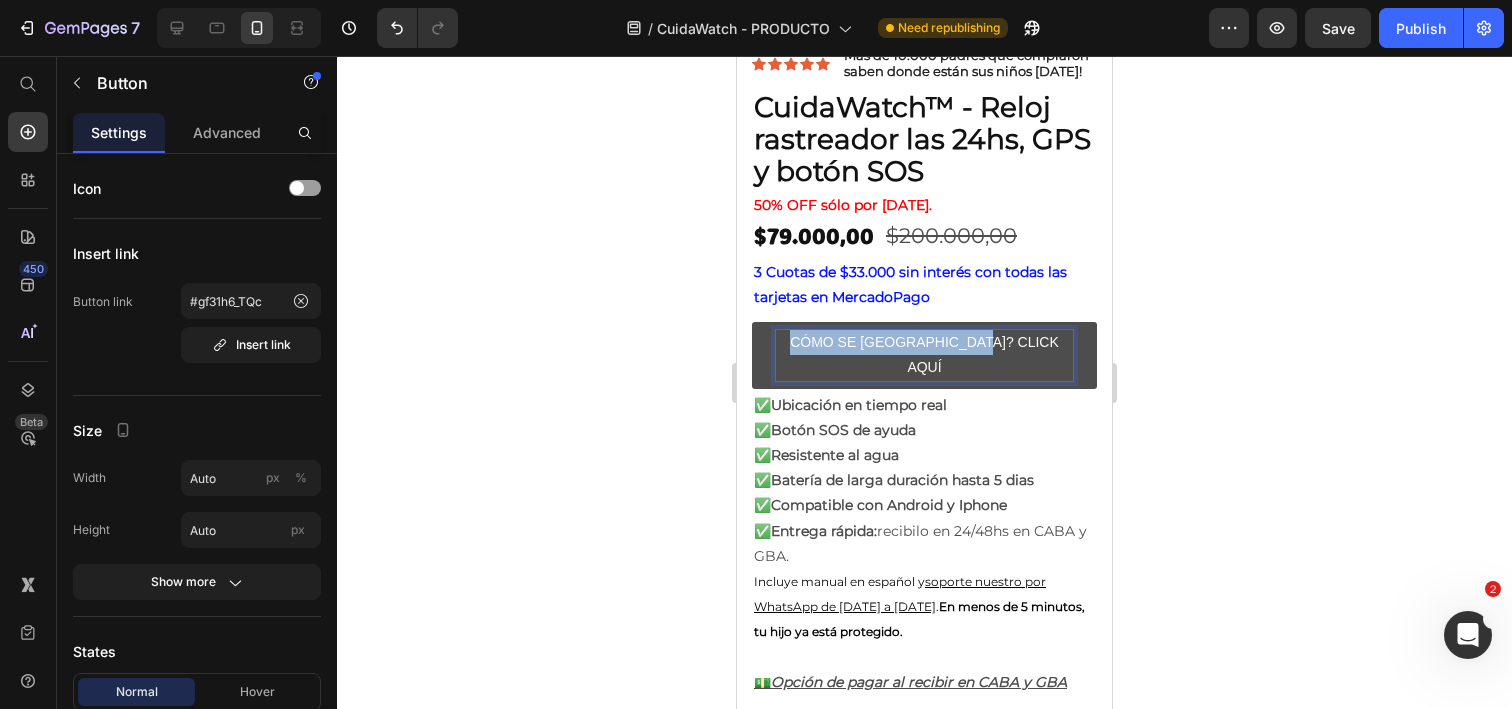 click on "CÓMO SE [GEOGRAPHIC_DATA]? CLICK AQUÍ" at bounding box center (924, 355) 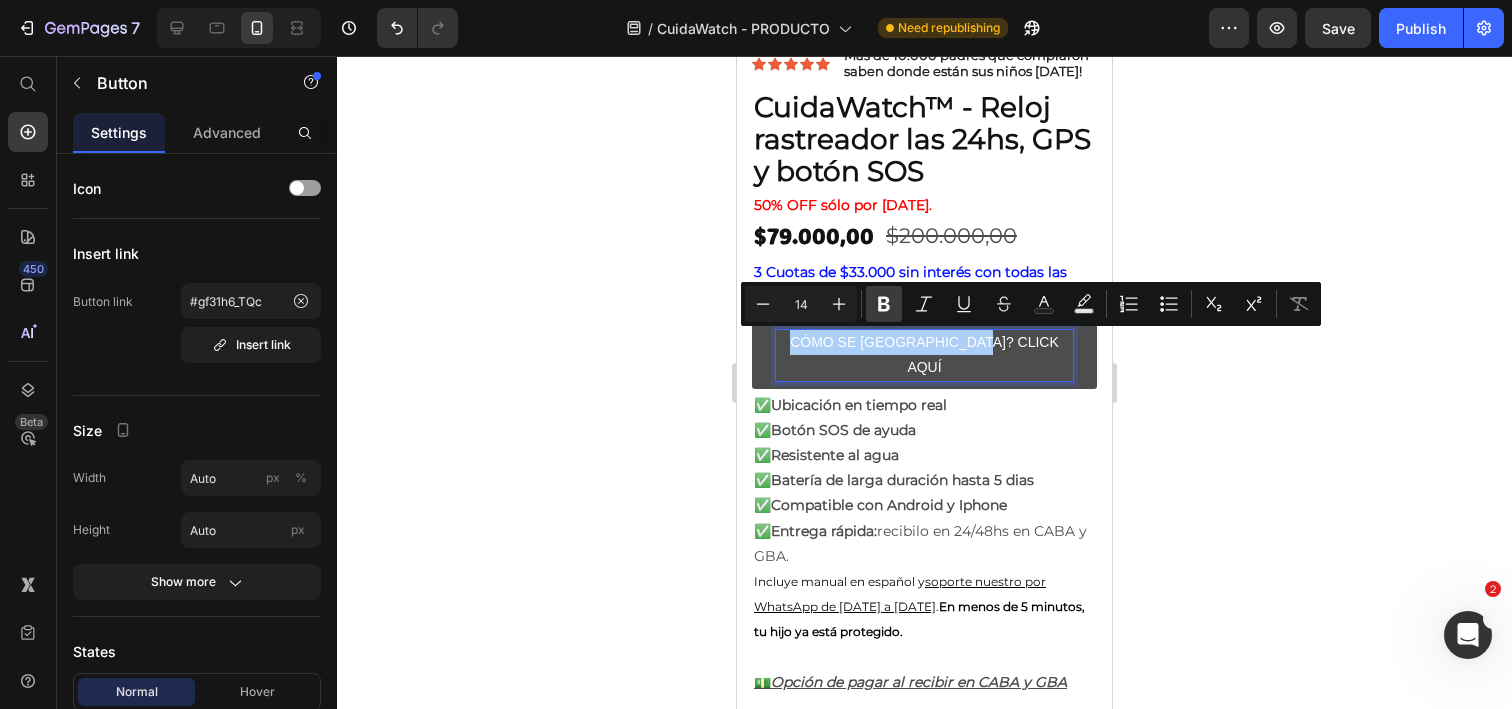 click 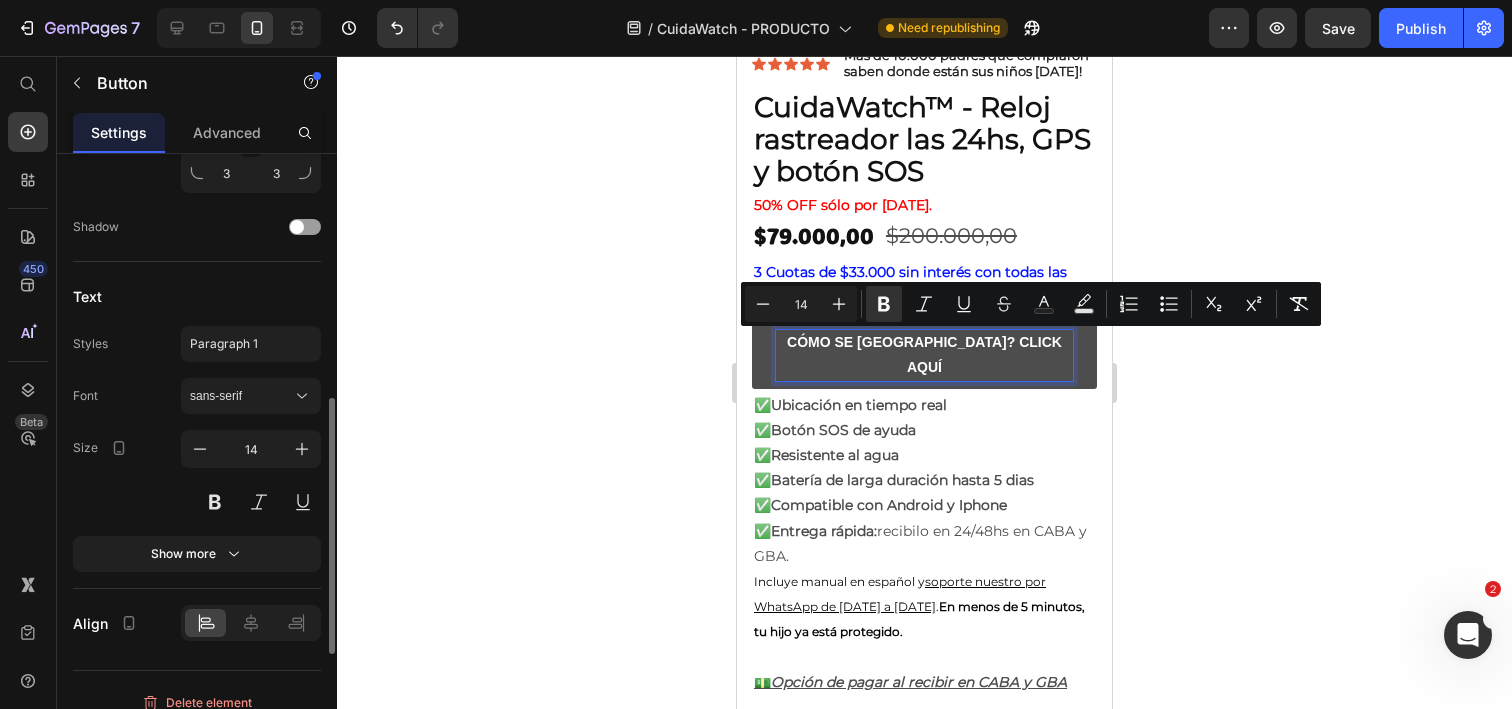 scroll, scrollTop: 849, scrollLeft: 0, axis: vertical 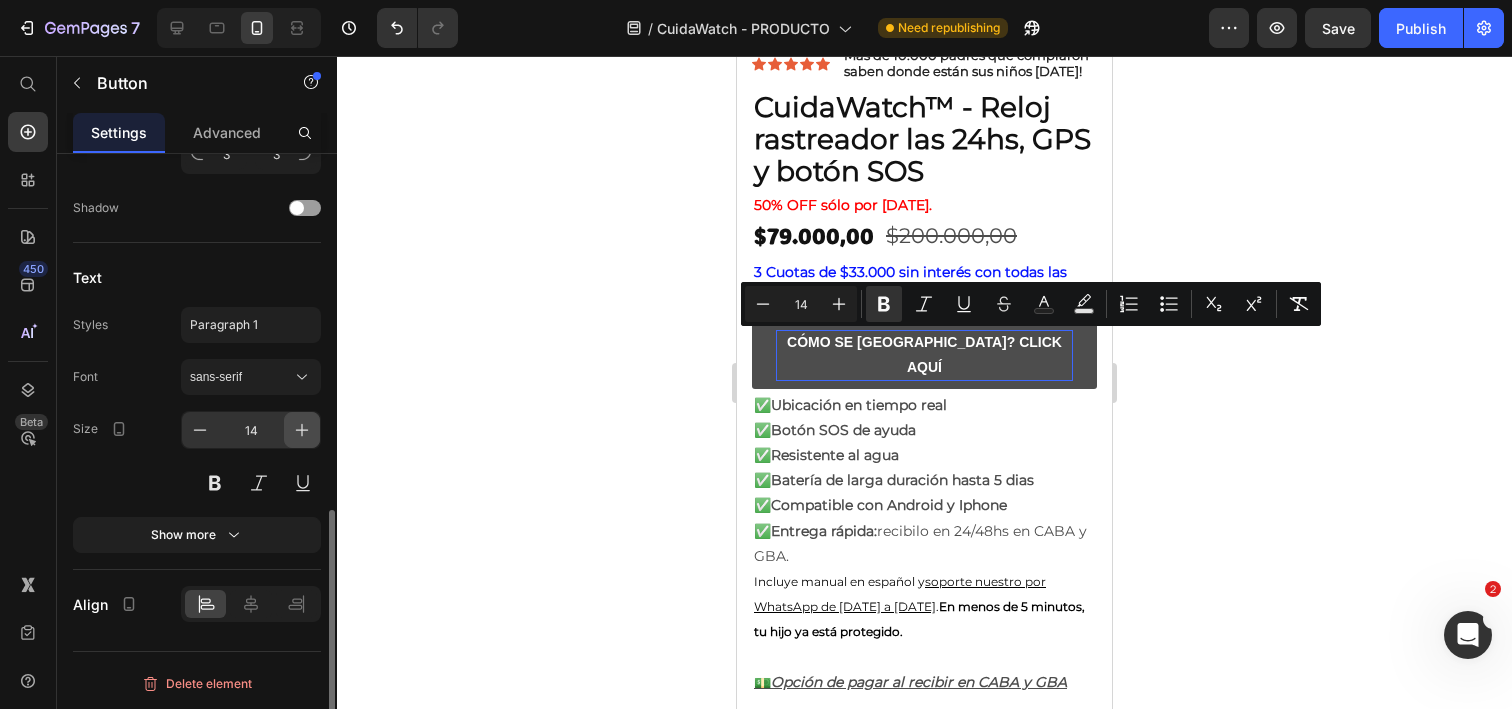 click 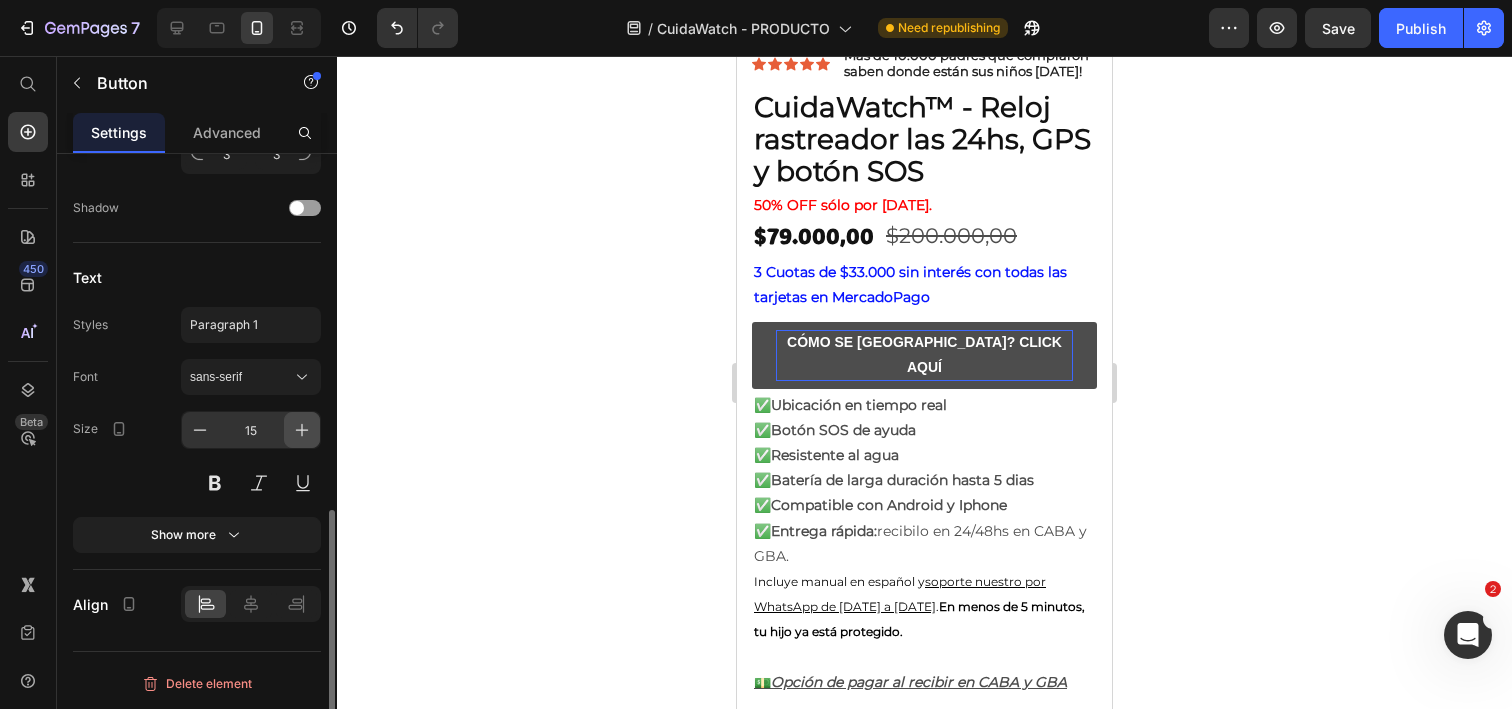 click 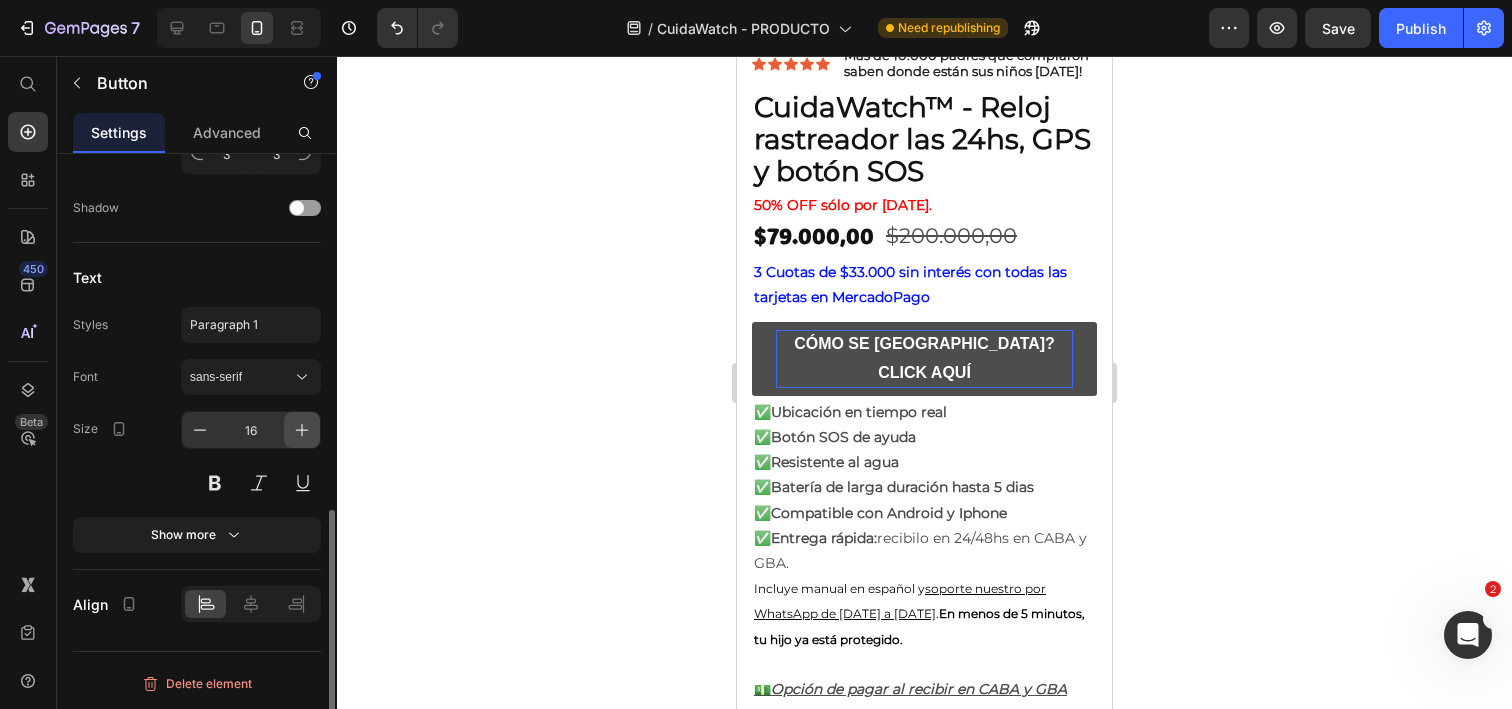 click 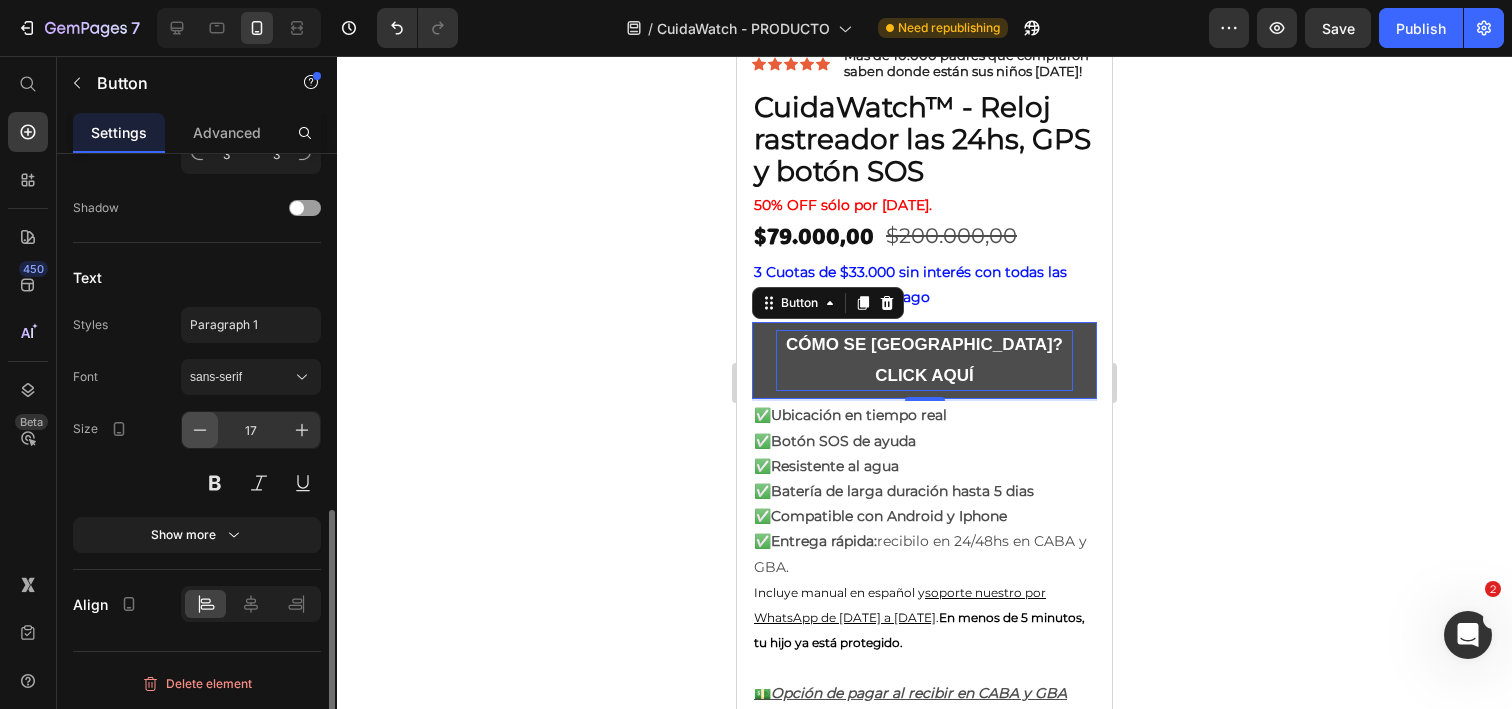 click 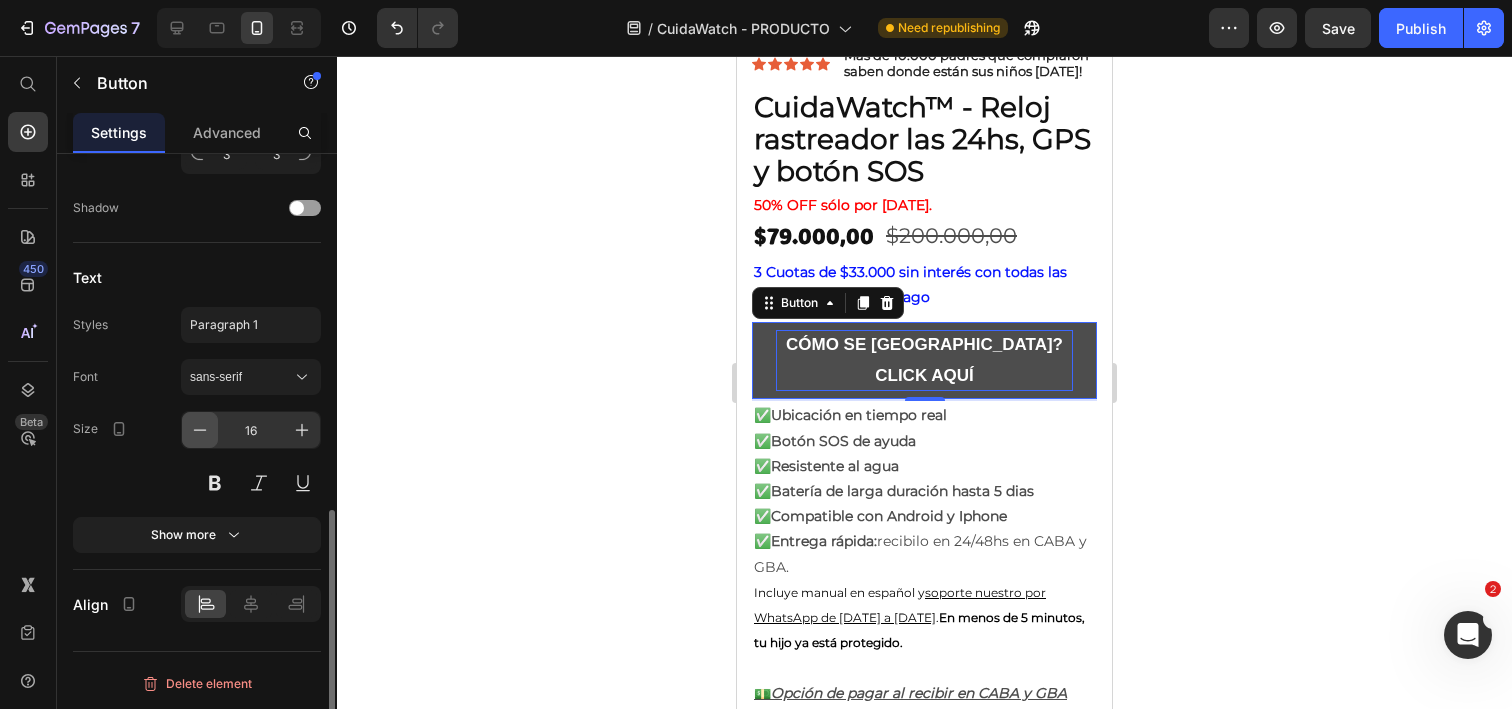 click 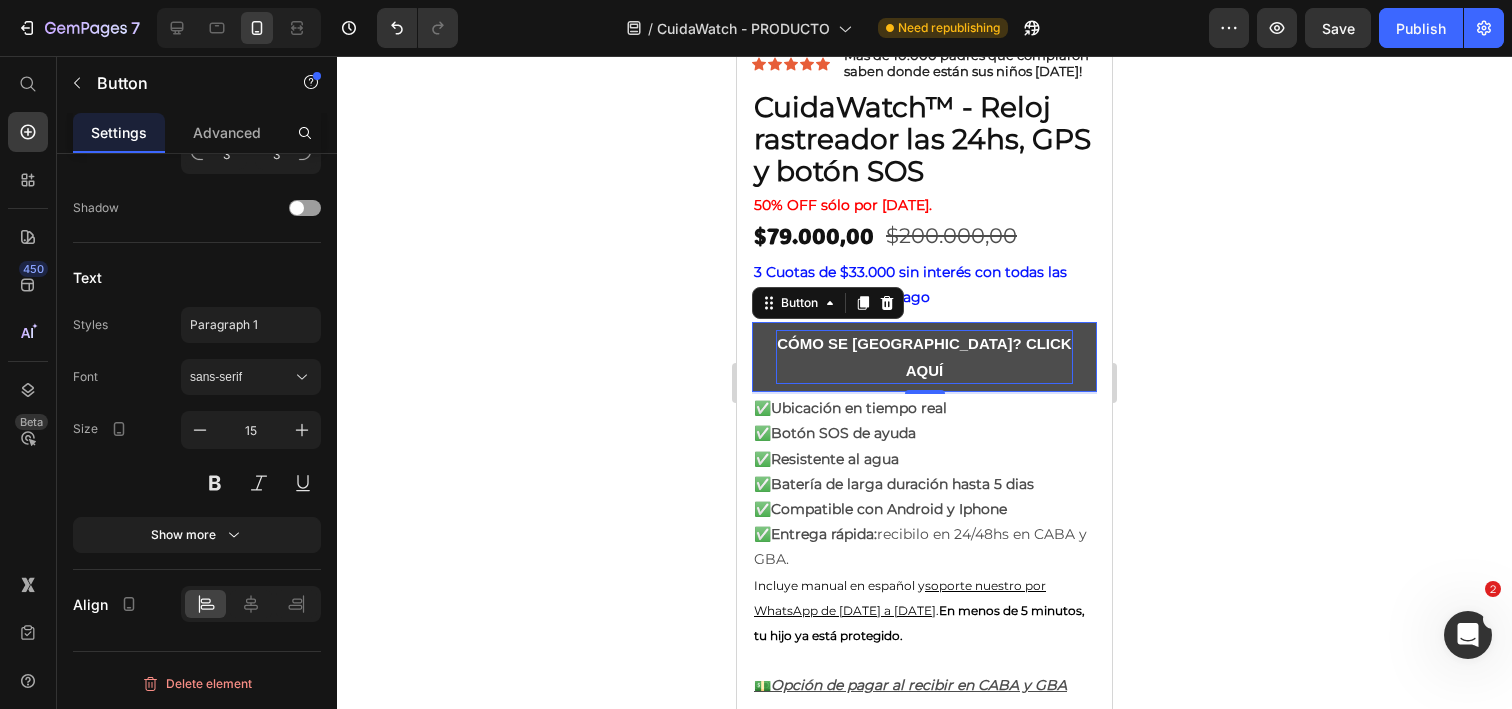 click 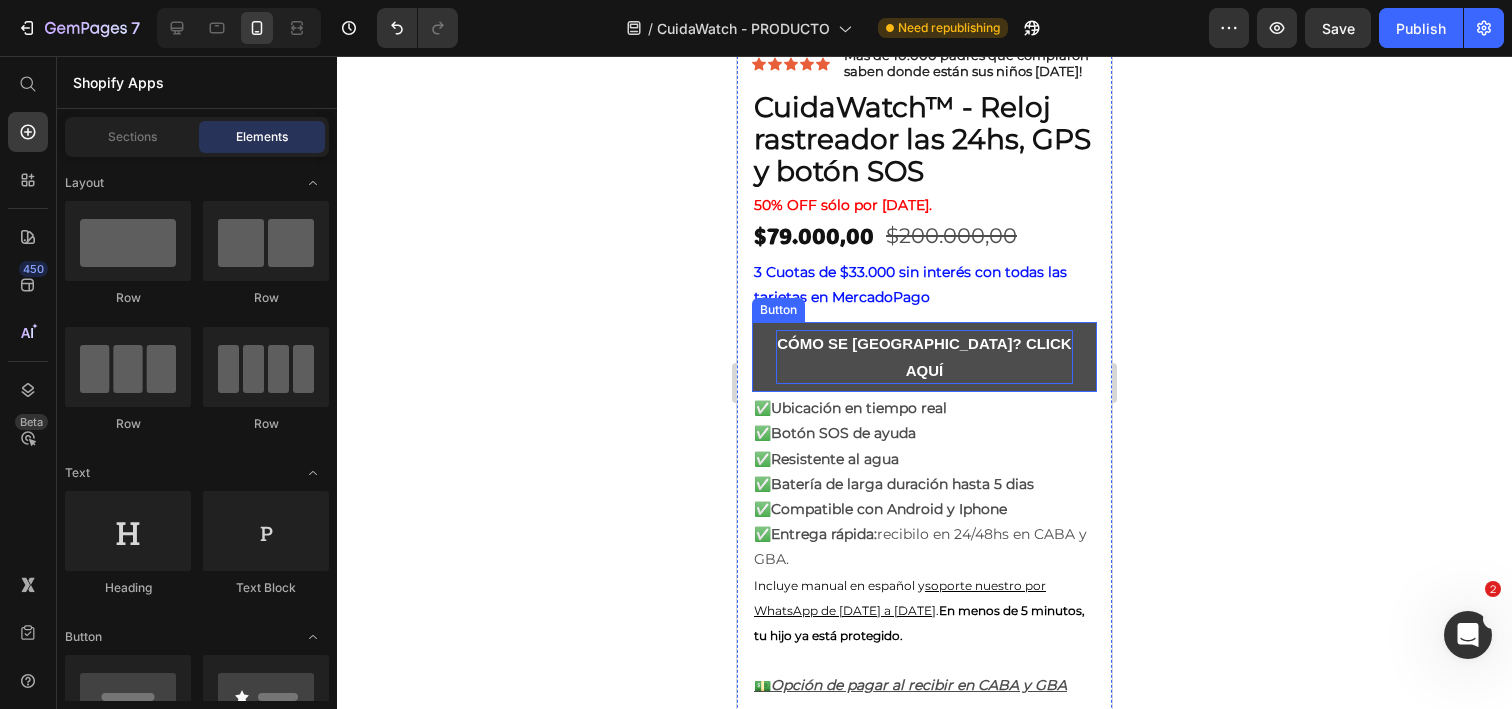 click on "CÓMO SE [GEOGRAPHIC_DATA]? CLICK AQUÍ" at bounding box center [924, 357] 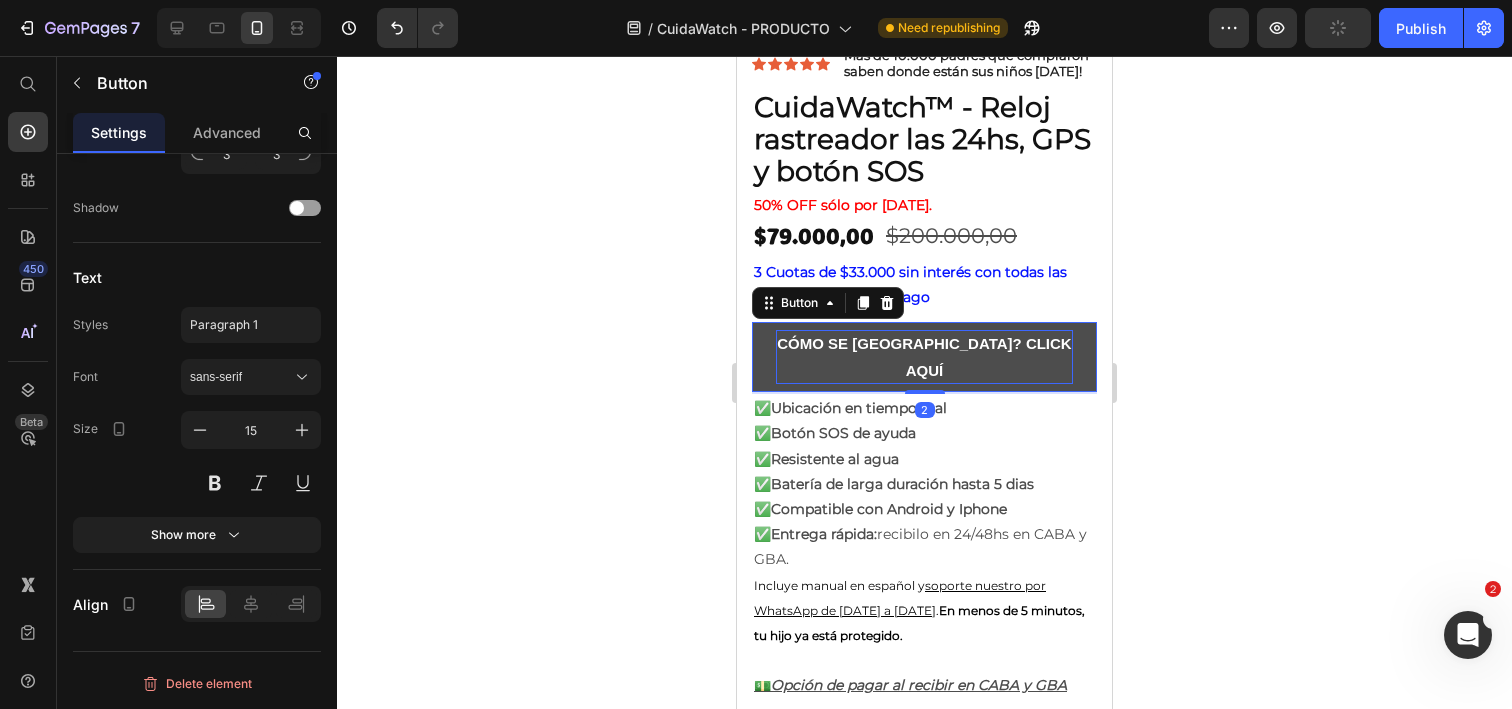 click on "CÓMO SE [GEOGRAPHIC_DATA]? CLICK AQUÍ" at bounding box center (924, 357) 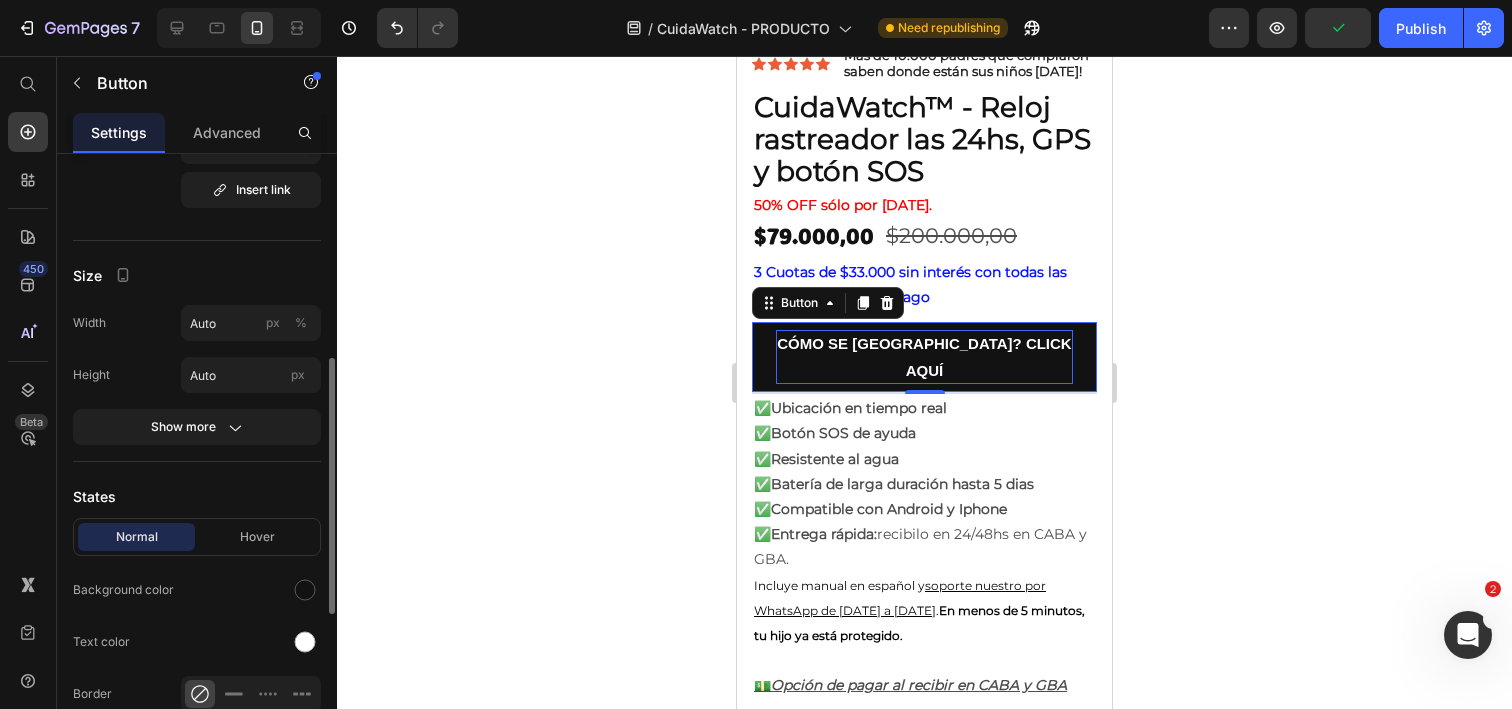 scroll, scrollTop: 307, scrollLeft: 0, axis: vertical 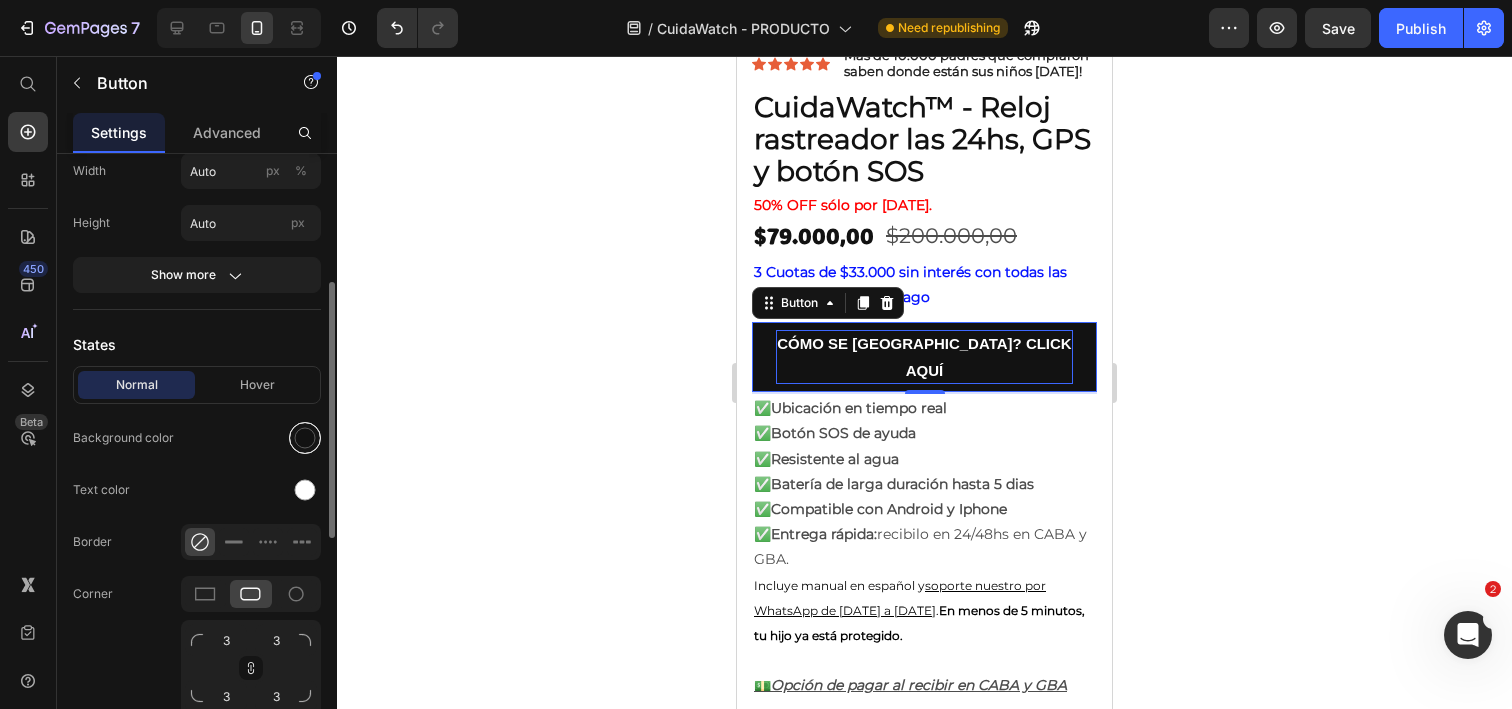 click at bounding box center (305, 438) 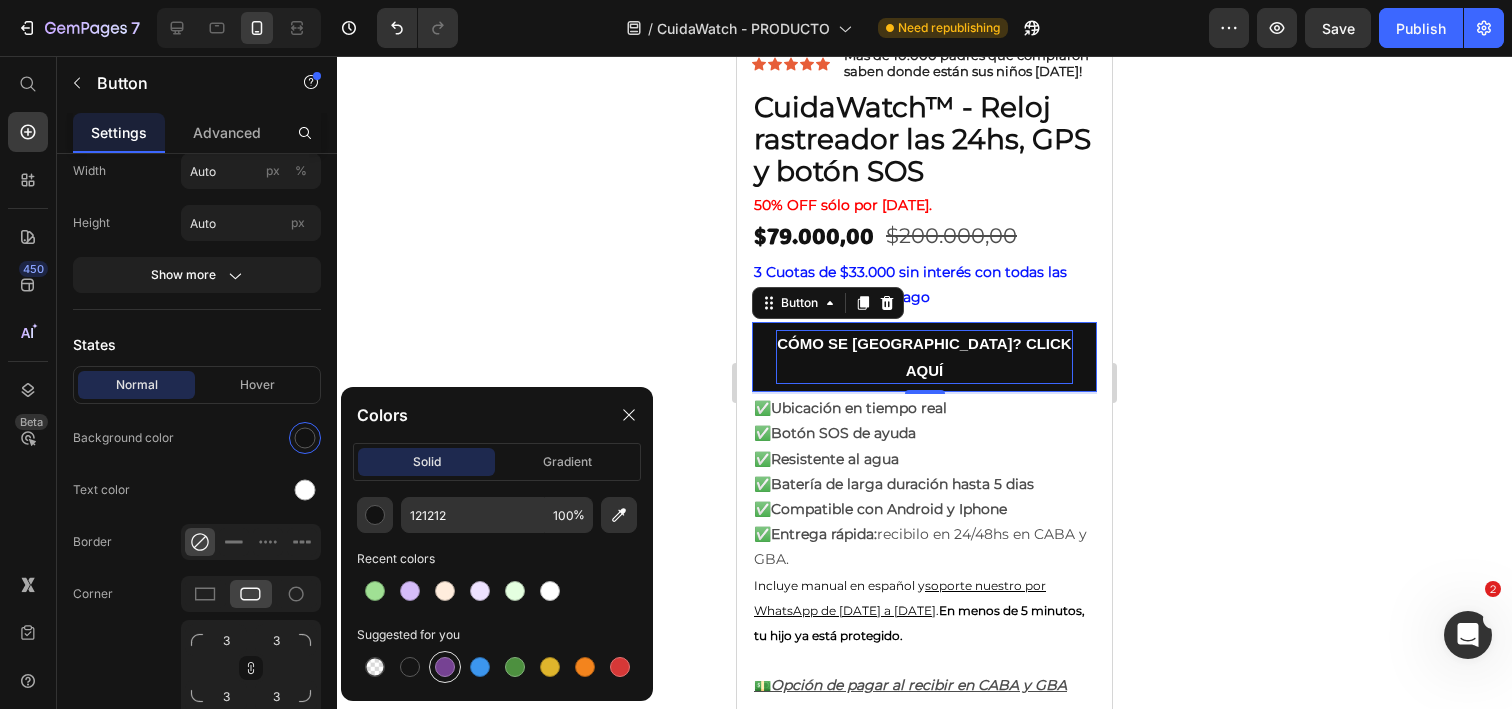 click at bounding box center [445, 667] 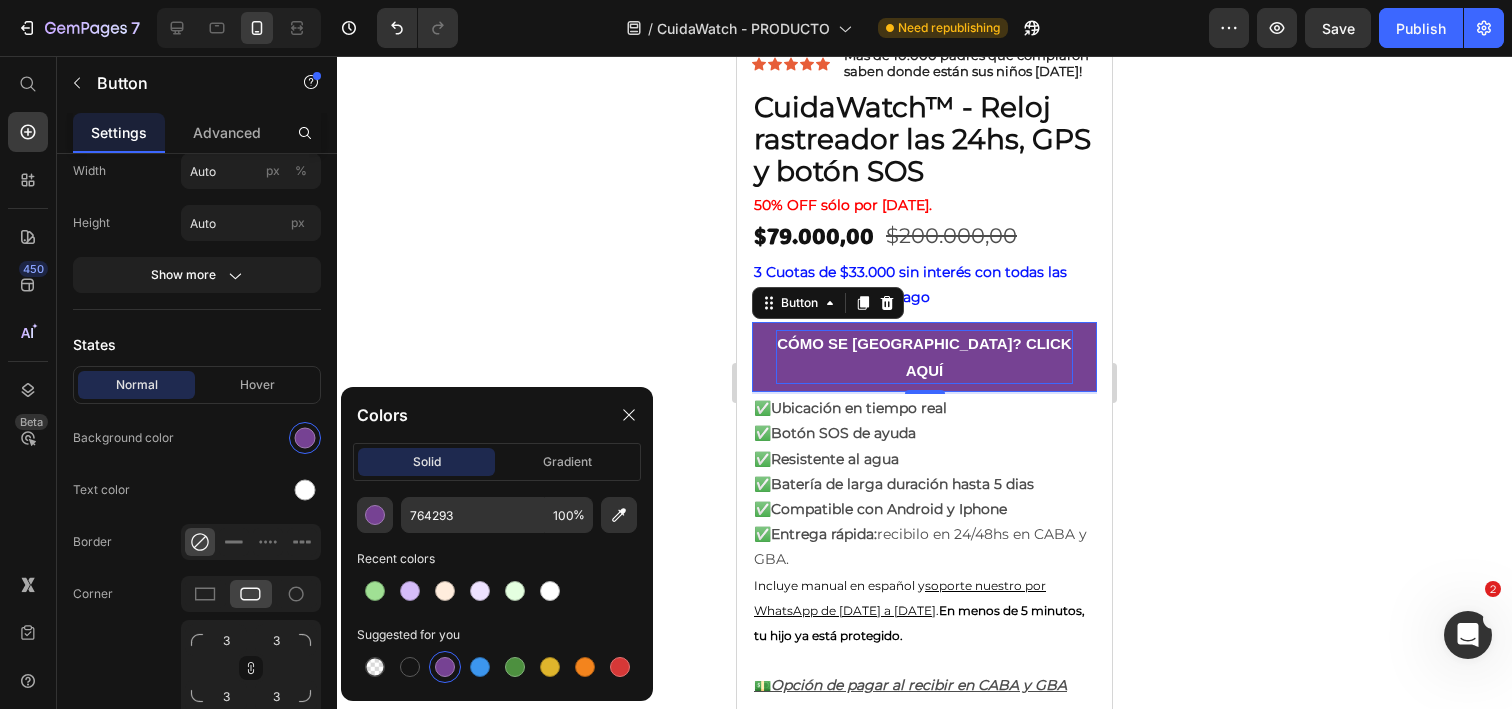 click 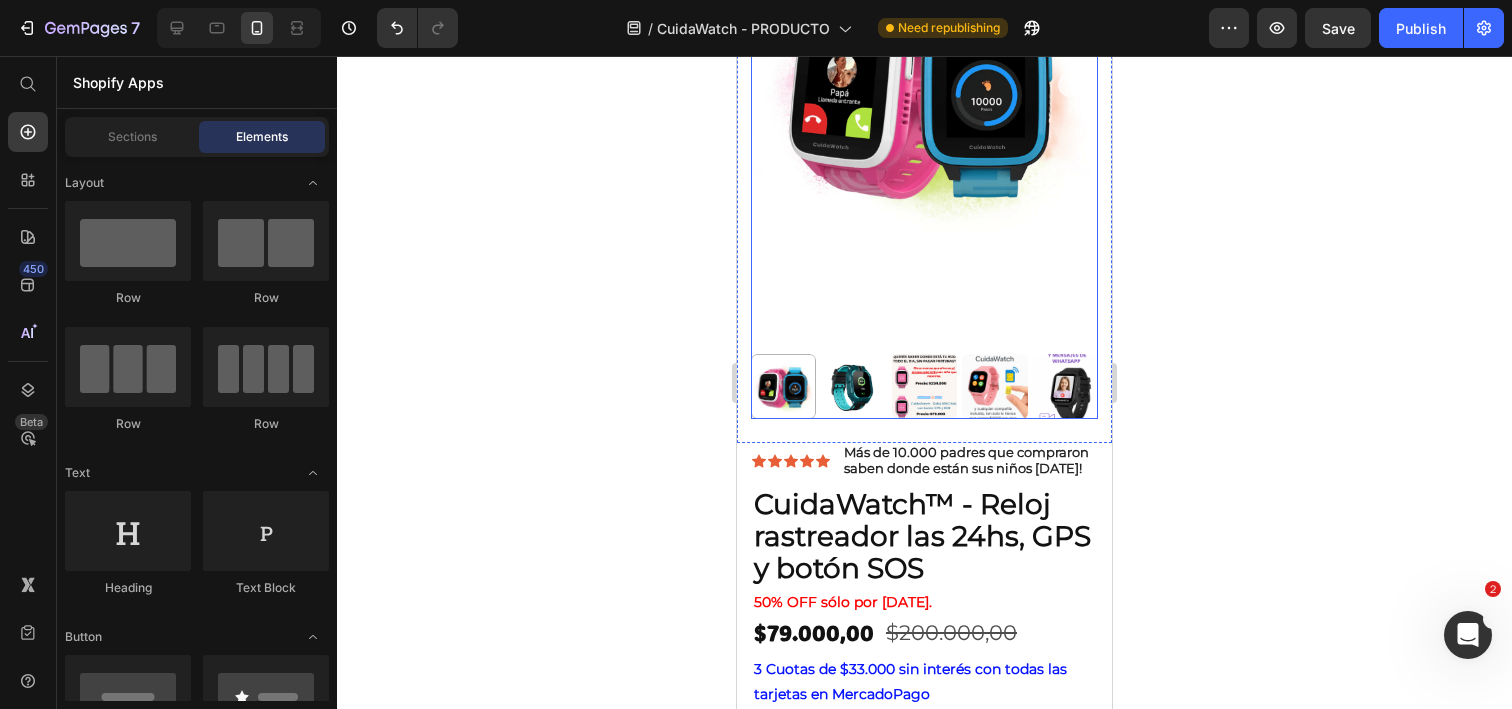 scroll, scrollTop: 537, scrollLeft: 0, axis: vertical 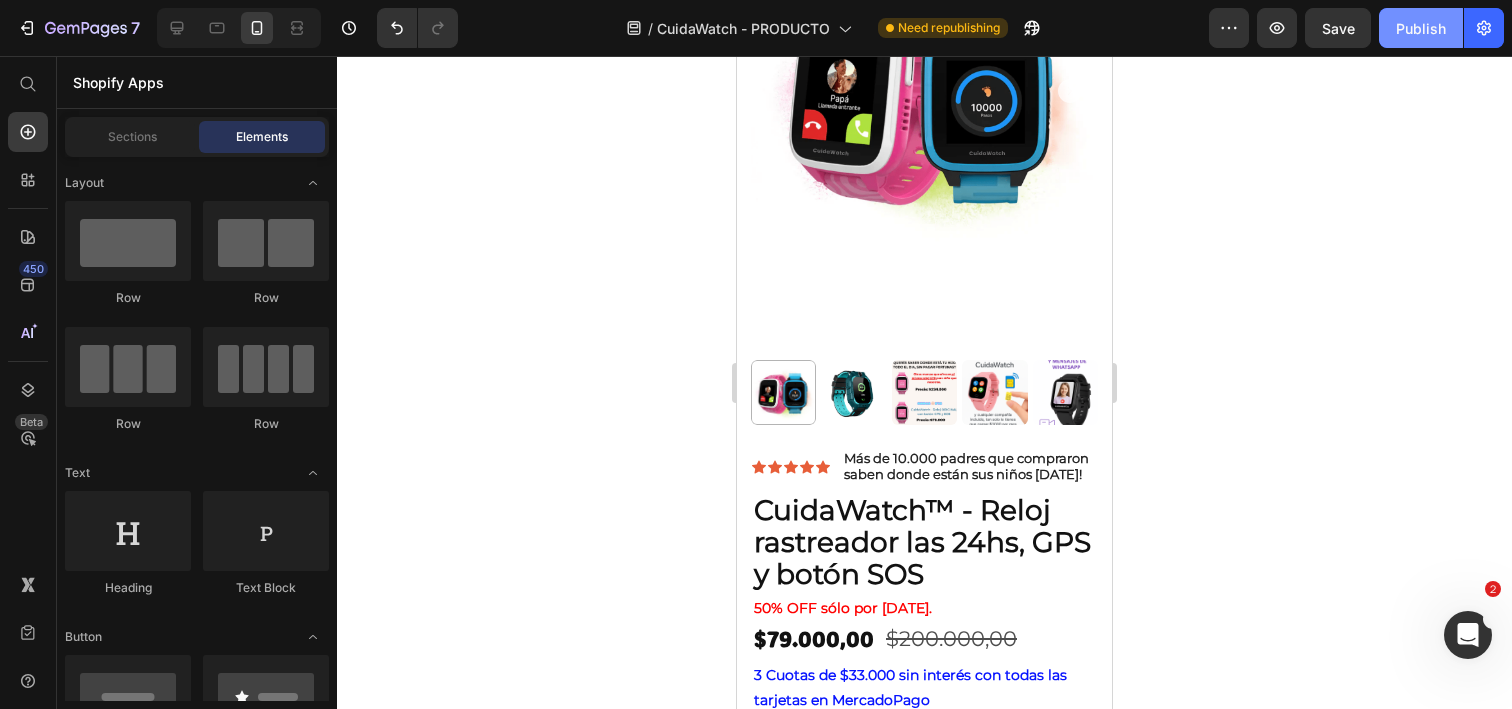 click on "Publish" 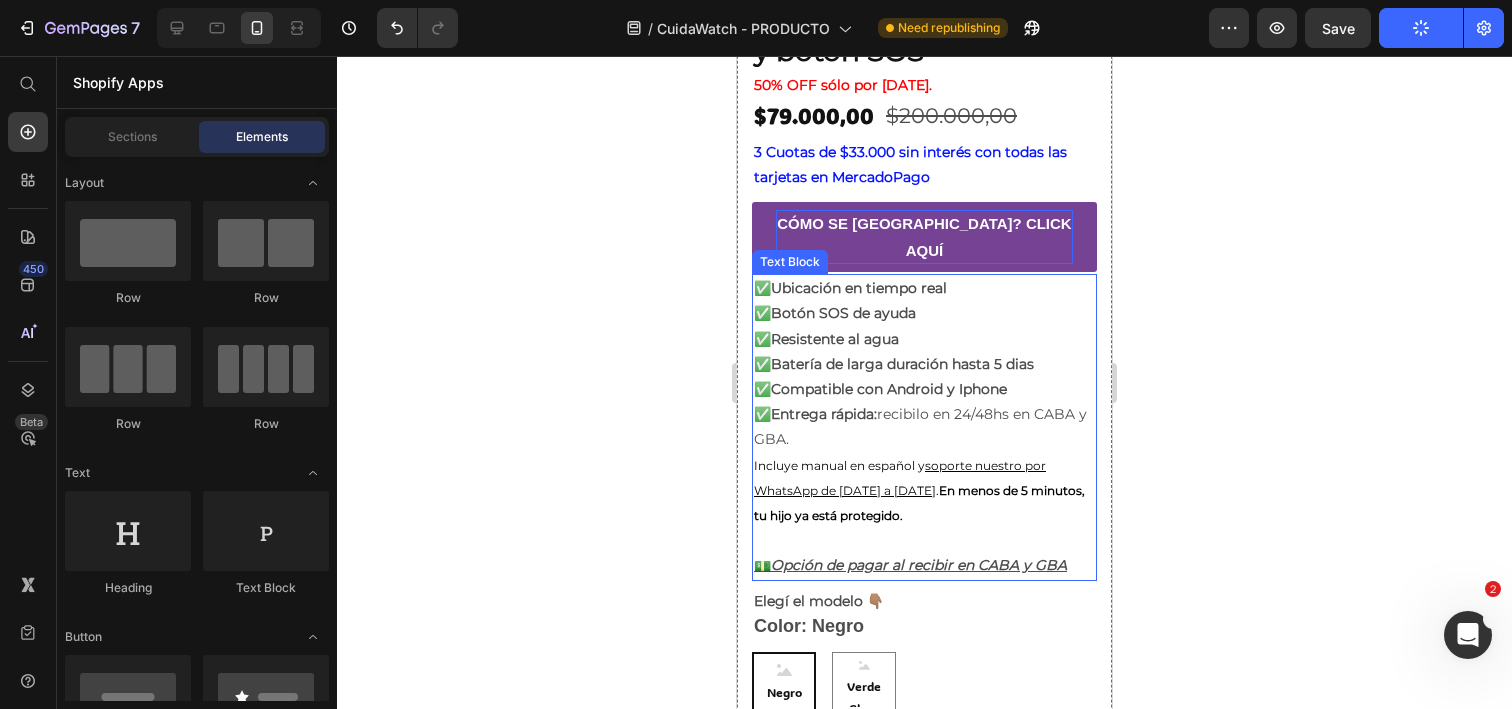 scroll, scrollTop: 1069, scrollLeft: 0, axis: vertical 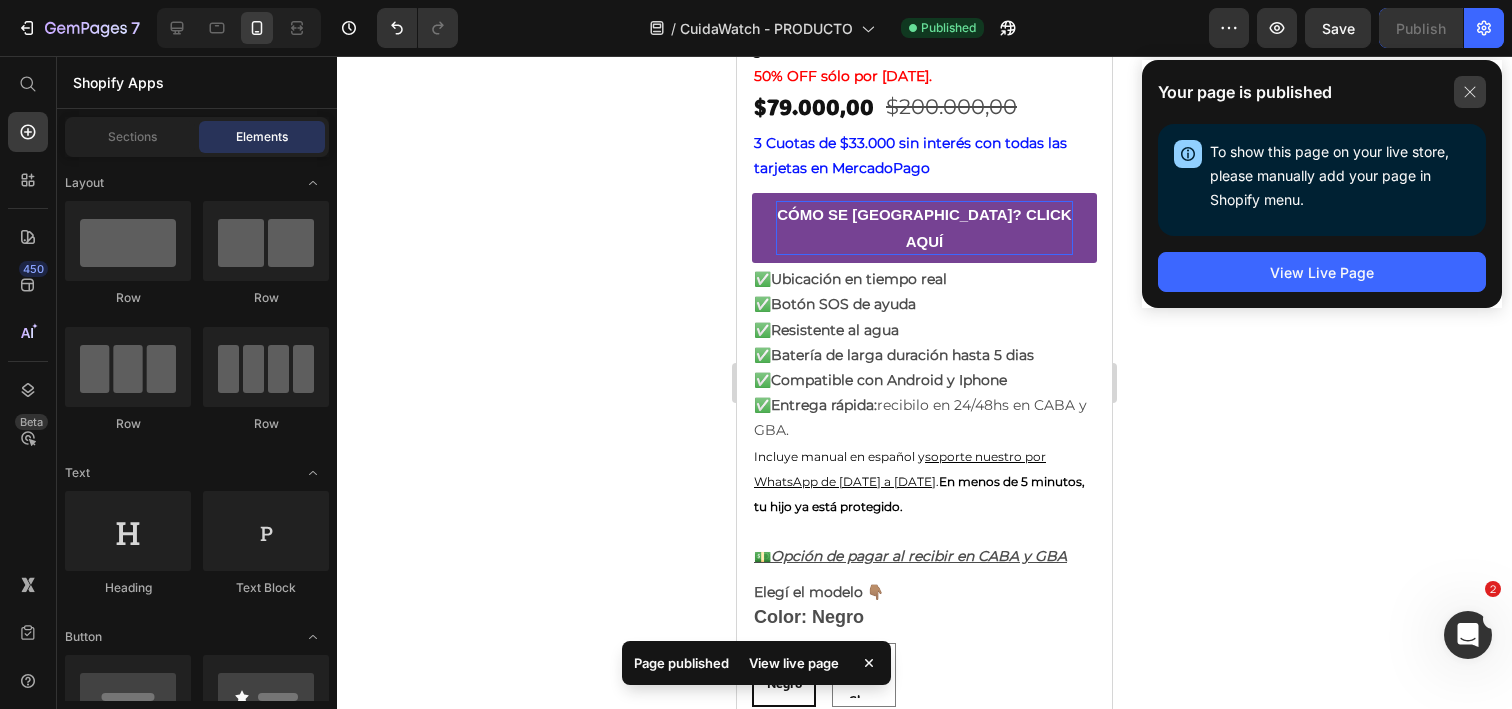click 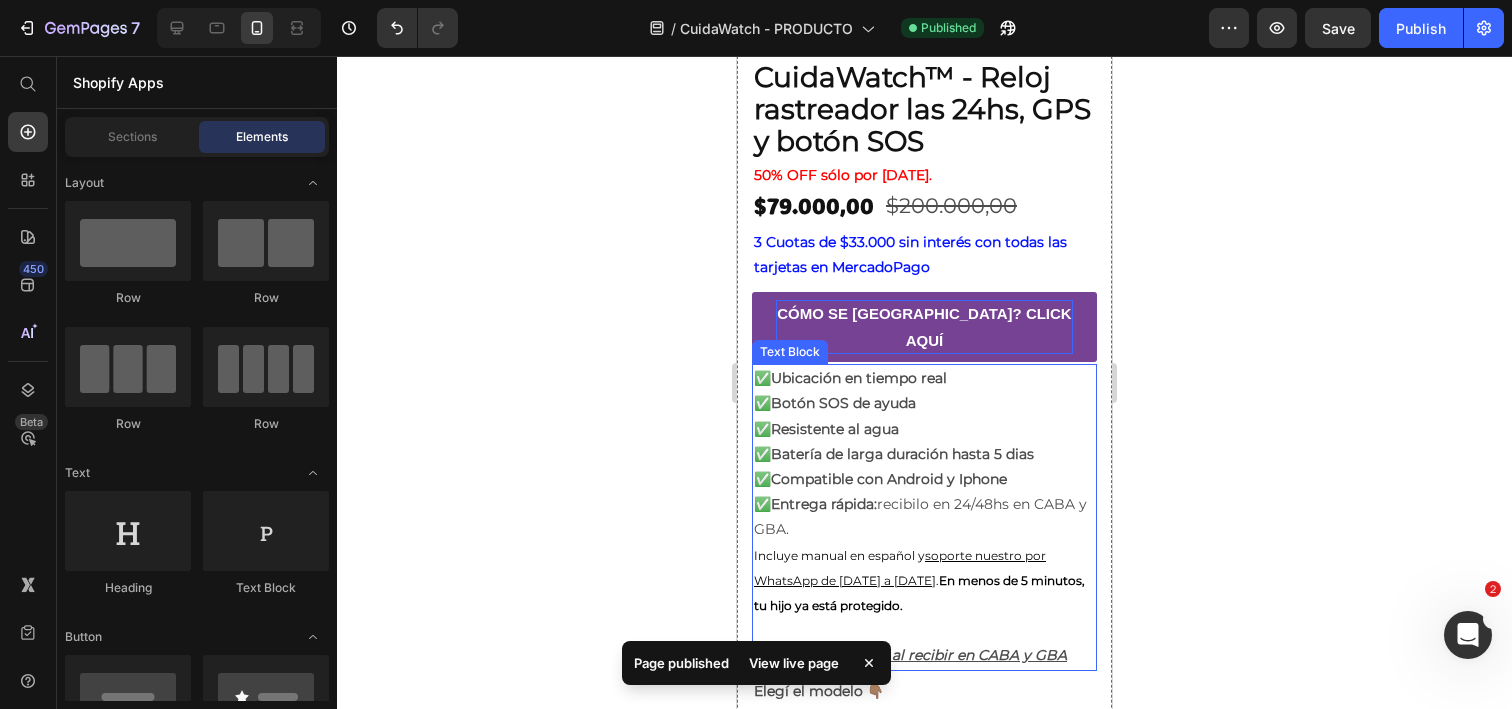 scroll, scrollTop: 925, scrollLeft: 0, axis: vertical 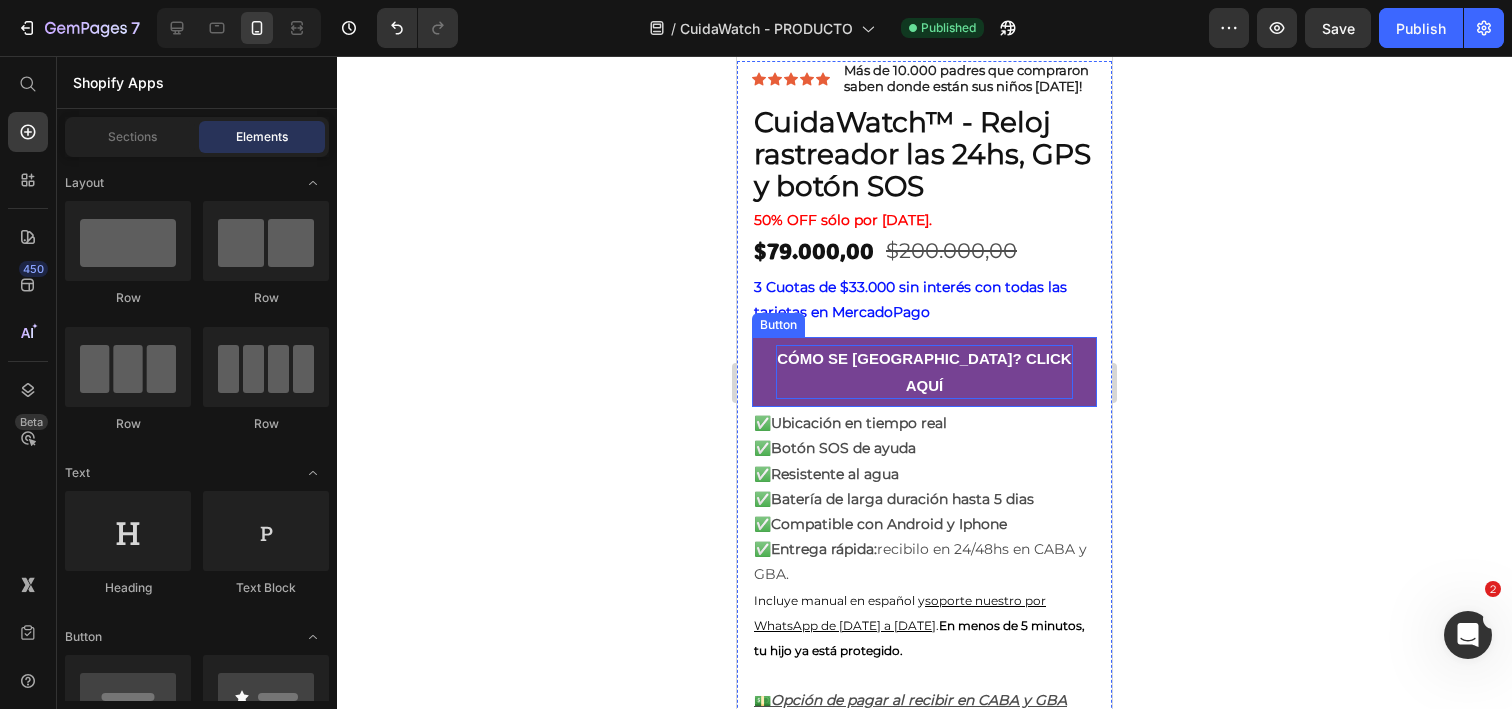click on "CÓMO SE [GEOGRAPHIC_DATA]? CLICK AQUÍ" at bounding box center [924, 372] 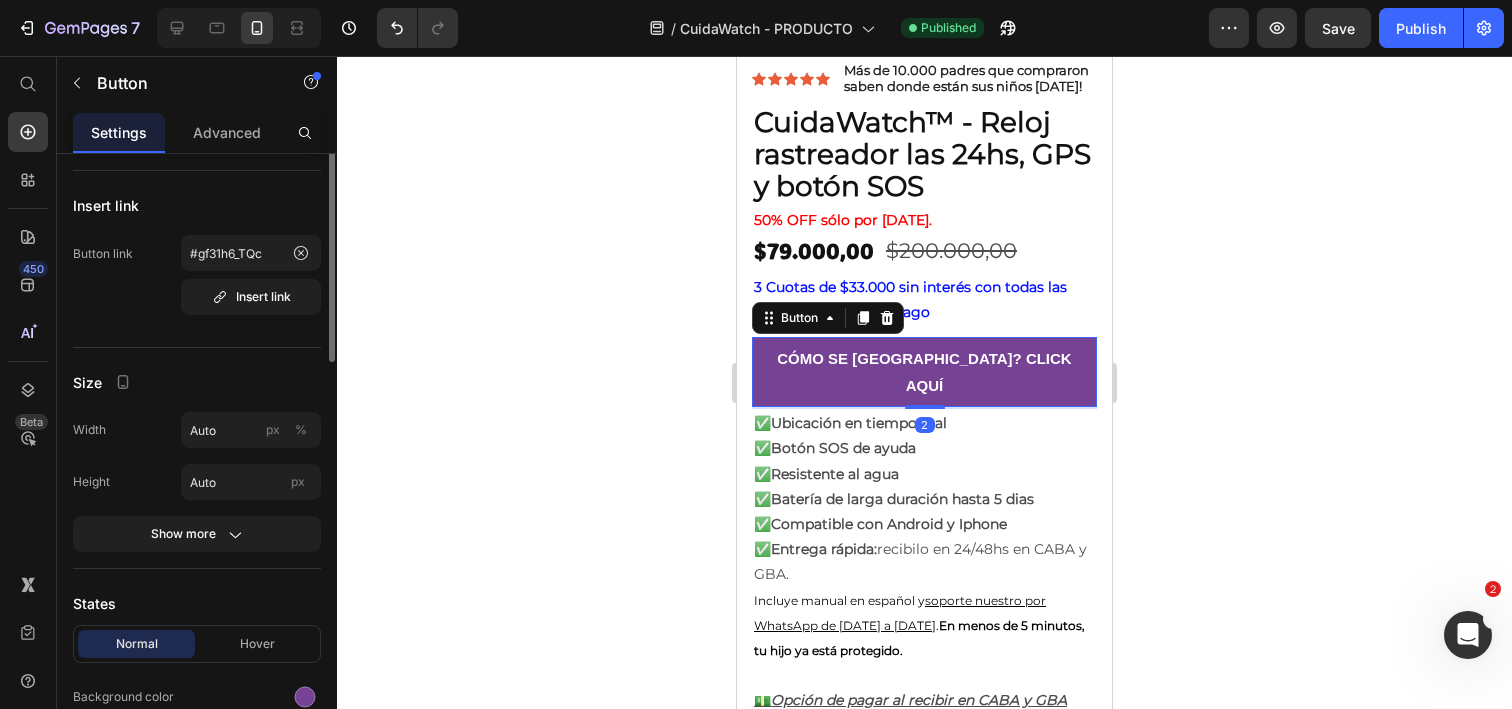 scroll, scrollTop: 0, scrollLeft: 0, axis: both 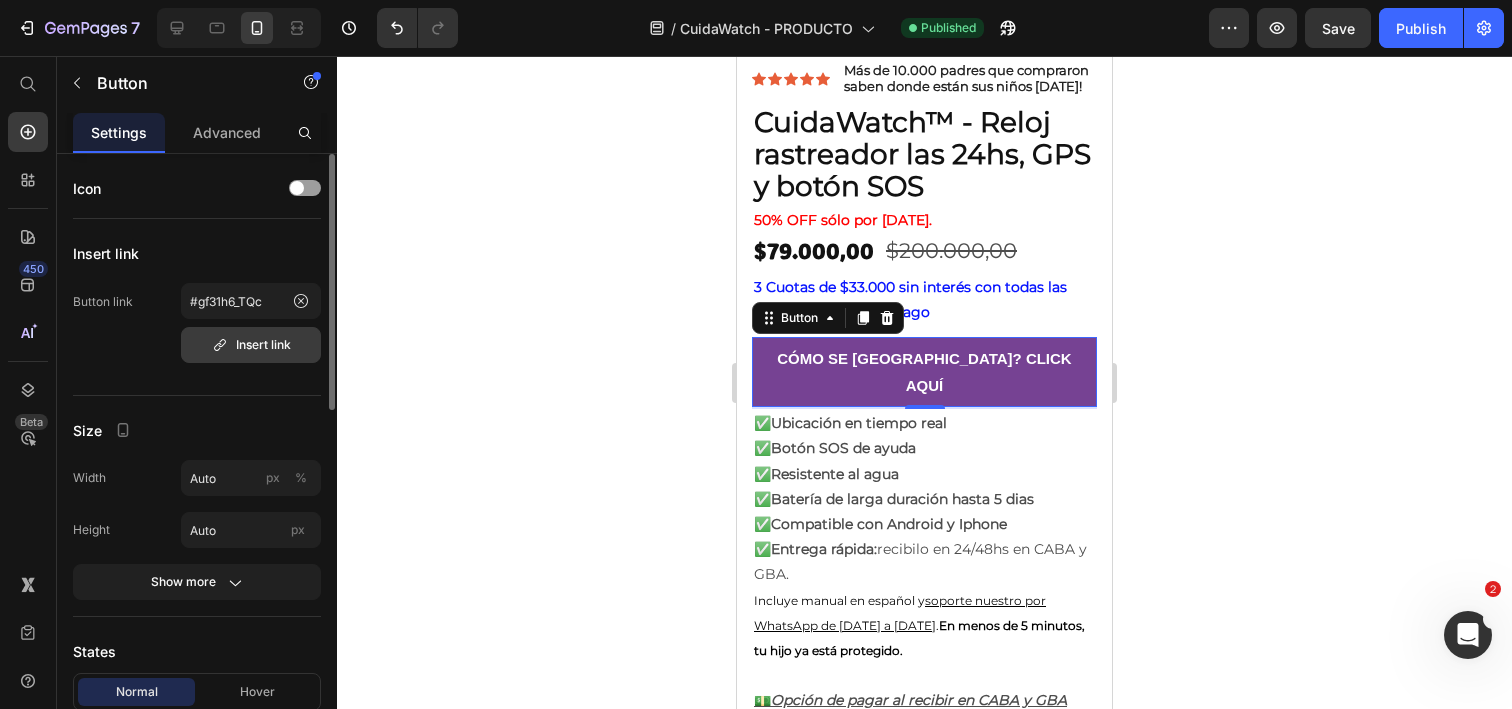 click on "Insert link" at bounding box center (251, 345) 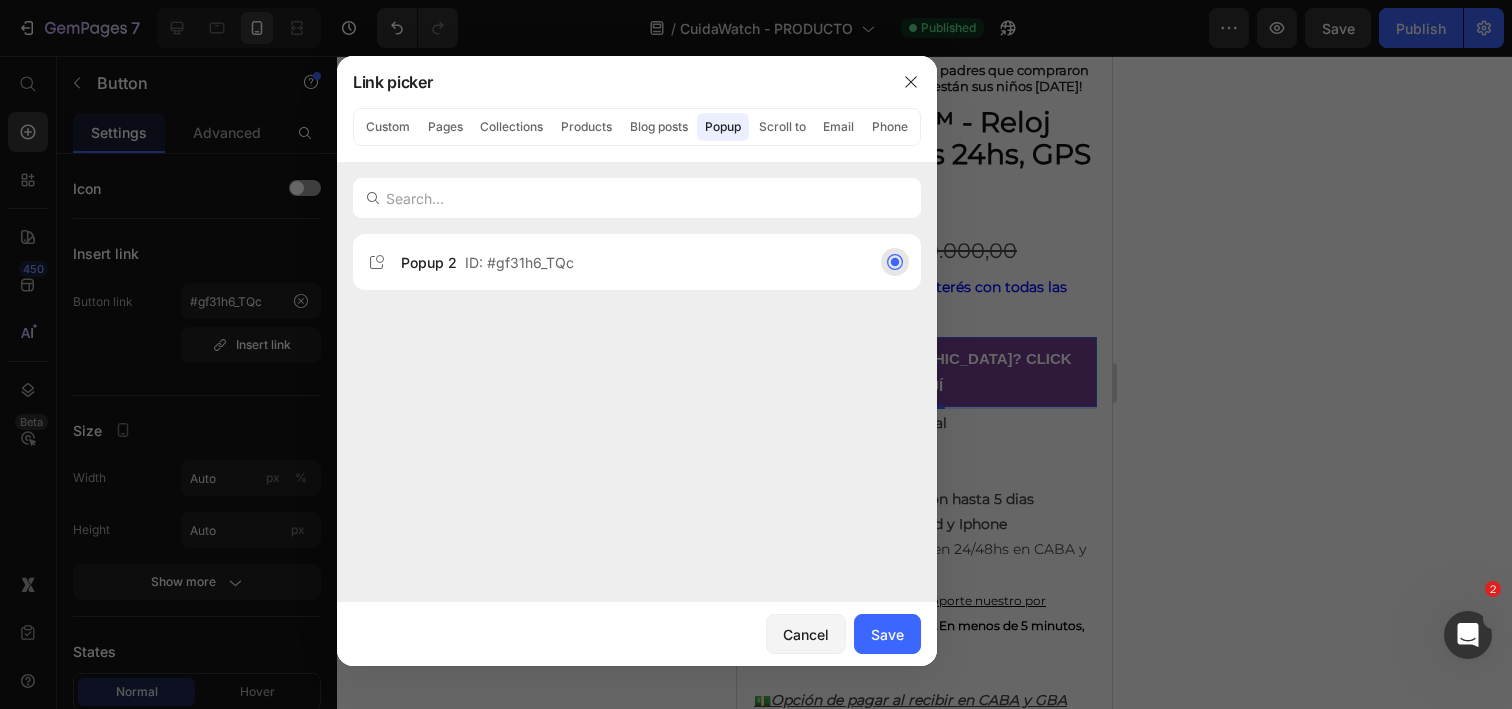 click on "Popup 2  ID: #gf31h6_TQc" 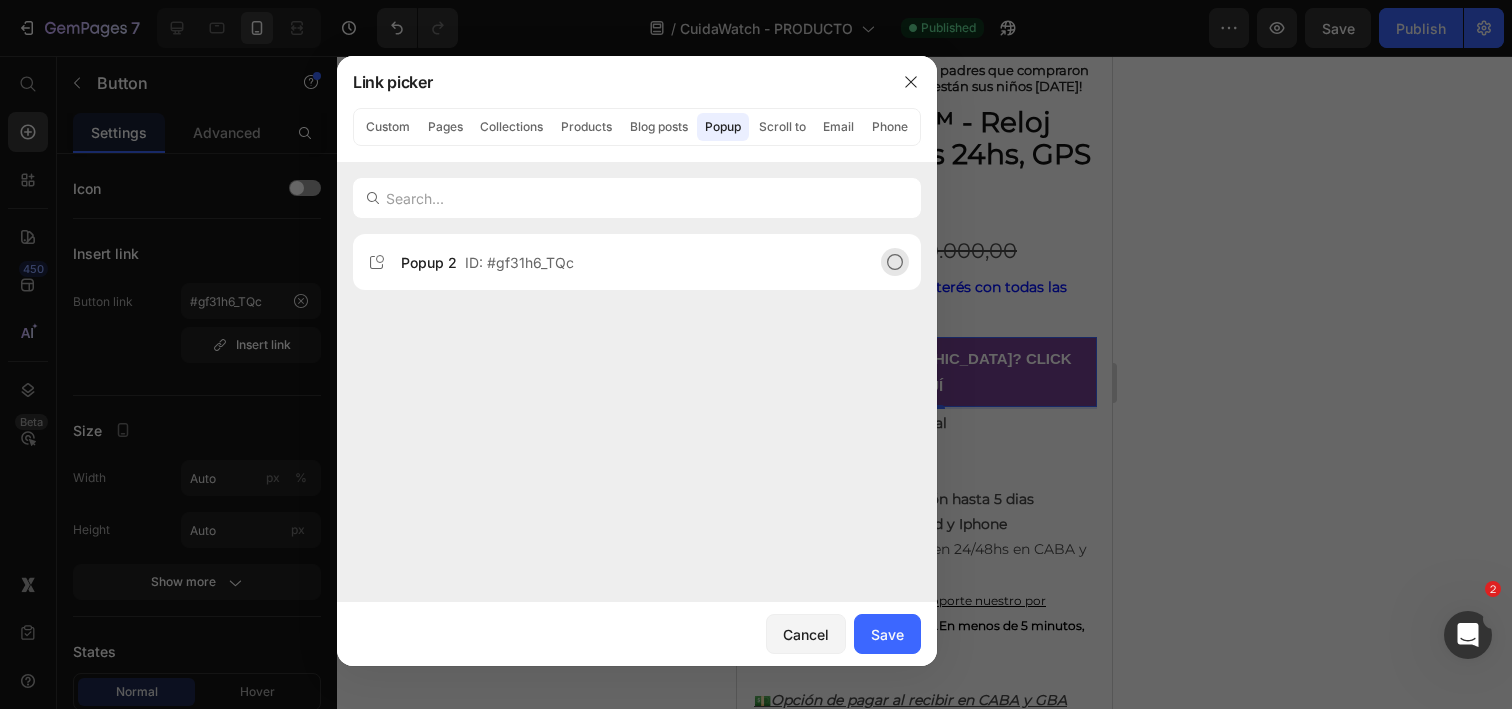 click on "Popup 2  ID: #gf31h6_TQc" 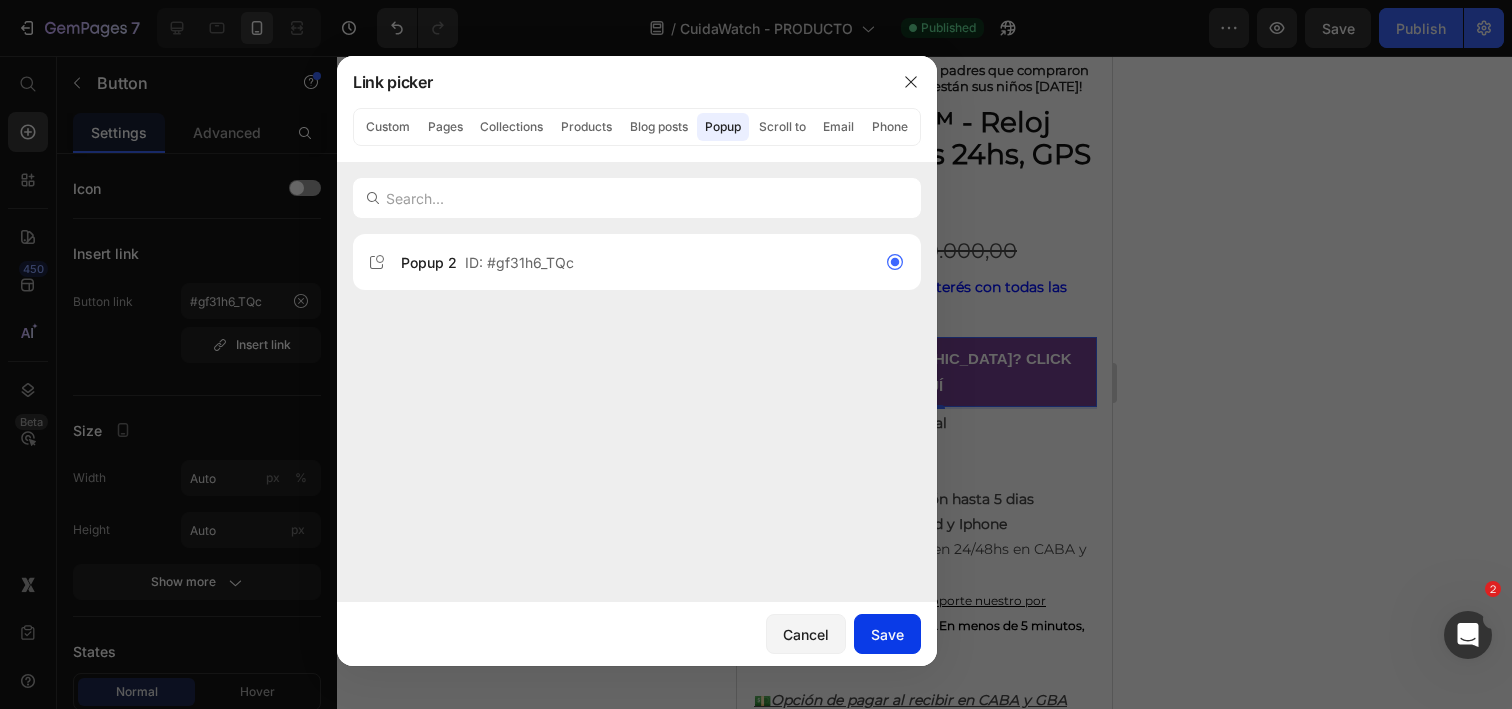 click on "Save" 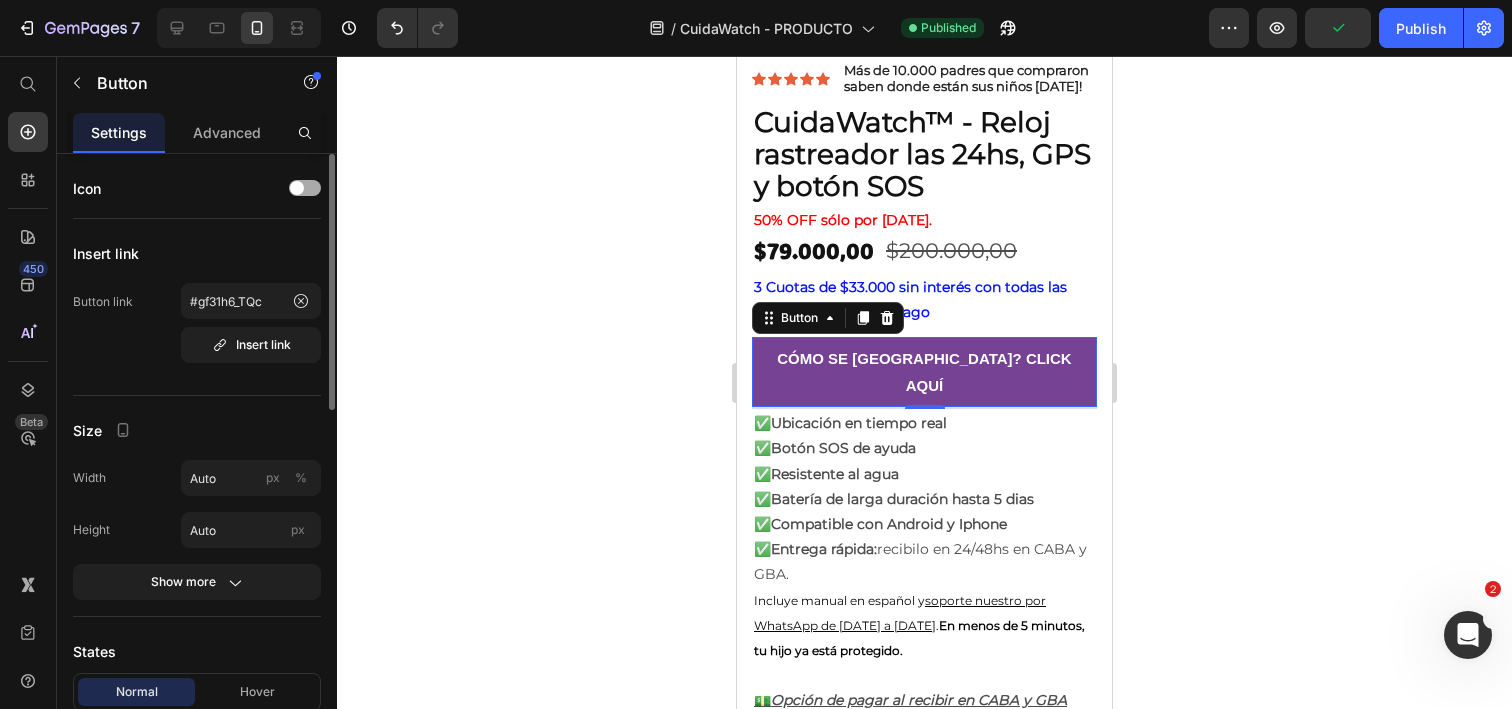 click at bounding box center (297, 188) 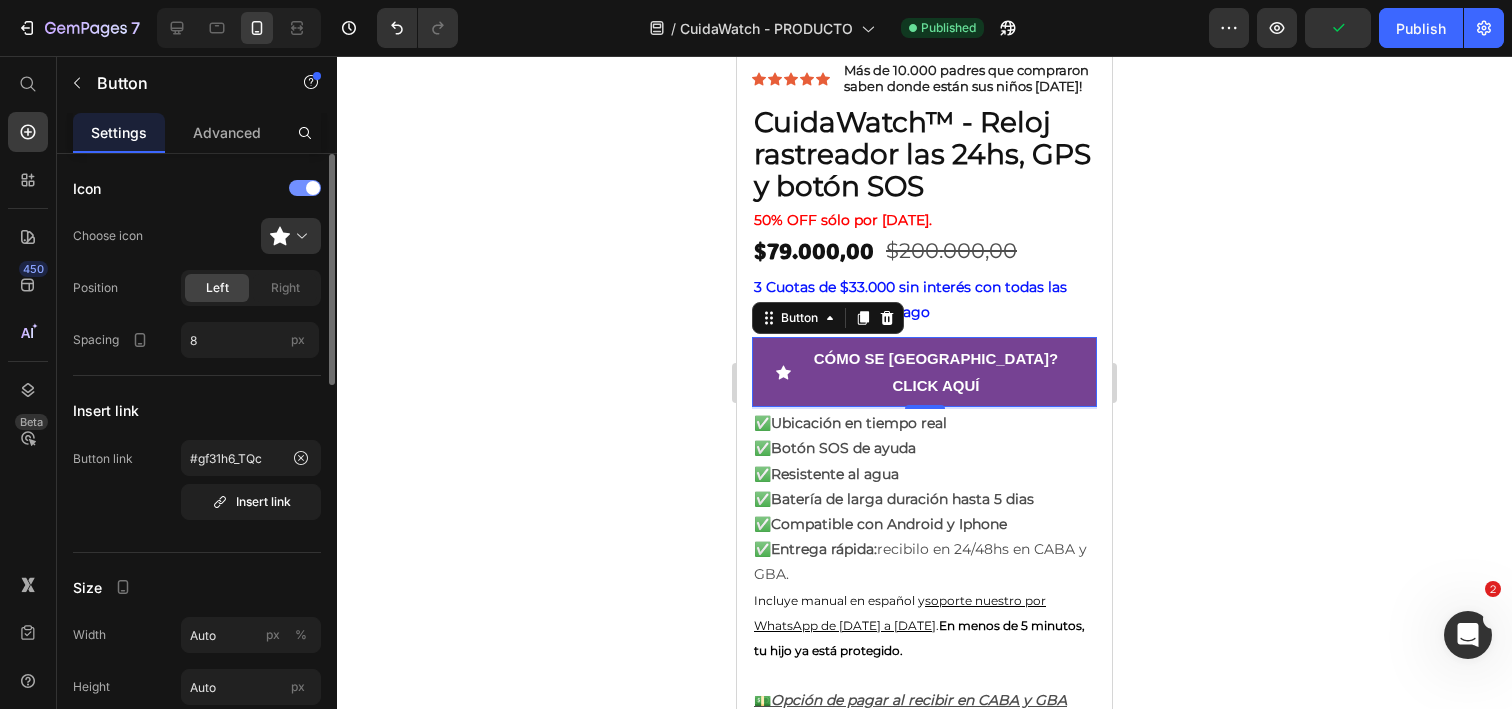 click at bounding box center (305, 188) 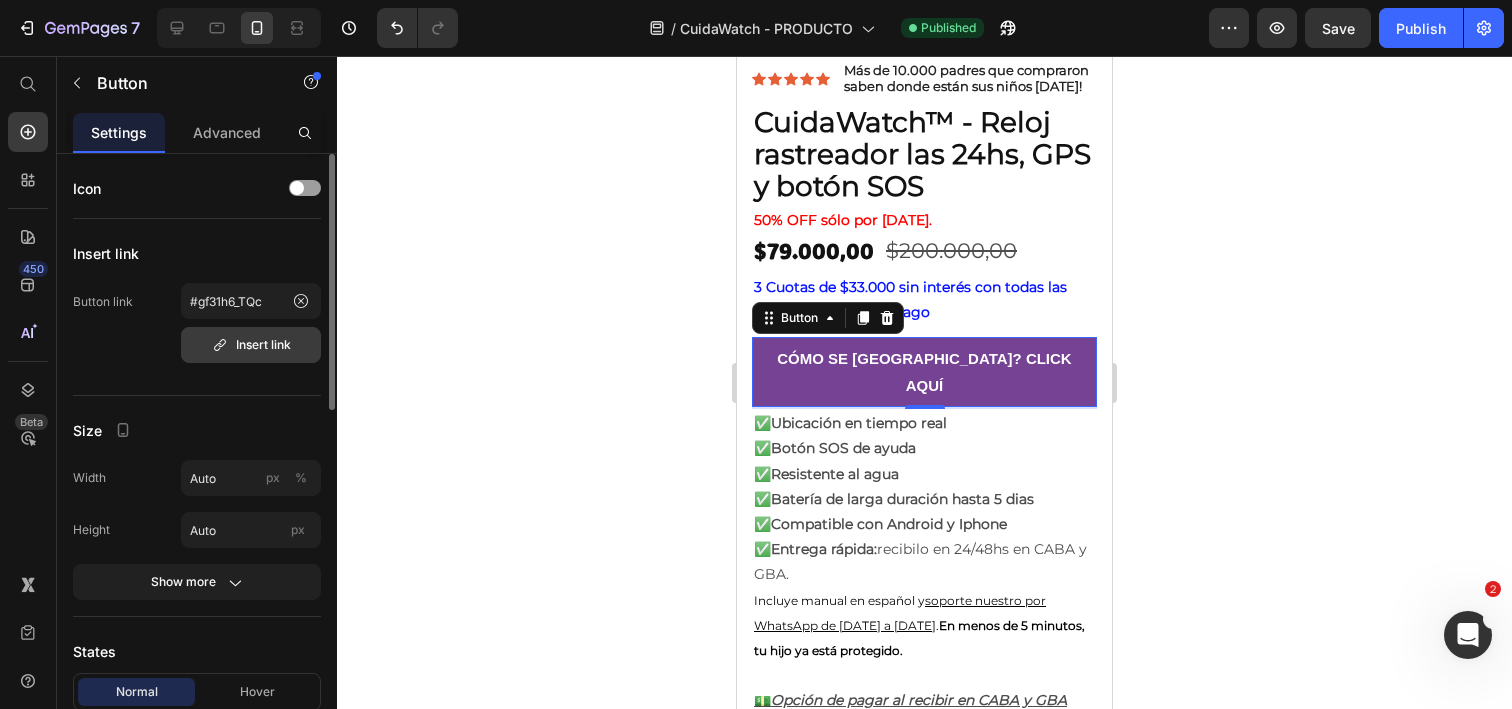 click on "Insert link" at bounding box center (251, 345) 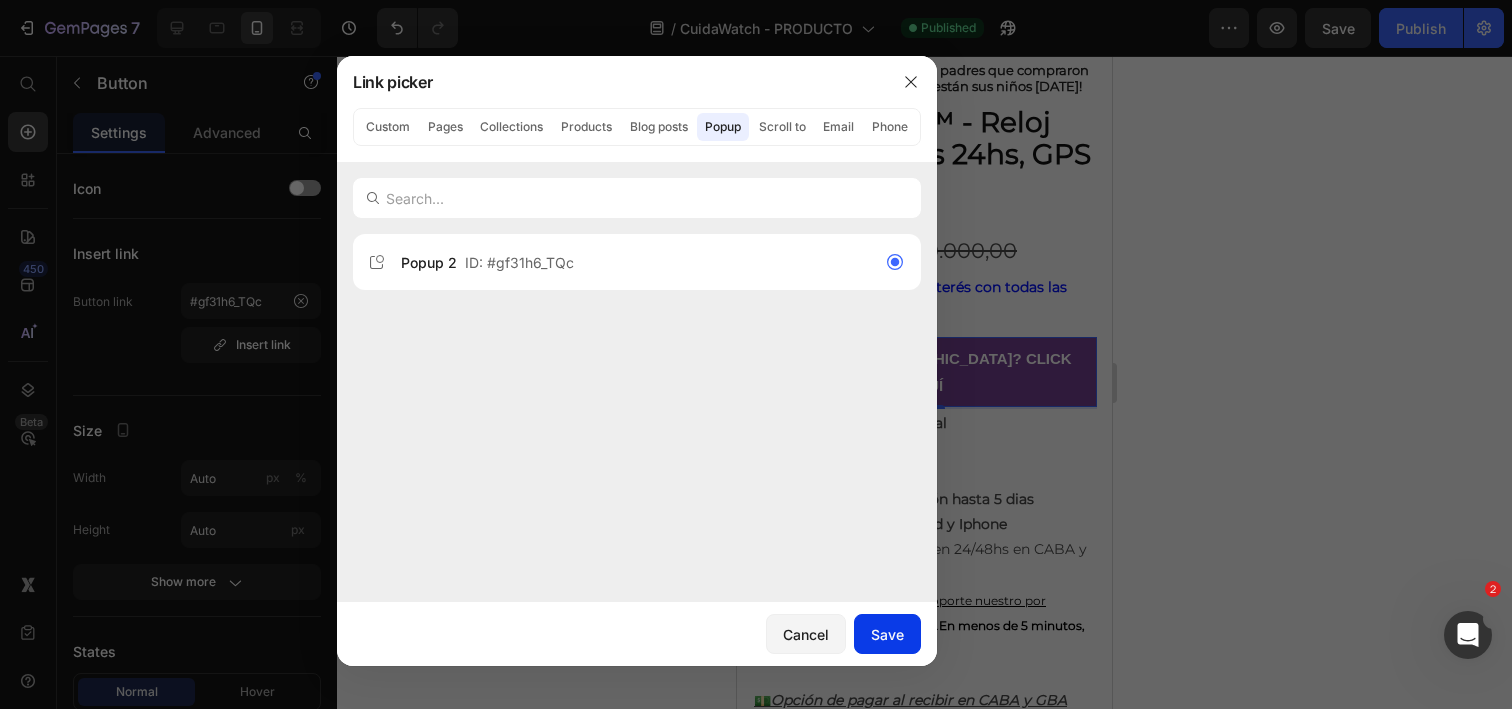 click on "Save" at bounding box center (887, 634) 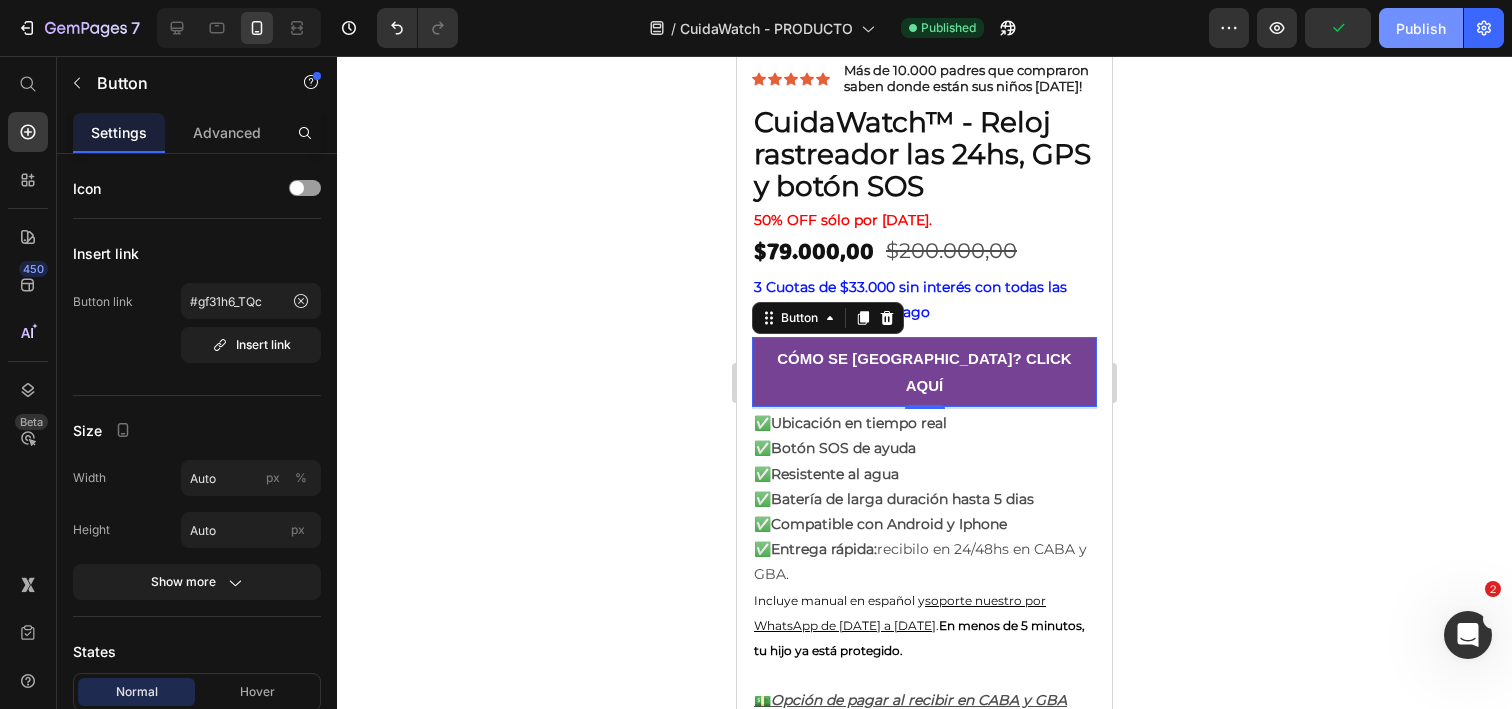 click on "Publish" at bounding box center [1421, 28] 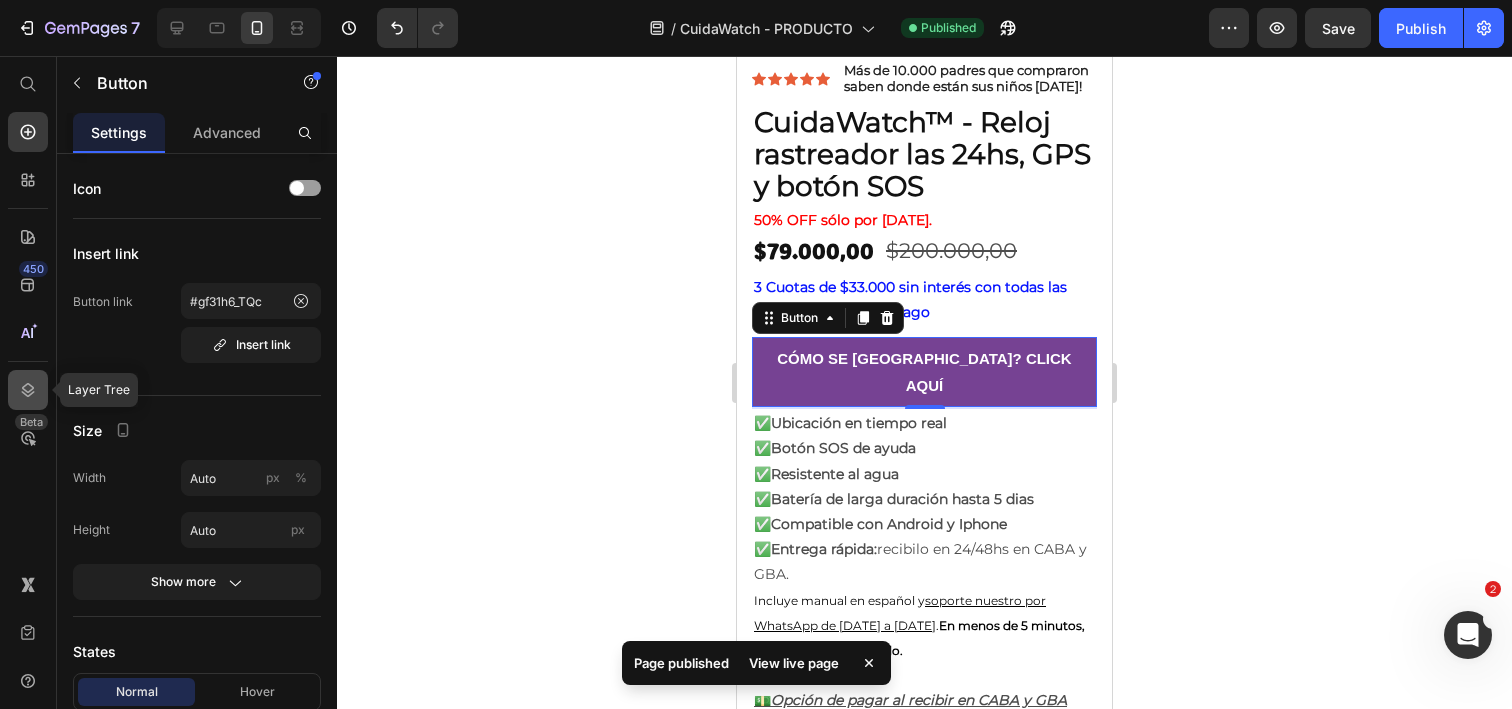 click 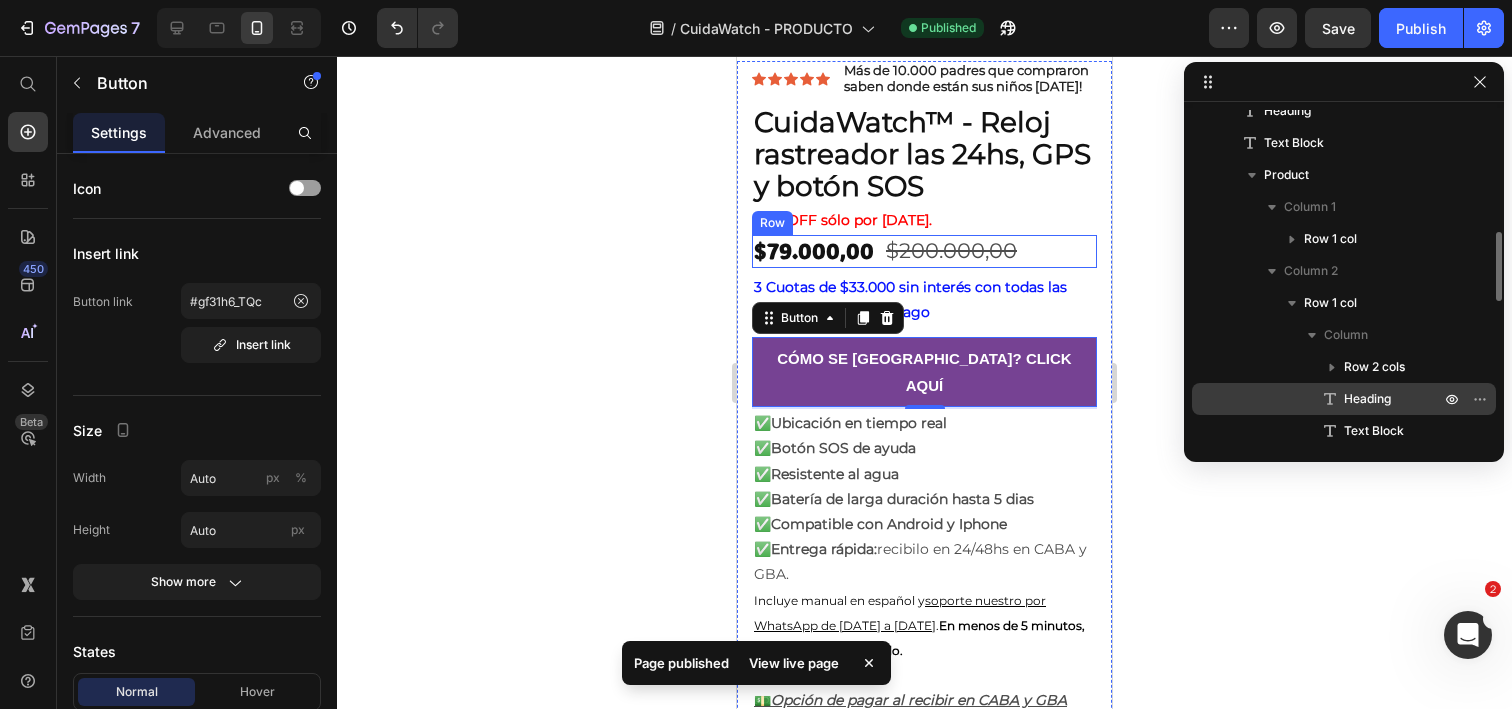 scroll, scrollTop: 0, scrollLeft: 0, axis: both 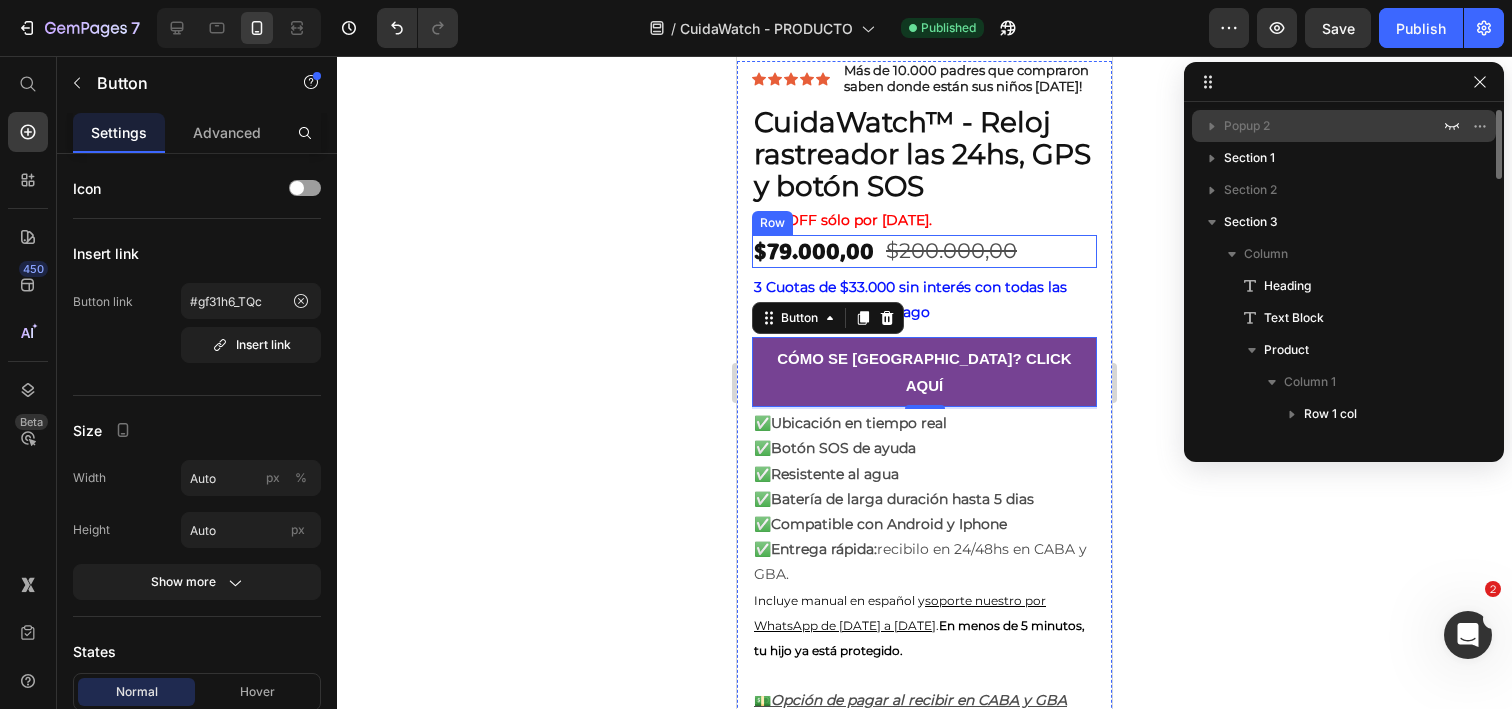 click 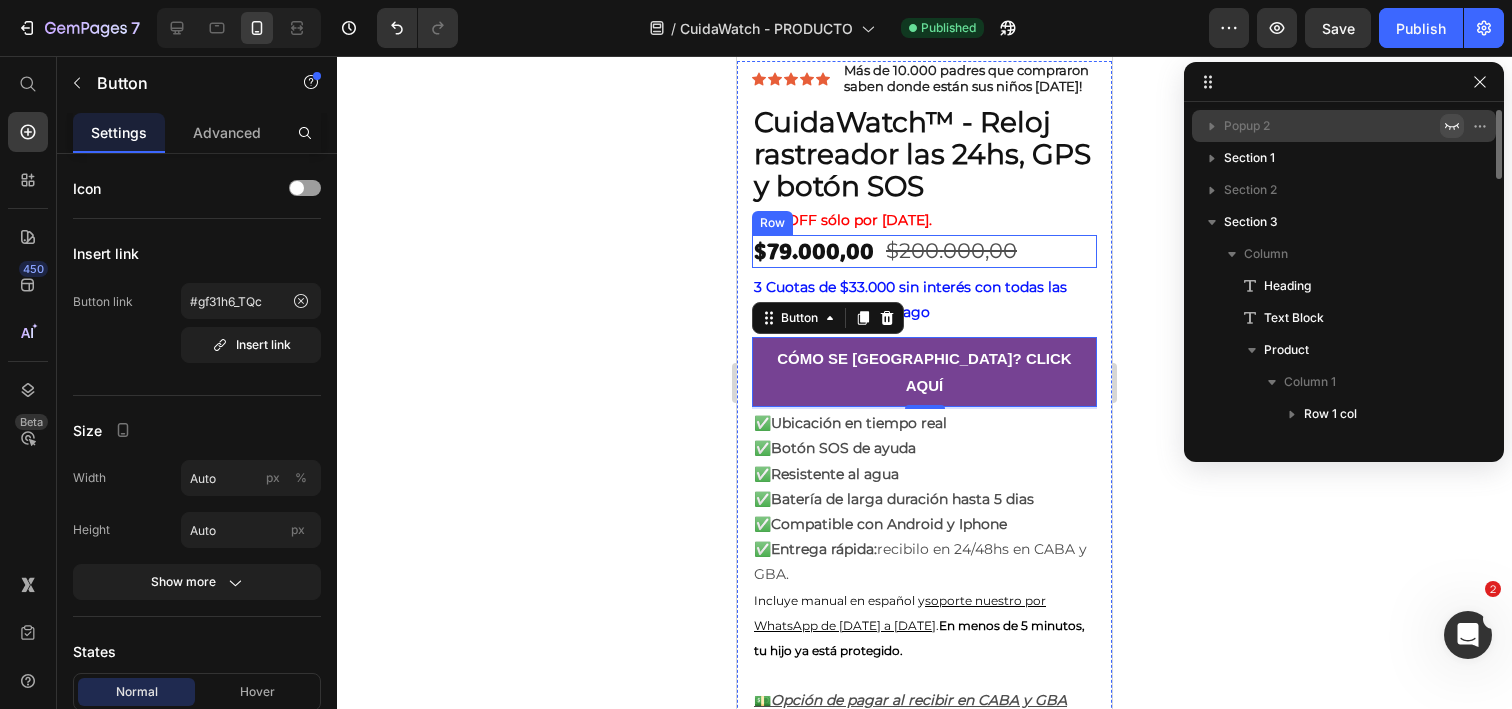 click 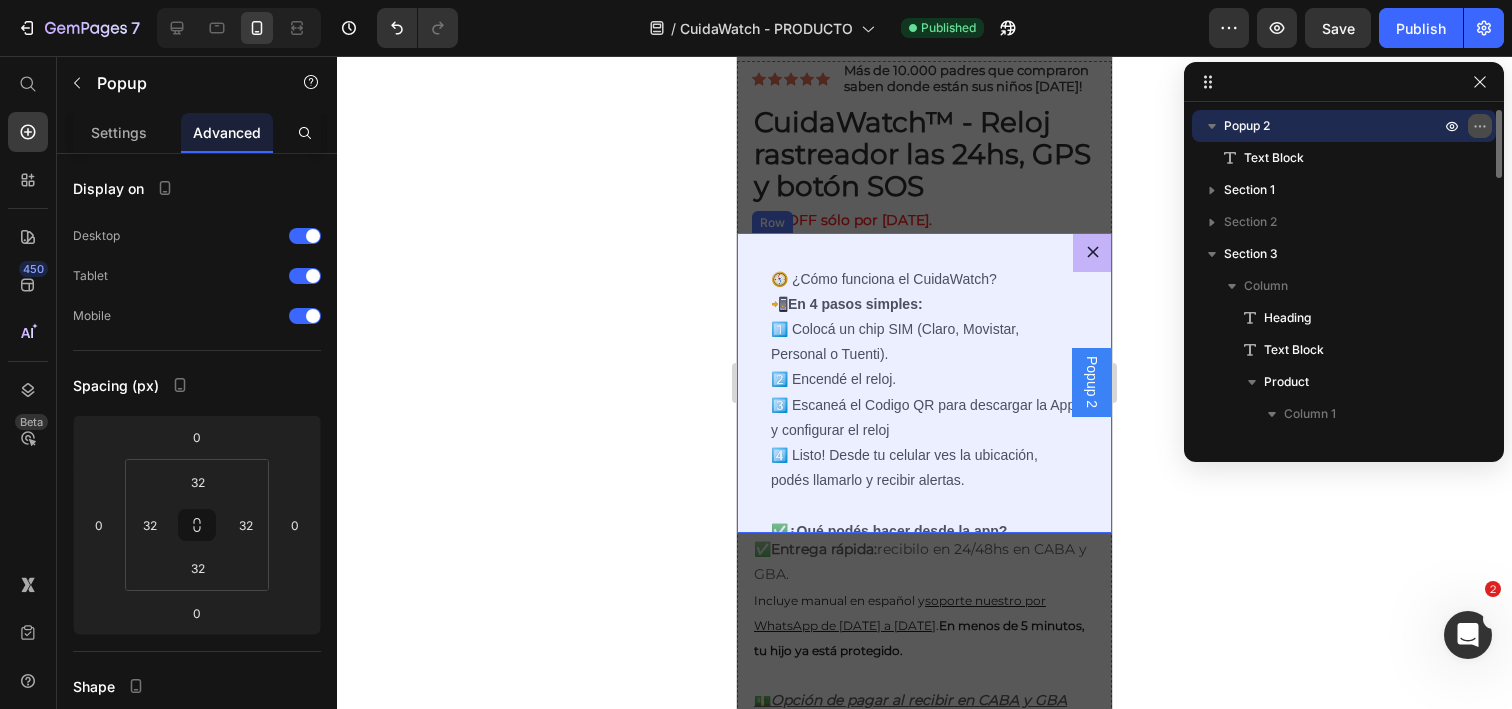 click 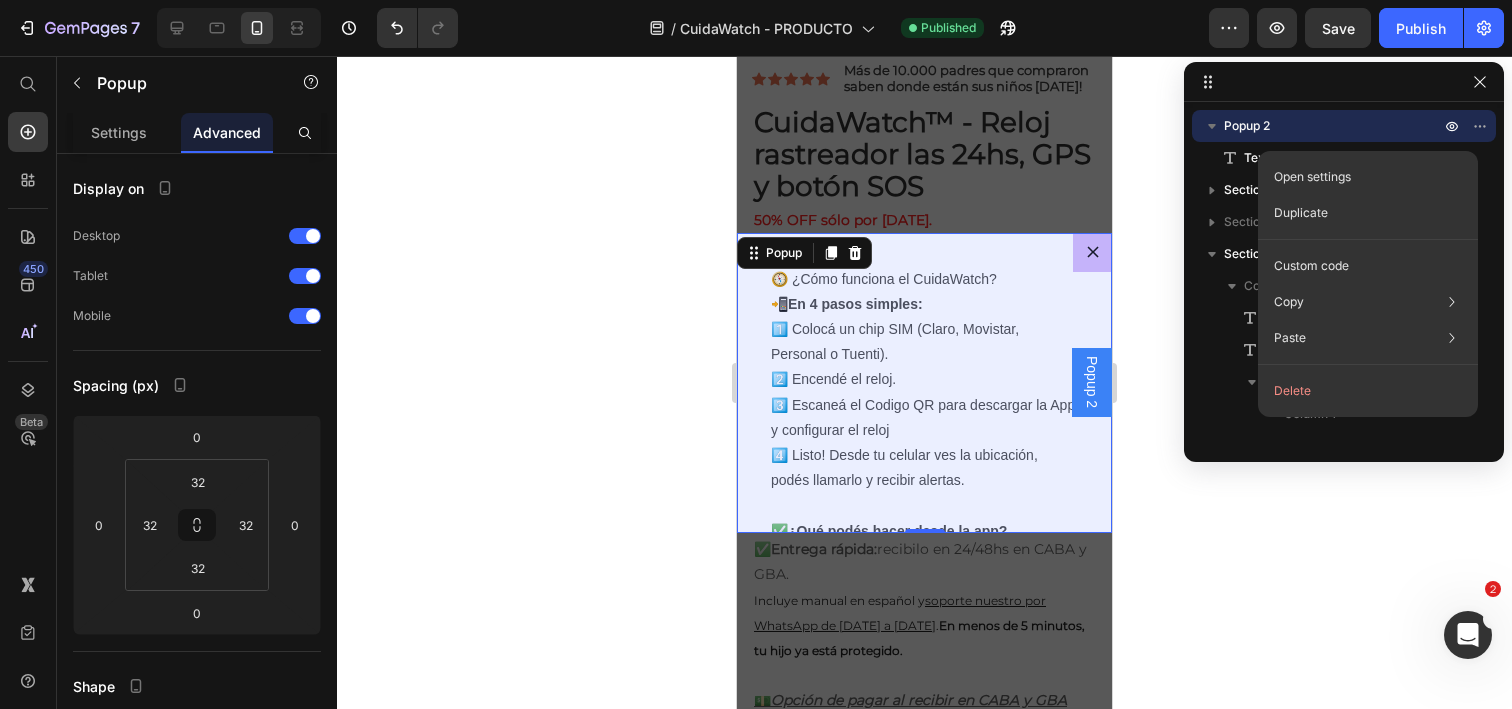 click at bounding box center [1092, 252] 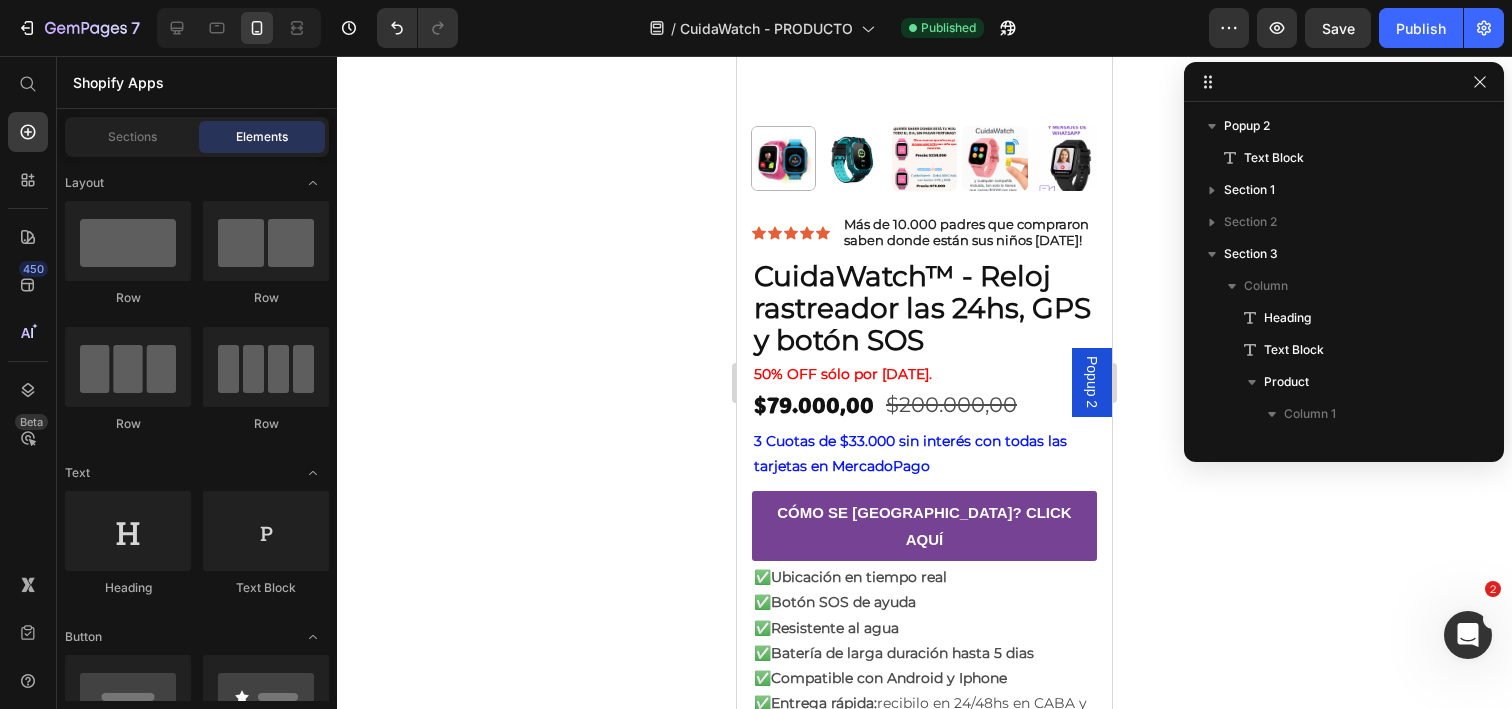 scroll, scrollTop: 709, scrollLeft: 0, axis: vertical 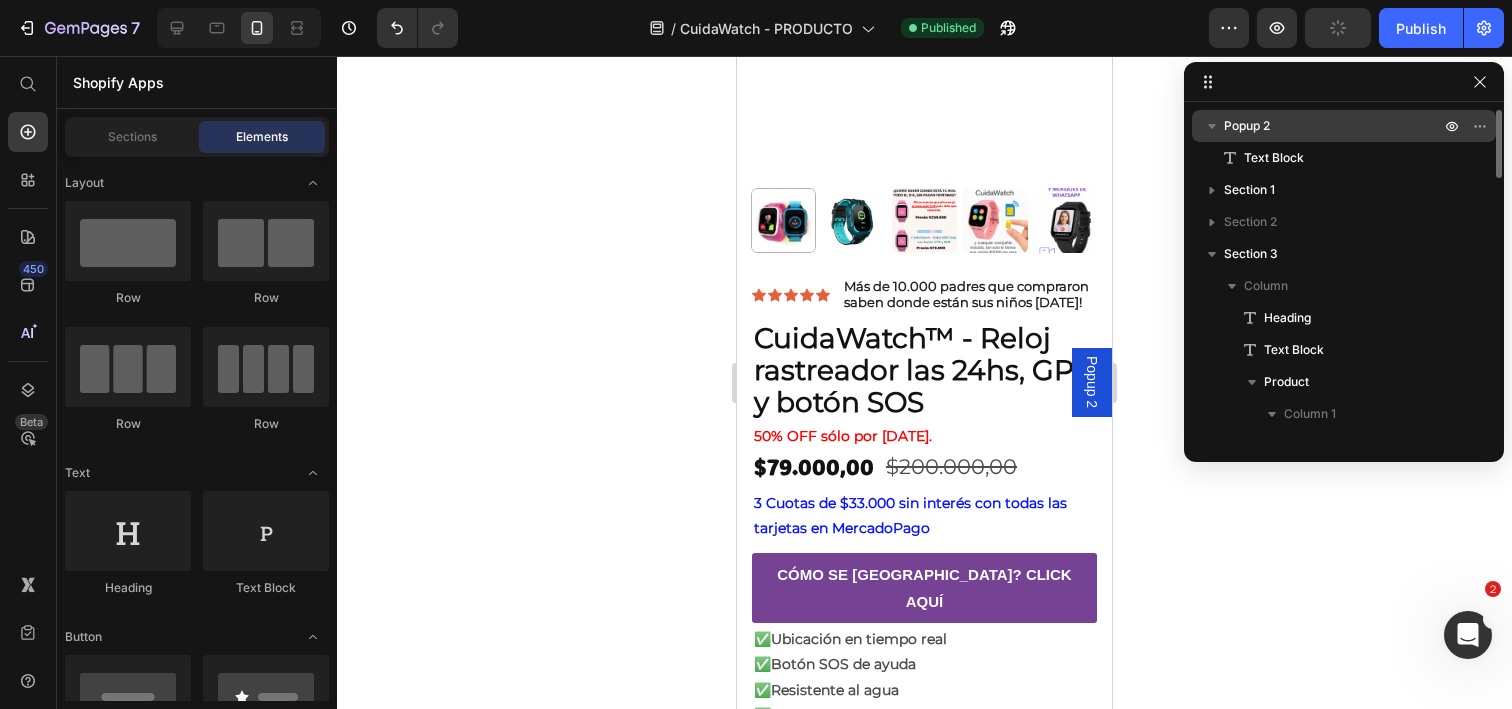 click 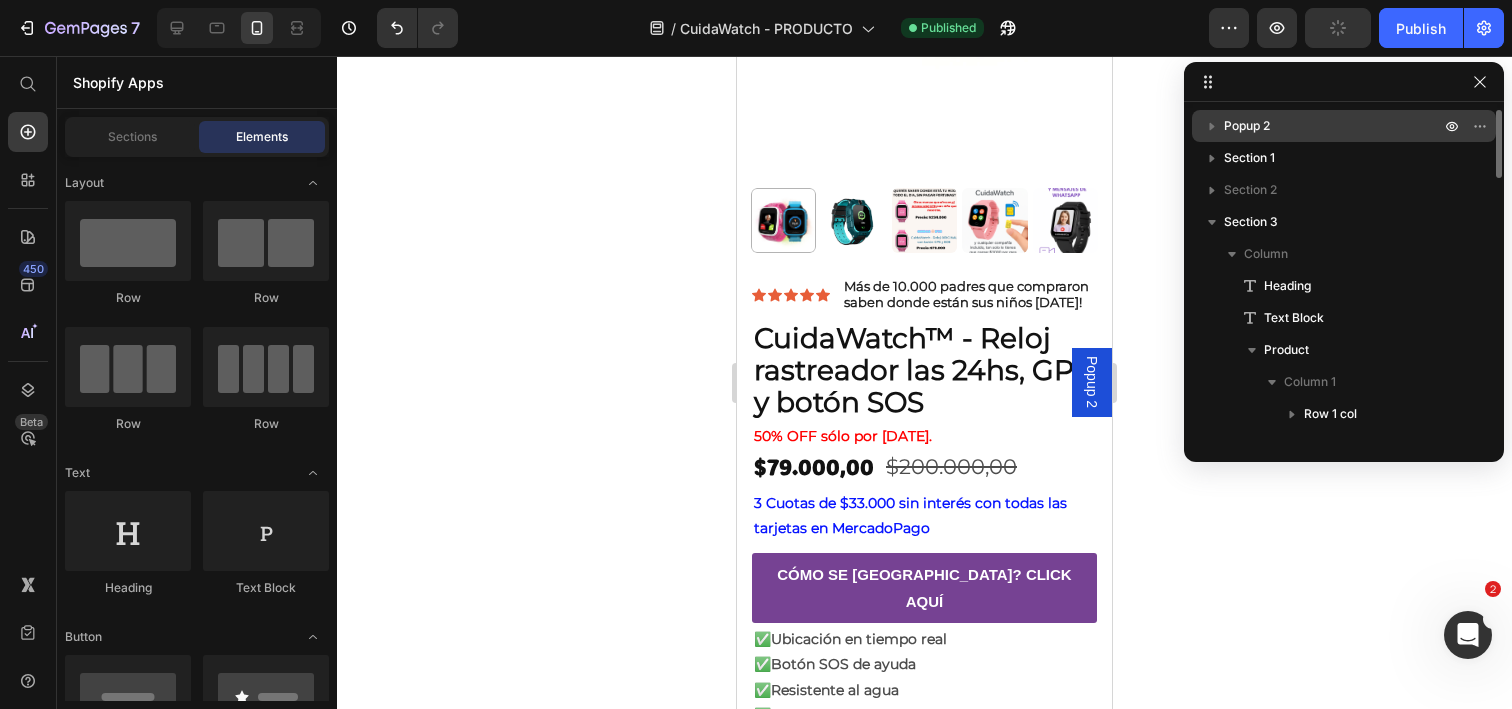 click on "Popup 2" at bounding box center [1247, 126] 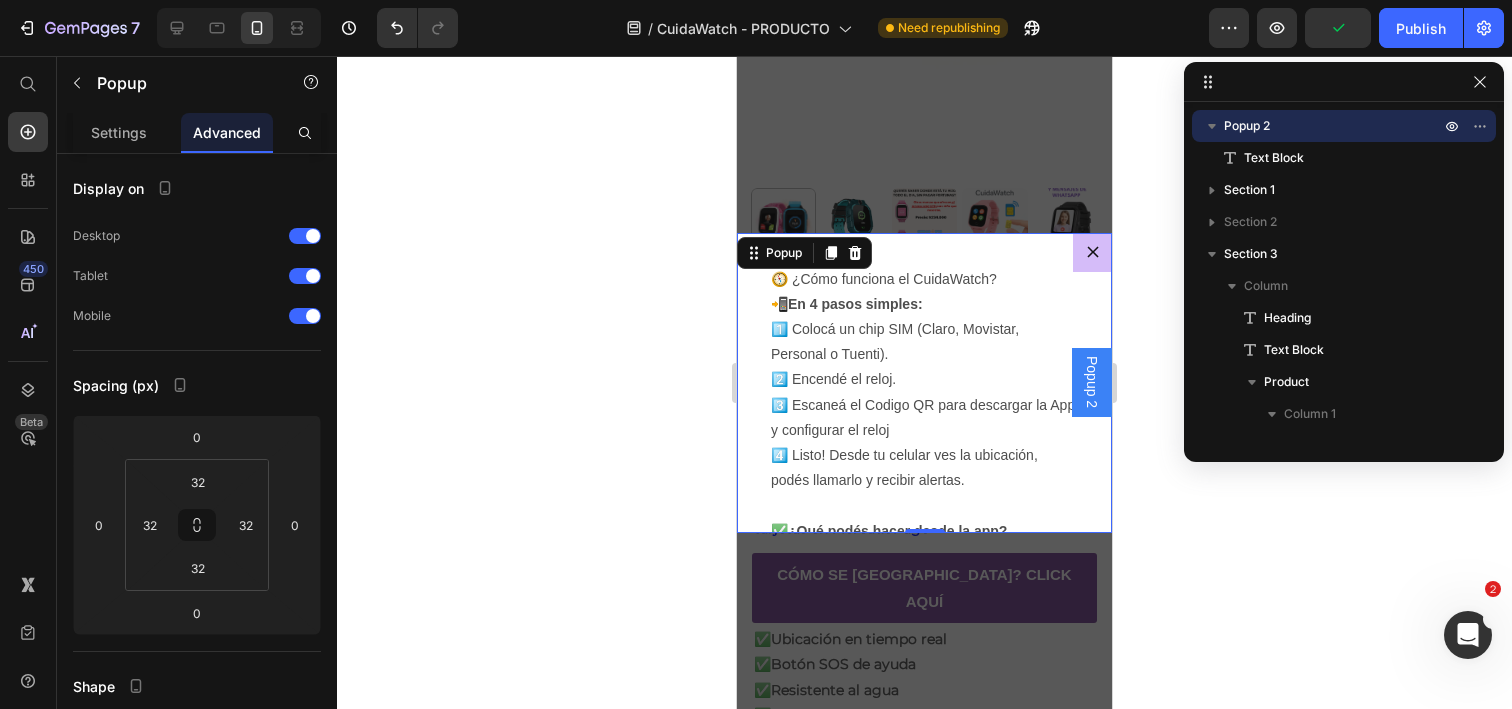 click at bounding box center [1092, 252] 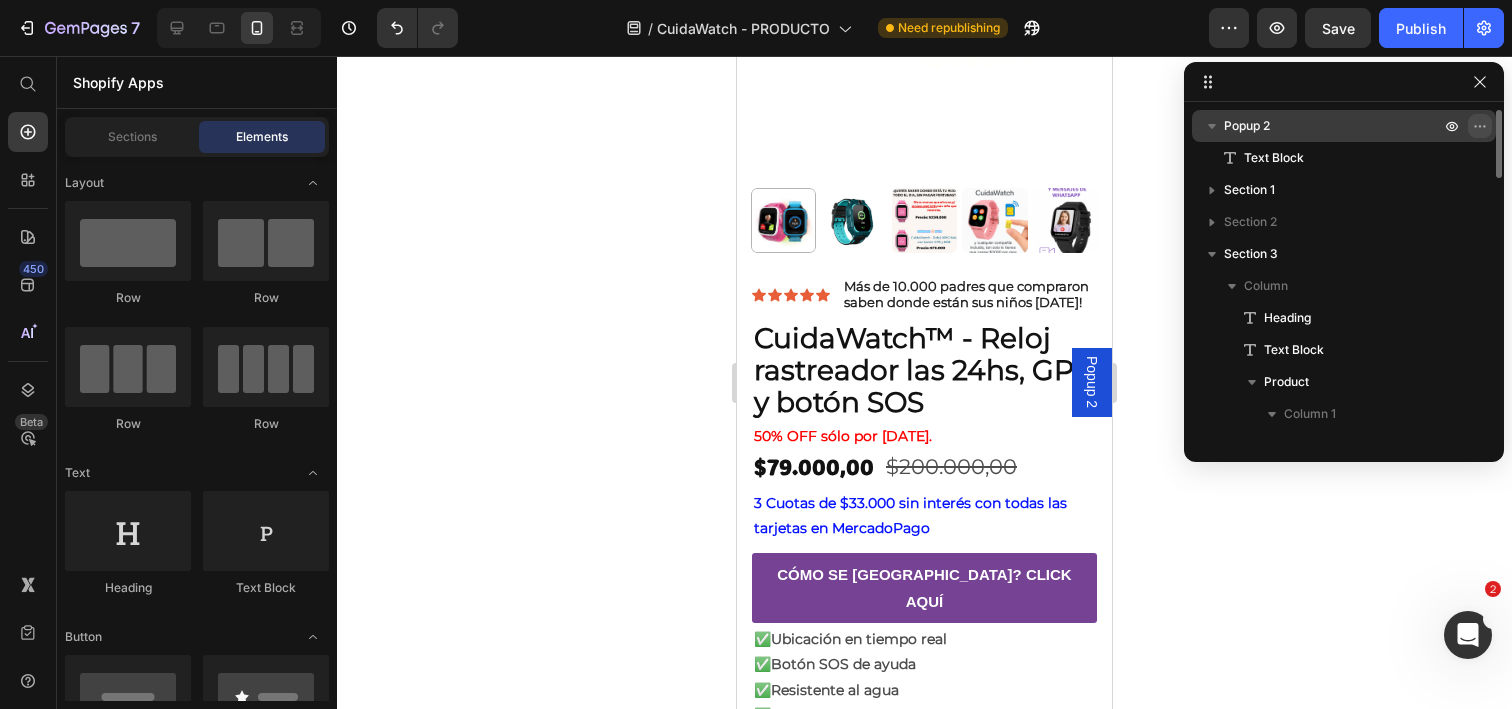 click 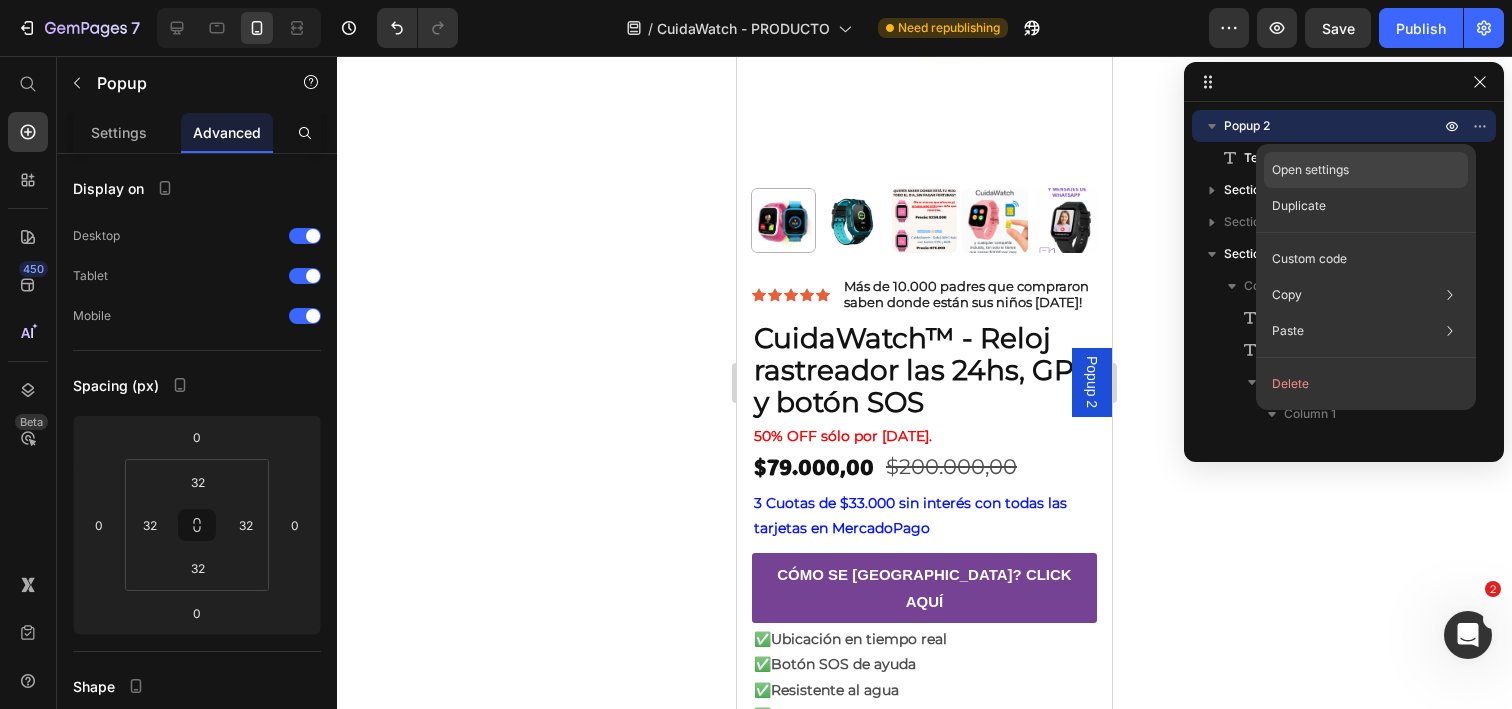 click on "Open settings" at bounding box center (1310, 170) 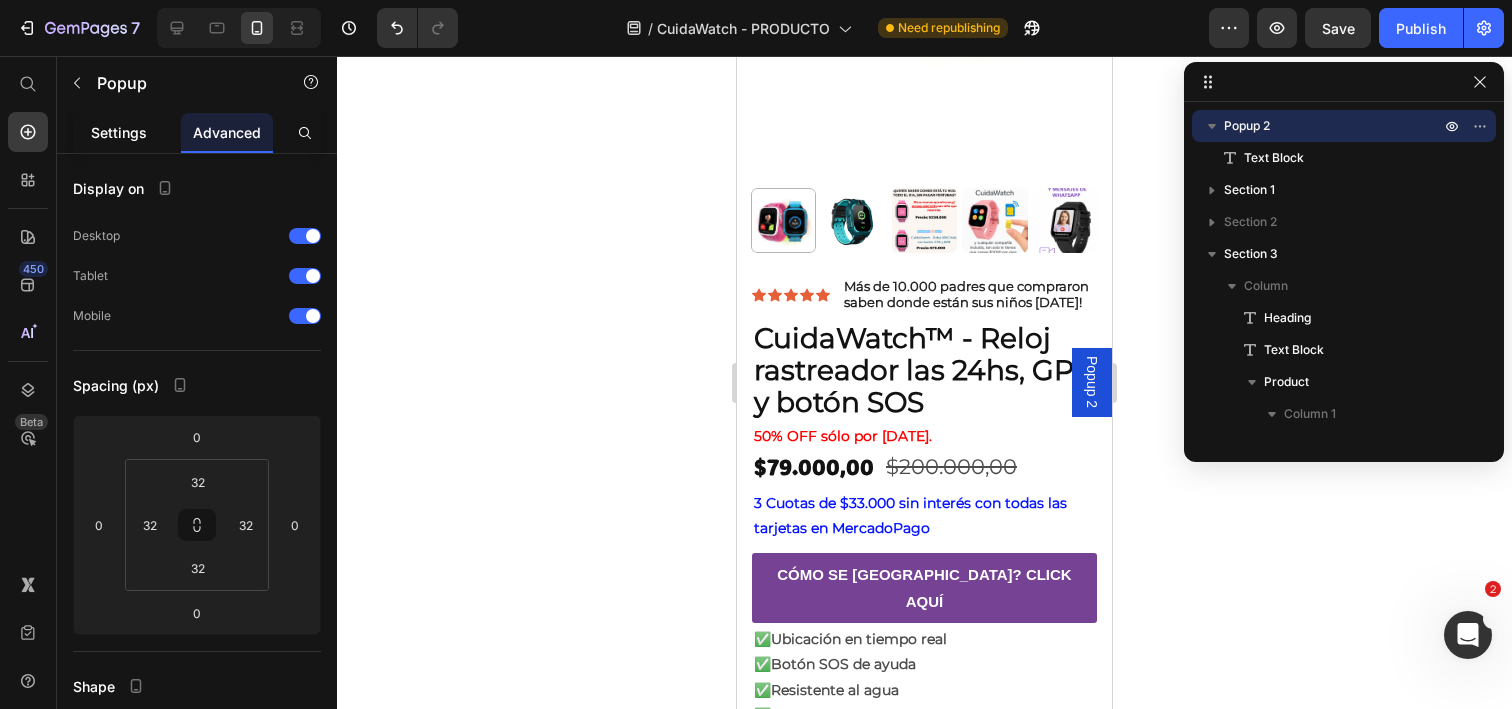 click on "Settings" at bounding box center (119, 132) 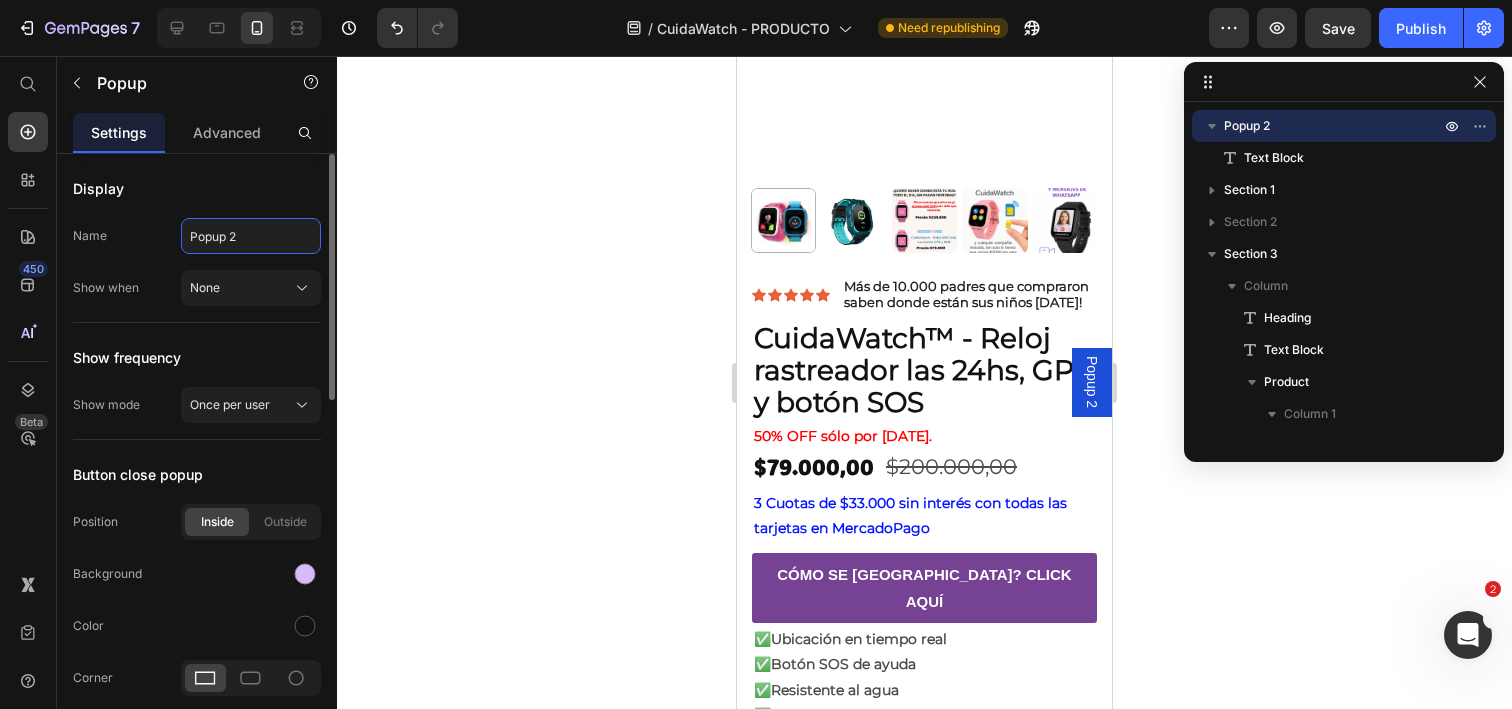 click on "Popup 2" 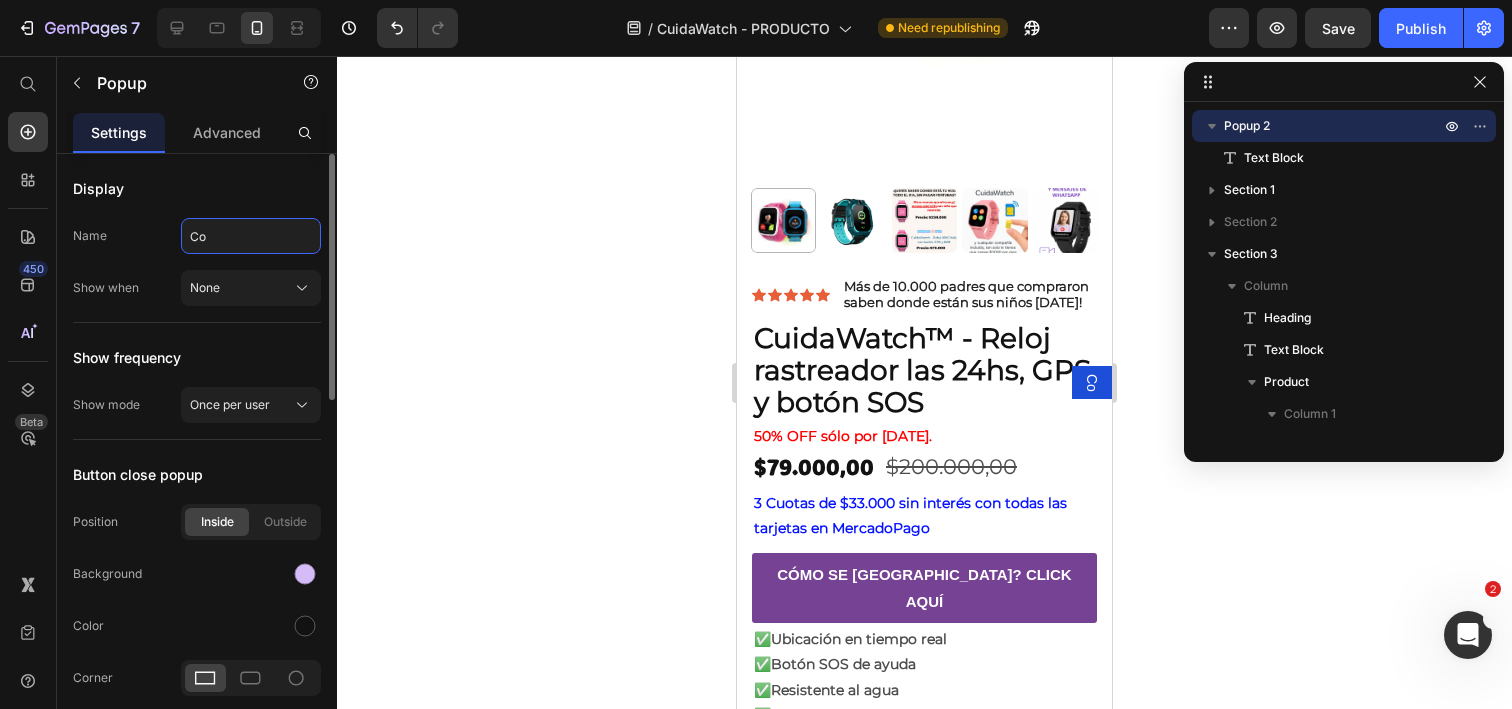 type on "C" 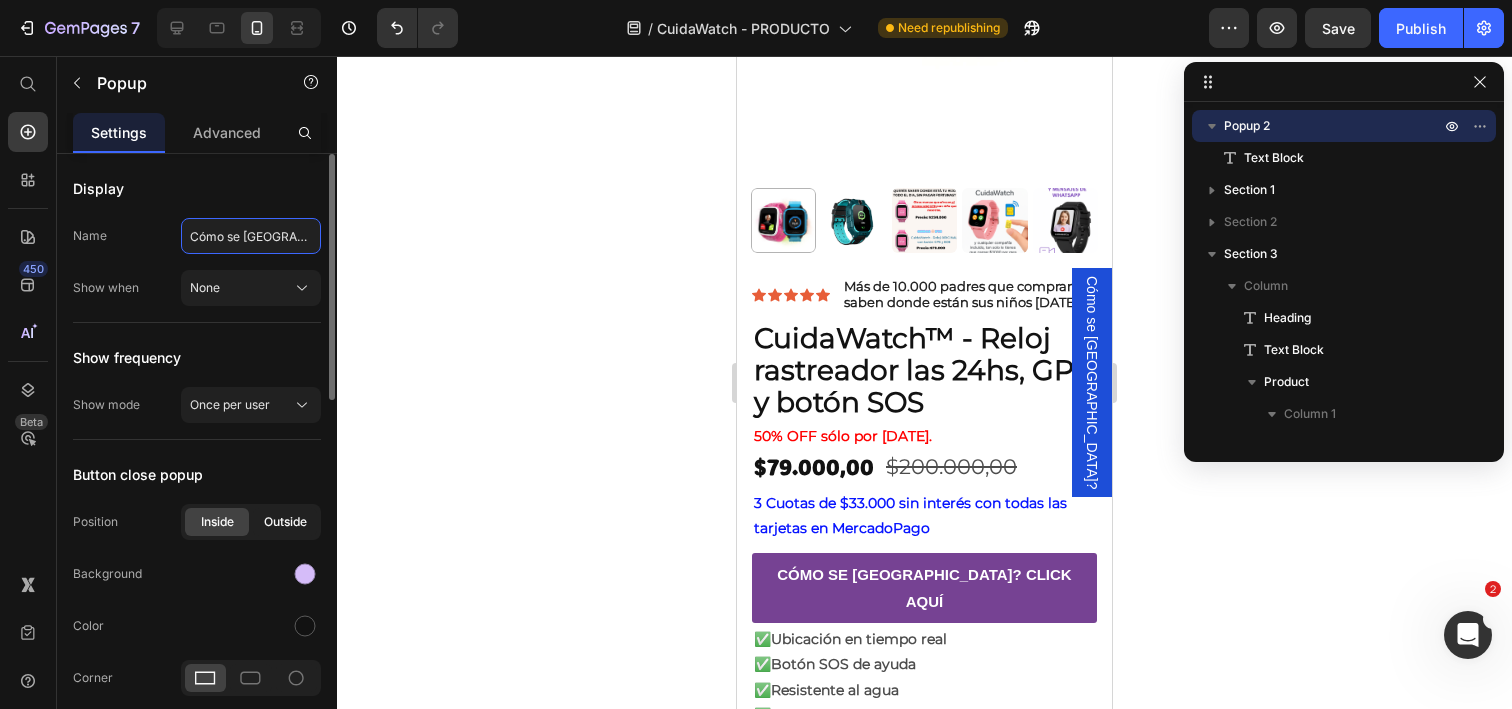 type on "Cómo se [GEOGRAPHIC_DATA]?" 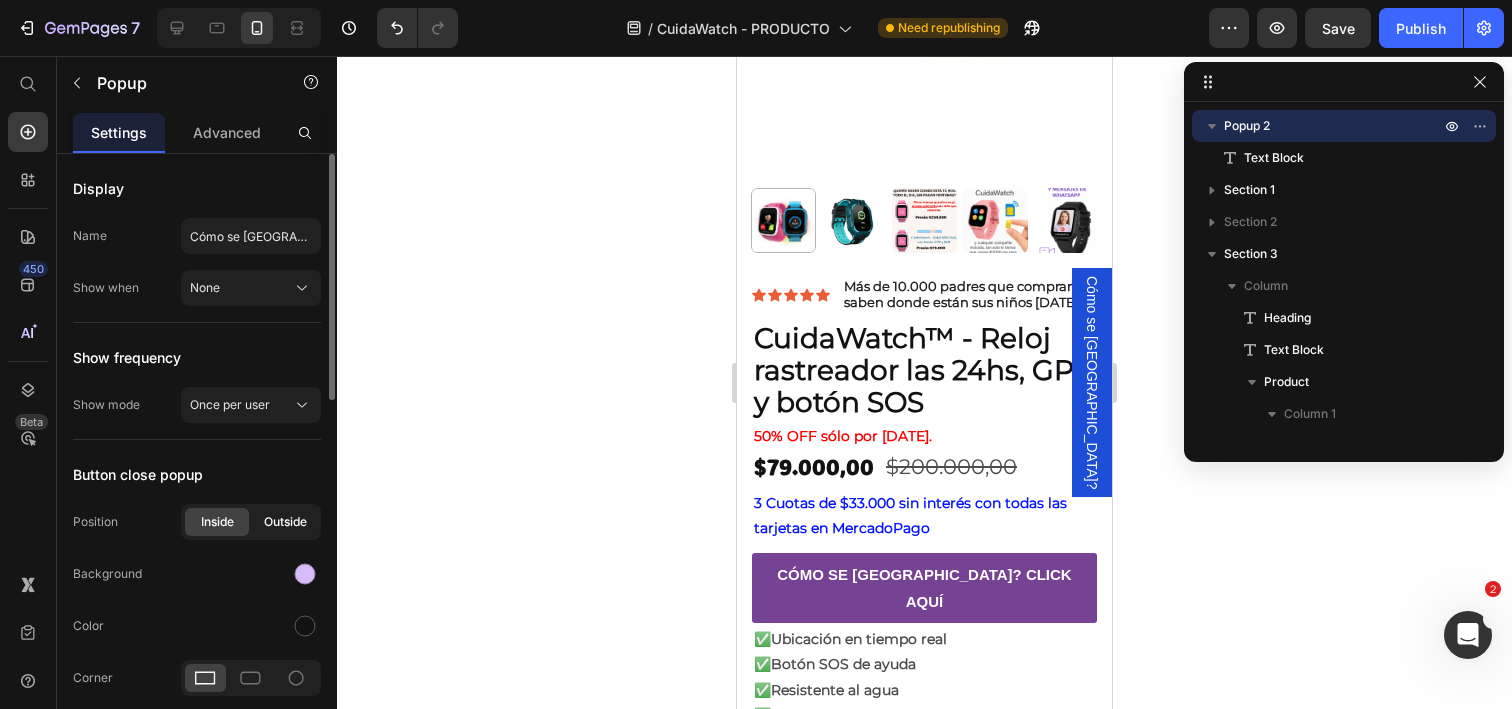 click on "Outside" 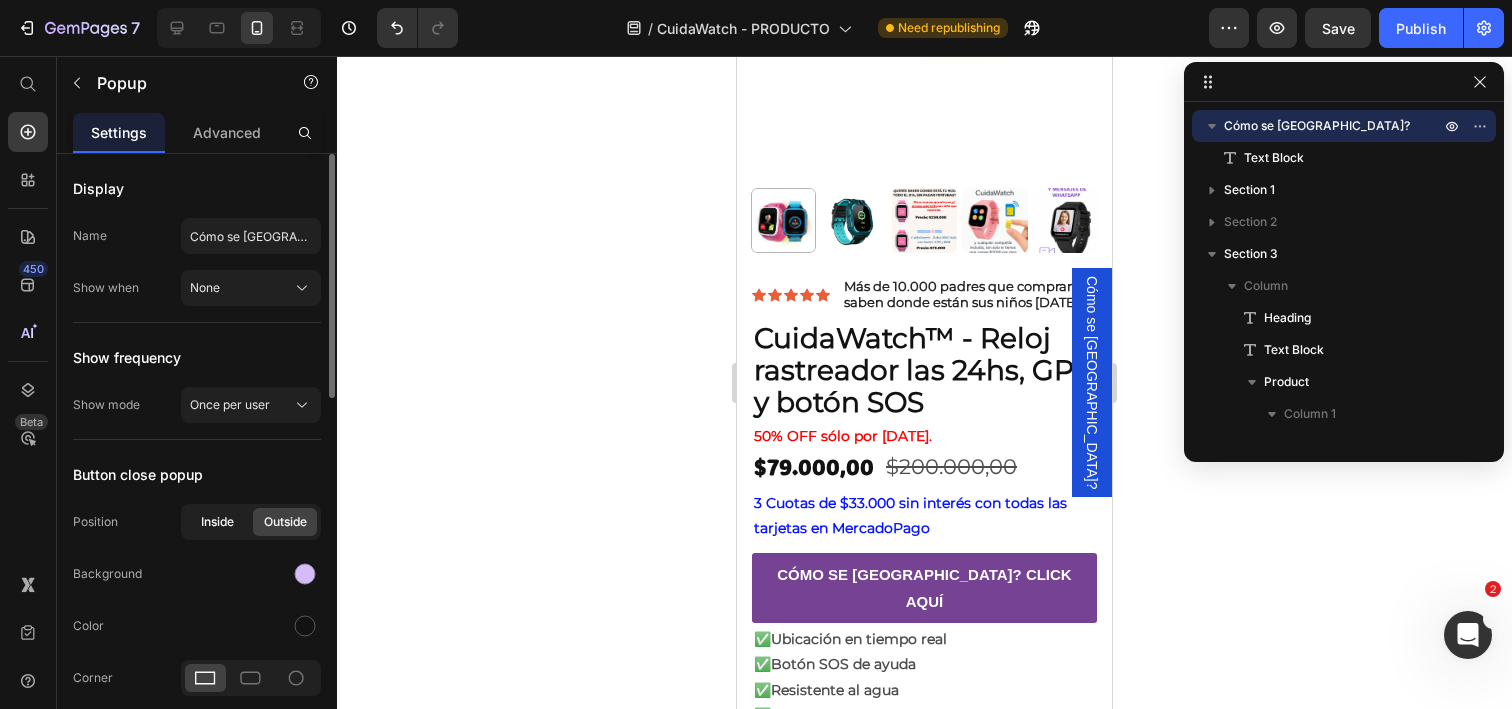 click on "Inside" 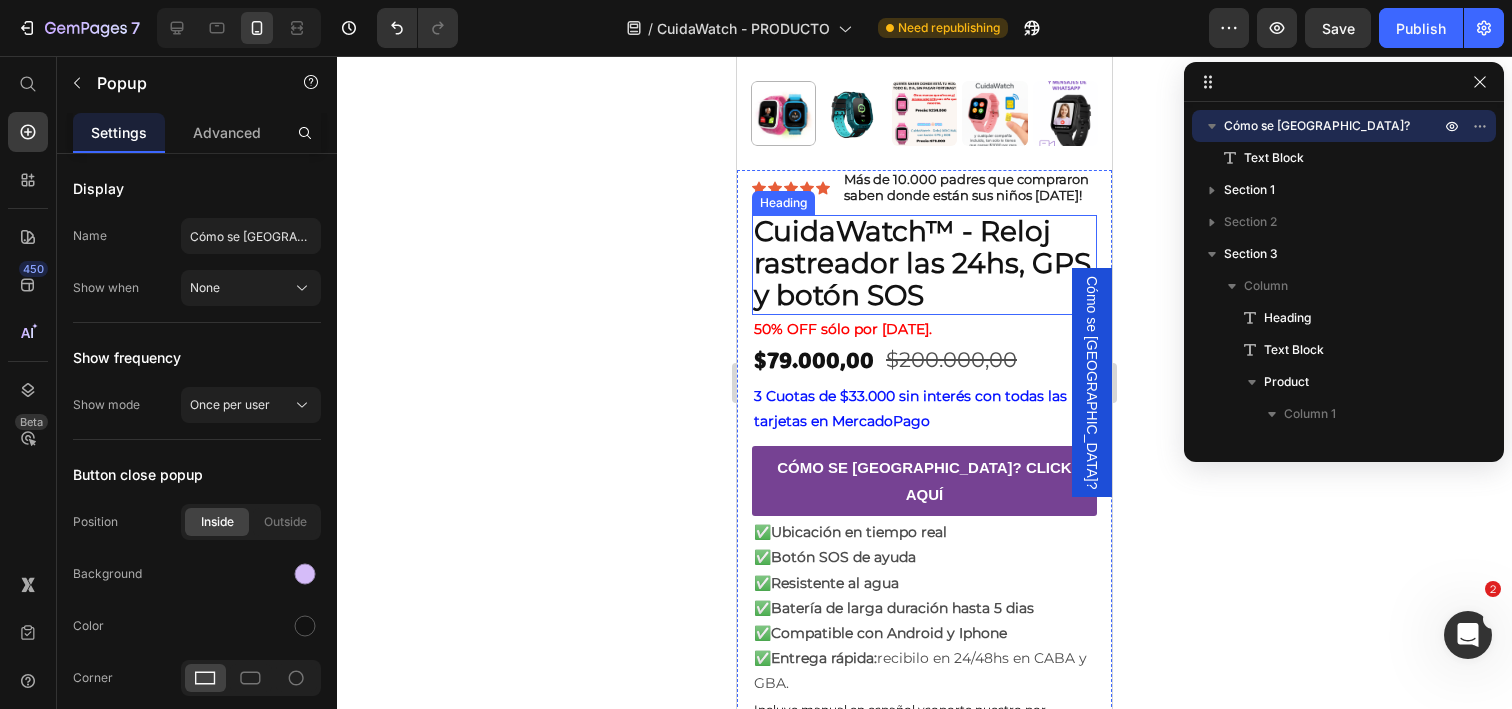 scroll, scrollTop: 832, scrollLeft: 0, axis: vertical 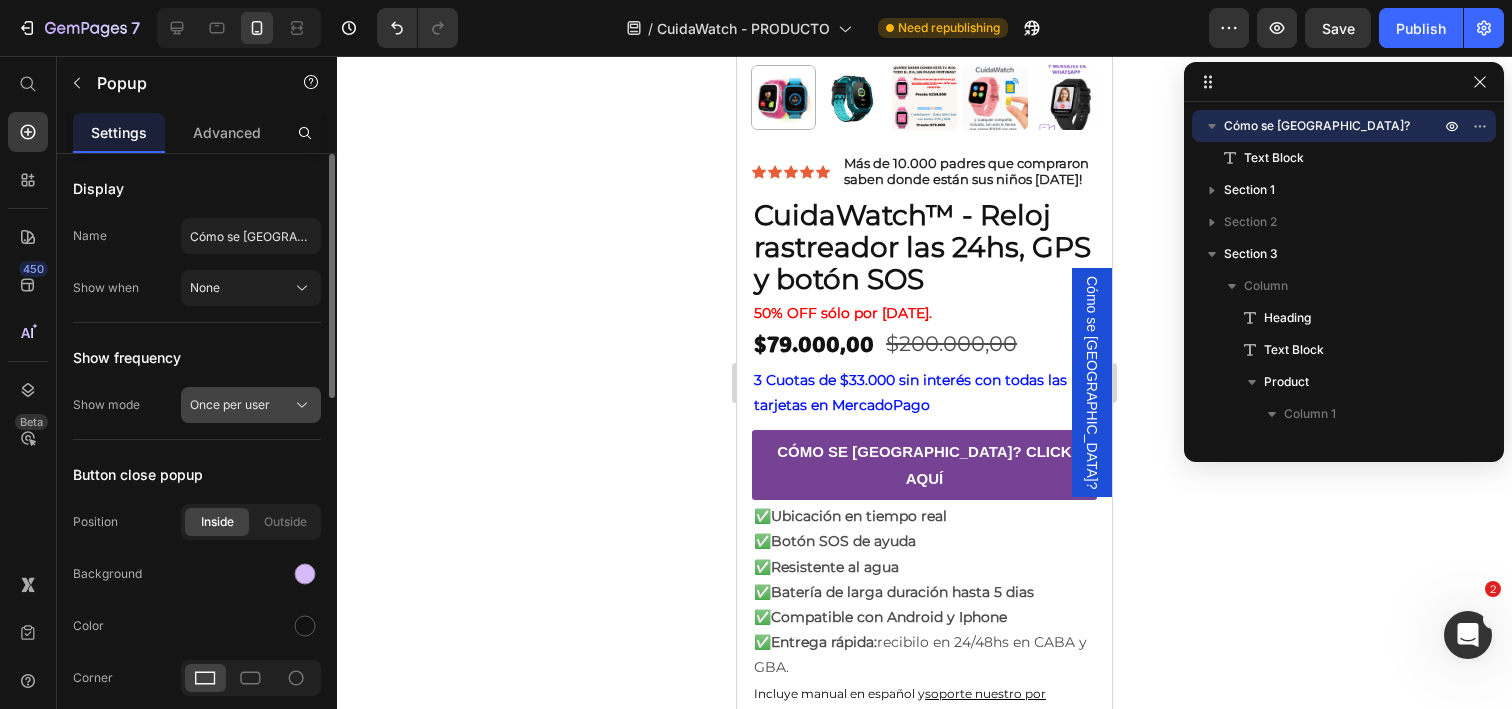 click on "Once per user" 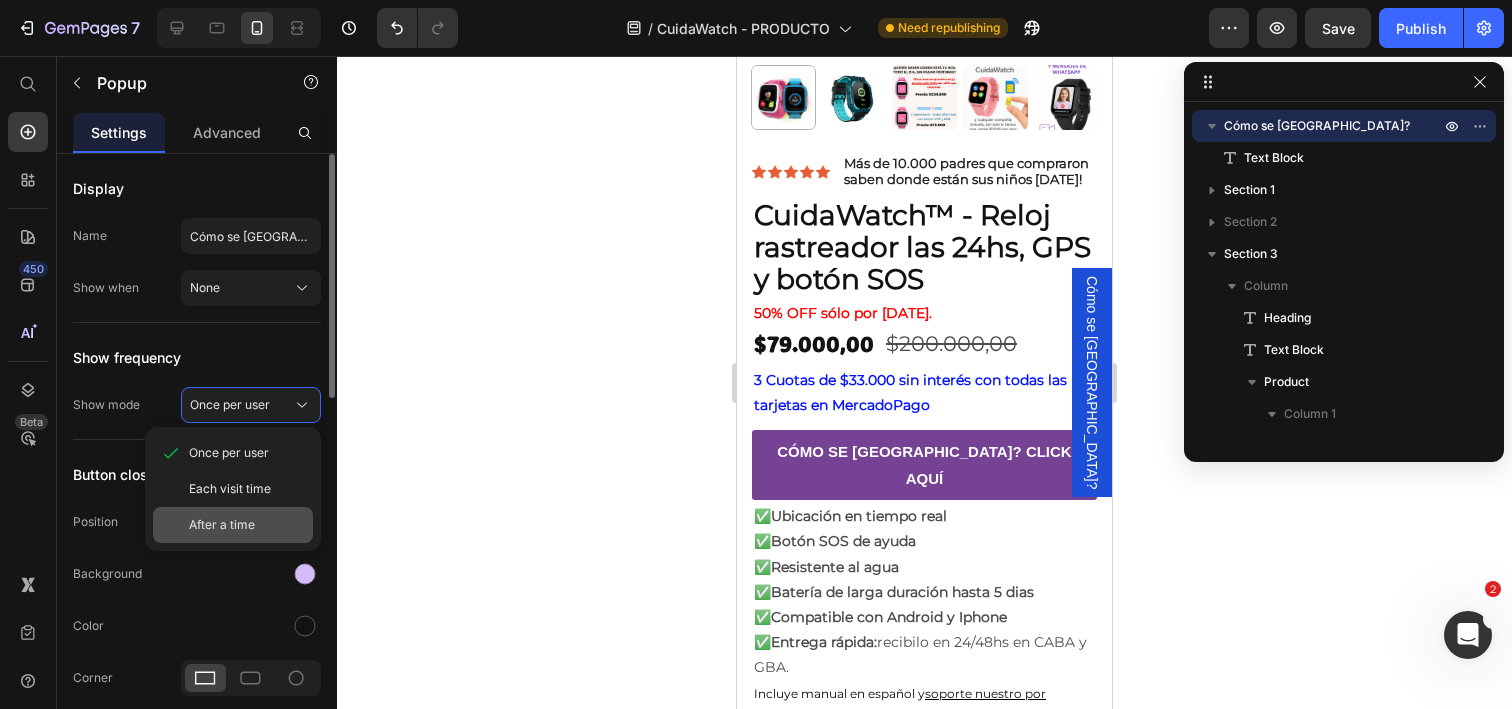 click on "After a time" at bounding box center (222, 525) 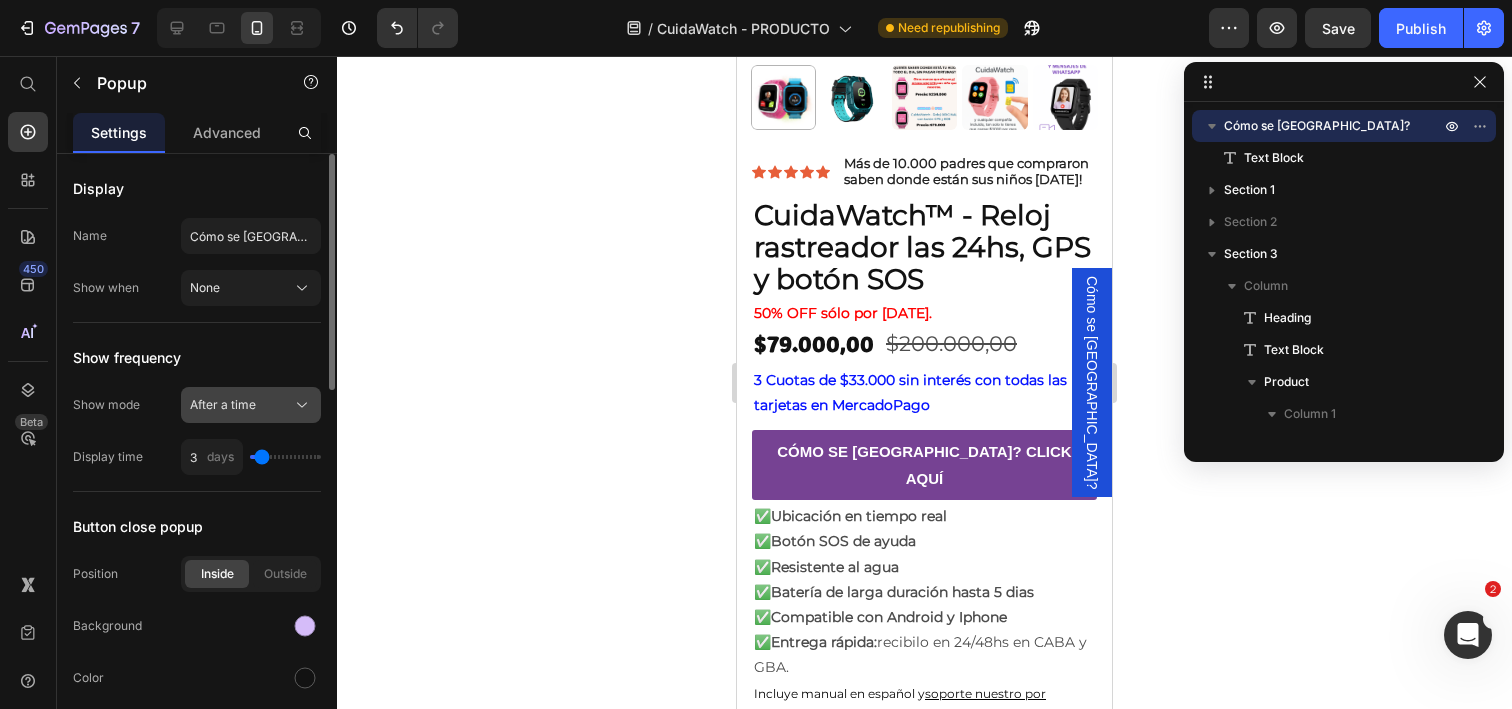 click on "After a time" at bounding box center (251, 405) 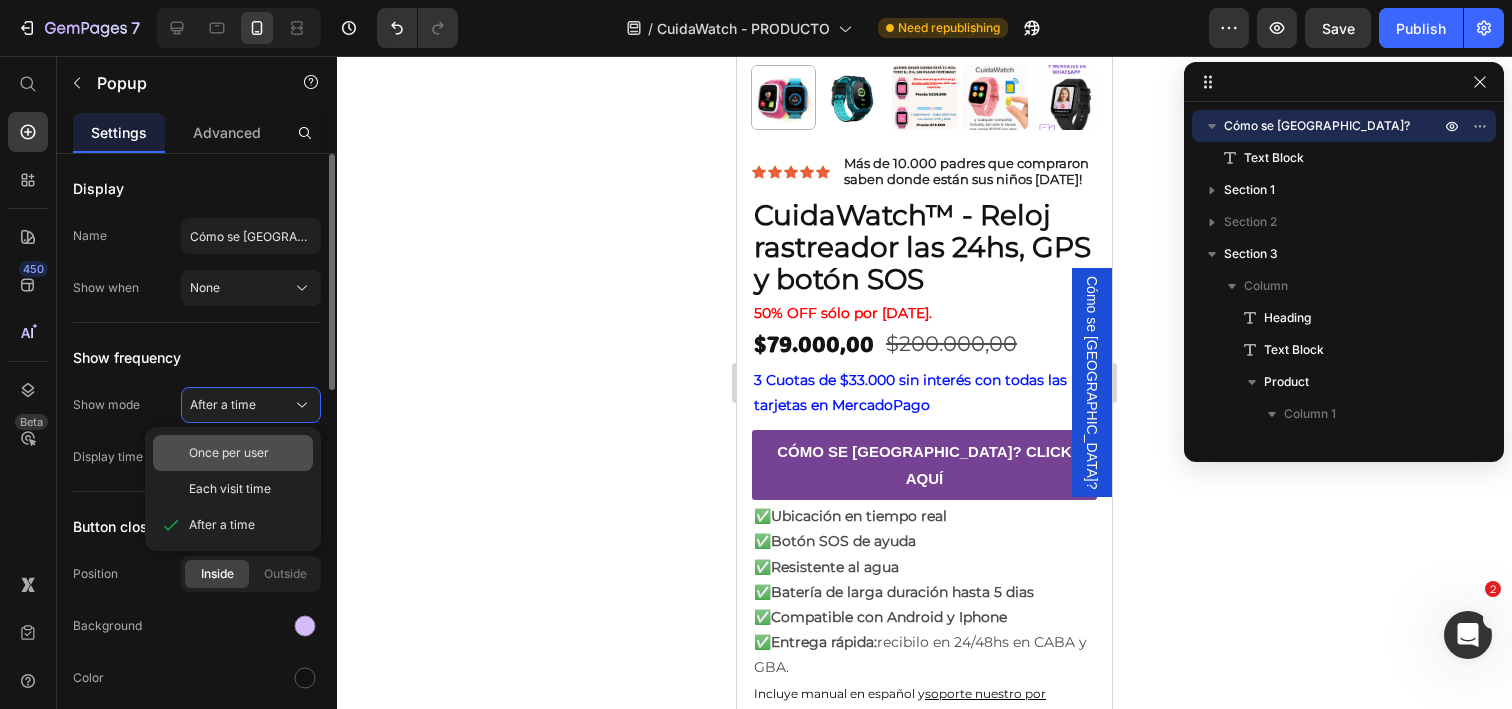click on "Once per user" at bounding box center (229, 453) 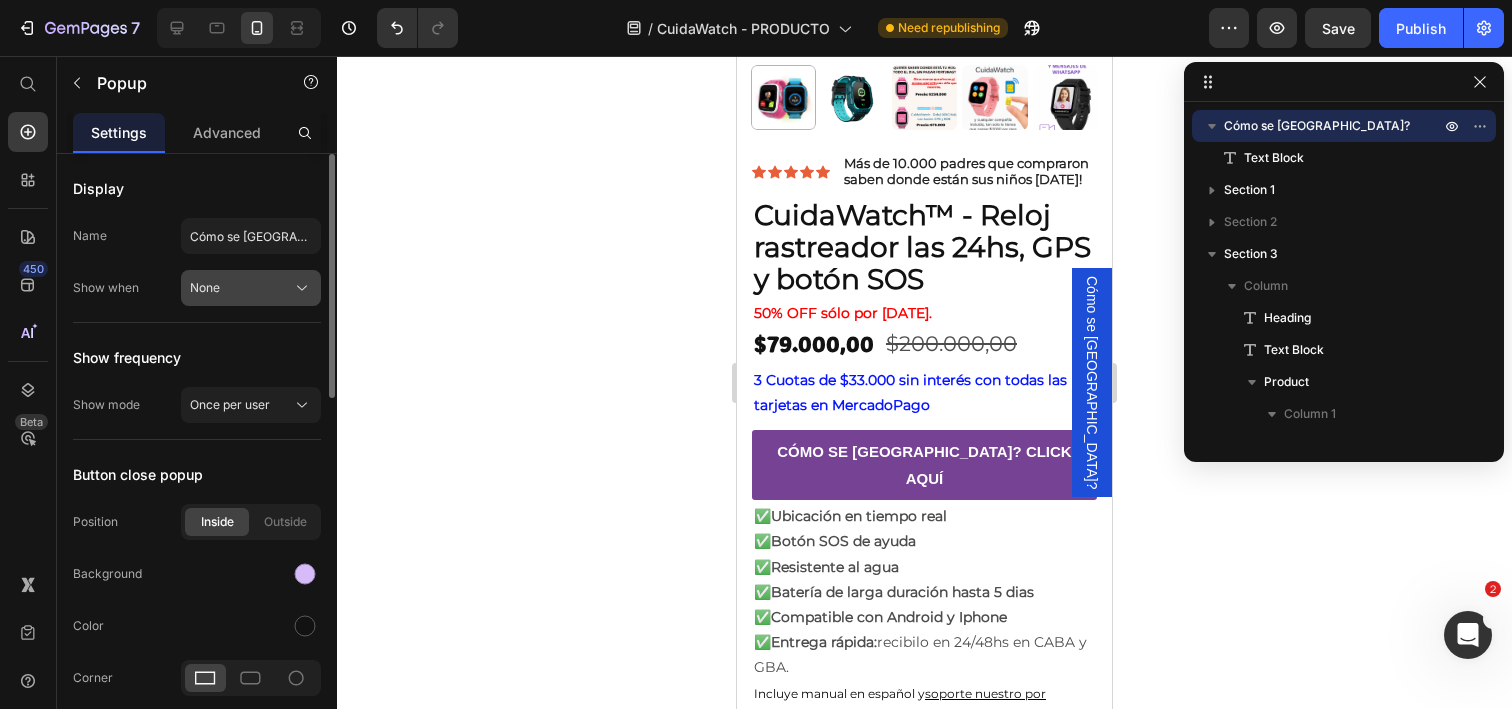 click on "None" at bounding box center [251, 288] 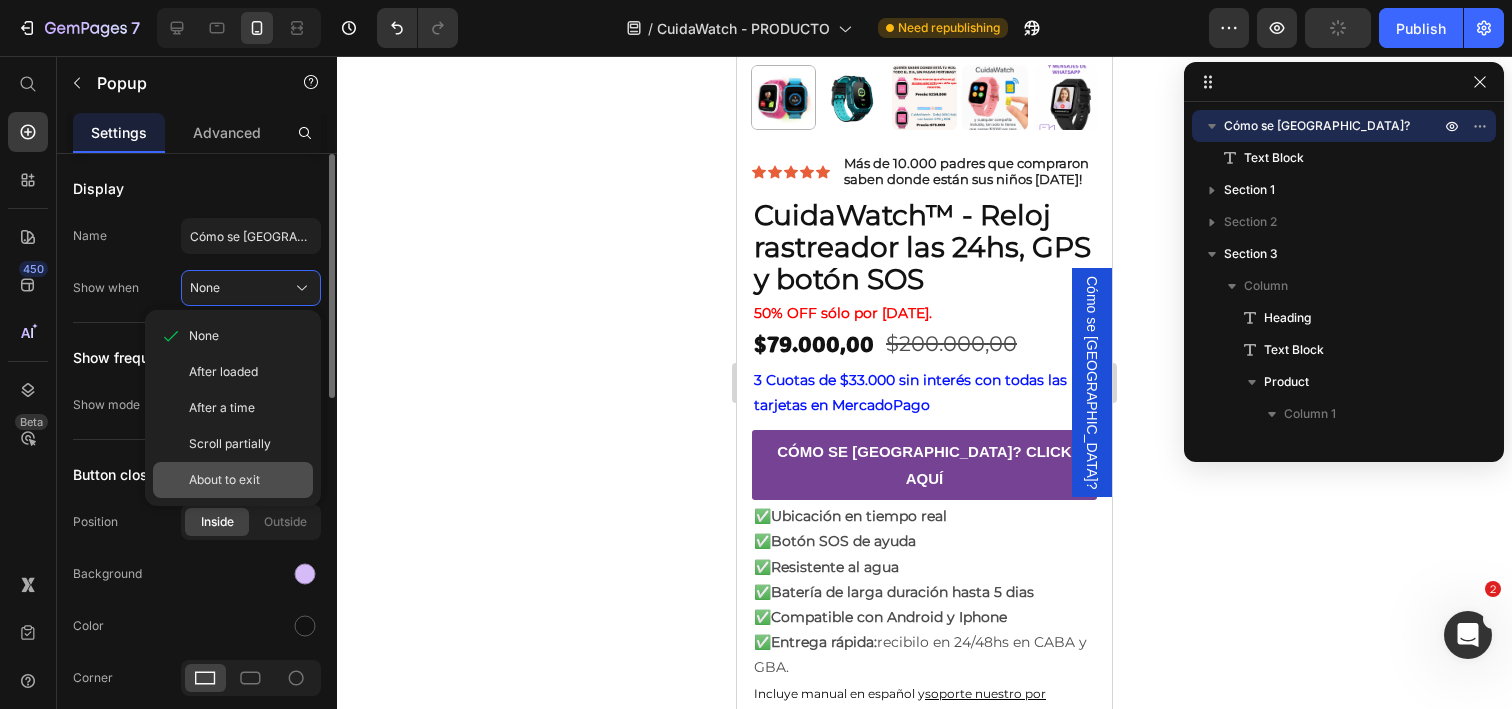 click on "About to exit" at bounding box center [224, 480] 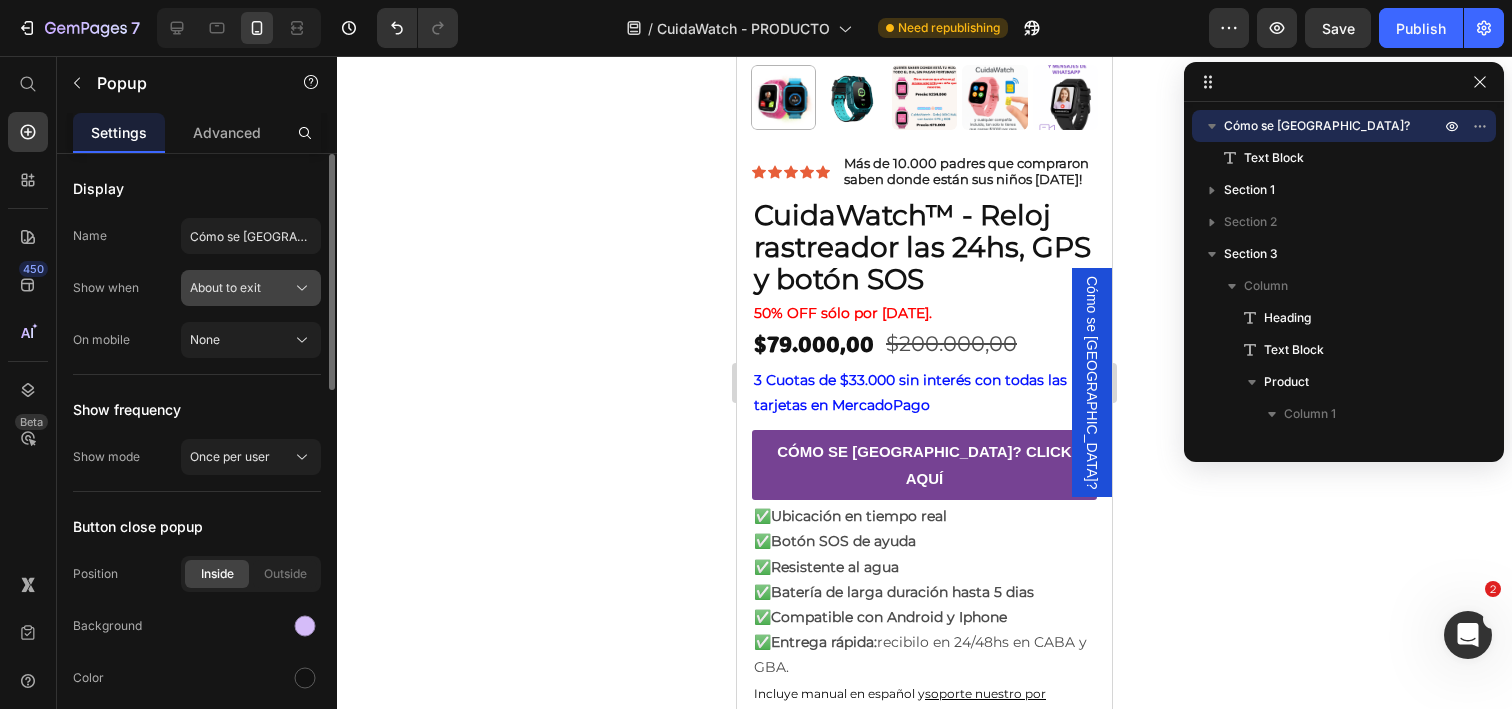click on "About to exit" at bounding box center [225, 288] 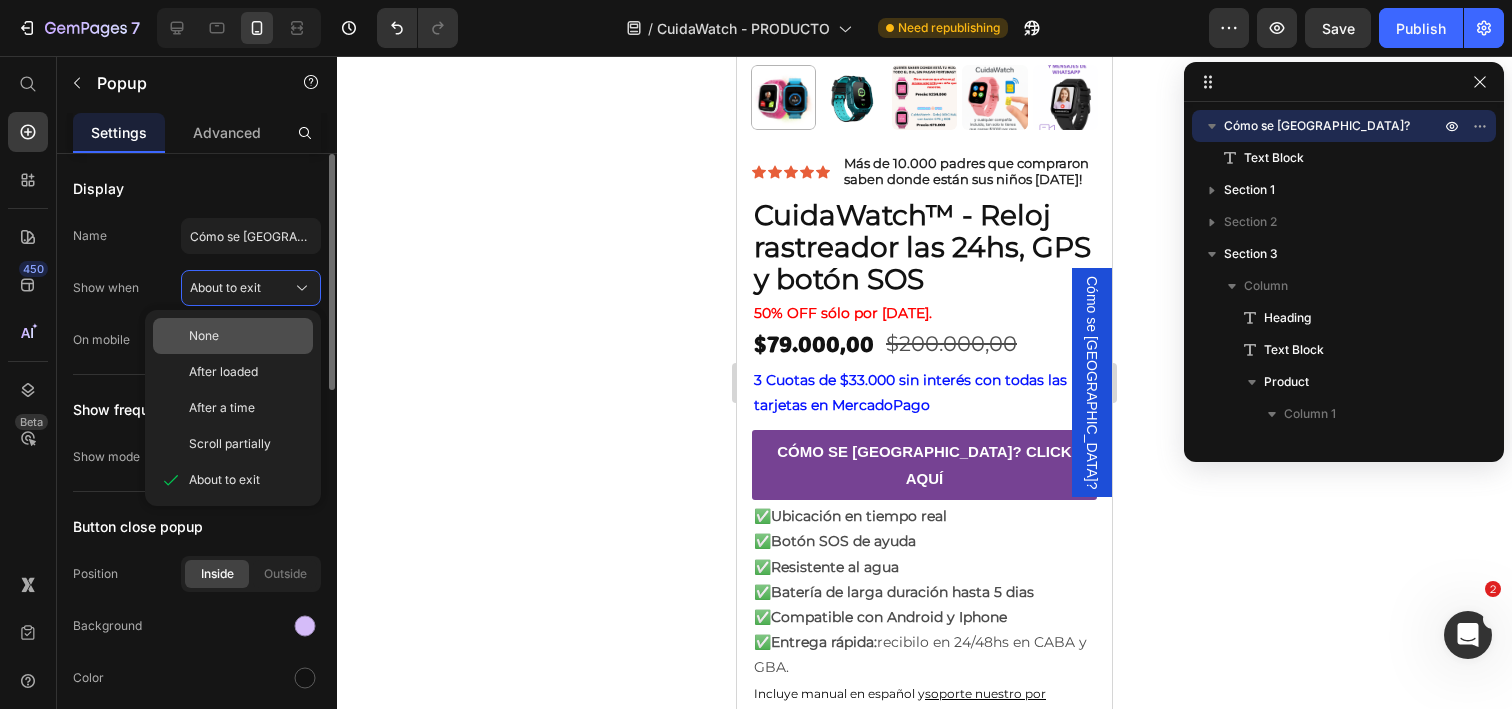 click on "None" at bounding box center (247, 336) 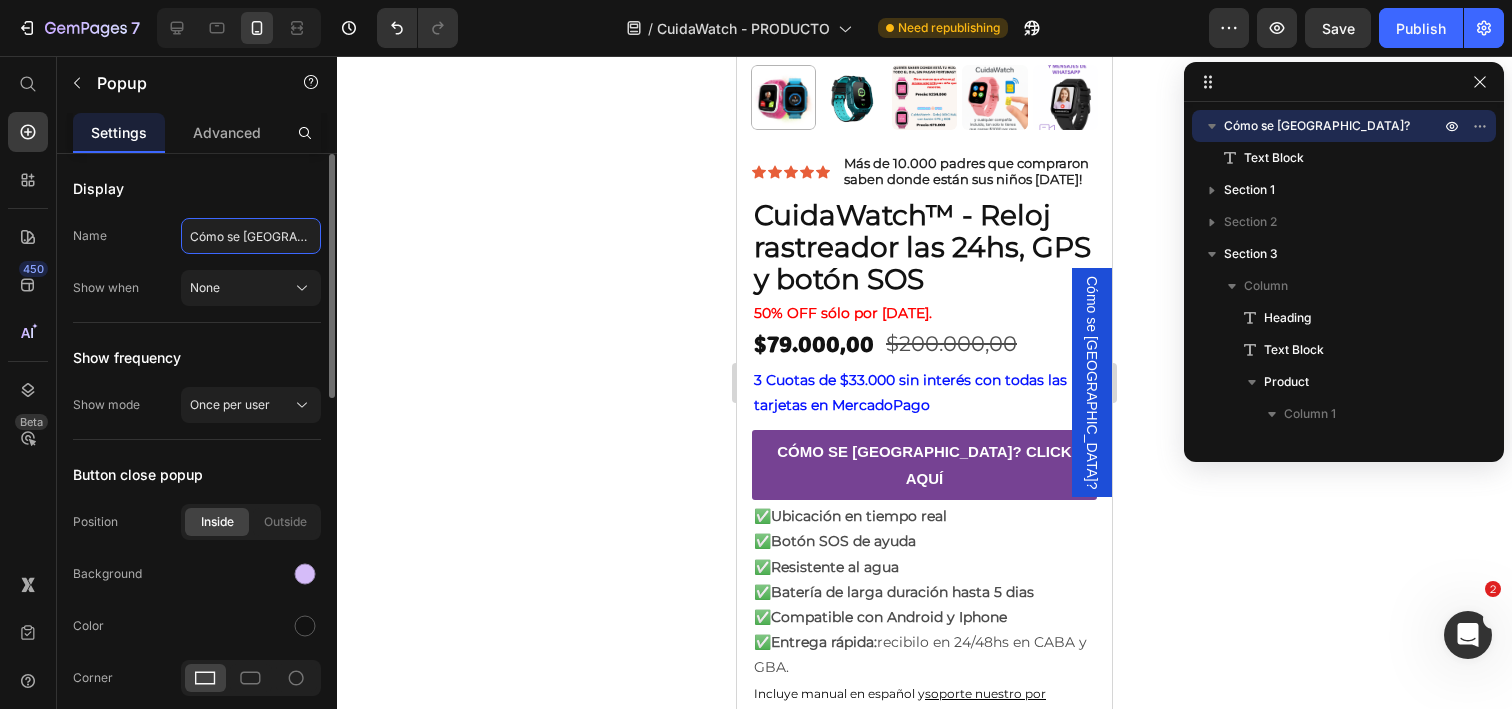 click on "Cómo se [GEOGRAPHIC_DATA]?" 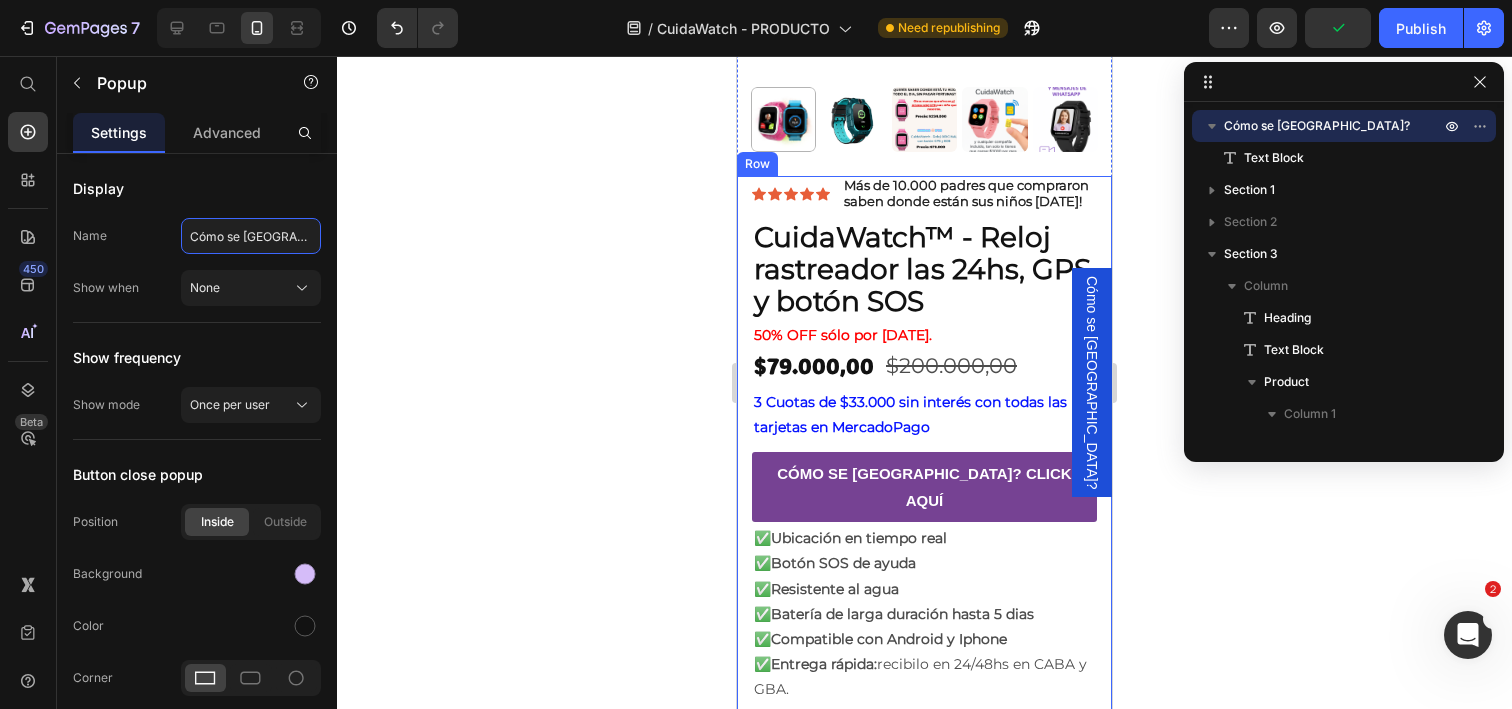 scroll, scrollTop: 786, scrollLeft: 0, axis: vertical 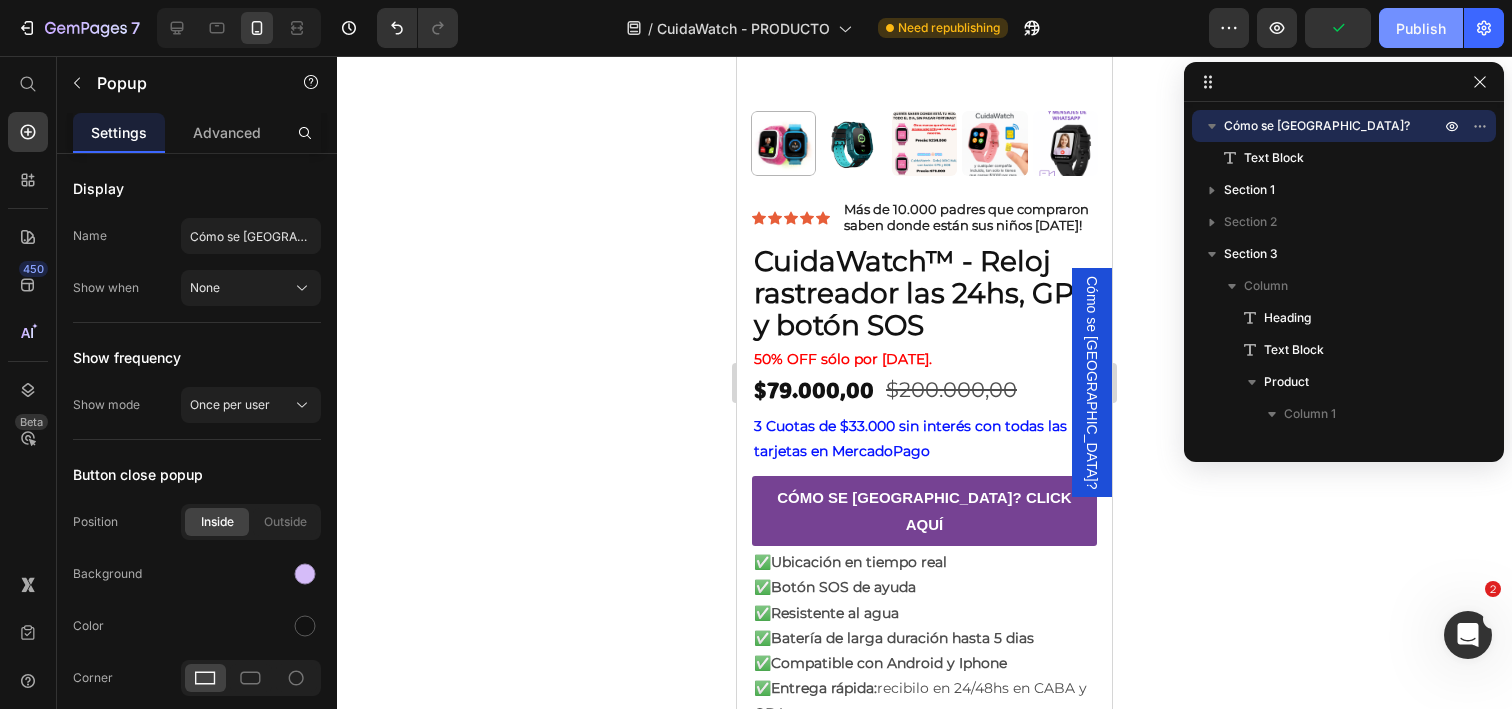 click on "Publish" at bounding box center [1421, 28] 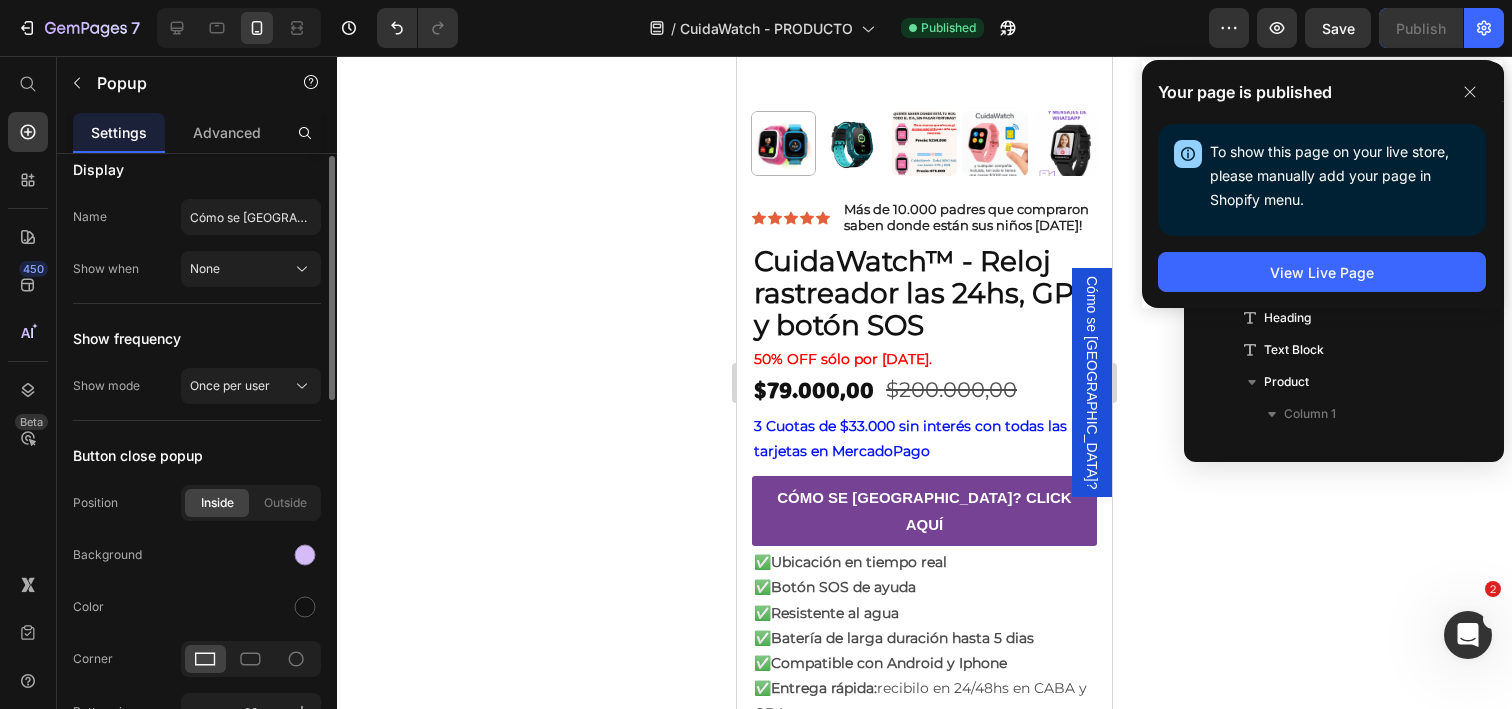 scroll, scrollTop: 0, scrollLeft: 0, axis: both 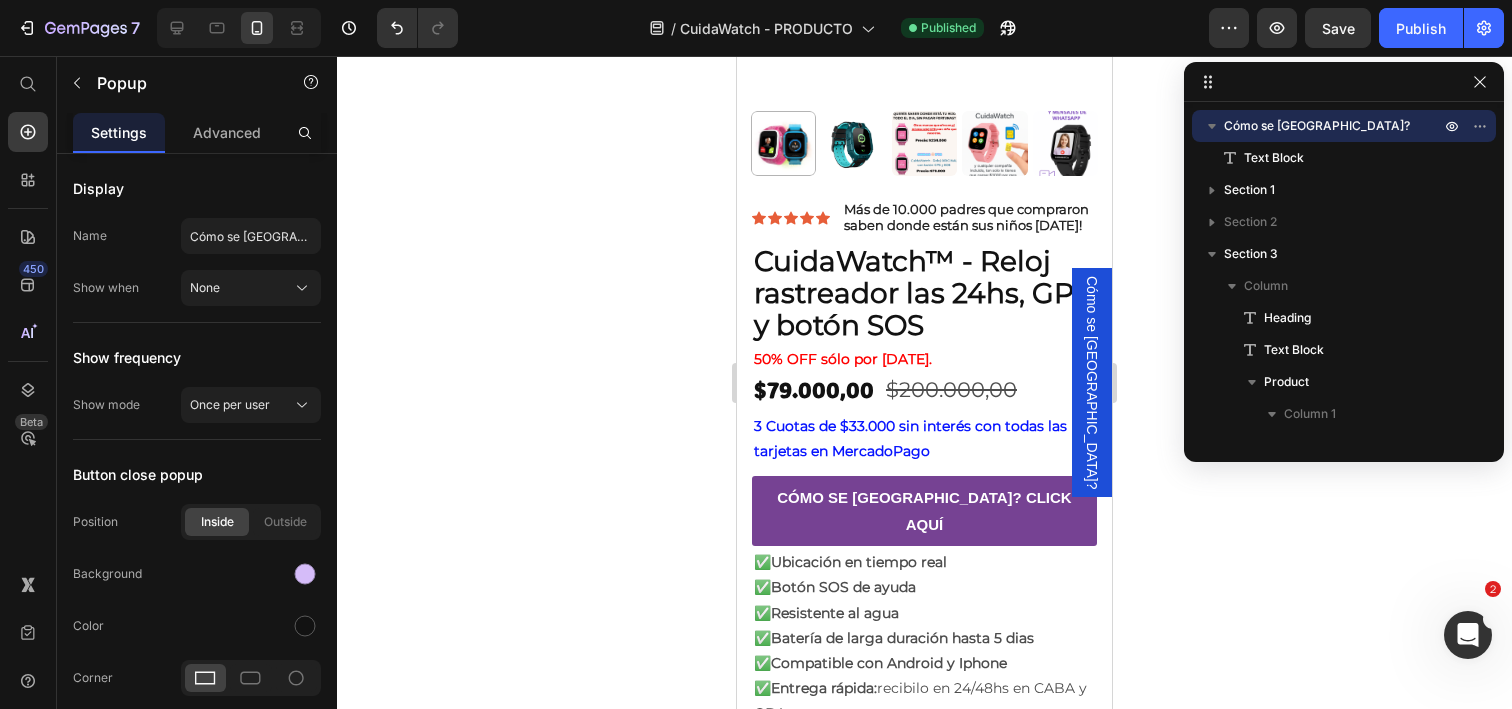 click on "Cómo se [GEOGRAPHIC_DATA]?" at bounding box center [1092, 382] 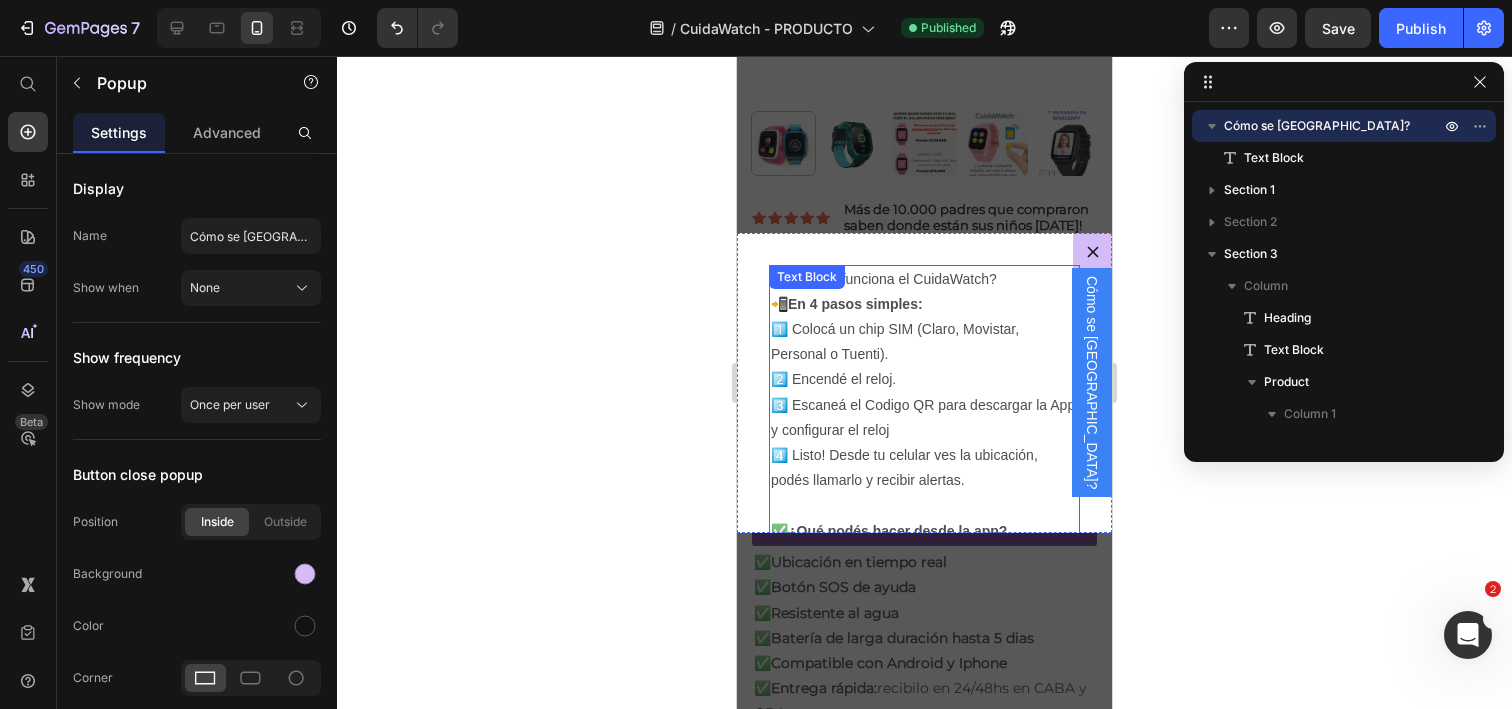 click on "📲  En 4 pasos simples: 1️⃣ Colocá un chip SIM (Claro, Movistar, Personal o Tuenti). 2️⃣ Encendé el reloj. 3️⃣ Escaneá el Codigo QR para descargar la App y configurar el reloj 4️⃣ Listo! Desde tu celular ves la ubicación, podés llamarlo y recibir alertas." at bounding box center [924, 393] 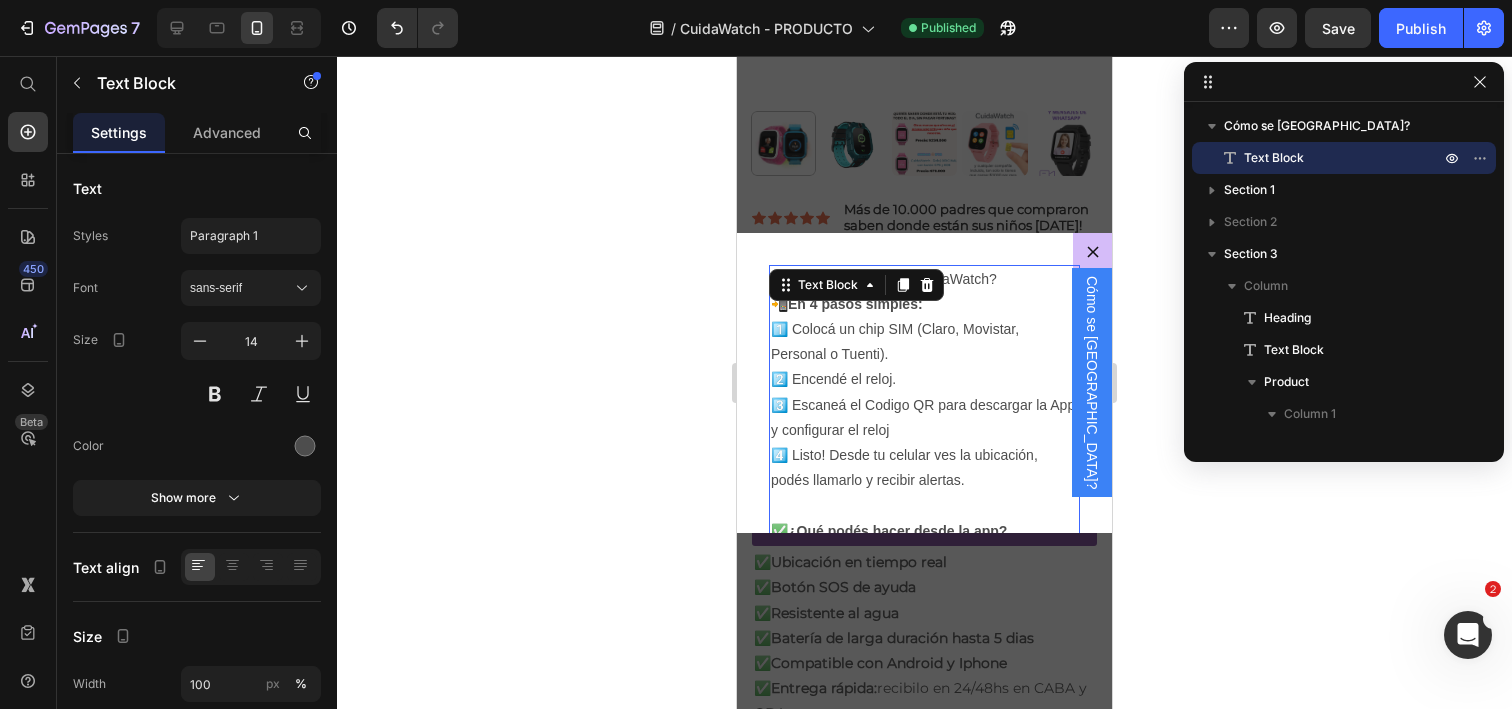 click on "📲  En 4 pasos simples: 1️⃣ Colocá un chip SIM (Claro, Movistar, Personal o Tuenti). 2️⃣ Encendé el reloj. 3️⃣ Escaneá el Codigo QR para descargar la App y configurar el reloj 4️⃣ Listo! Desde tu celular ves la ubicación, podés llamarlo y recibir alertas." at bounding box center [924, 393] 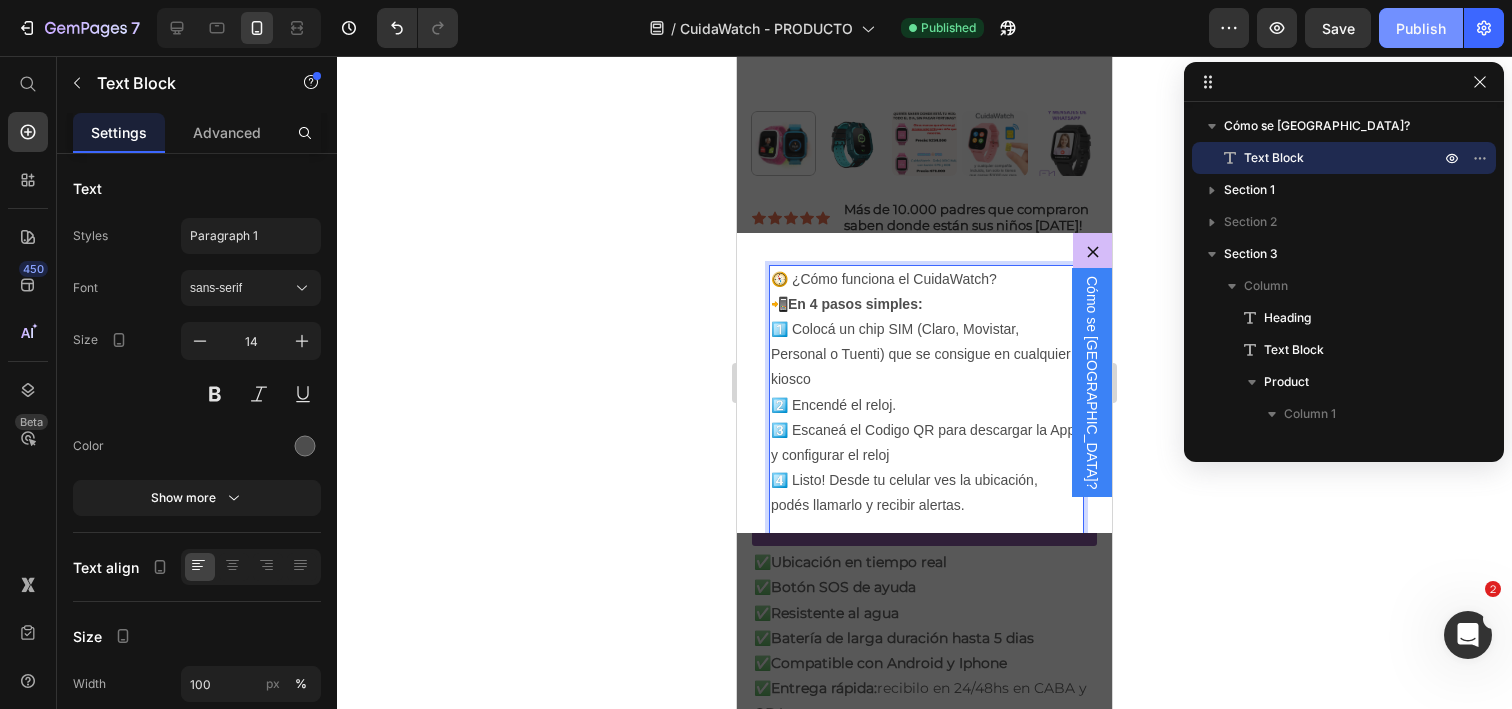 click on "Publish" 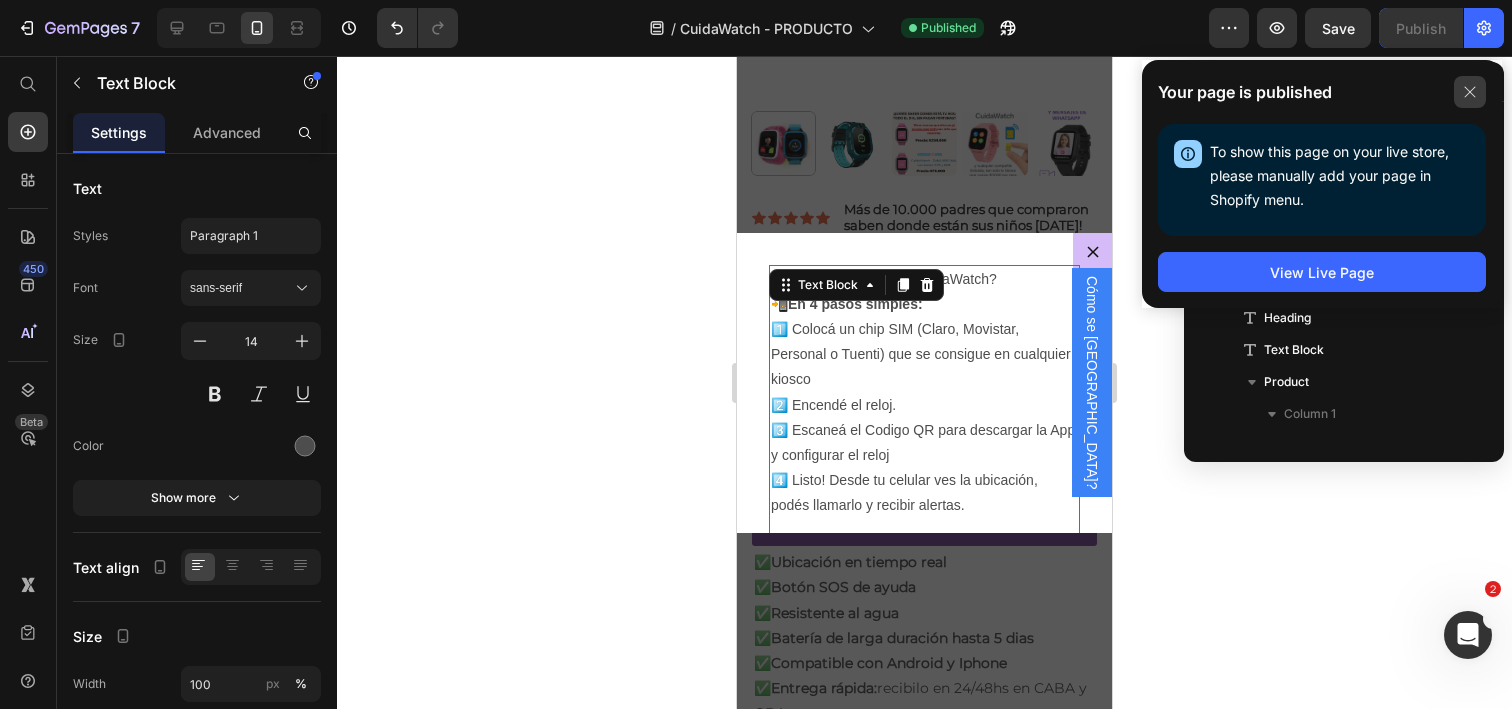 click 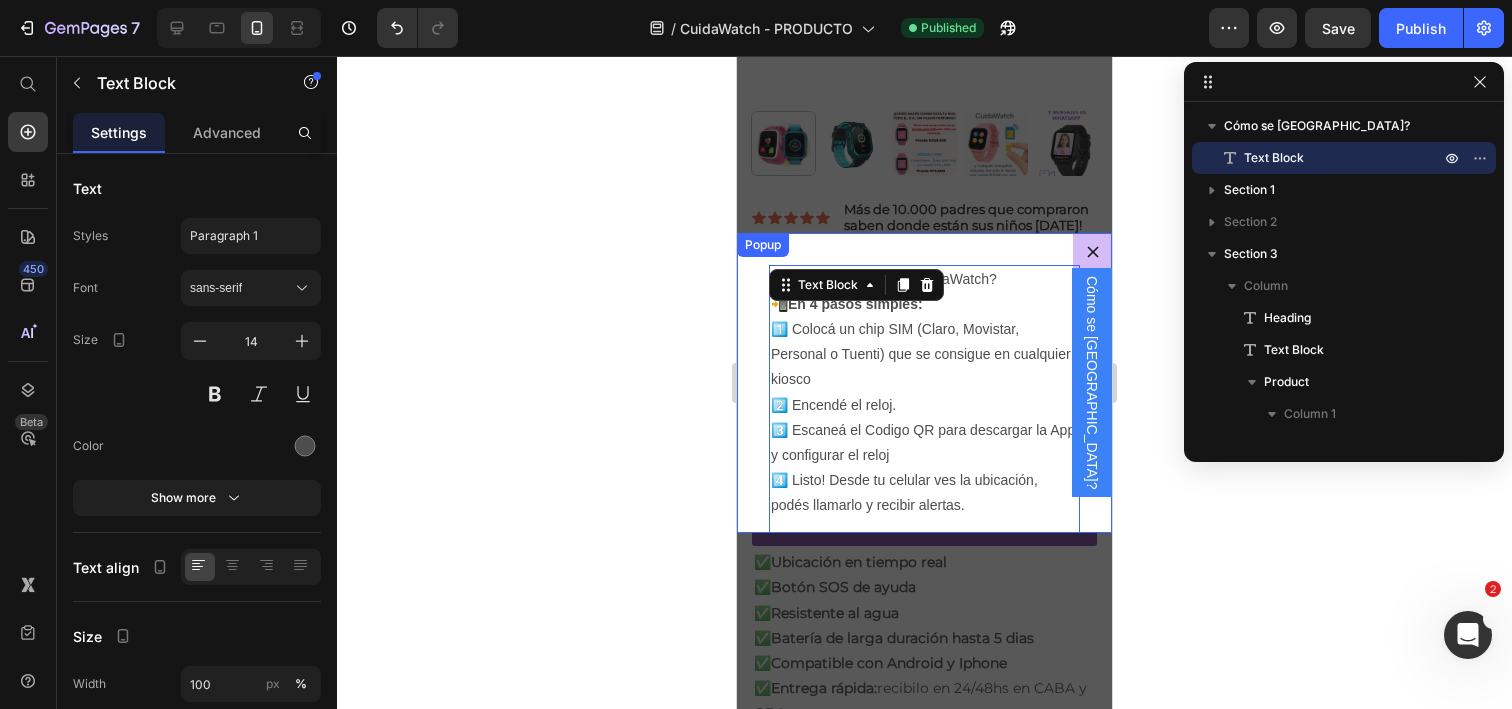 click 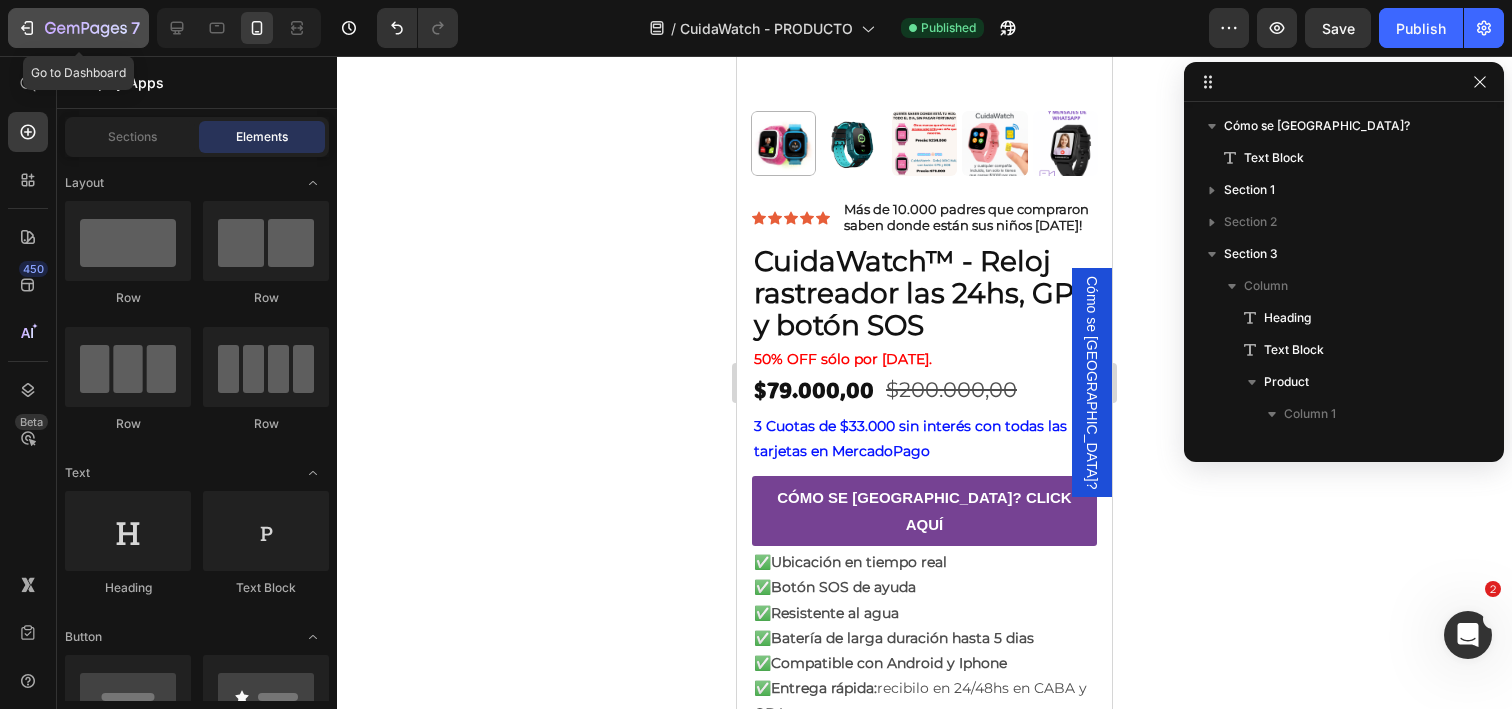 click 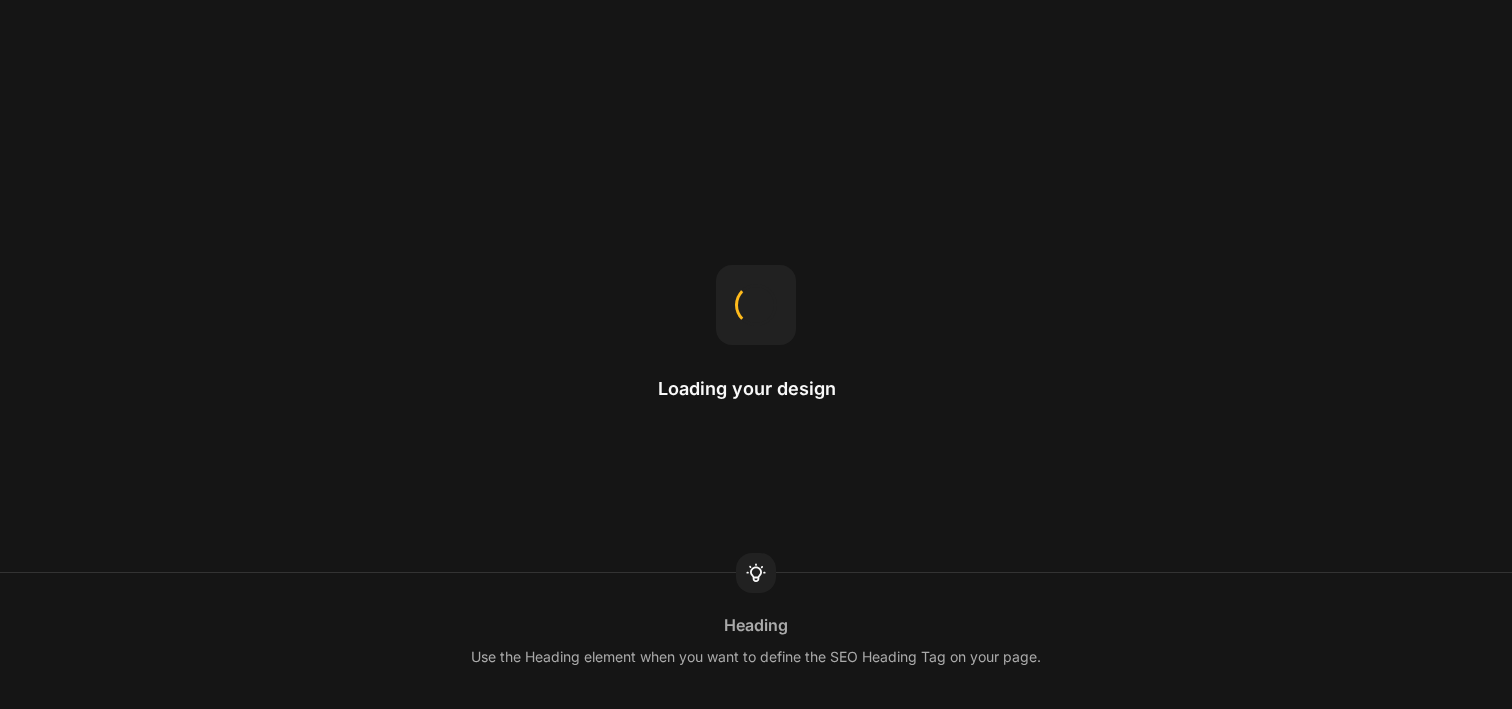 scroll, scrollTop: 0, scrollLeft: 0, axis: both 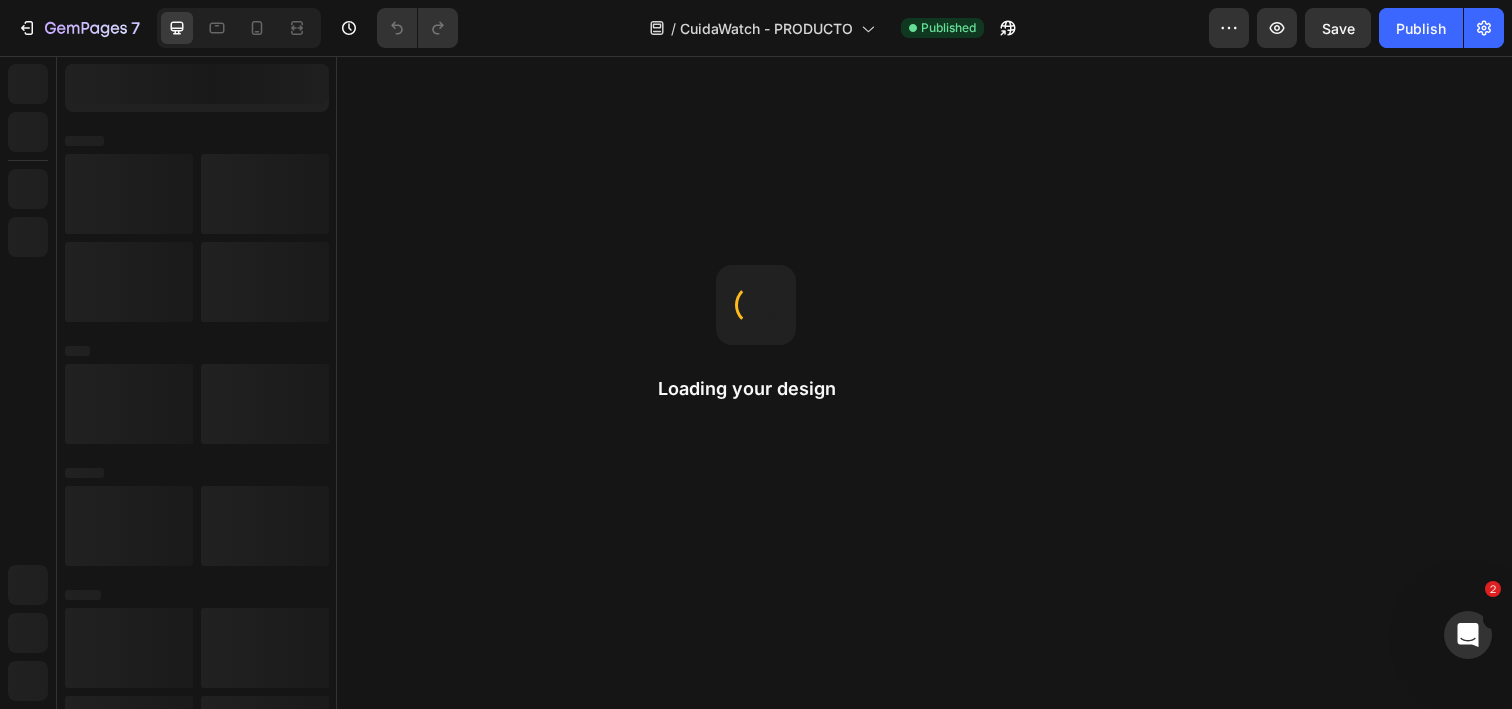 radio on "false" 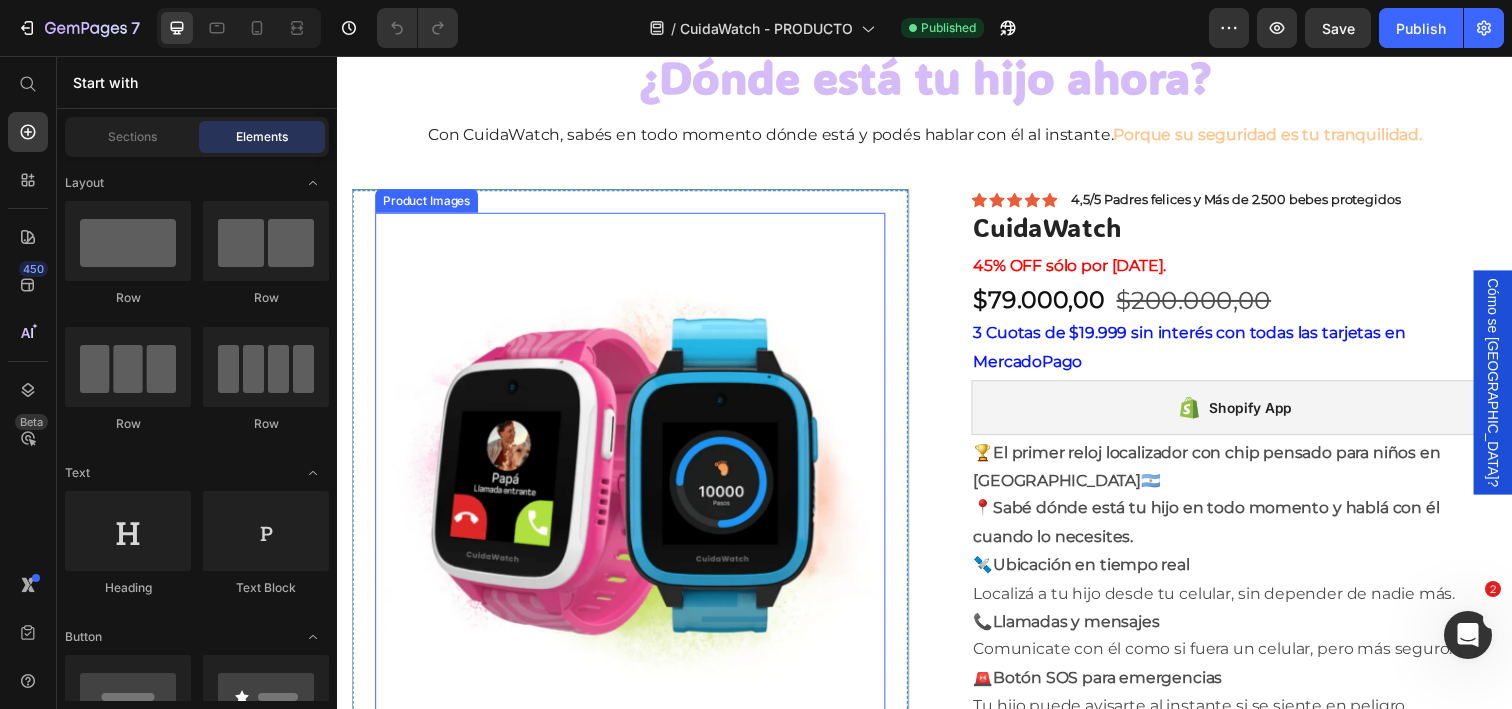 scroll, scrollTop: 200, scrollLeft: 0, axis: vertical 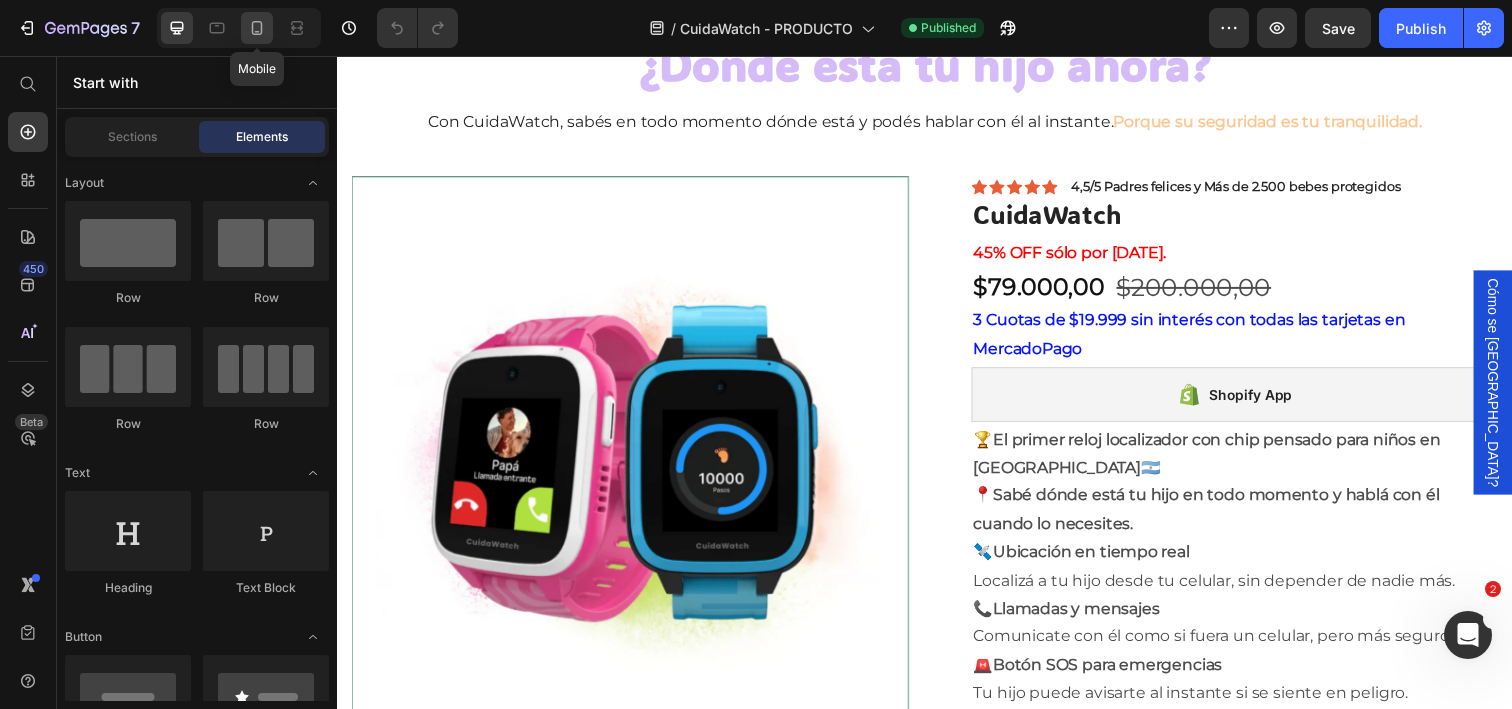 click 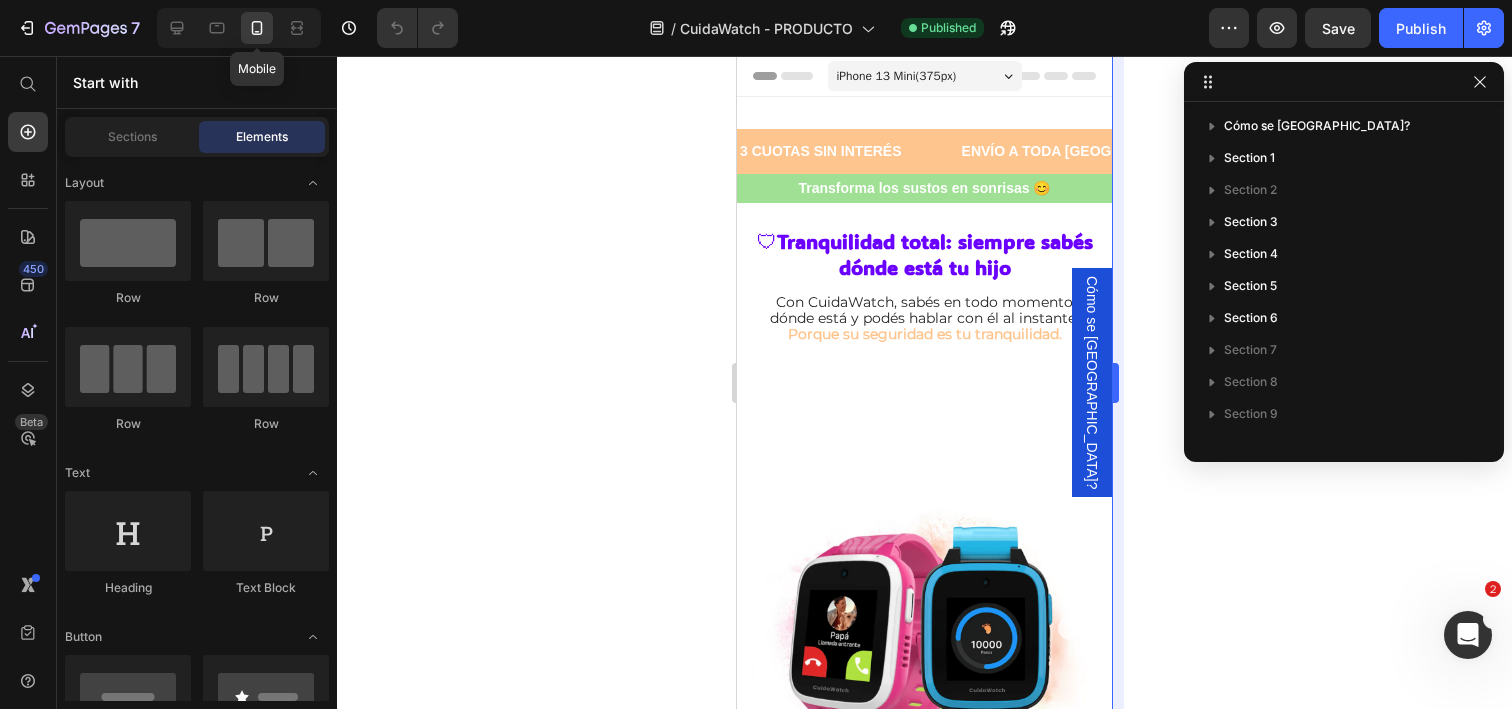 radio on "true" 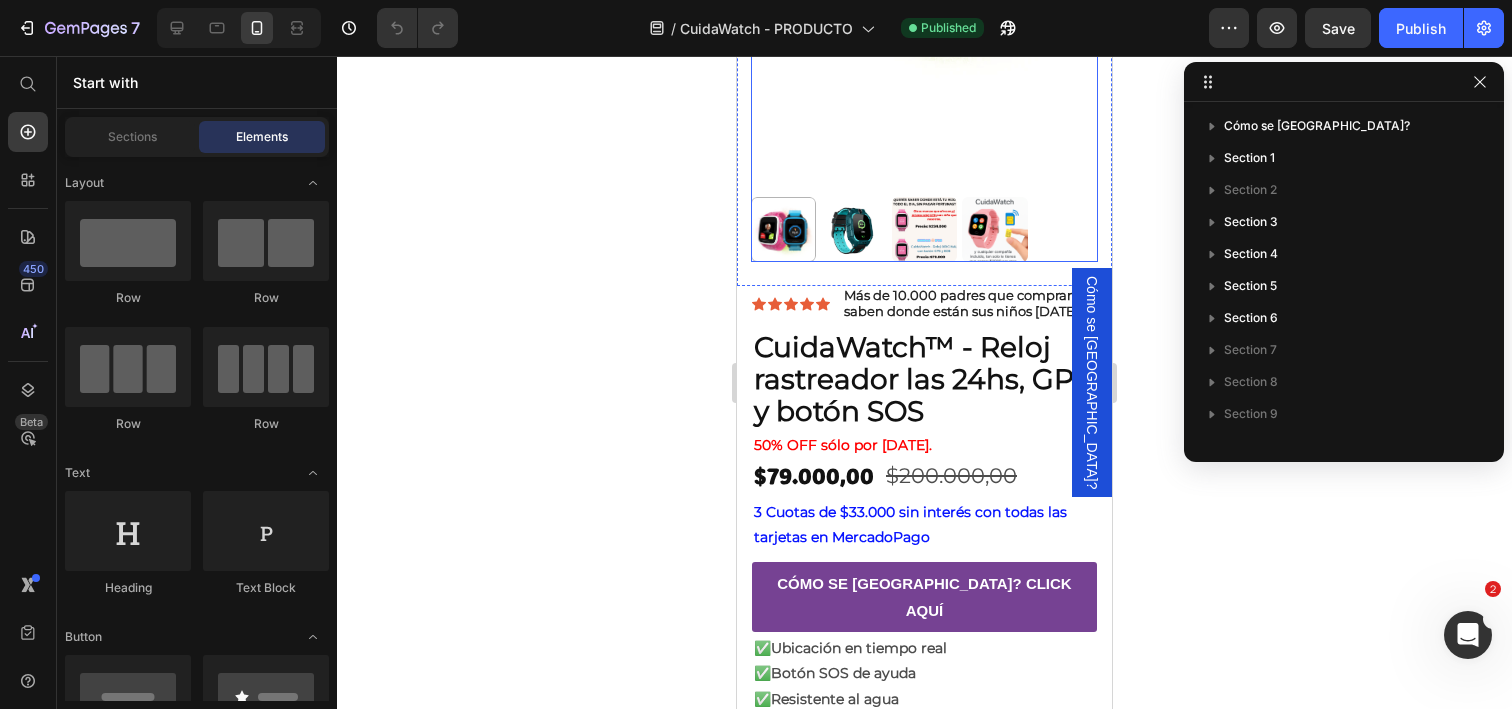 scroll, scrollTop: 734, scrollLeft: 0, axis: vertical 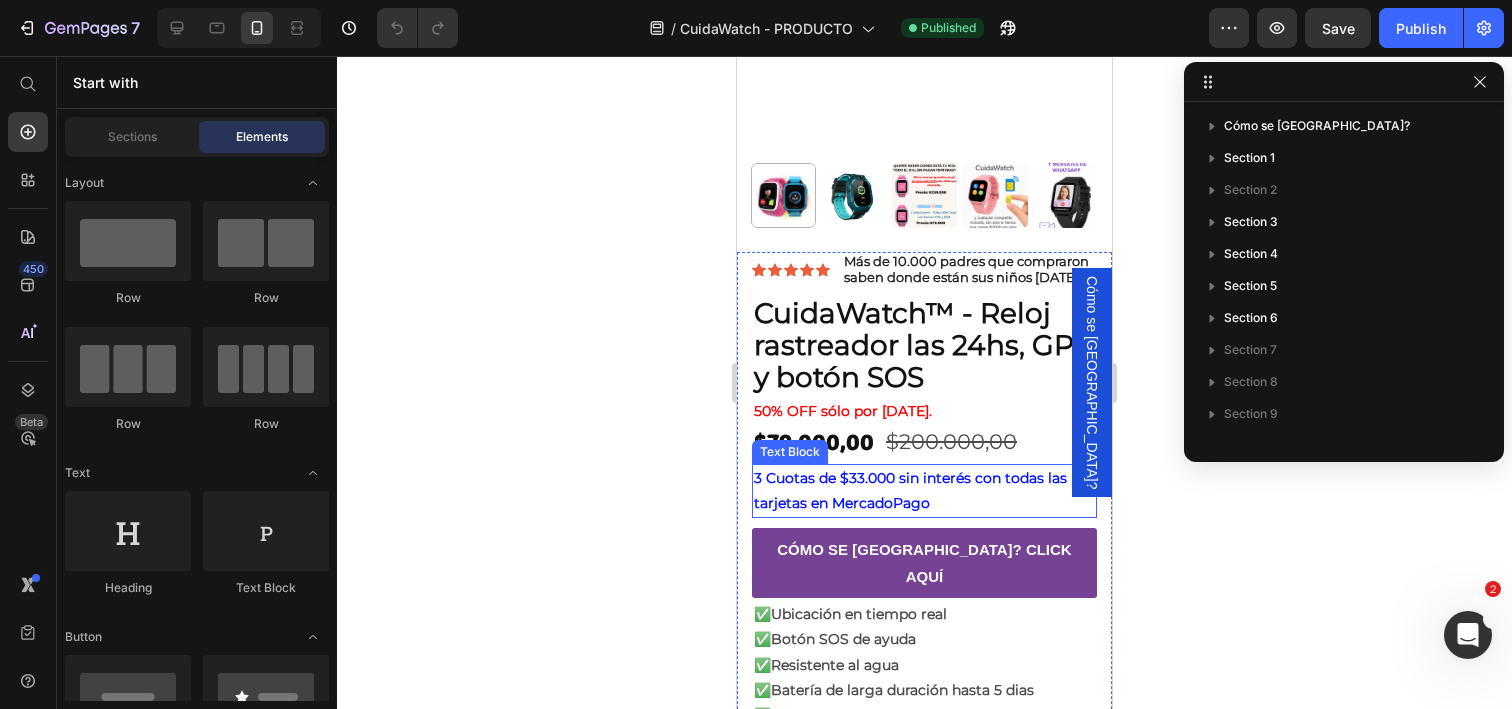 click on "3 Cuotas de $33.000 sin interés con todas las tarjetas en MercadoPago" at bounding box center (924, 491) 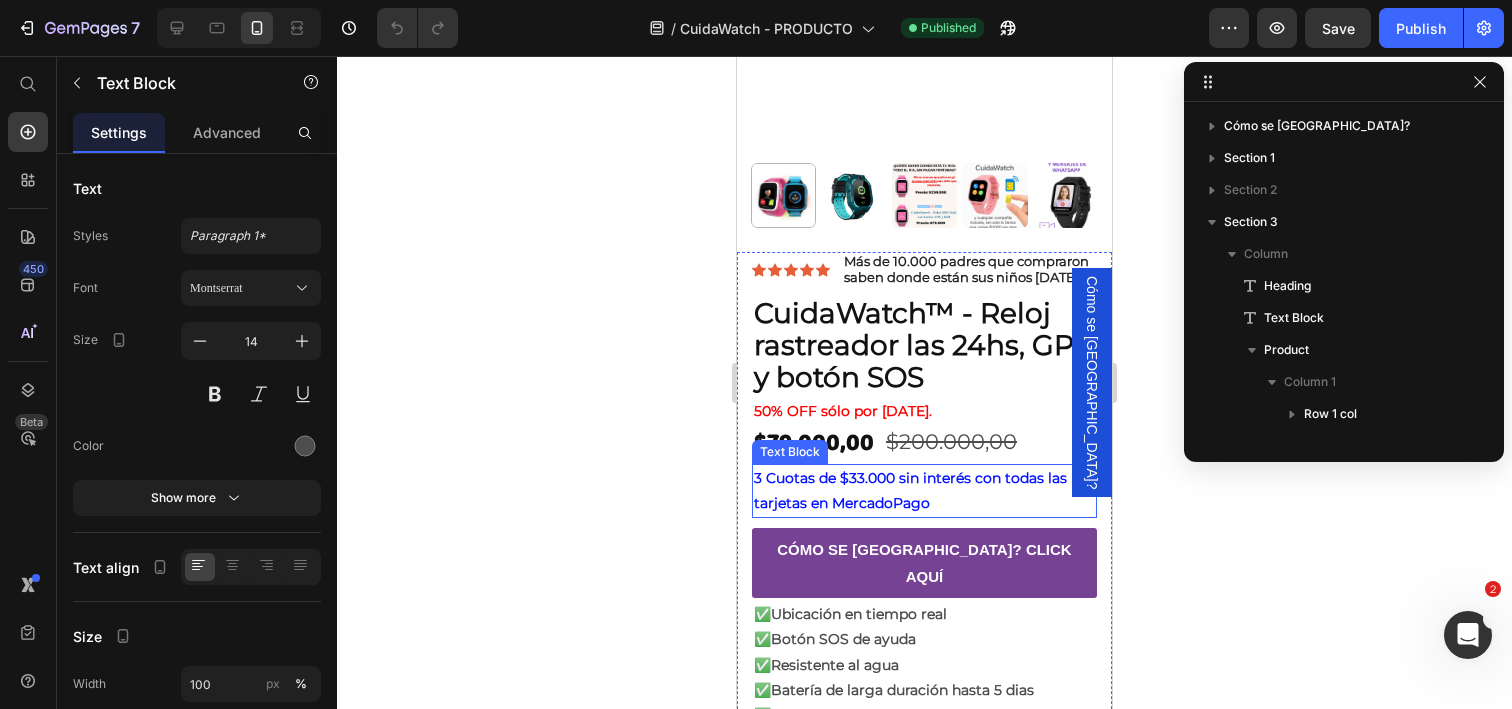 scroll, scrollTop: 410, scrollLeft: 0, axis: vertical 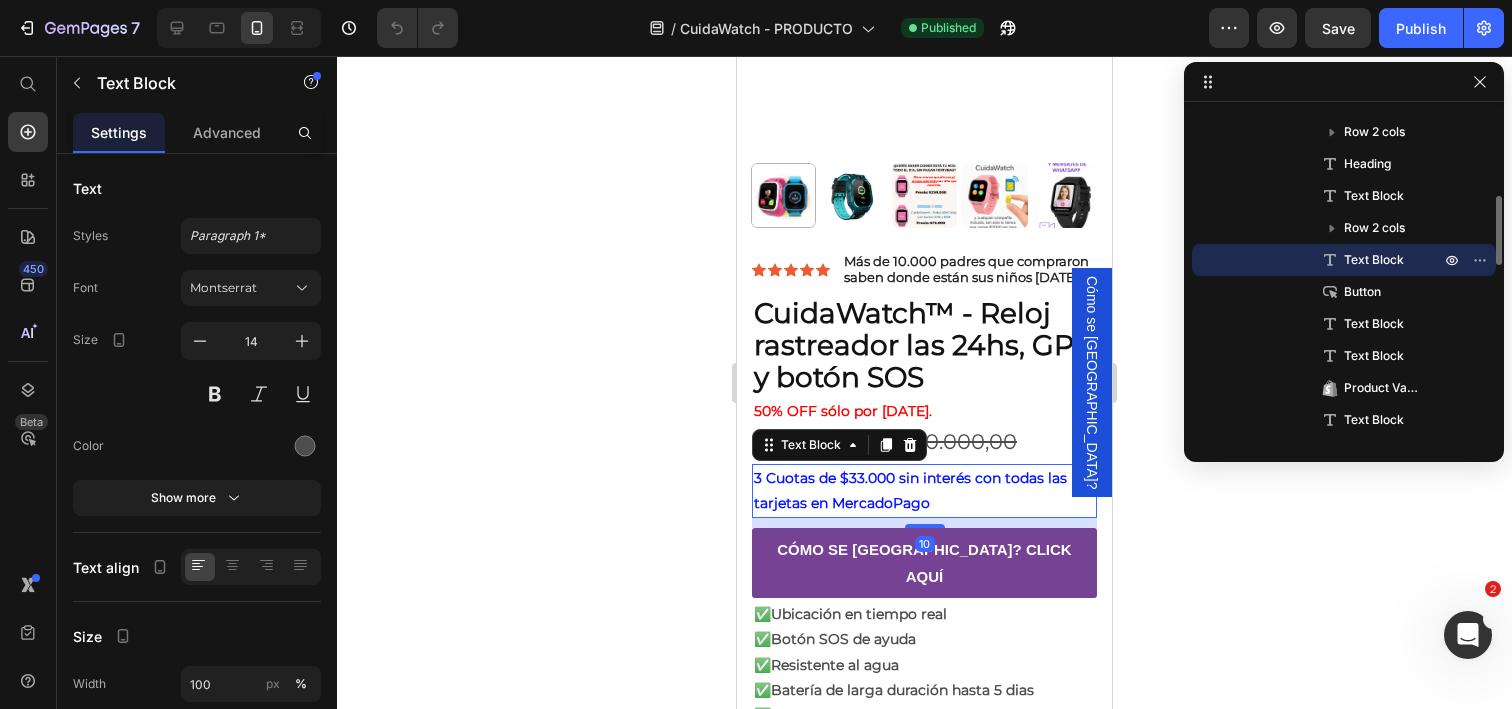 click on "3 Cuotas de $33.000 sin interés con todas las tarjetas en MercadoPago" at bounding box center (910, 490) 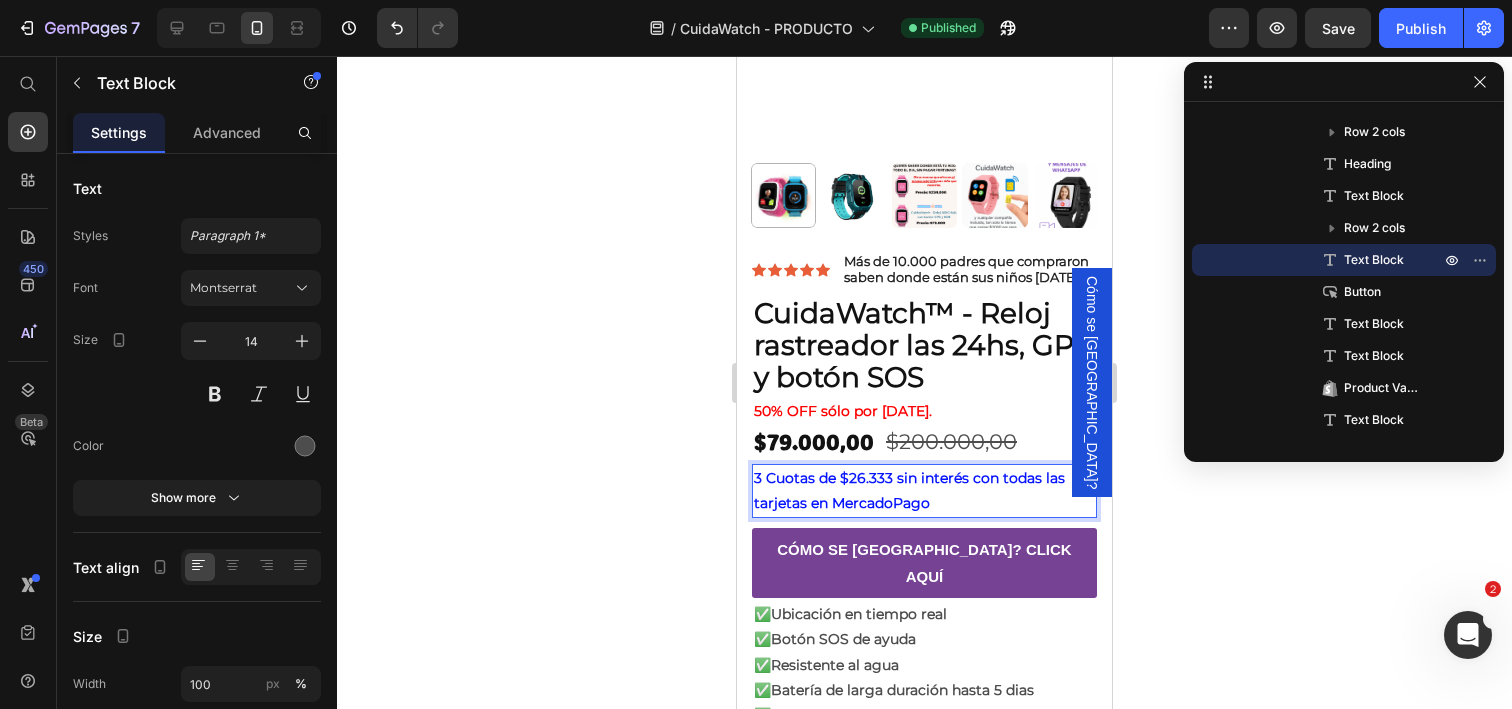 click 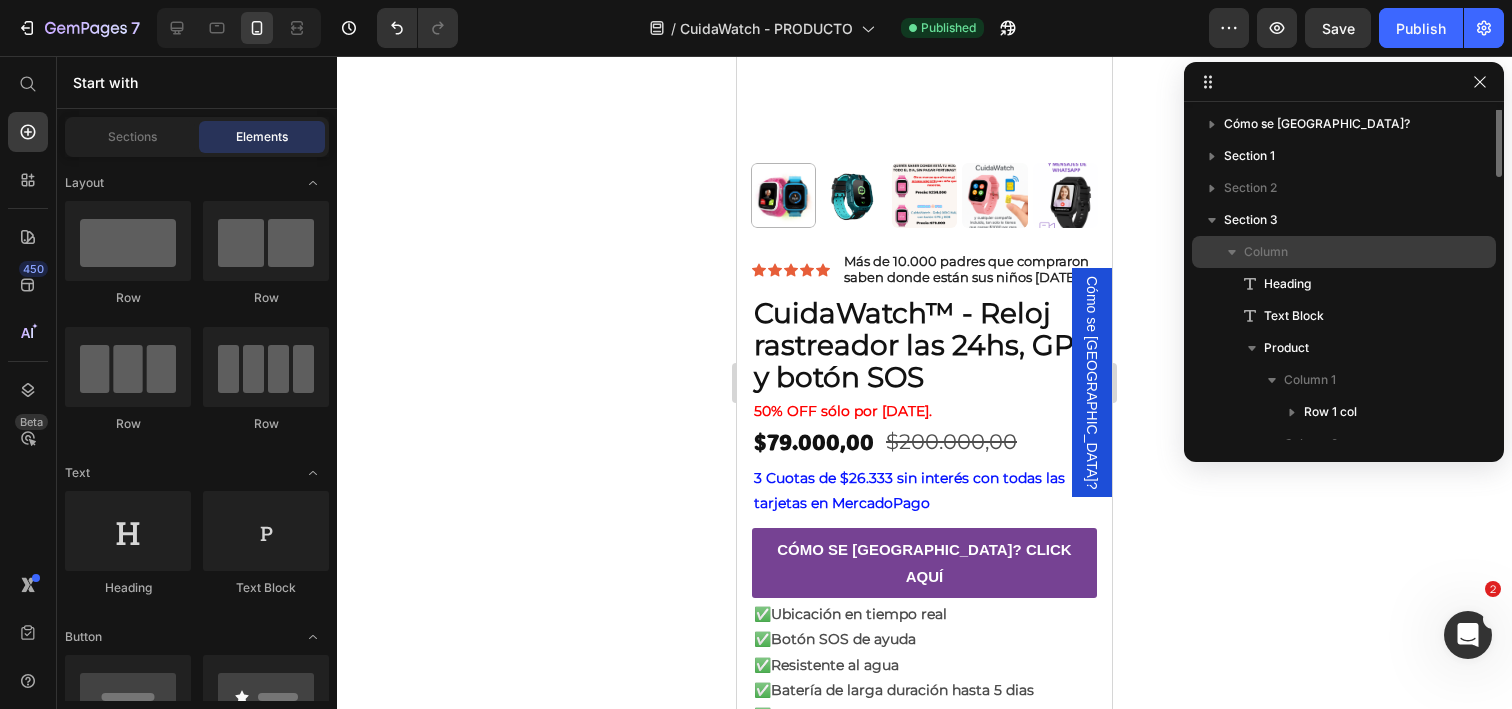 scroll, scrollTop: 0, scrollLeft: 0, axis: both 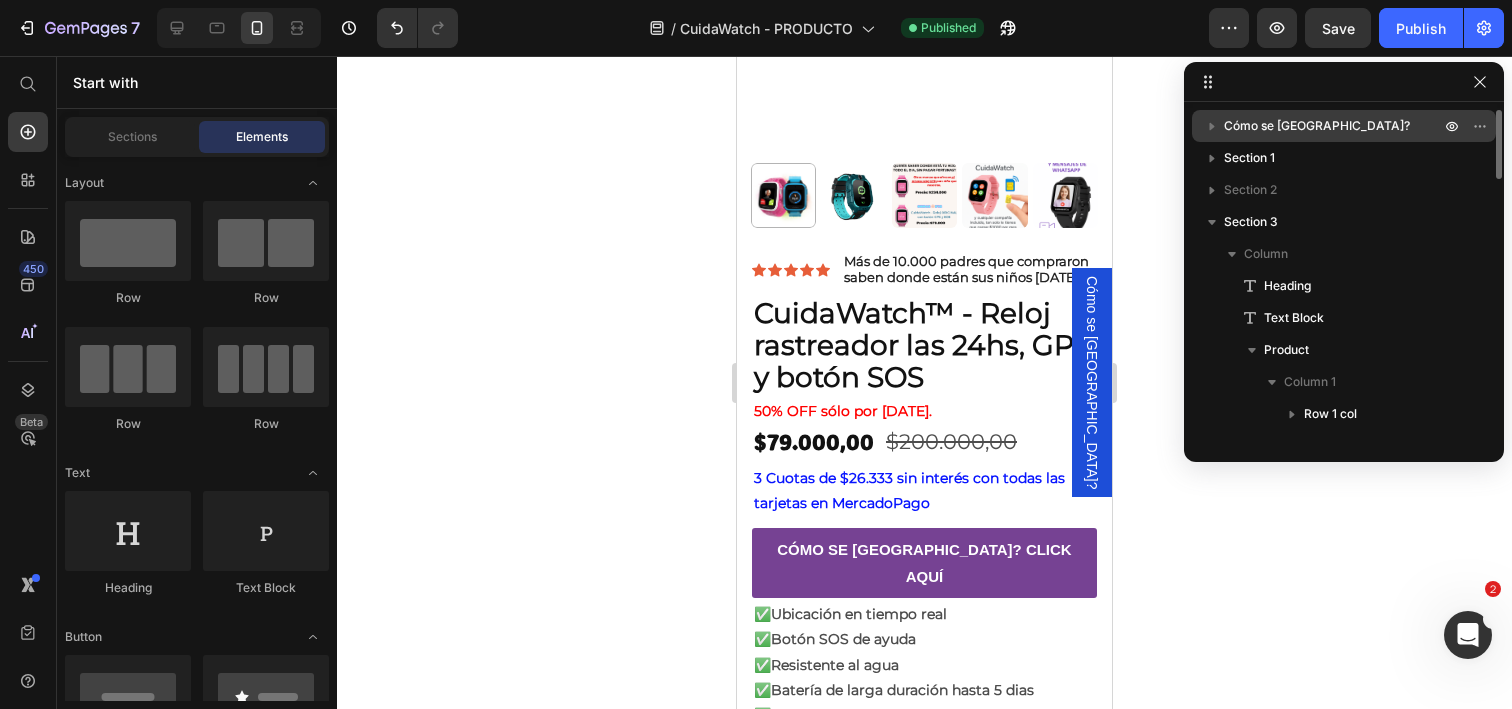 click on "Cómo se [GEOGRAPHIC_DATA]?" at bounding box center (1317, 126) 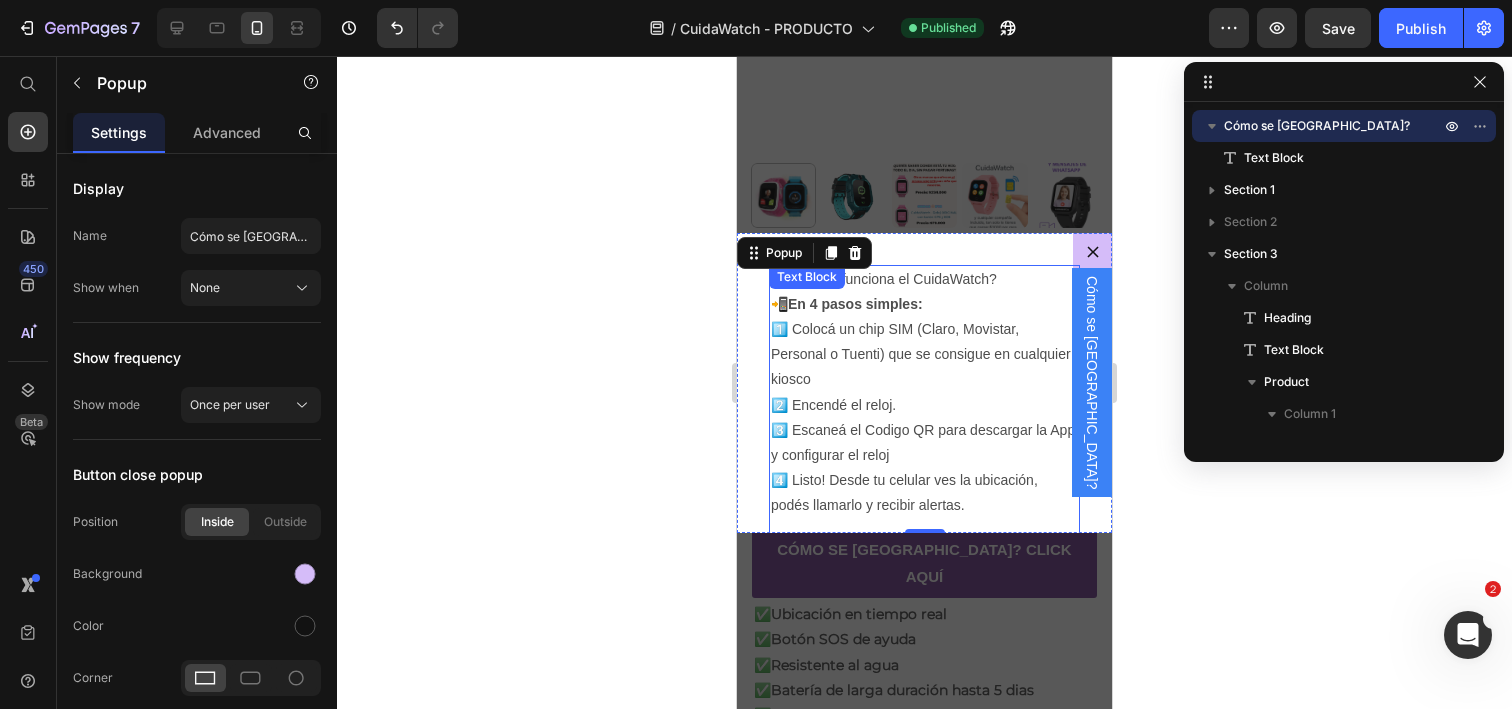 click on "🧭 ¿Cómo funciona el CuidaWatch?" at bounding box center (924, 279) 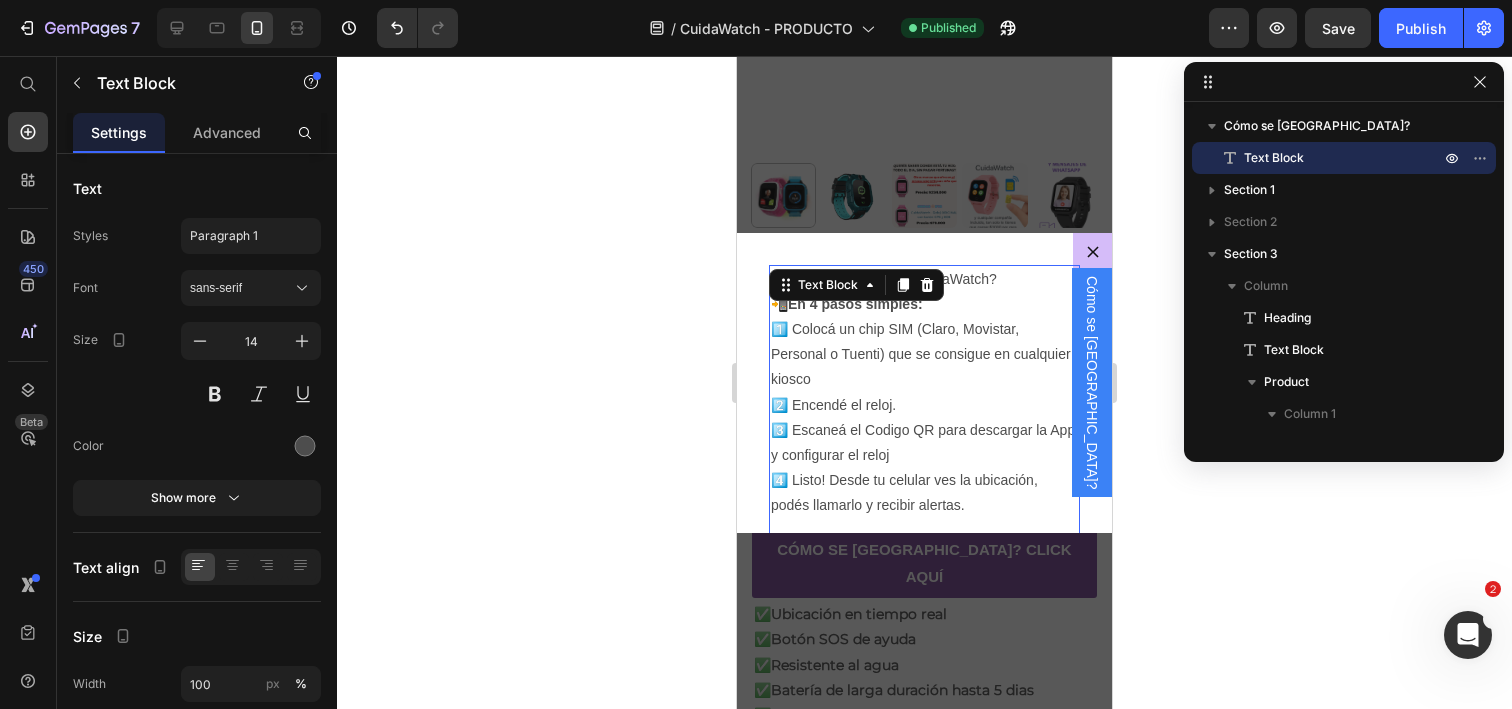 click at bounding box center (903, 285) 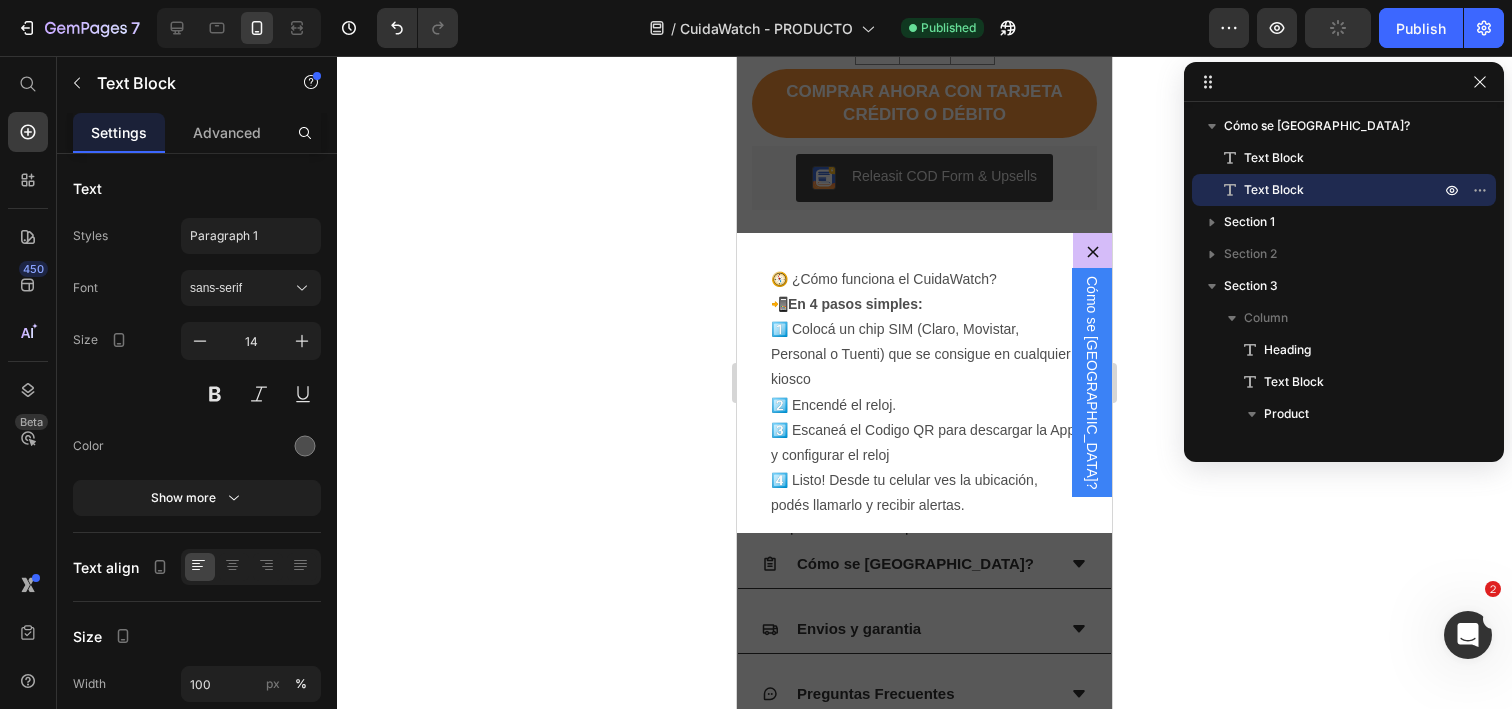 scroll, scrollTop: 1910, scrollLeft: 0, axis: vertical 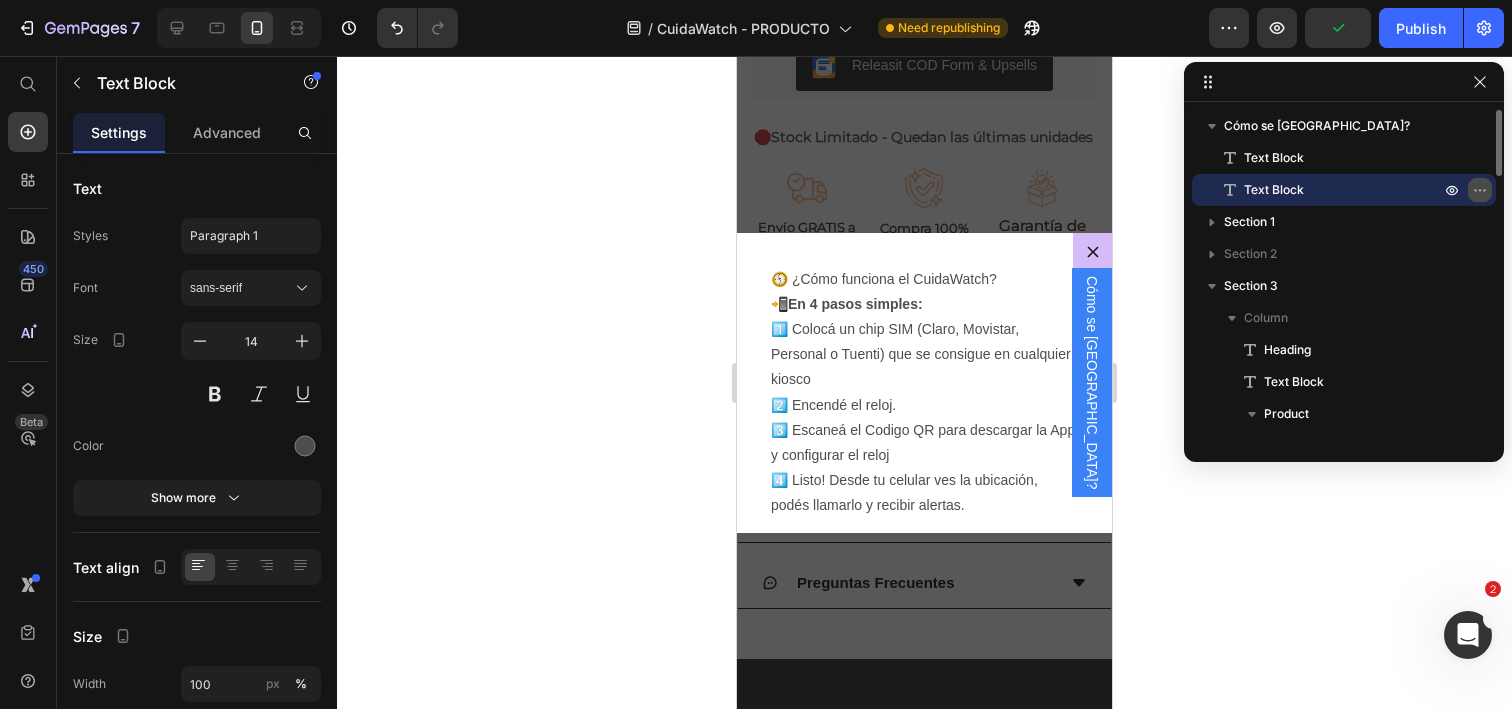 click 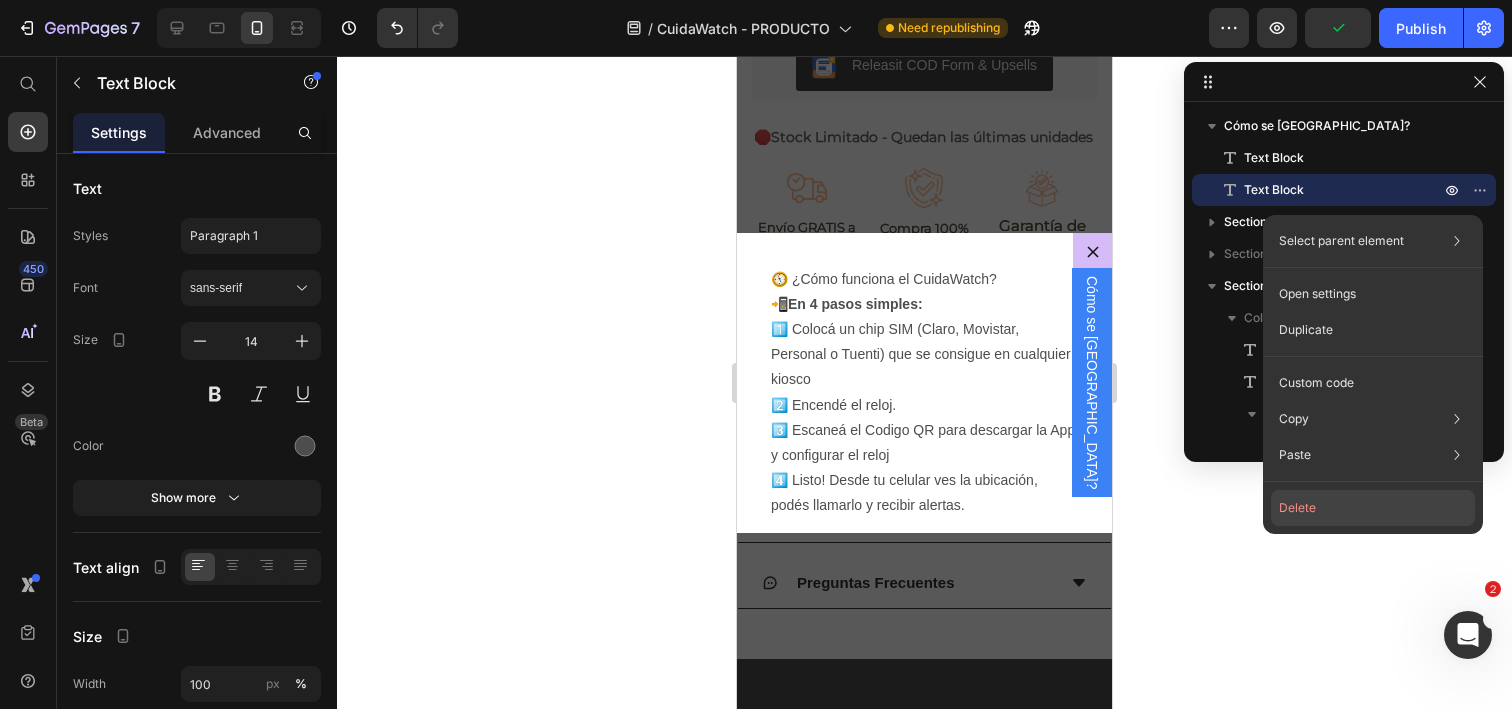 click on "Delete" 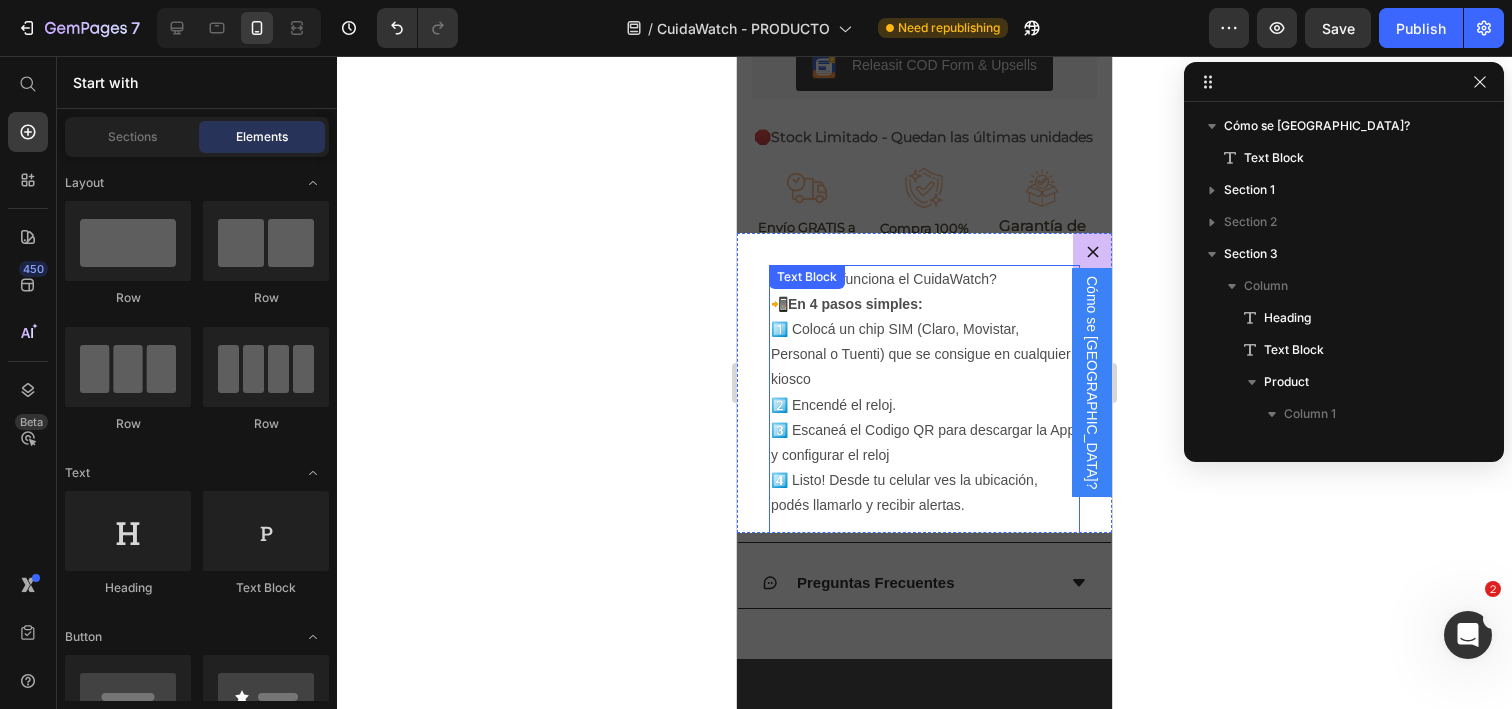 click on "🧭 ¿Cómo funciona el CuidaWatch? 📲  En 4 pasos simples: 1️⃣ Colocá un chip SIM (Claro, Movistar, Personal o Tuenti) que se consigue en cualquier kiosco 2️⃣ Encendé el reloj. 3️⃣ Escaneá el Codigo QR para descargar la App y configurar el reloj 4️⃣ Listo! Desde tu celular ves la ubicación, podés llamarlo y recibir alertas.   ✅  ¿Qué podés hacer desde la app? Ver dónde está en tiempo real 🗺 Configurar zonas seguras (escuela, casa) y recibir alertas si sale 🚸 [PERSON_NAME] quién puede llamarlo o a quién puede llamar 📞 Activar botón SOS: si tu hijo lo presiona, te llama al instante 🚨 Consultar historial de ubicaciones 📍   🔋  Batería larga duración: Hasta 5 días con uso normal. Carga completa en 1.5 hs con el cargador magnético.   💧  Resistente al agua: Perfecto para lluvia, lavado de manos o salpicaduras.   🔒  100% Seguro: Solo vos (y quienes autorices) pueden verlo o llamarlo.   📦  Incluye: Reloj CuidaWatch Cargador magnético   Text Block" at bounding box center [924, 796] 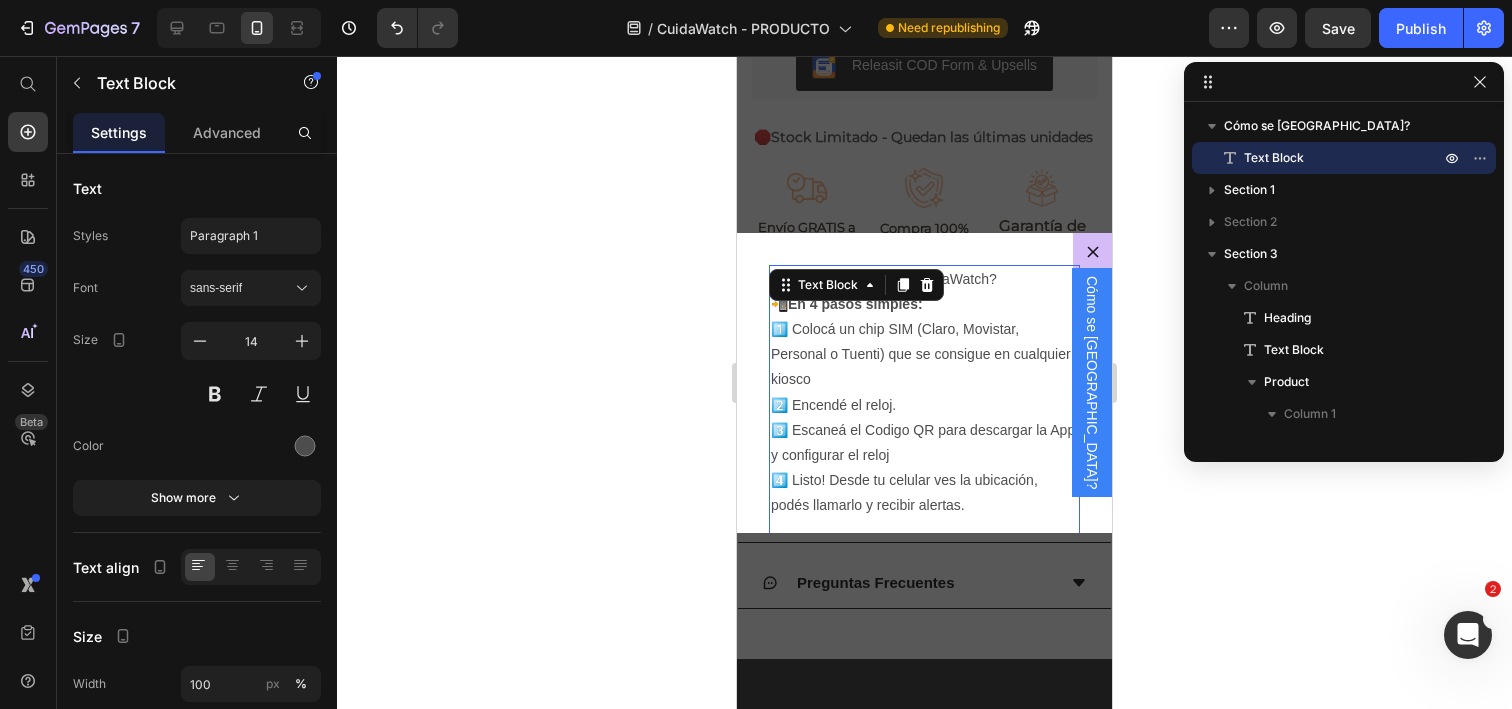 click on "🧭 ¿Cómo funciona el CuidaWatch?" at bounding box center [924, 279] 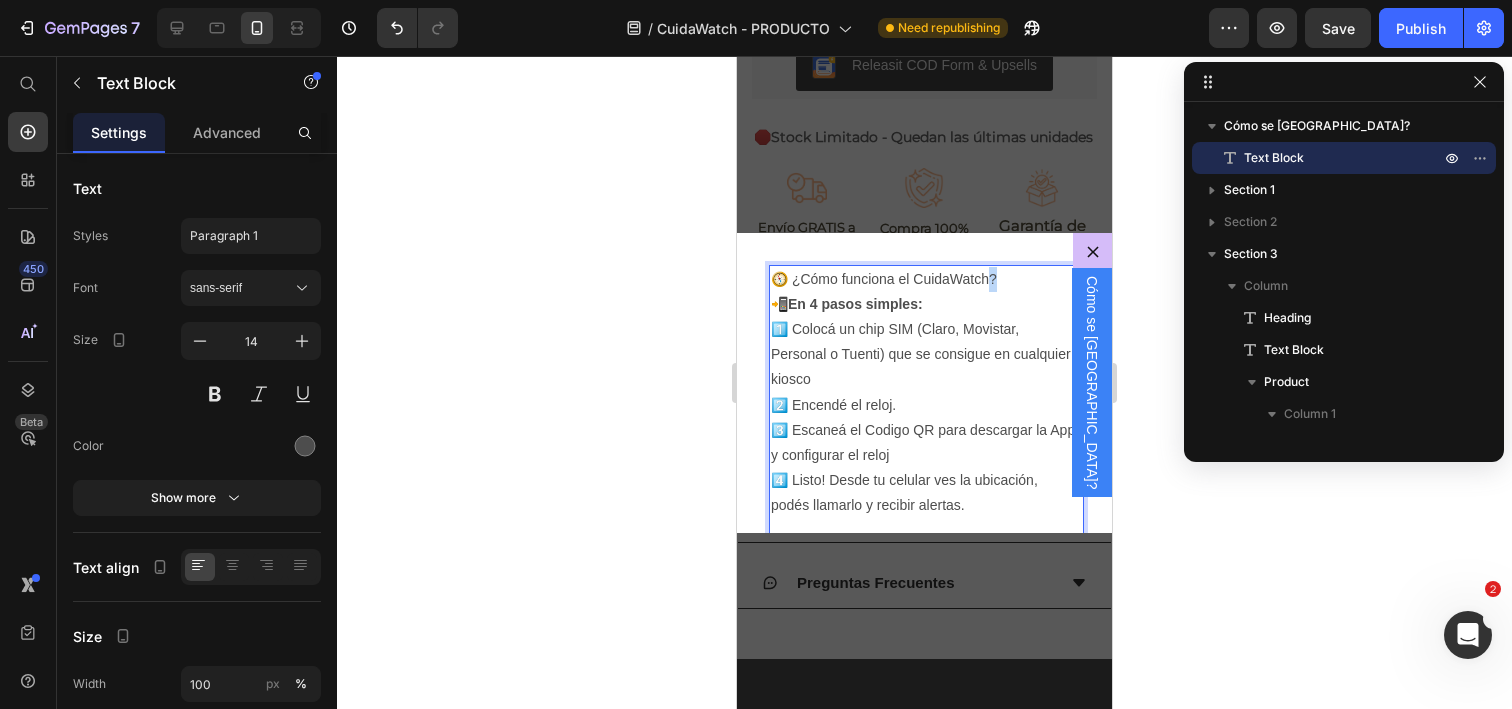 click on "🧭 ¿Cómo funciona el CuidaWatch?" at bounding box center (924, 279) 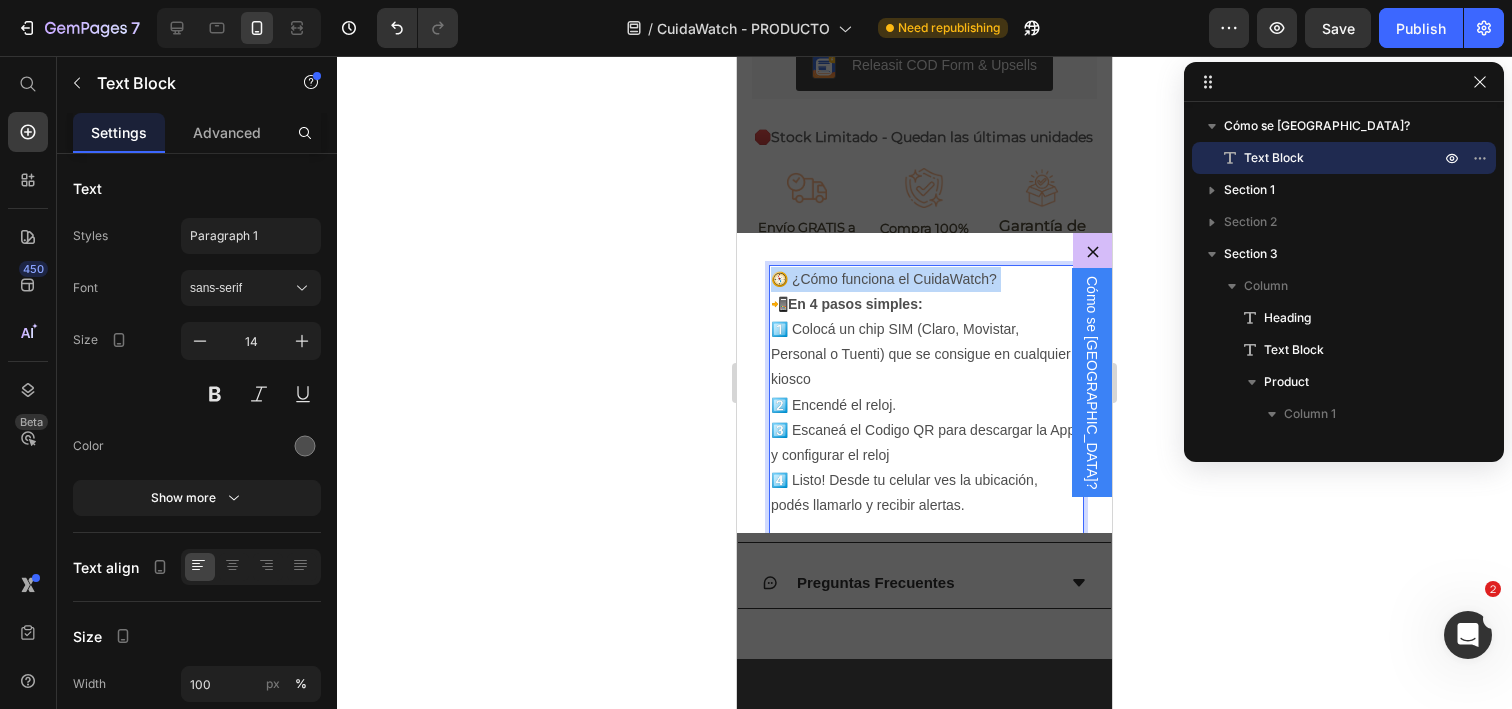 click on "🧭 ¿Cómo funciona el CuidaWatch?" at bounding box center [924, 279] 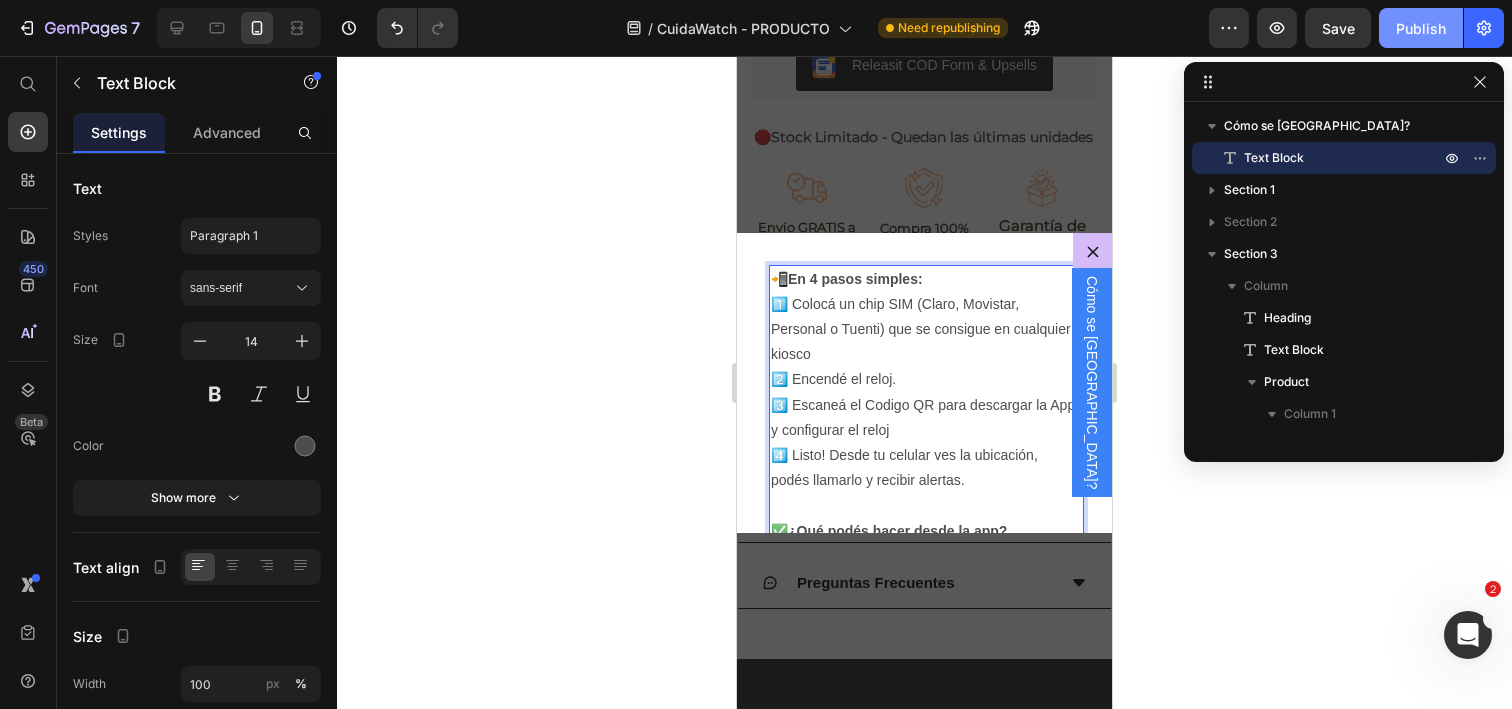 click on "Publish" at bounding box center [1421, 28] 